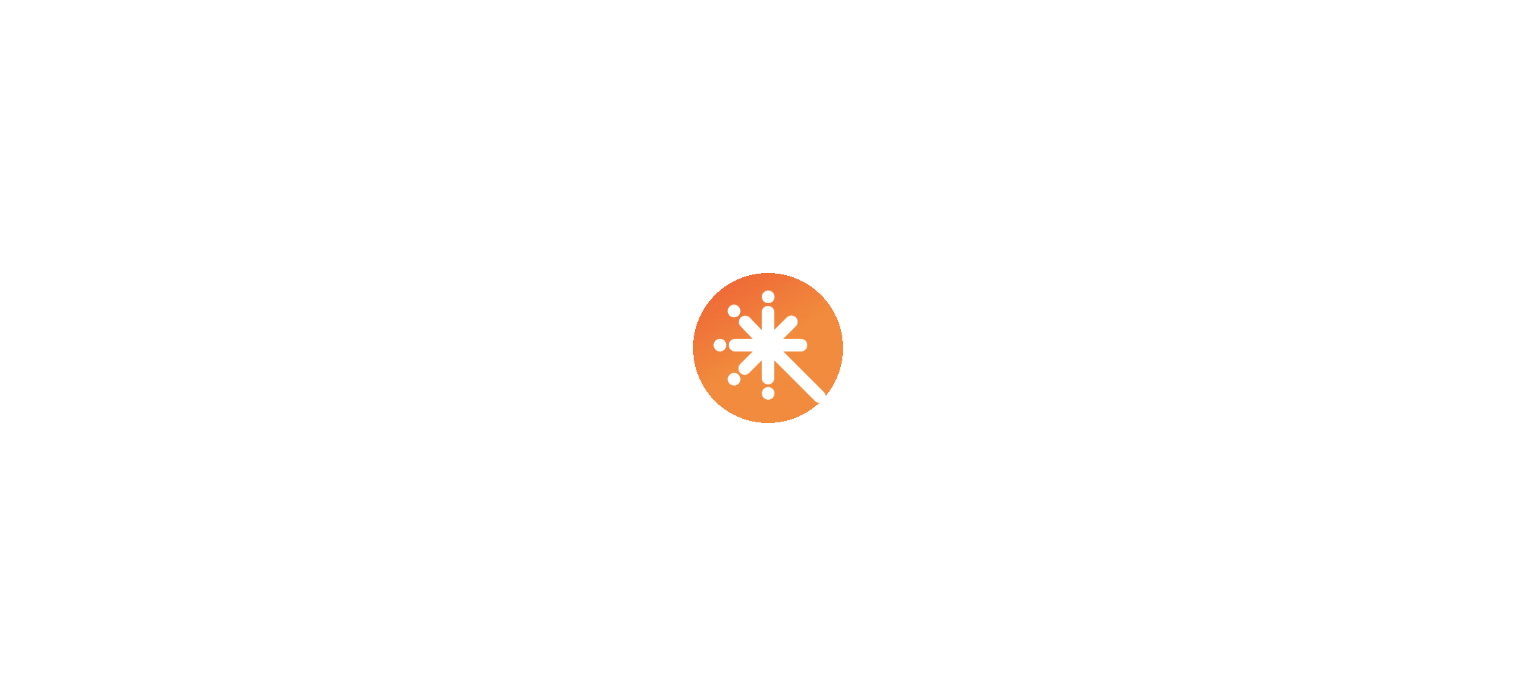 scroll, scrollTop: 0, scrollLeft: 0, axis: both 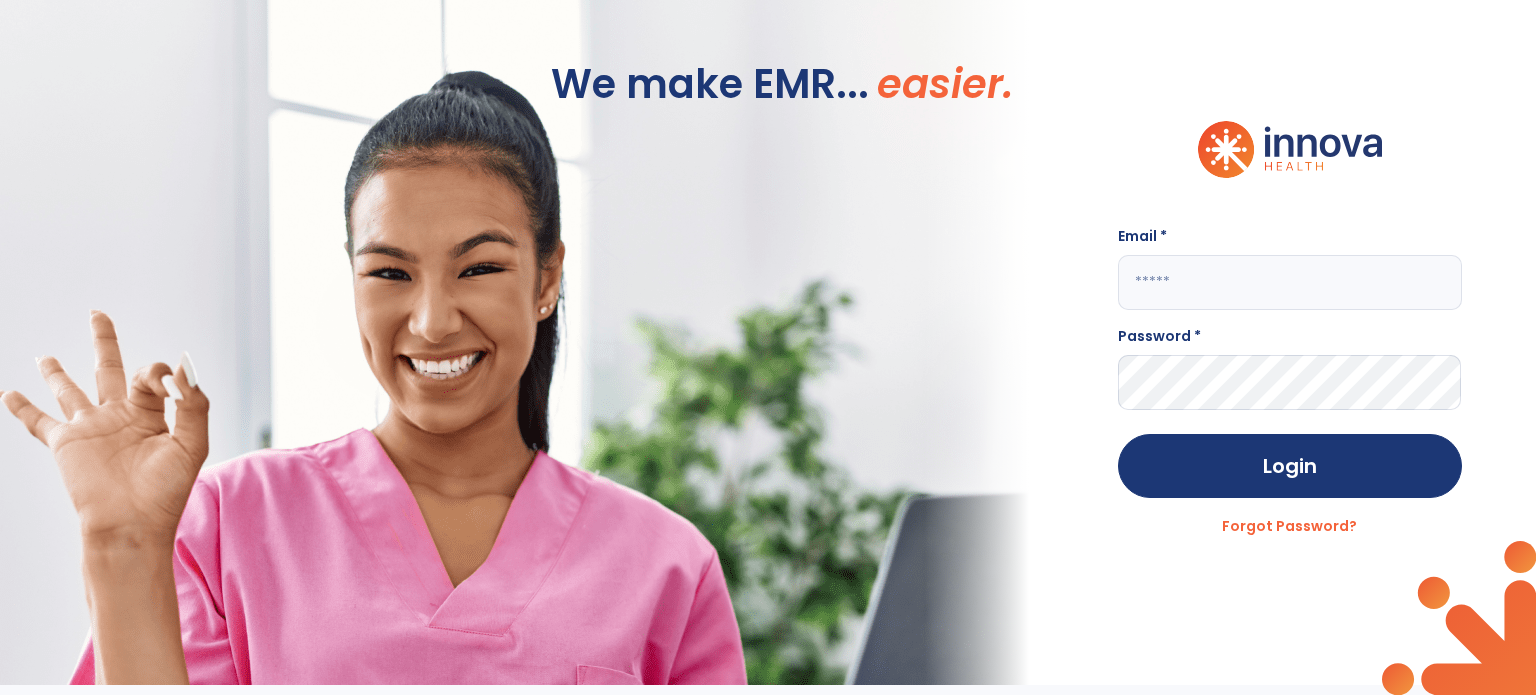 click 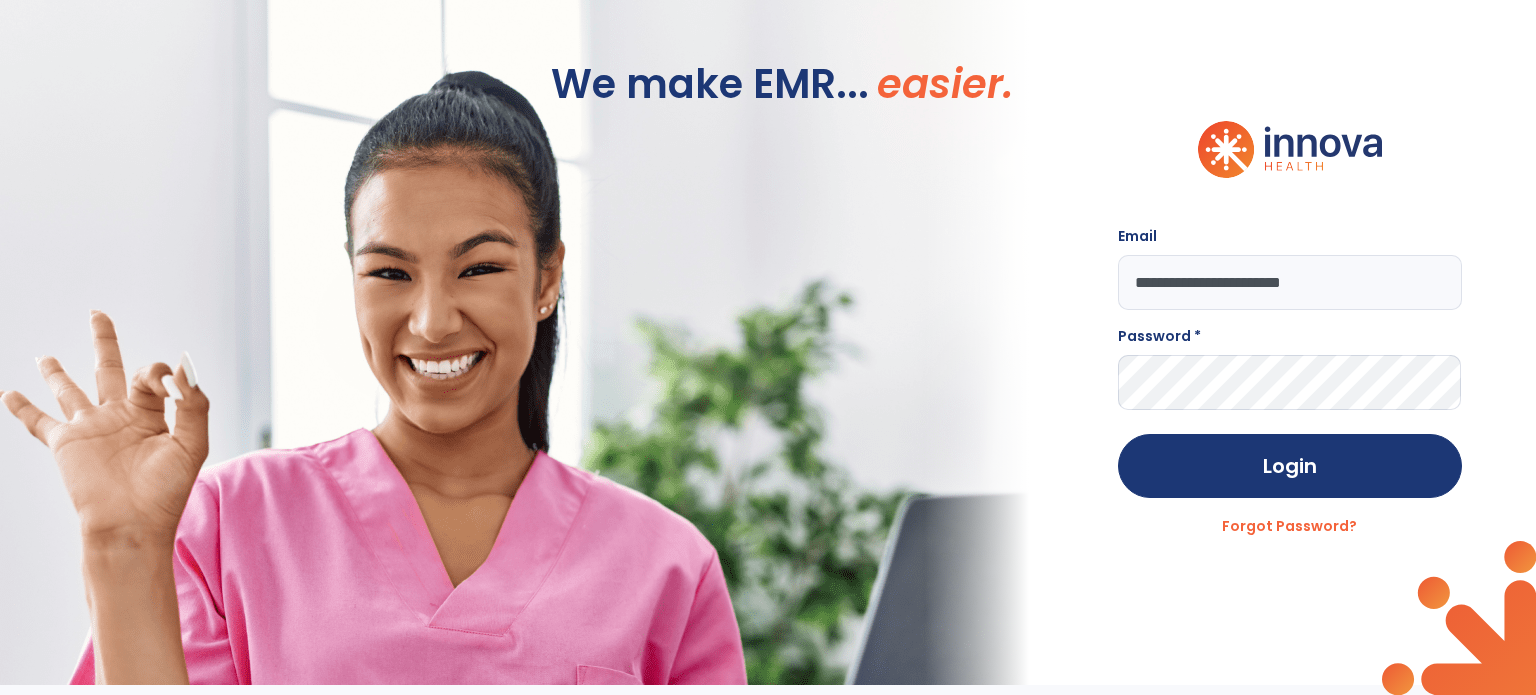 type on "**********" 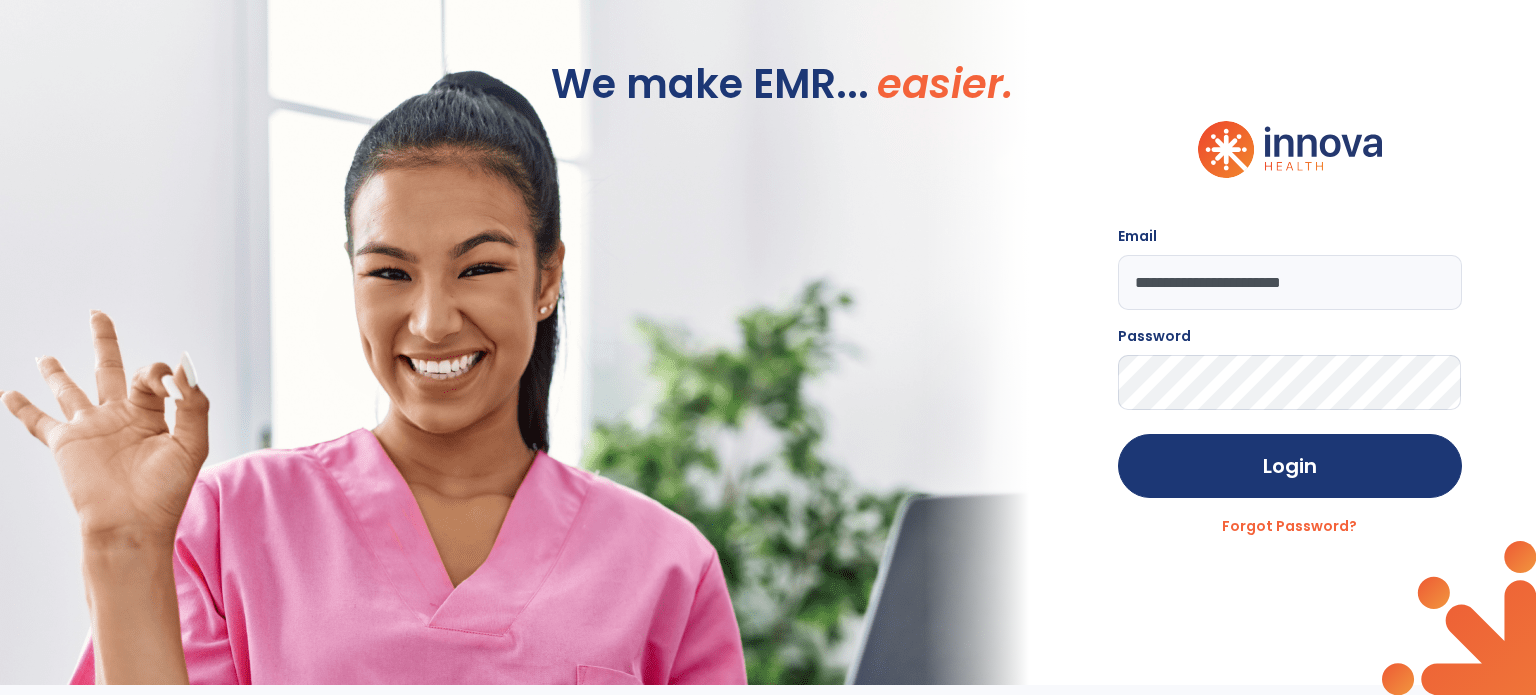 click on "Login" 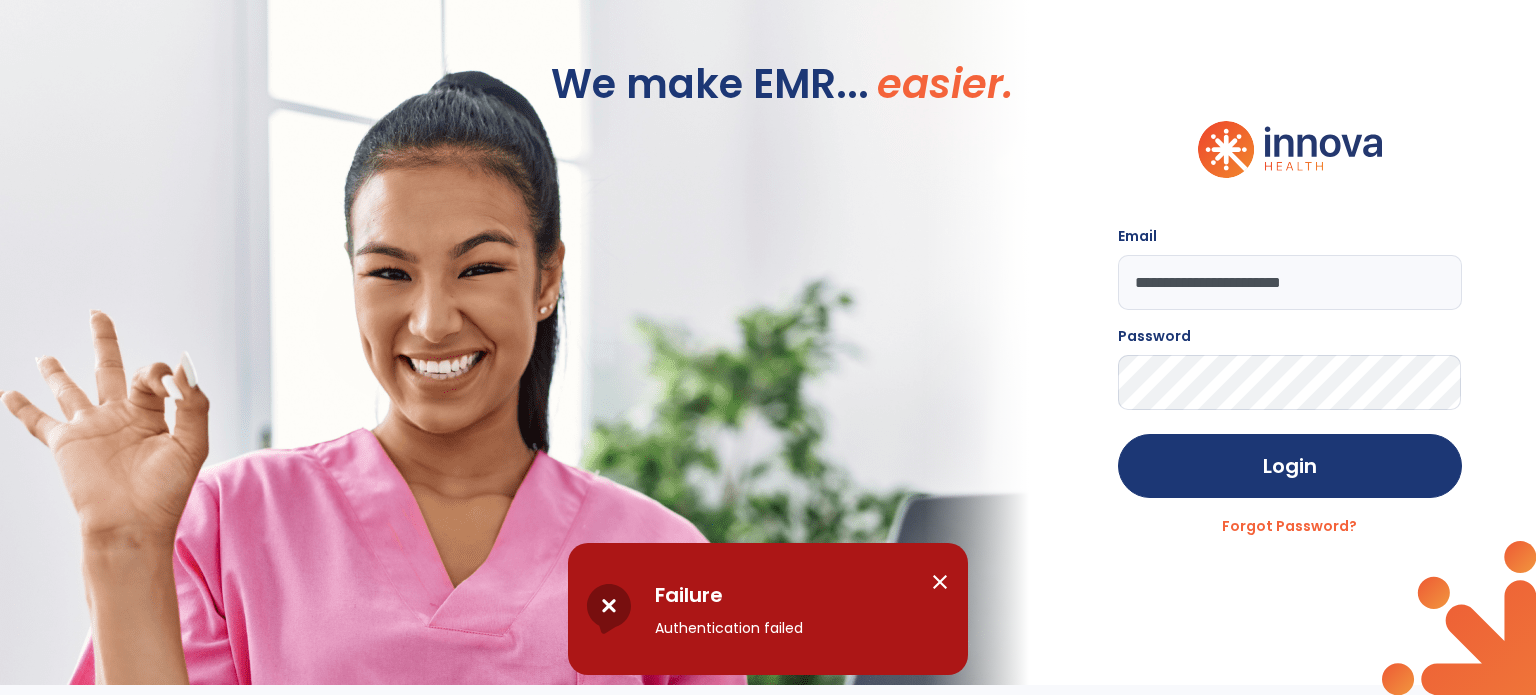 click on "close" at bounding box center (940, 582) 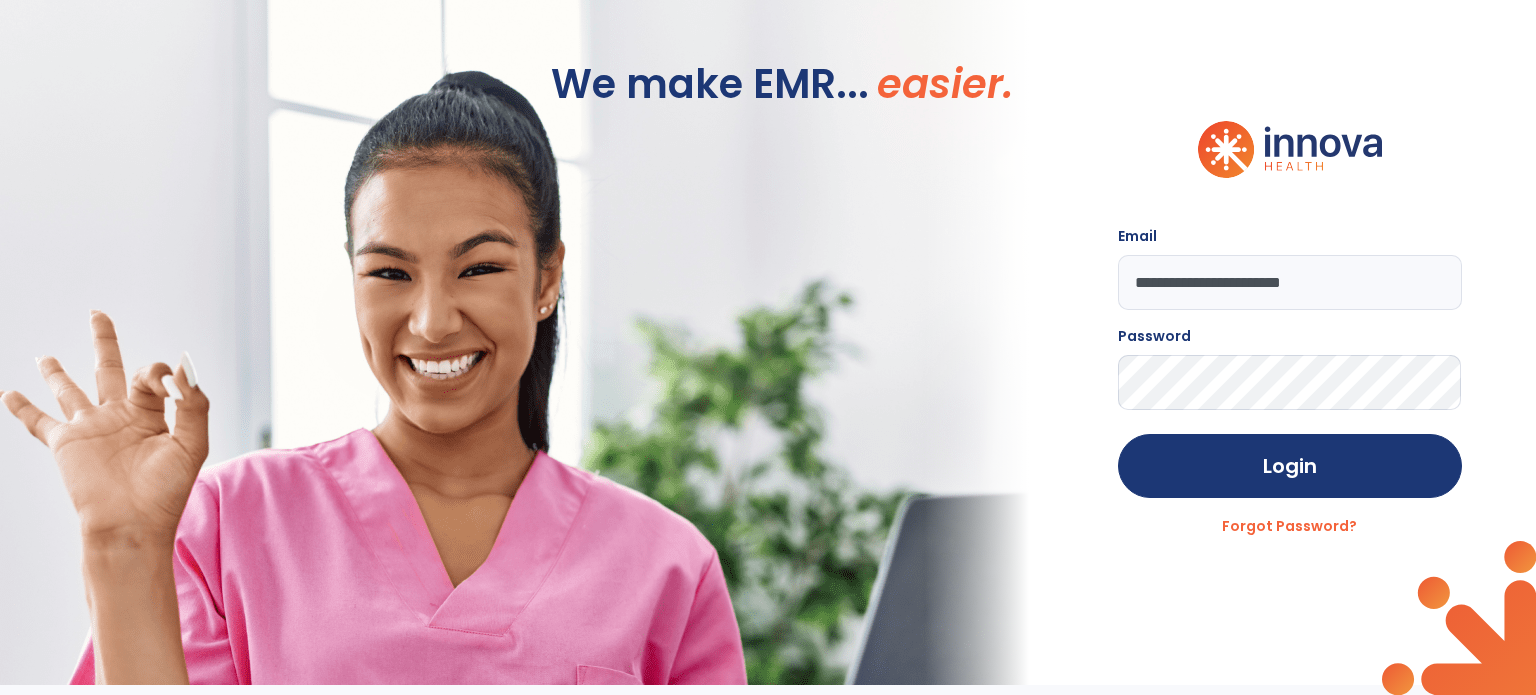click on "Login" 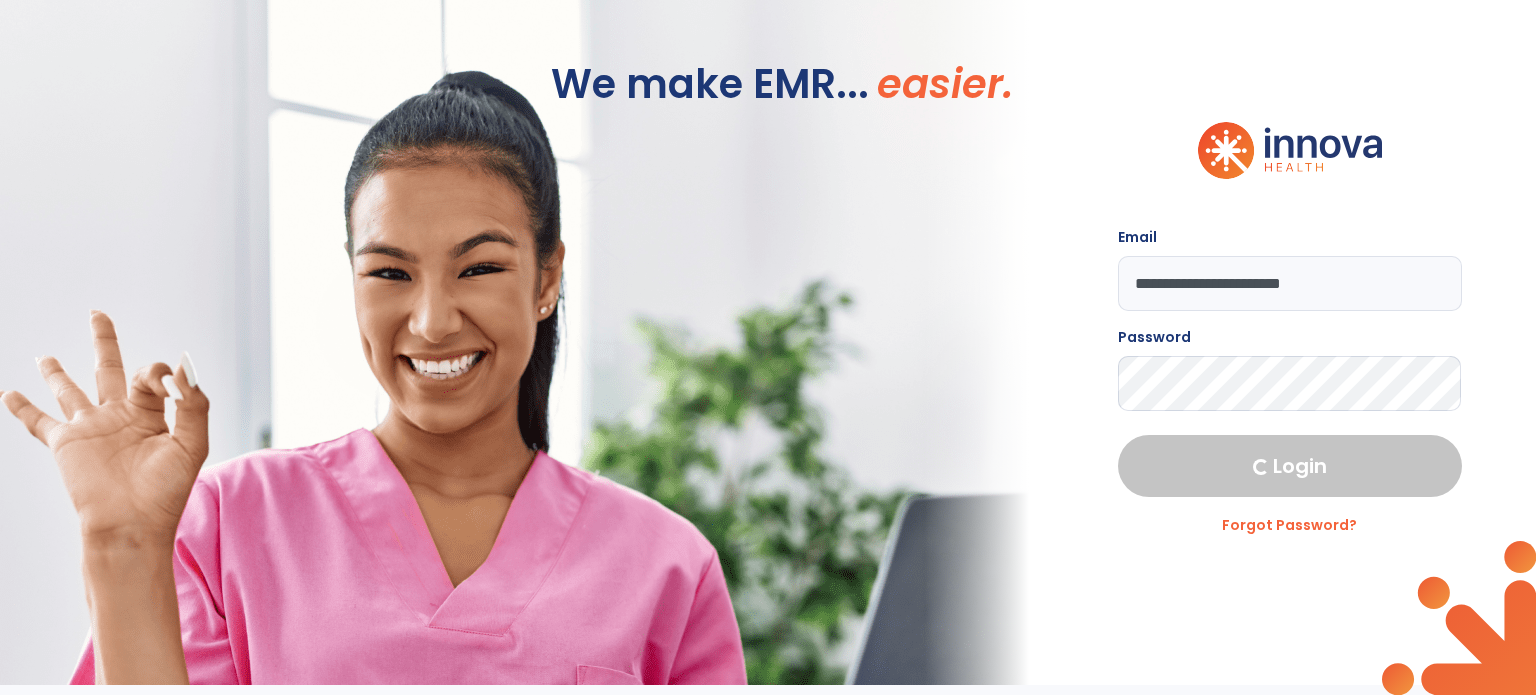 select on "****" 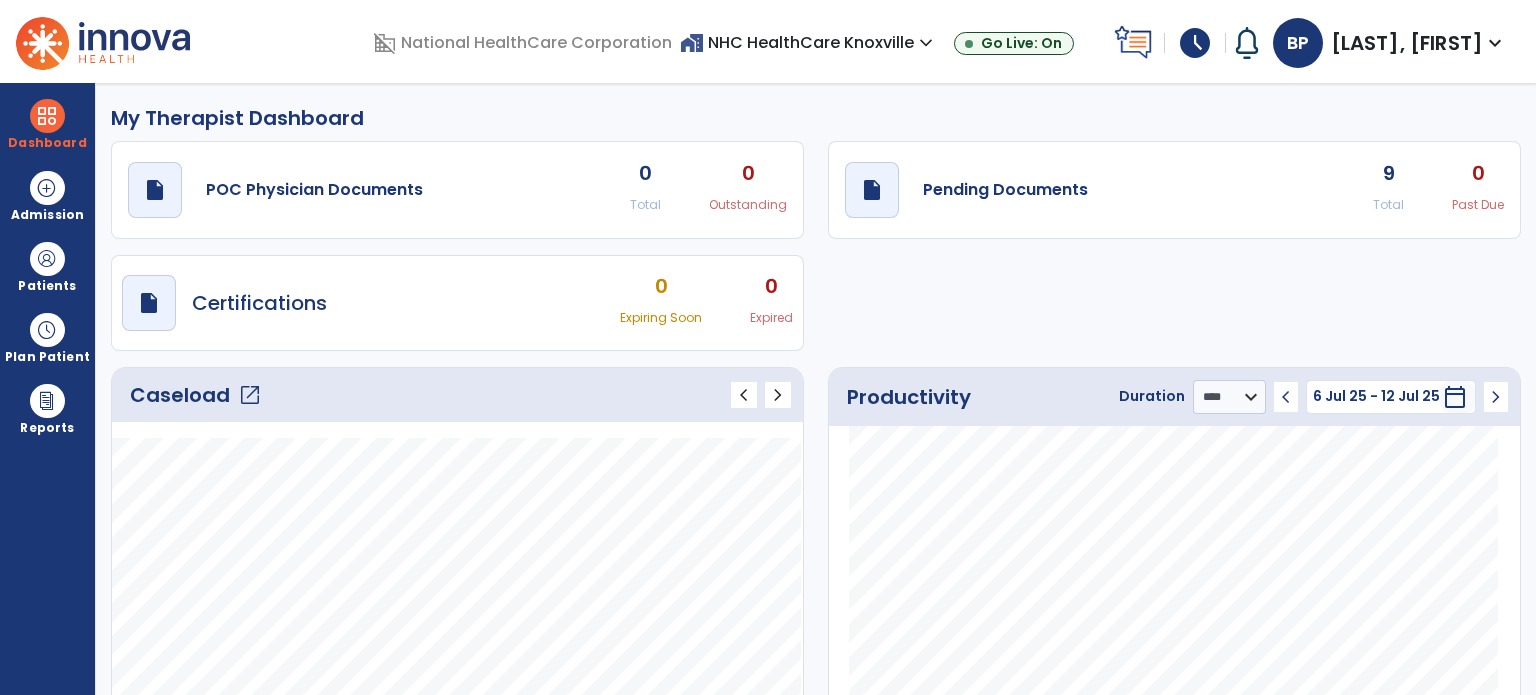 click on "9 Total" 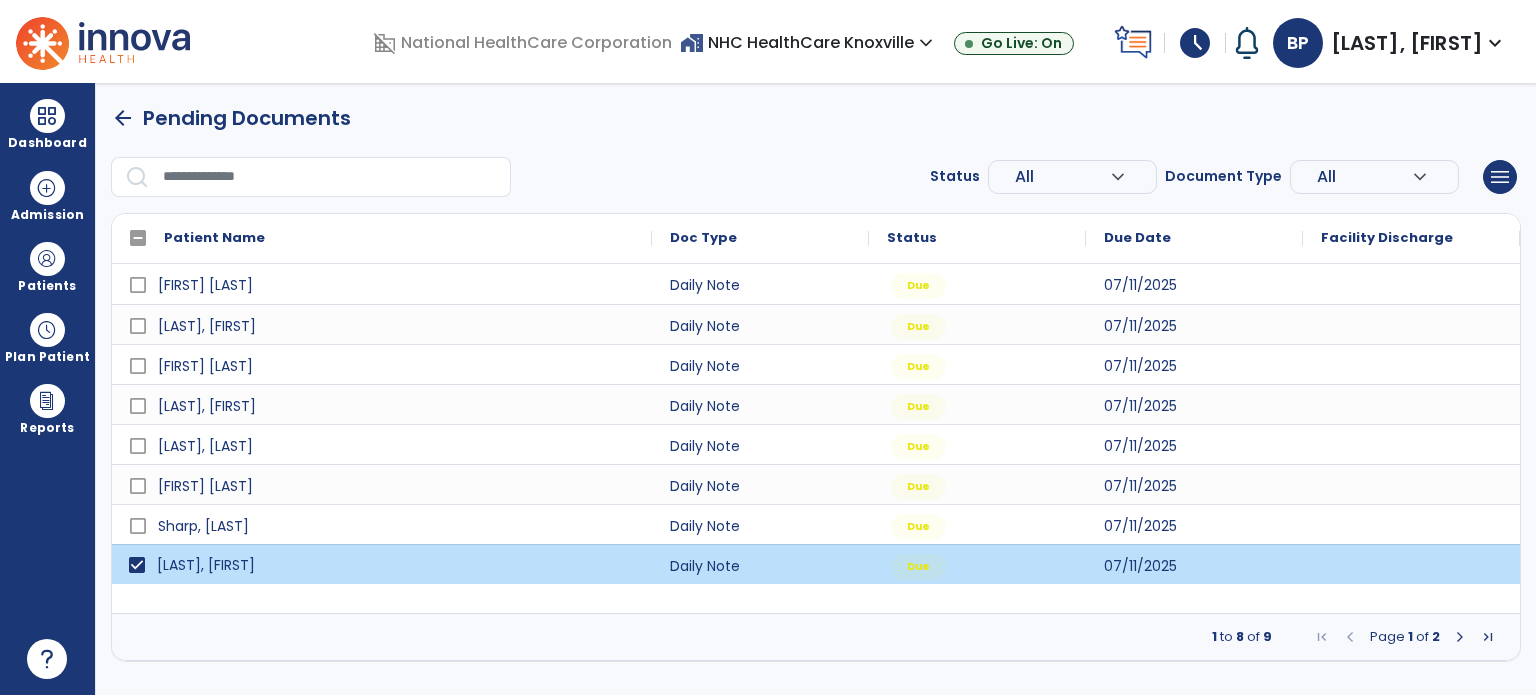 click on "[LAST], [FIRST]" at bounding box center (396, 565) 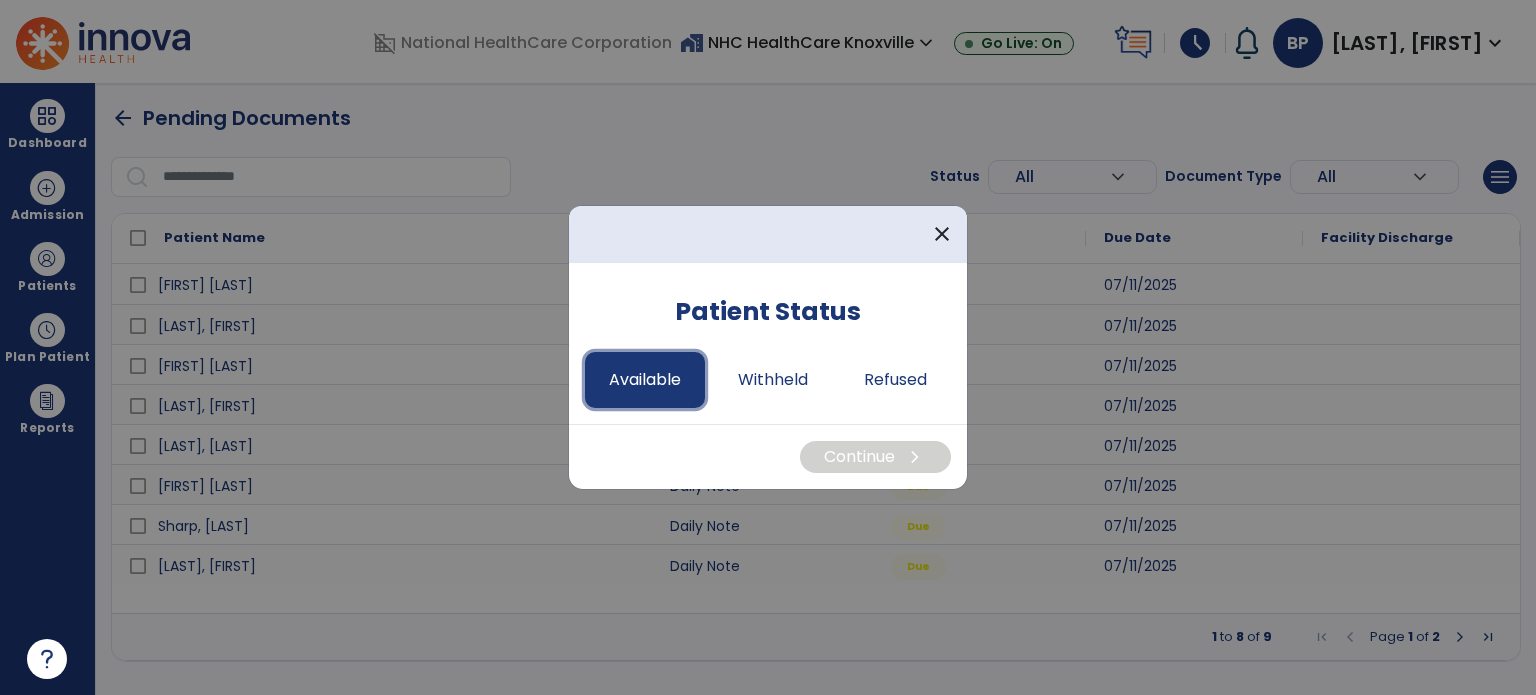 click on "Available" at bounding box center [645, 380] 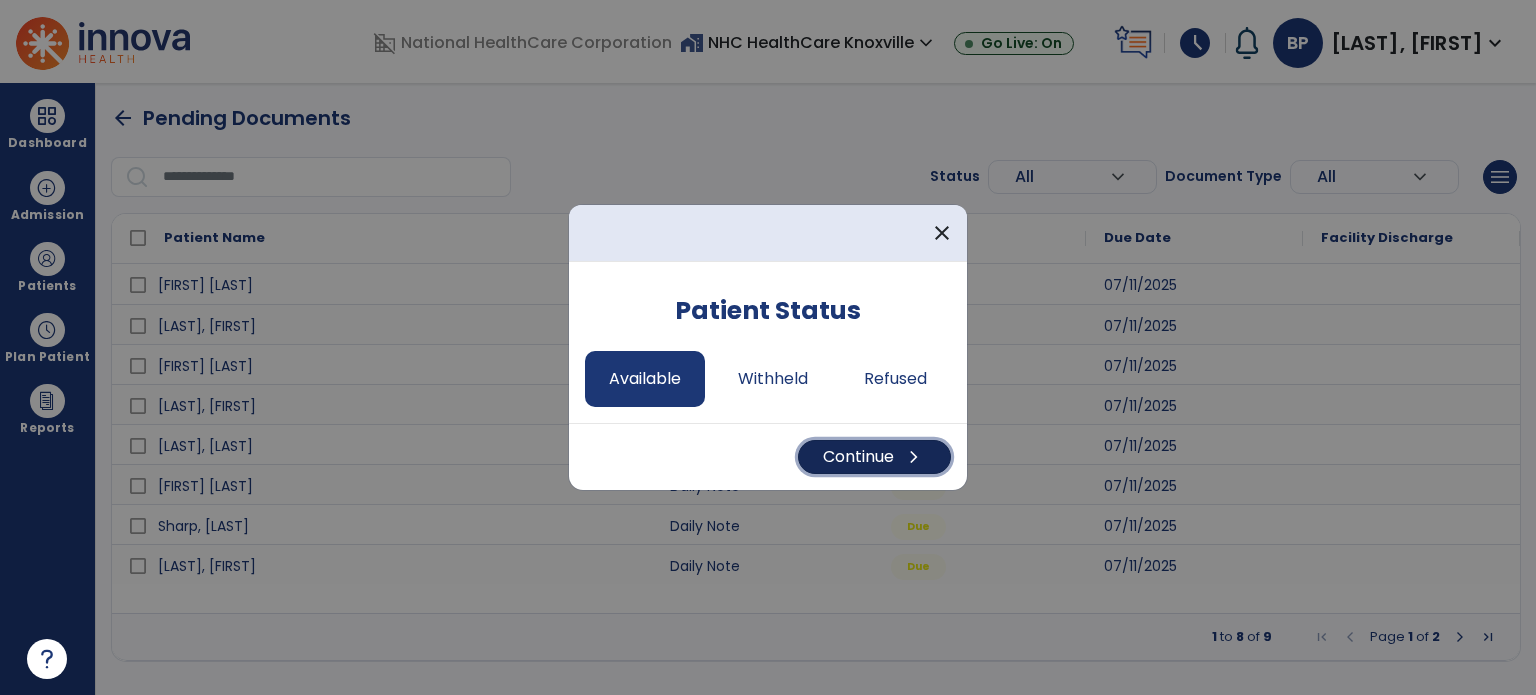 click on "Continue   chevron_right" at bounding box center (874, 457) 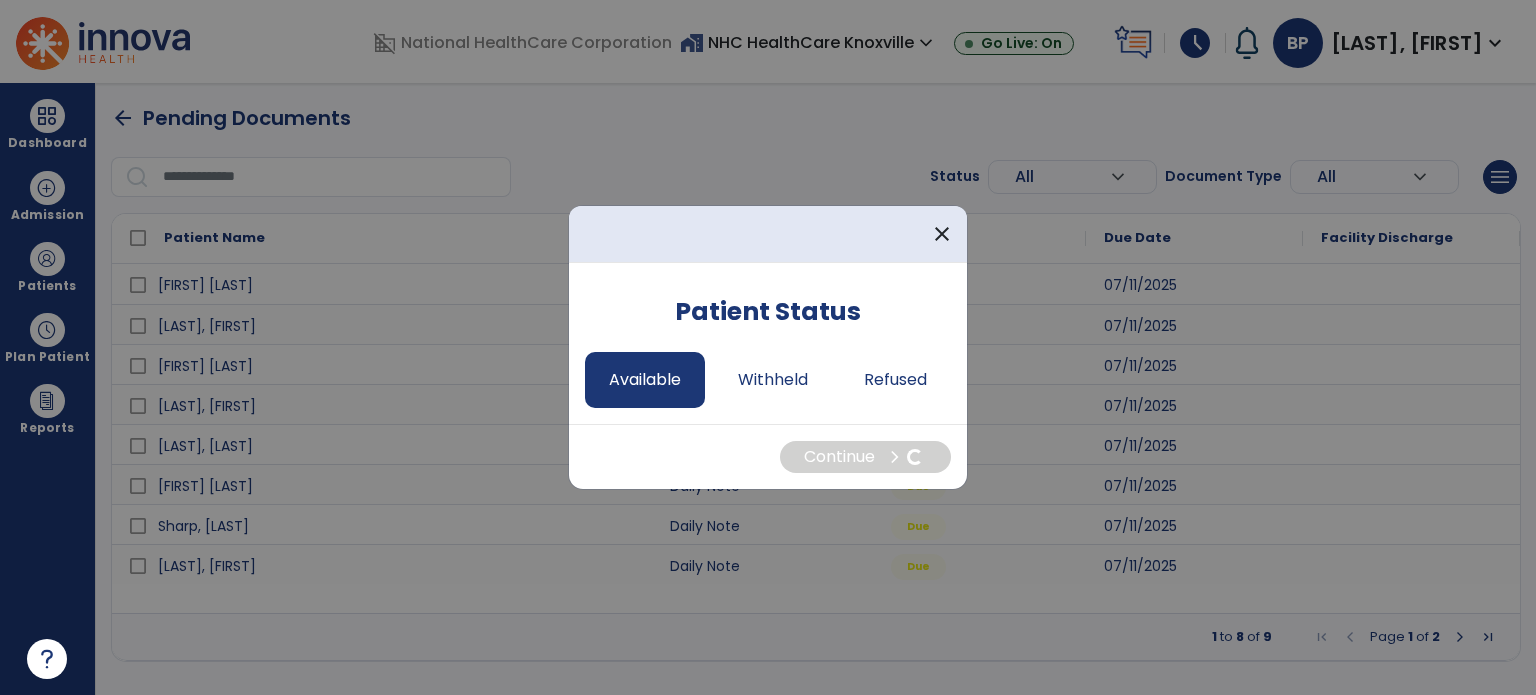 select on "*" 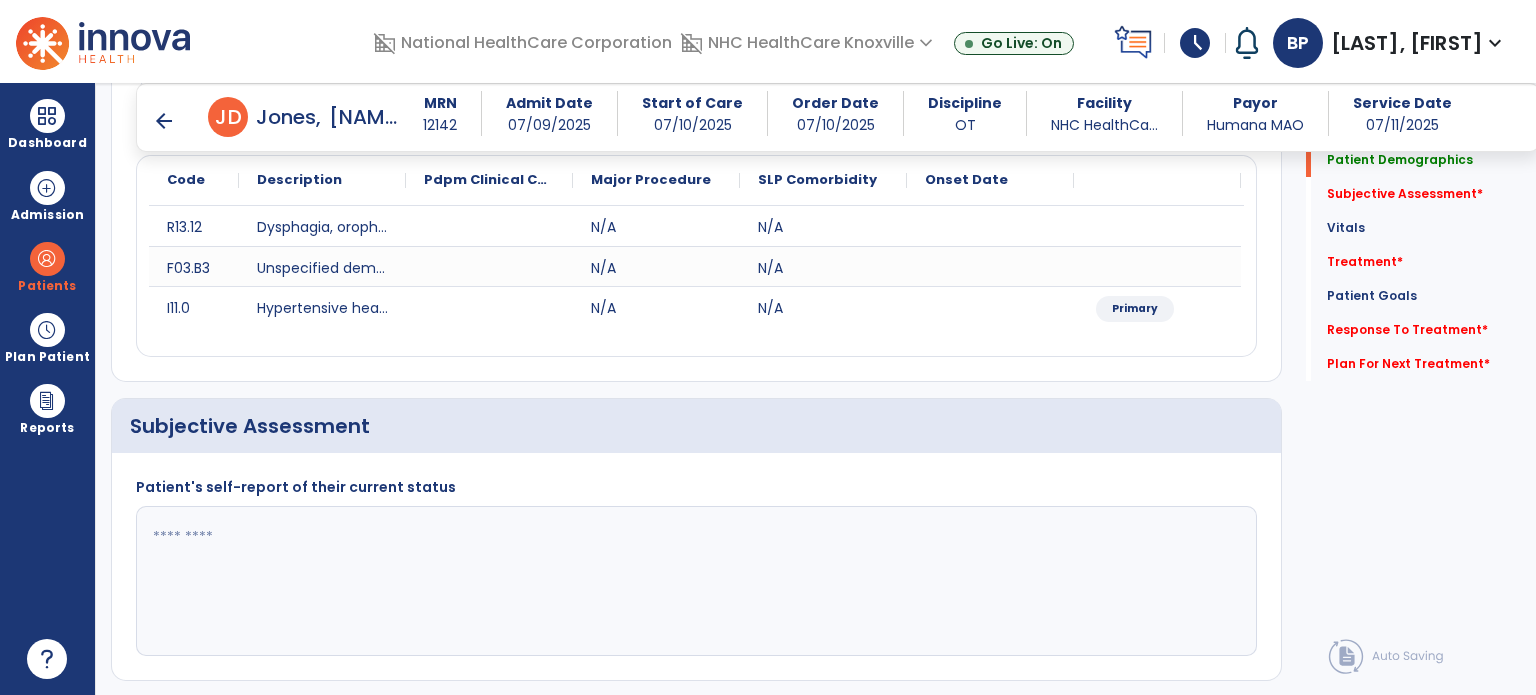 scroll, scrollTop: 244, scrollLeft: 0, axis: vertical 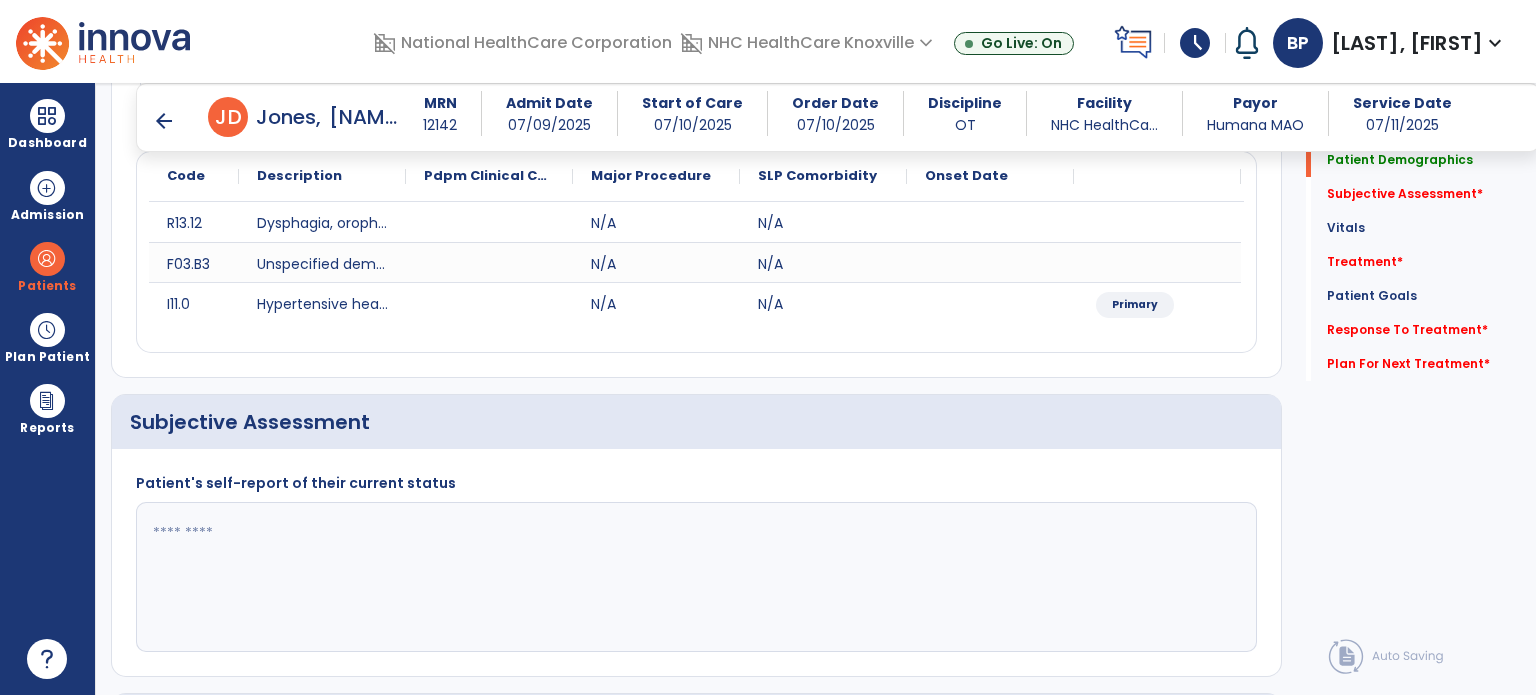click 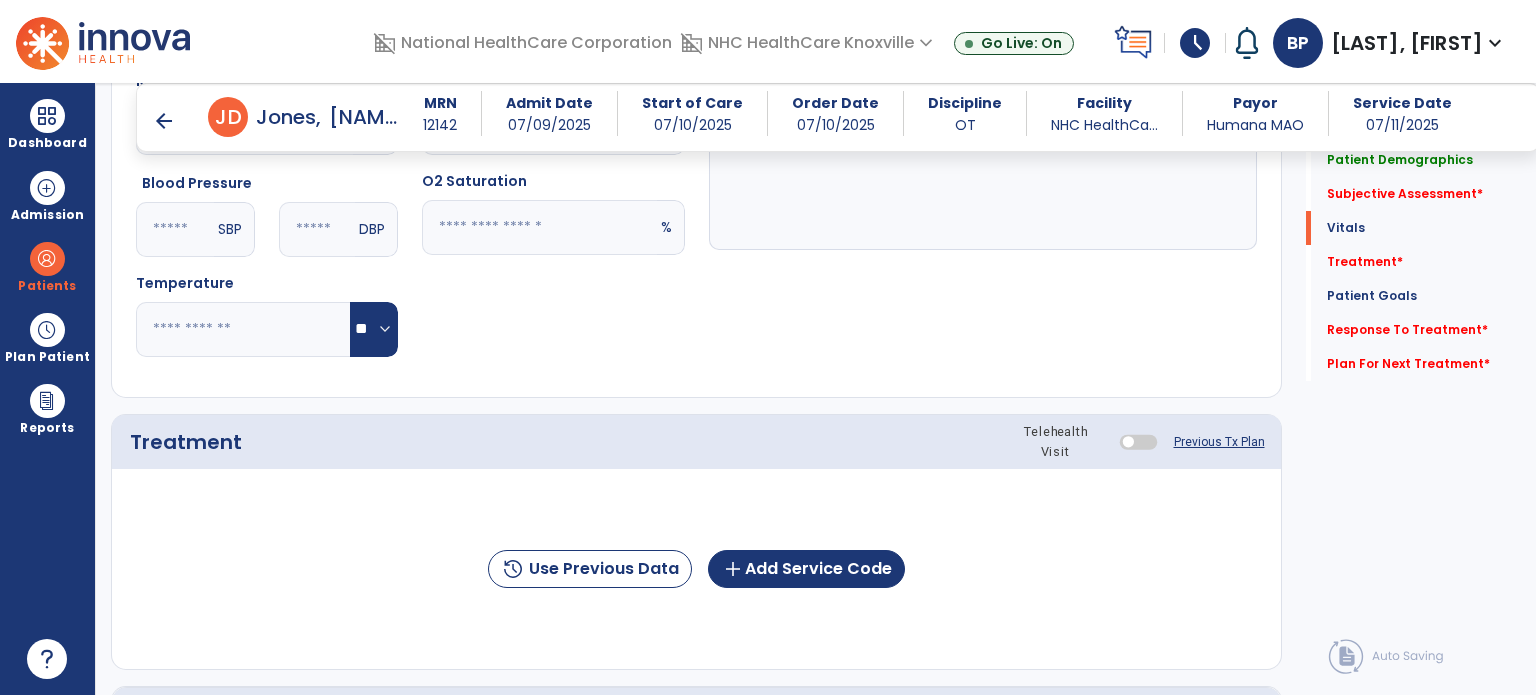 scroll, scrollTop: 1003, scrollLeft: 0, axis: vertical 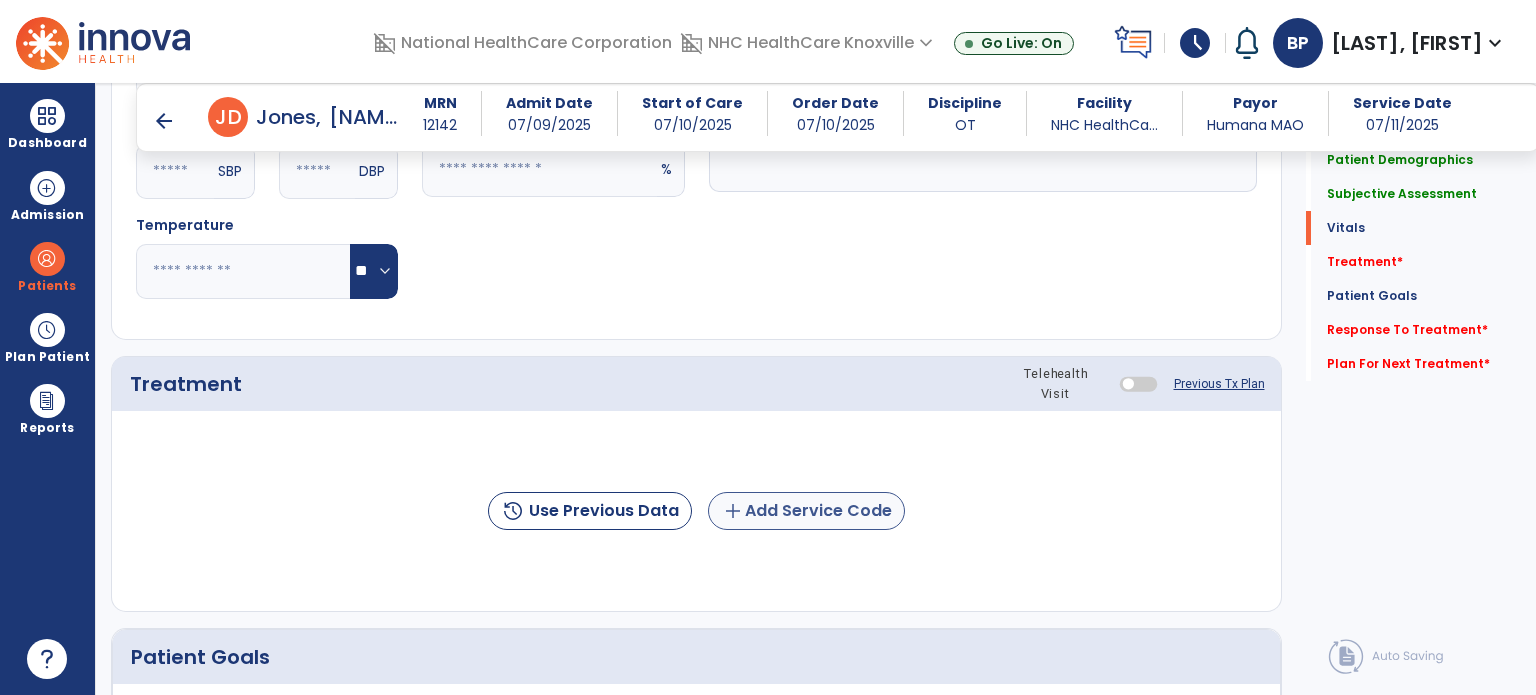 type on "**********" 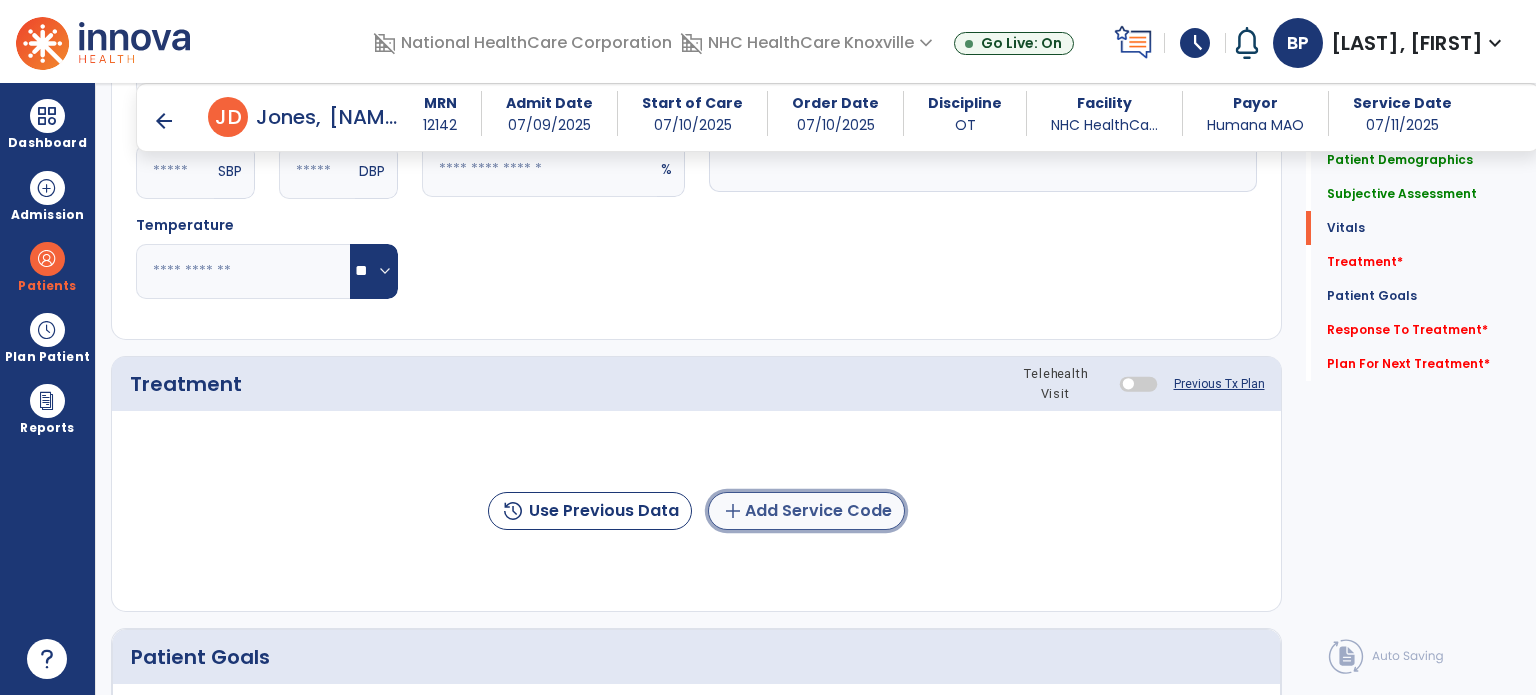 click on "add  Add Service Code" 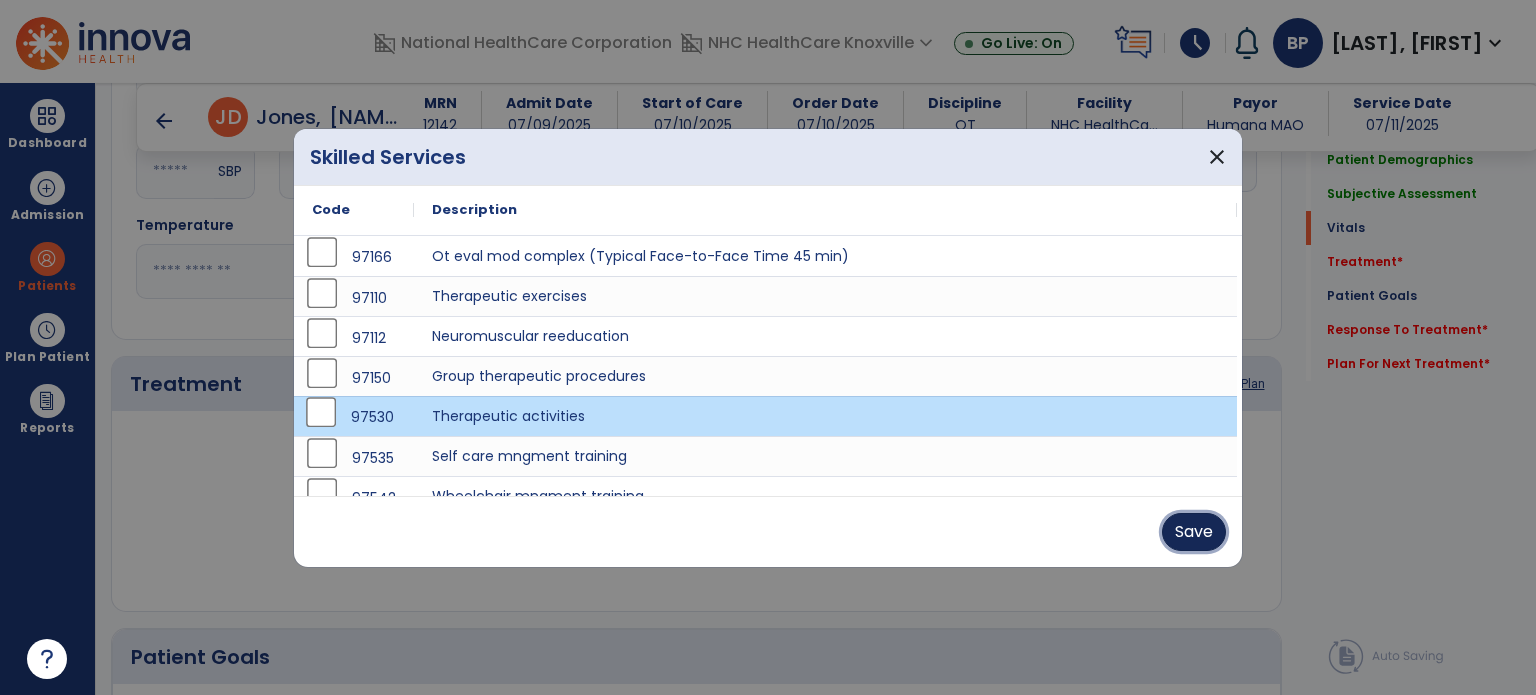click on "Save" at bounding box center (1194, 532) 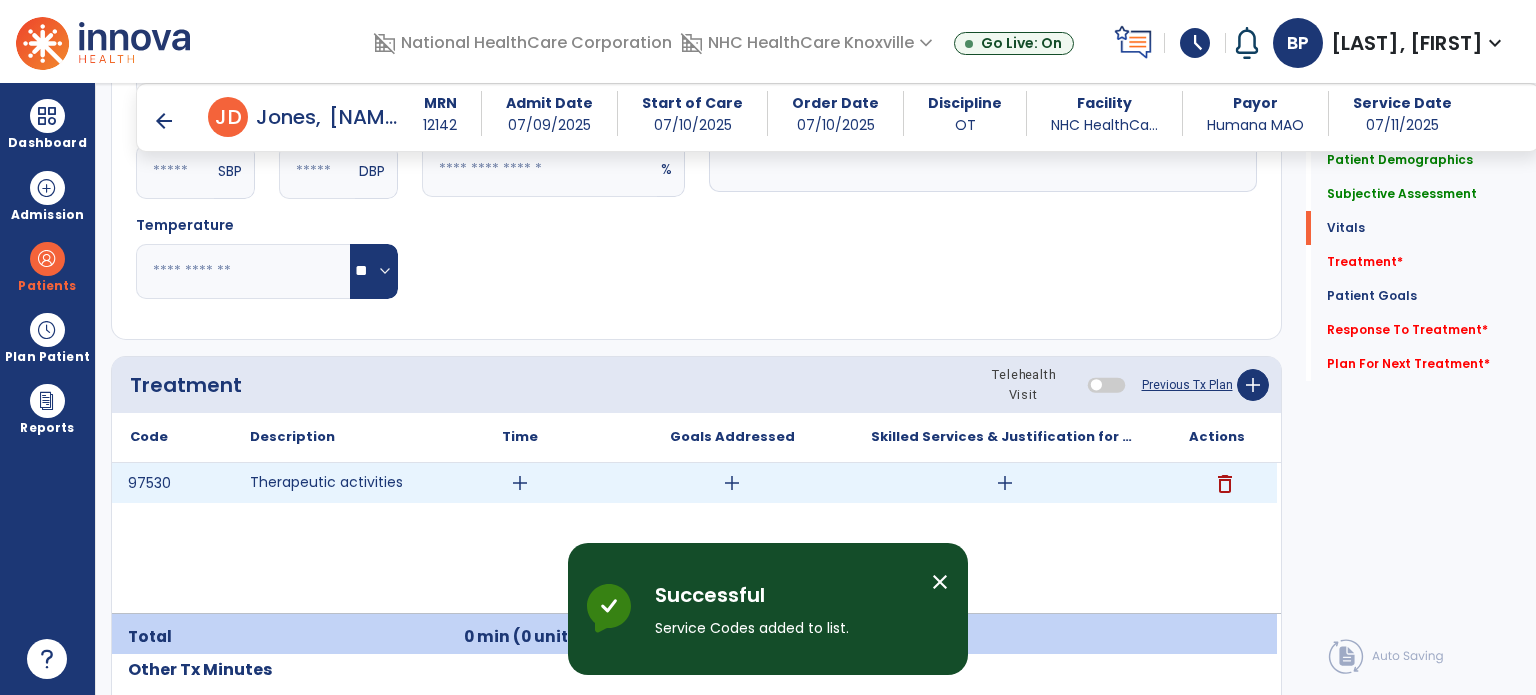 click on "add" at bounding box center [520, 483] 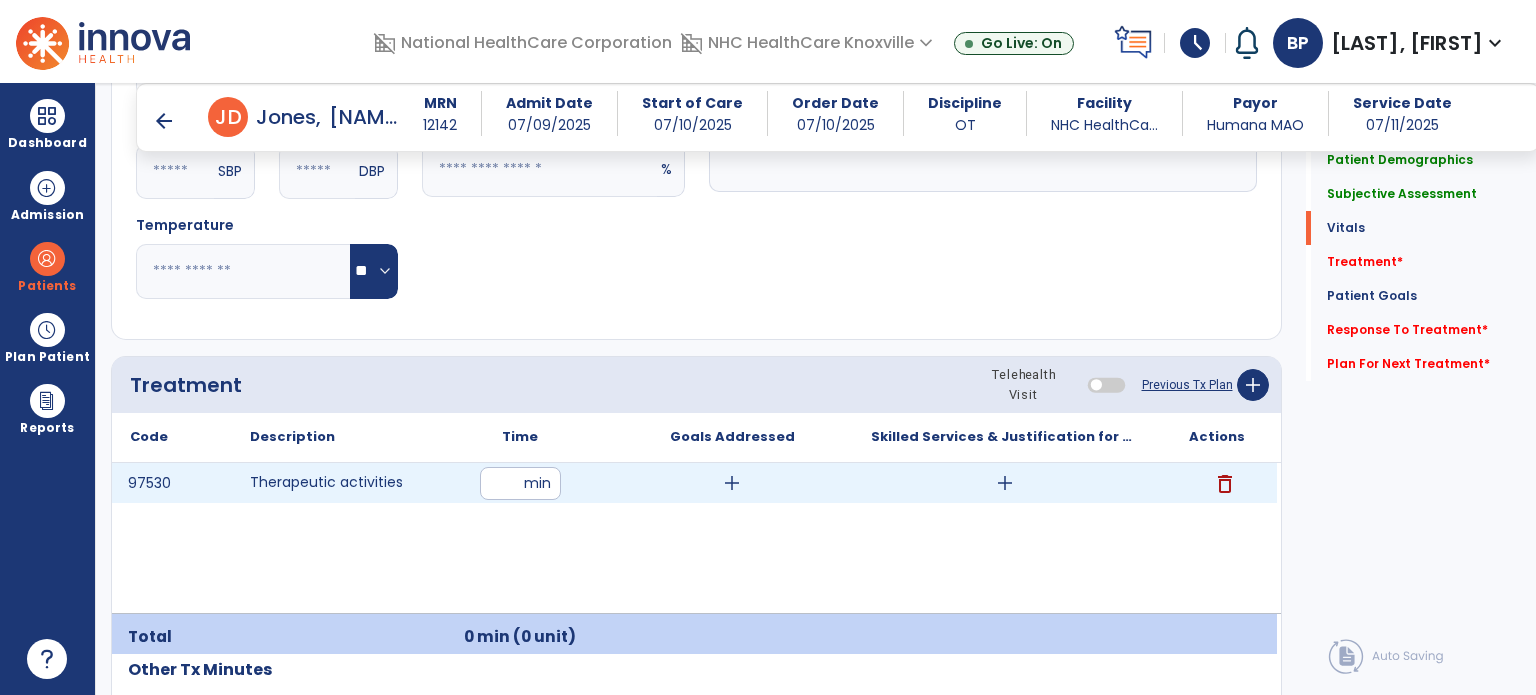 type on "**" 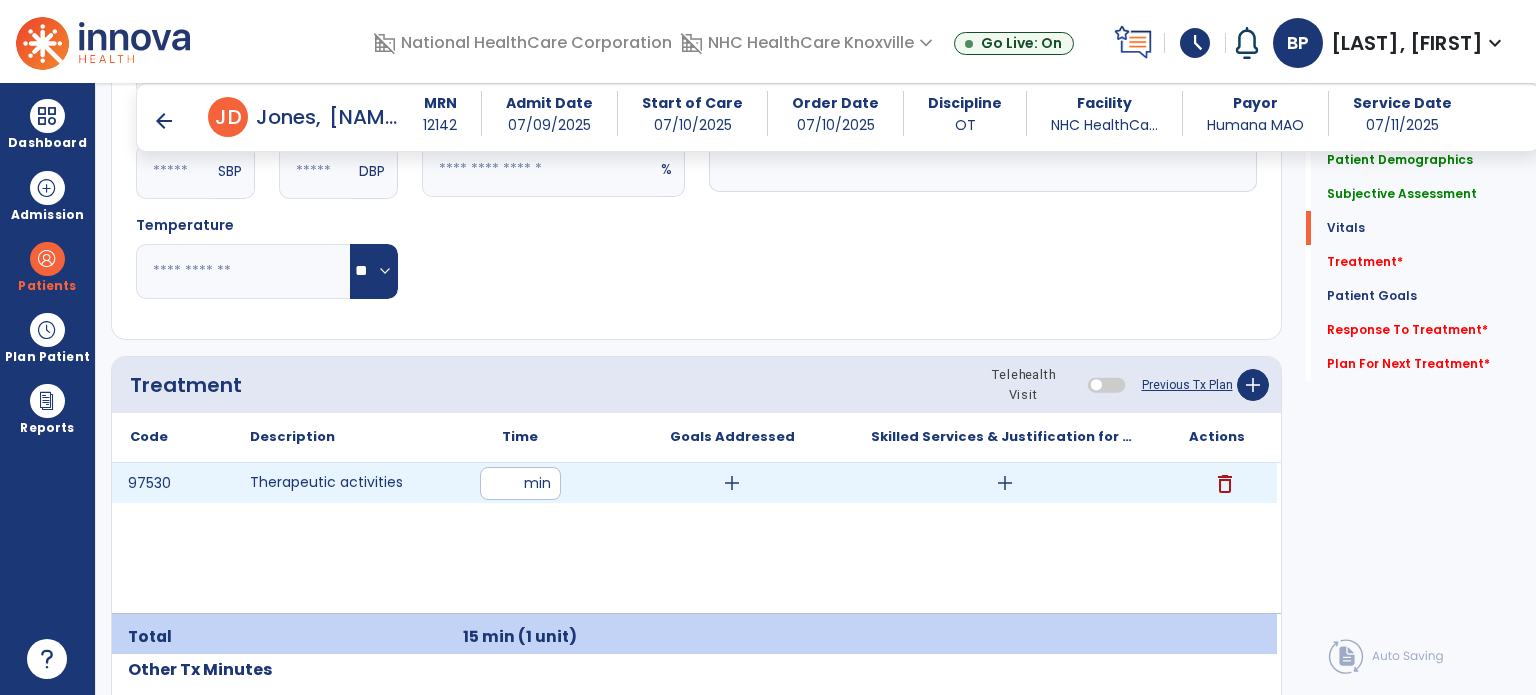 click on "add" at bounding box center [1005, 483] 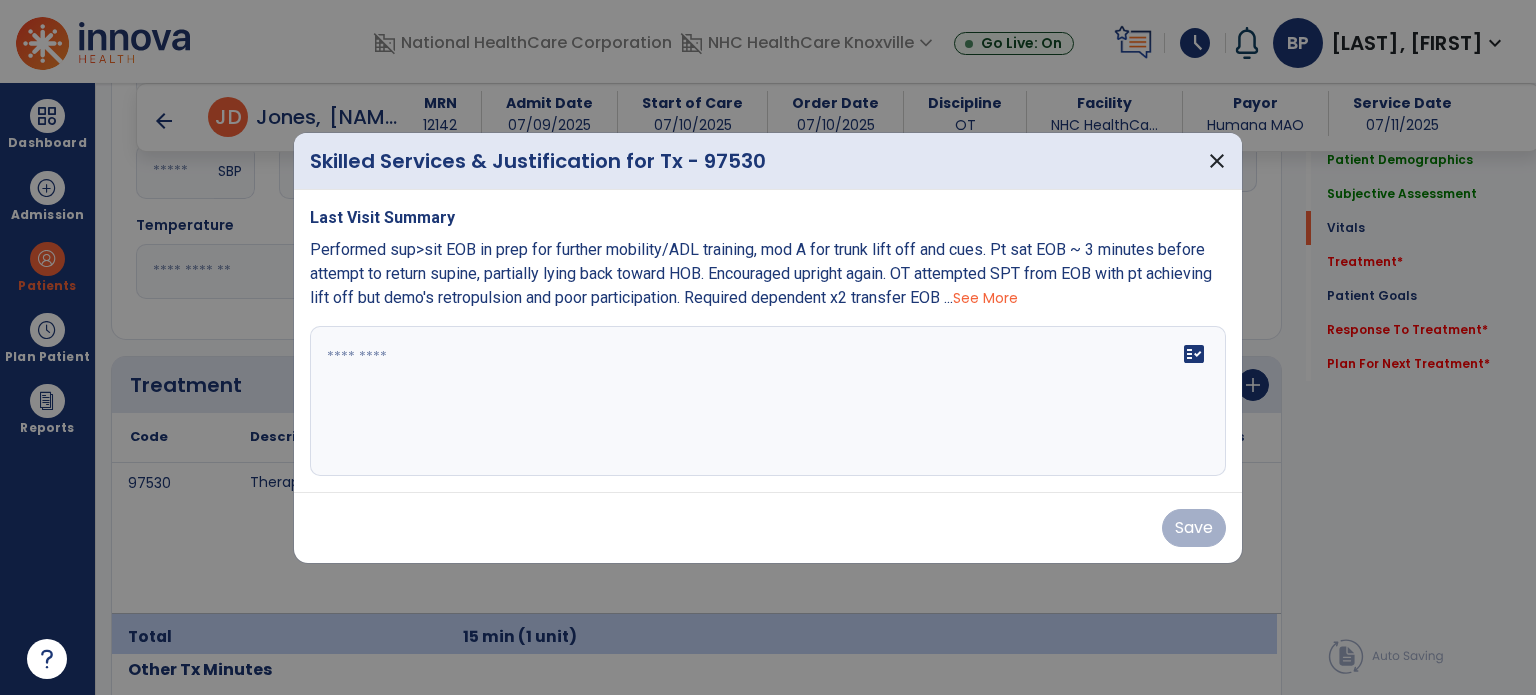 click on "fact_check" at bounding box center (768, 401) 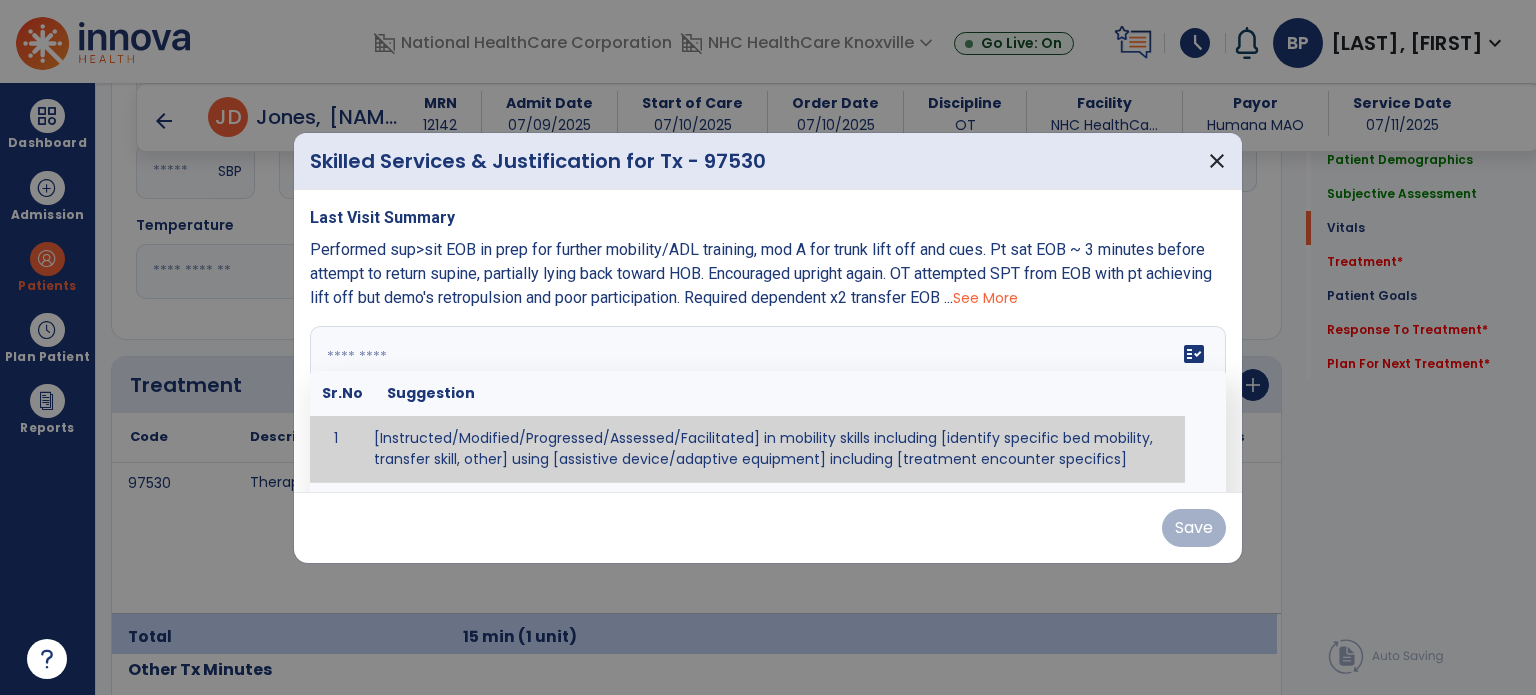 type on "*" 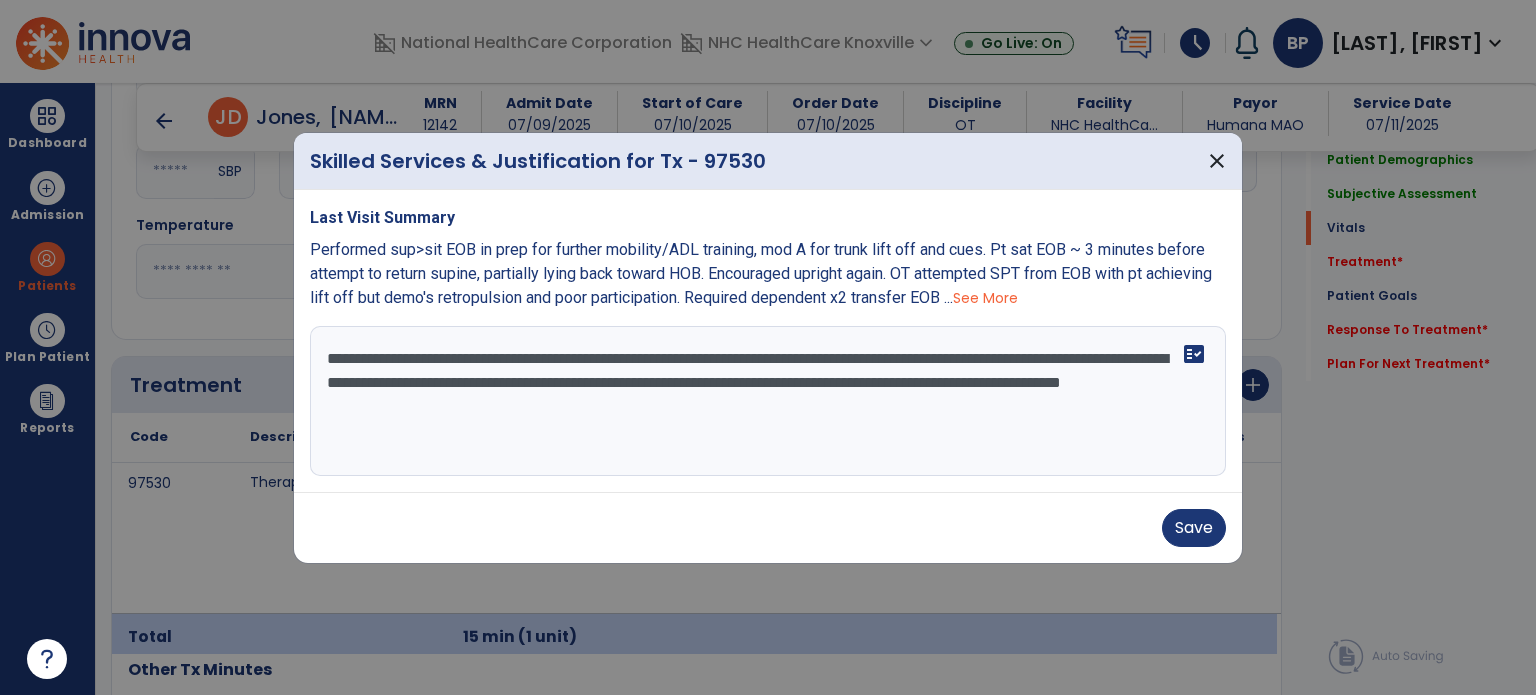 click on "**********" at bounding box center [768, 401] 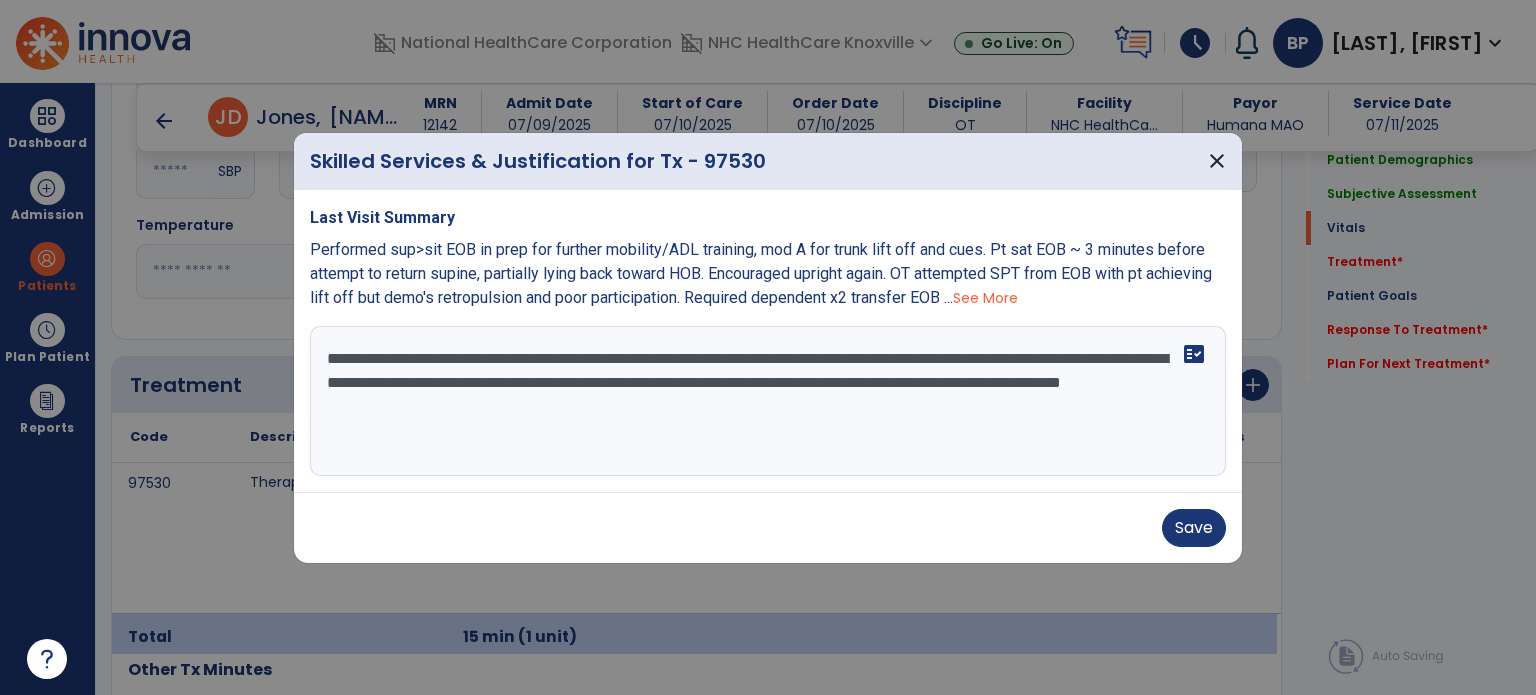 click on "**********" at bounding box center [768, 401] 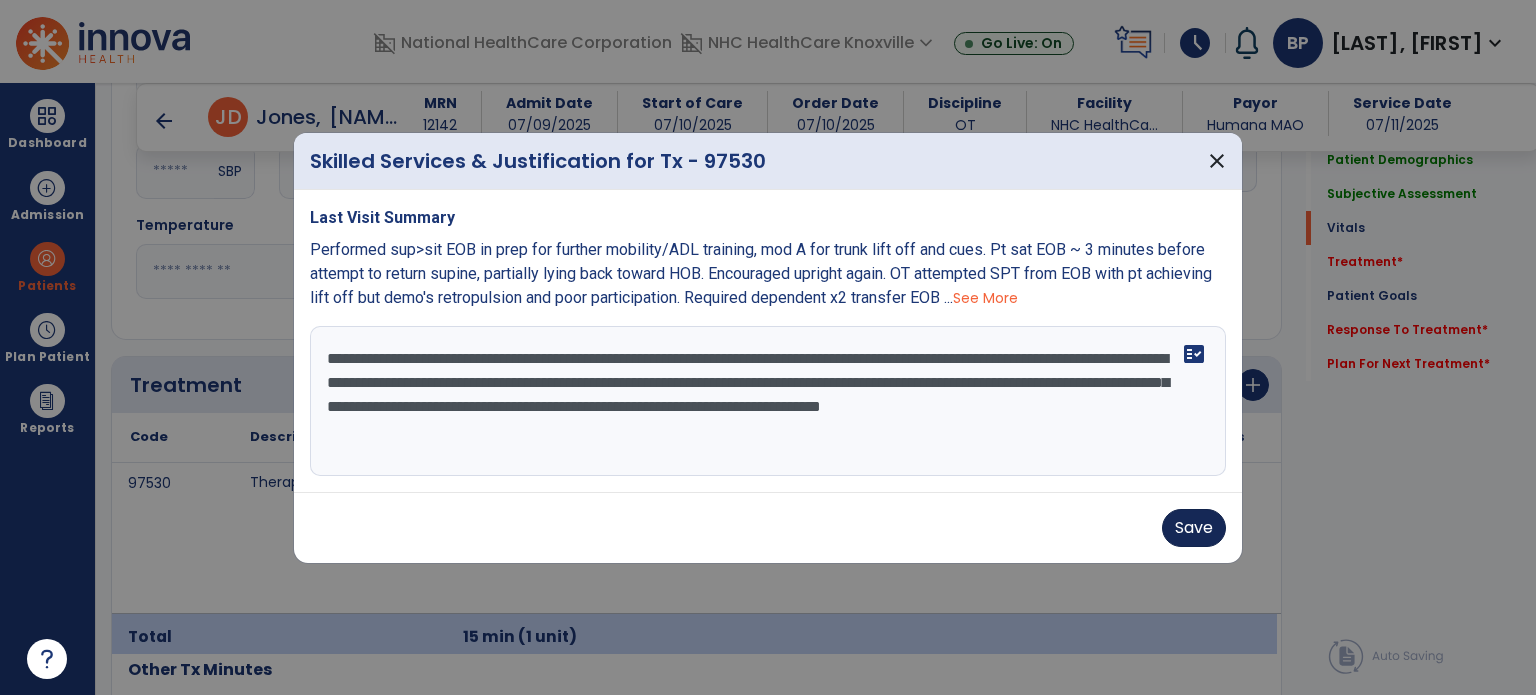 type on "**********" 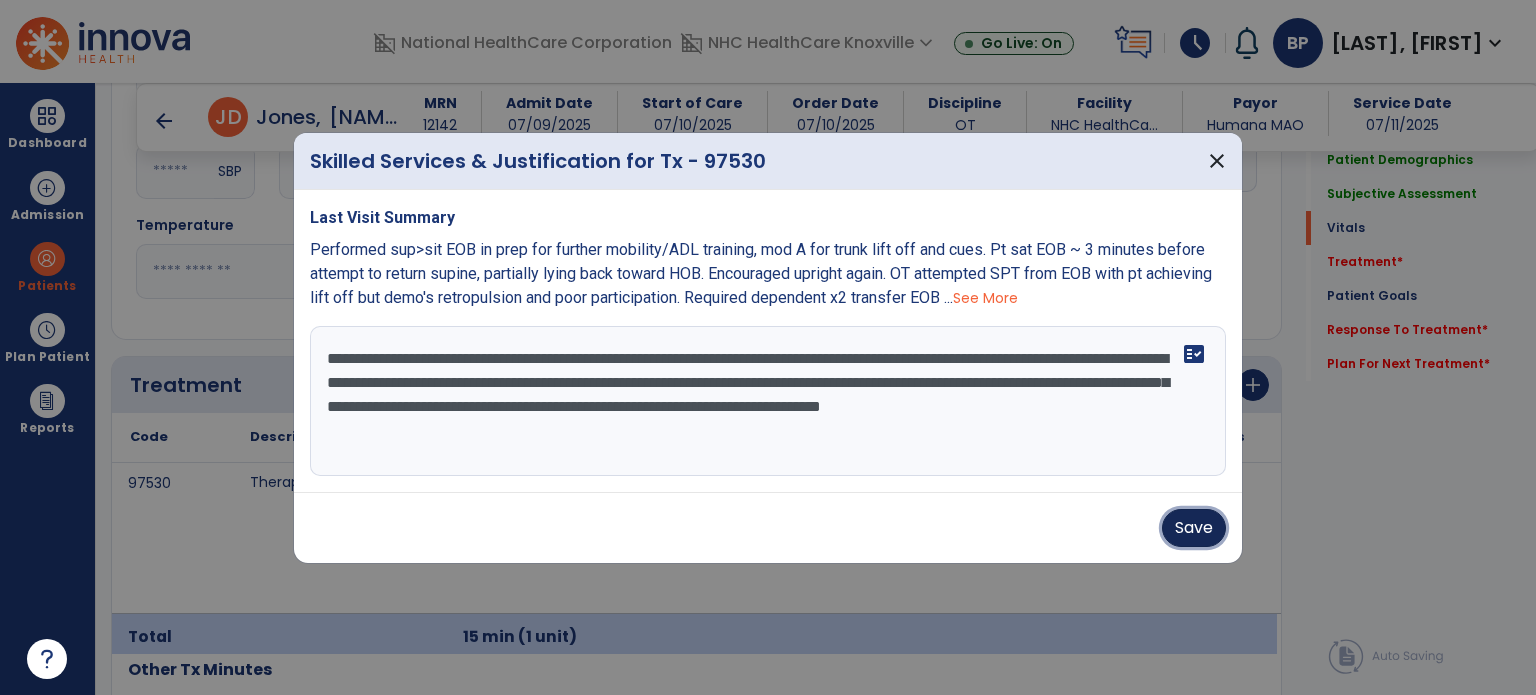 click on "Save" at bounding box center (1194, 528) 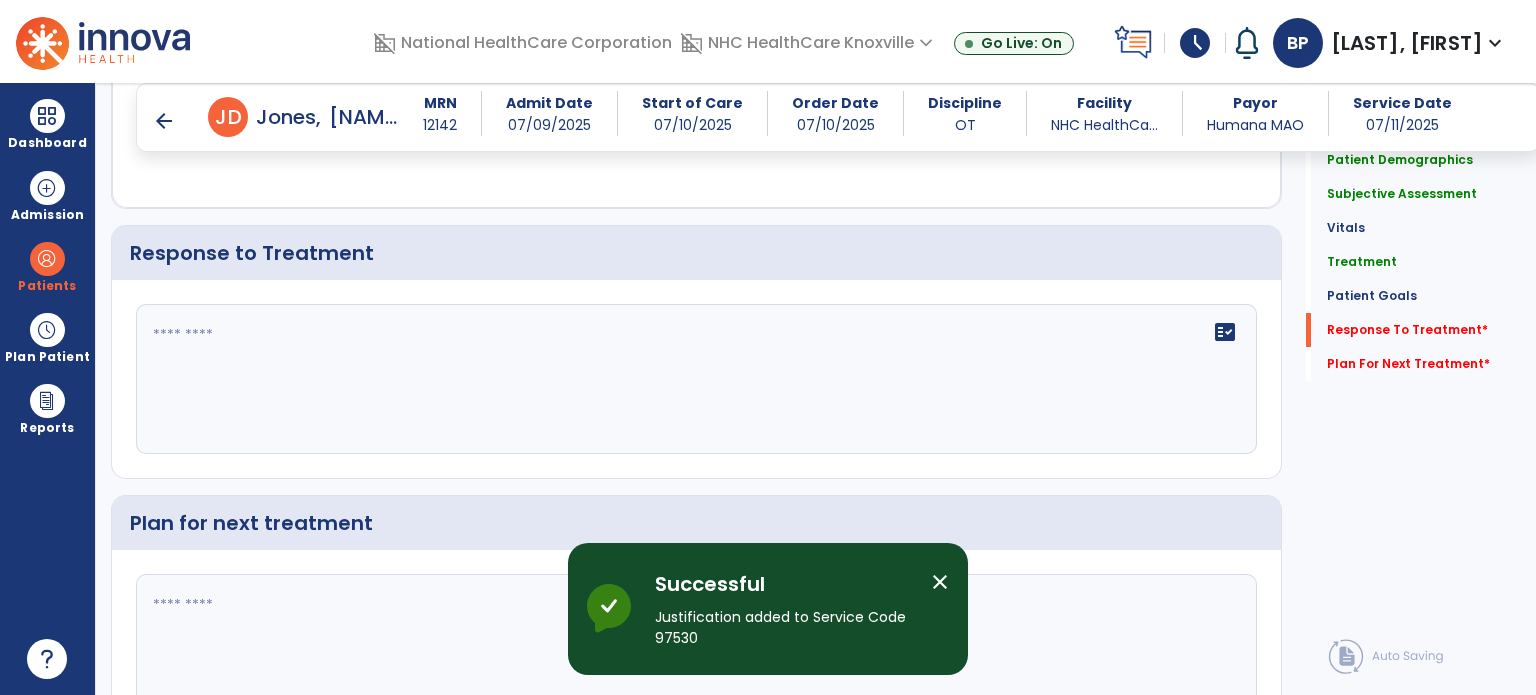 scroll, scrollTop: 3716, scrollLeft: 0, axis: vertical 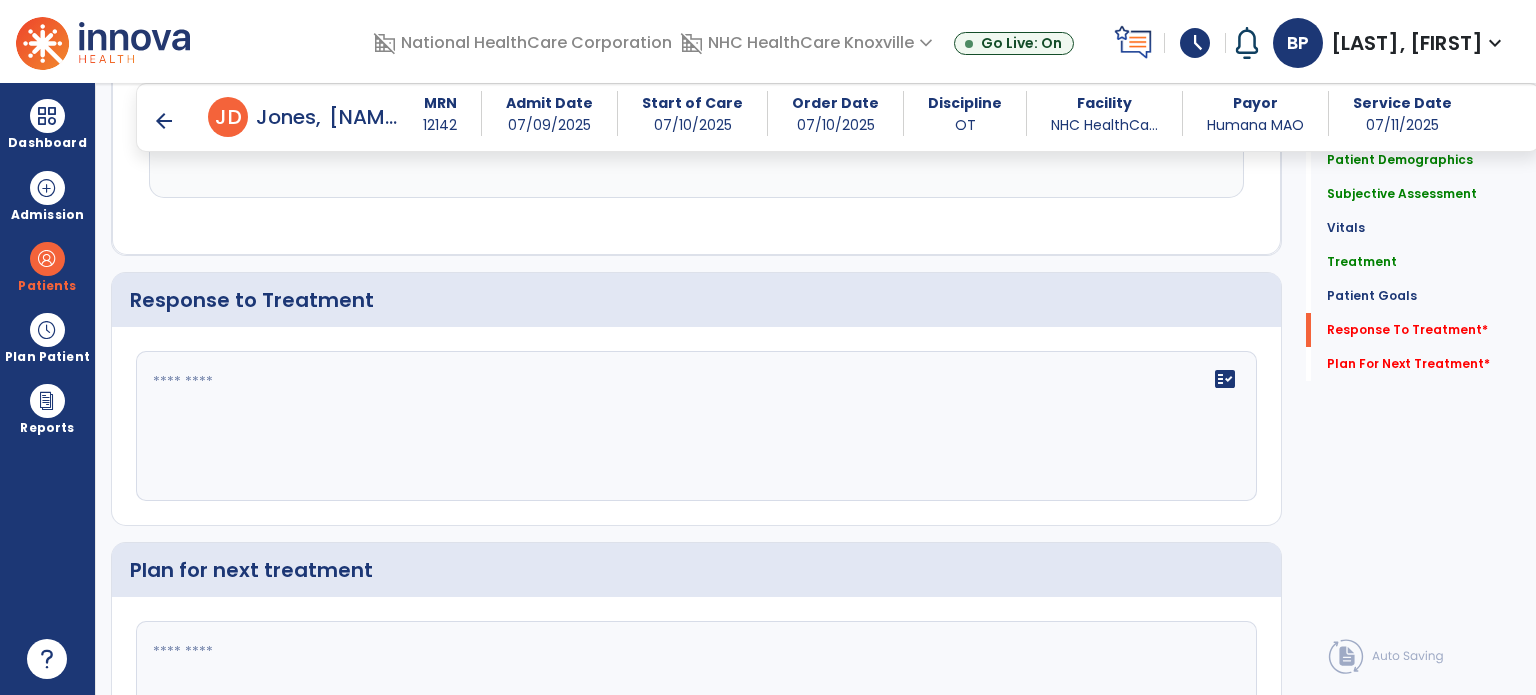 click 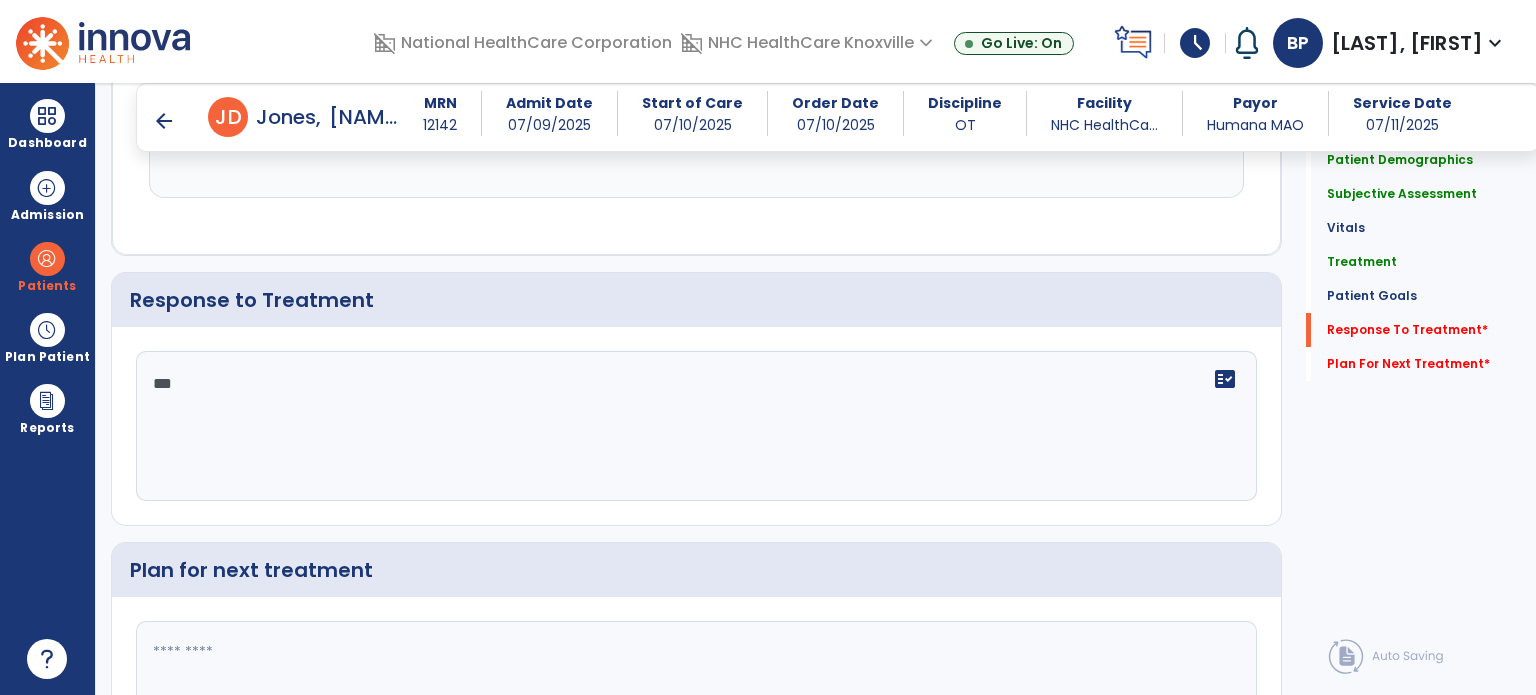 type on "***" 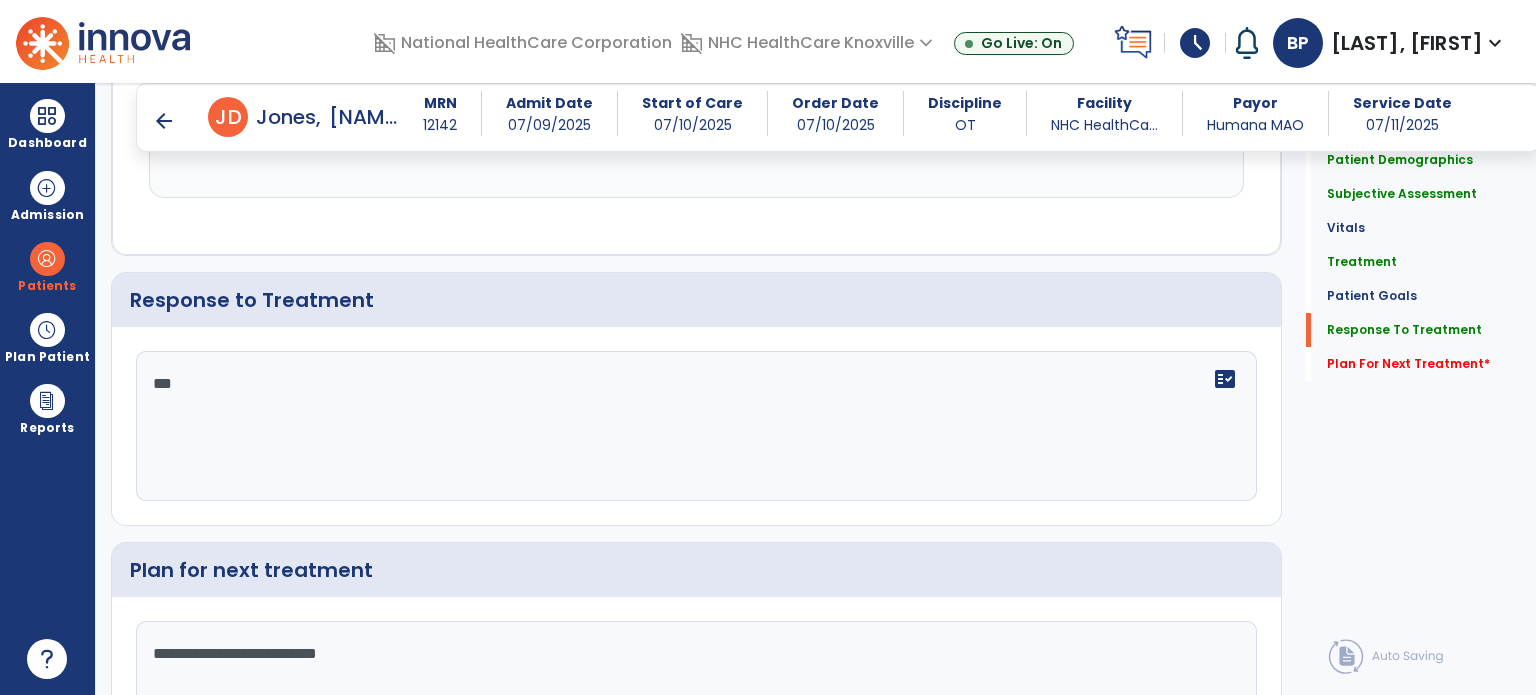 scroll, scrollTop: 3873, scrollLeft: 0, axis: vertical 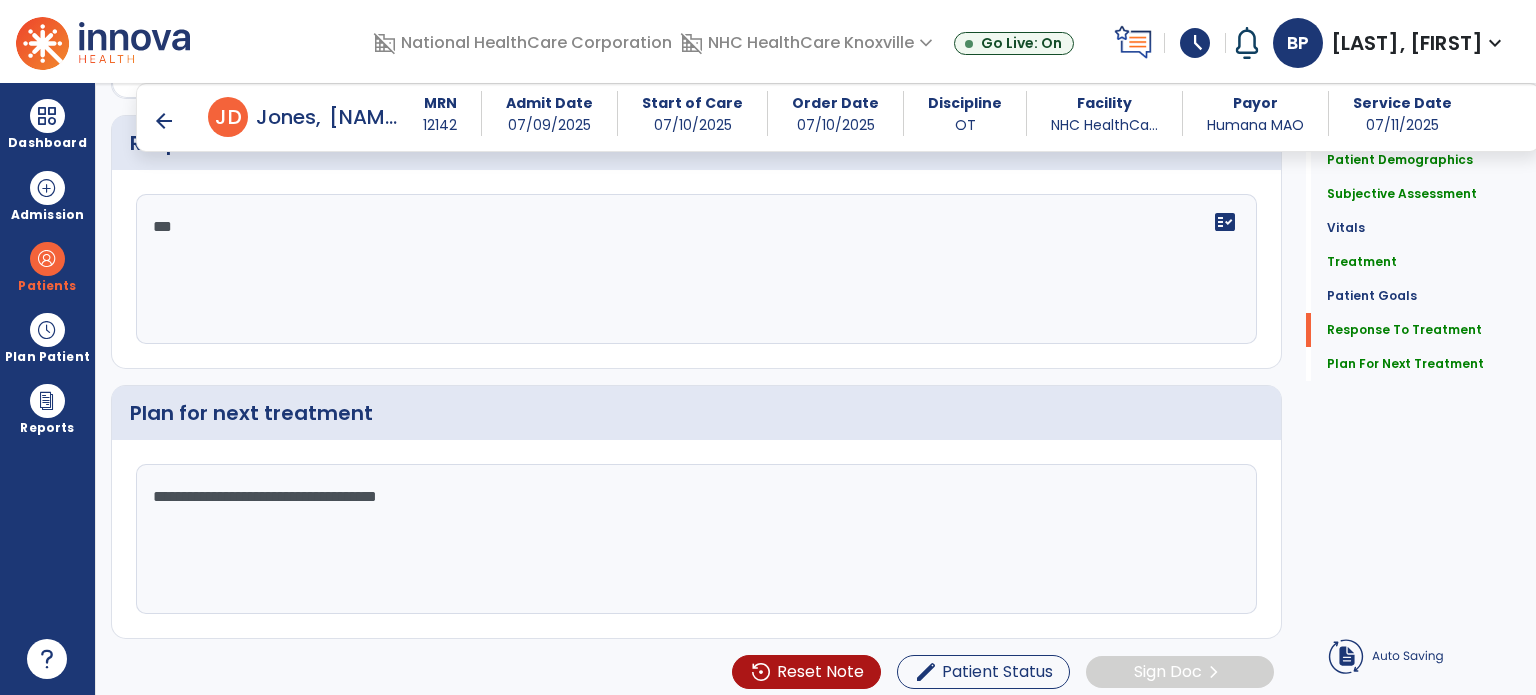 type on "**********" 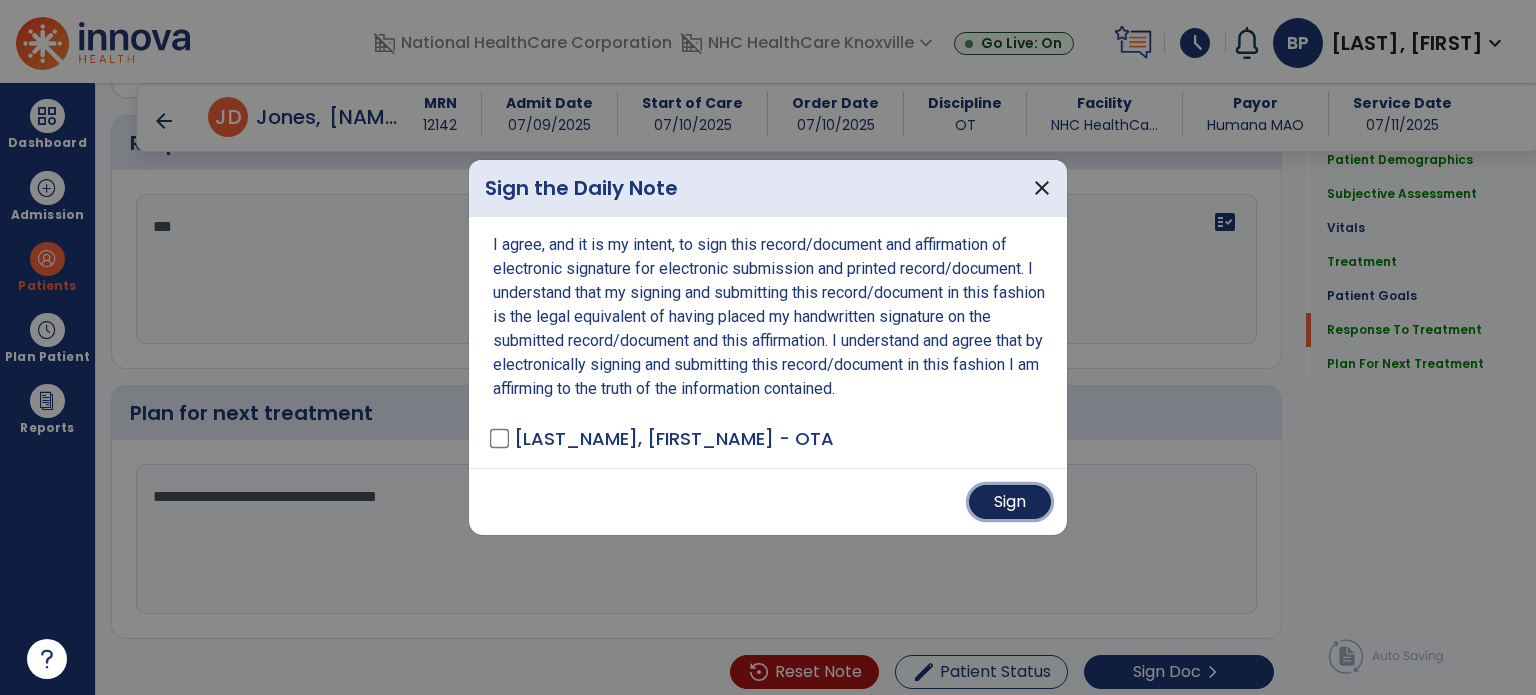 click on "Sign" at bounding box center [1010, 502] 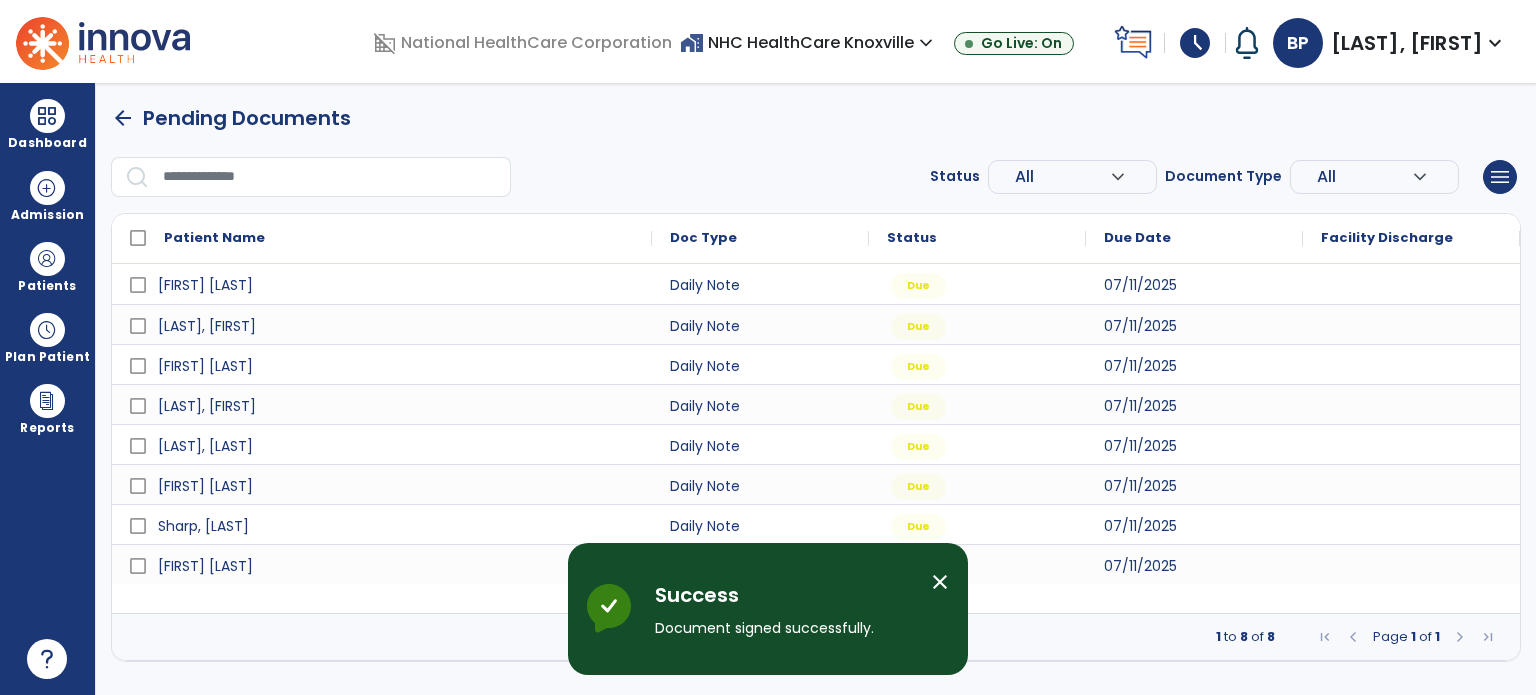 scroll, scrollTop: 0, scrollLeft: 0, axis: both 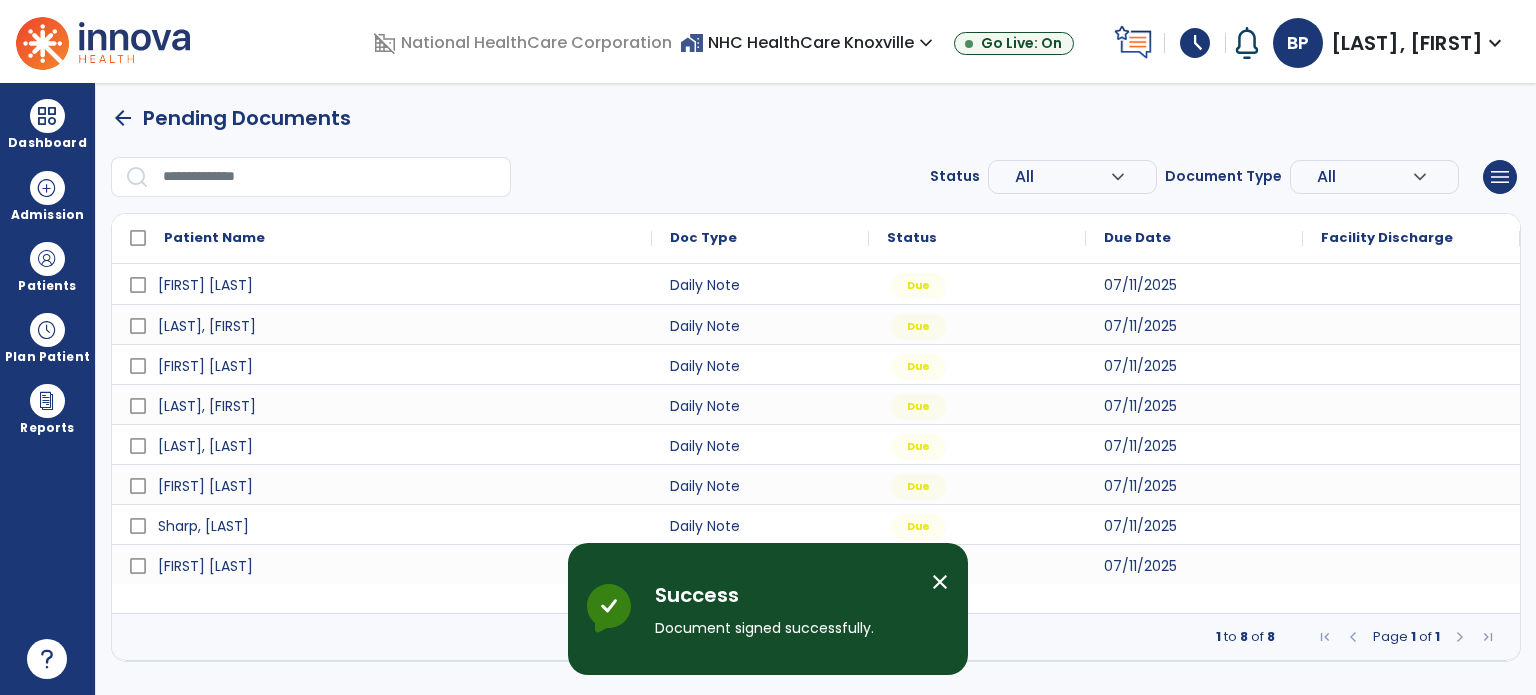 click on "close" at bounding box center [940, 582] 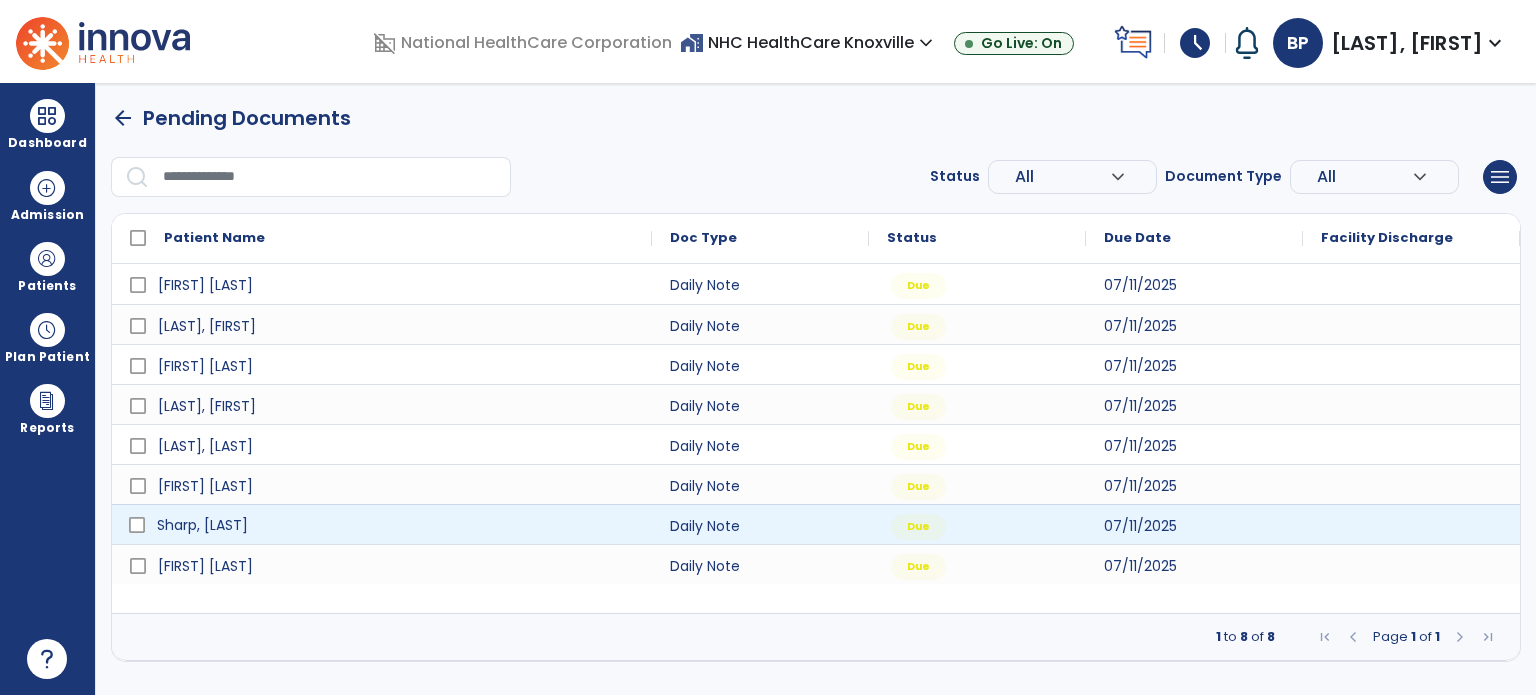 click on "Sharp, [LAST]" at bounding box center [396, 525] 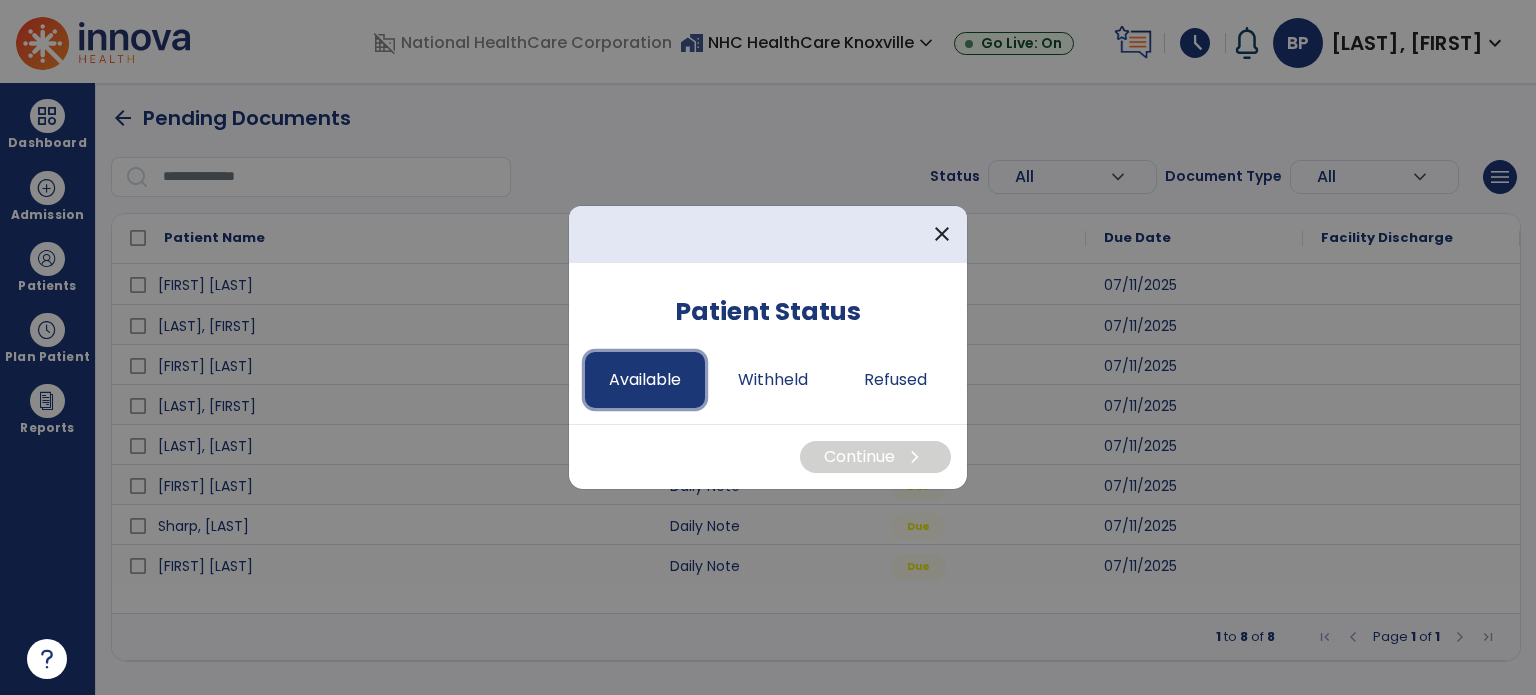 click on "Available" at bounding box center [645, 380] 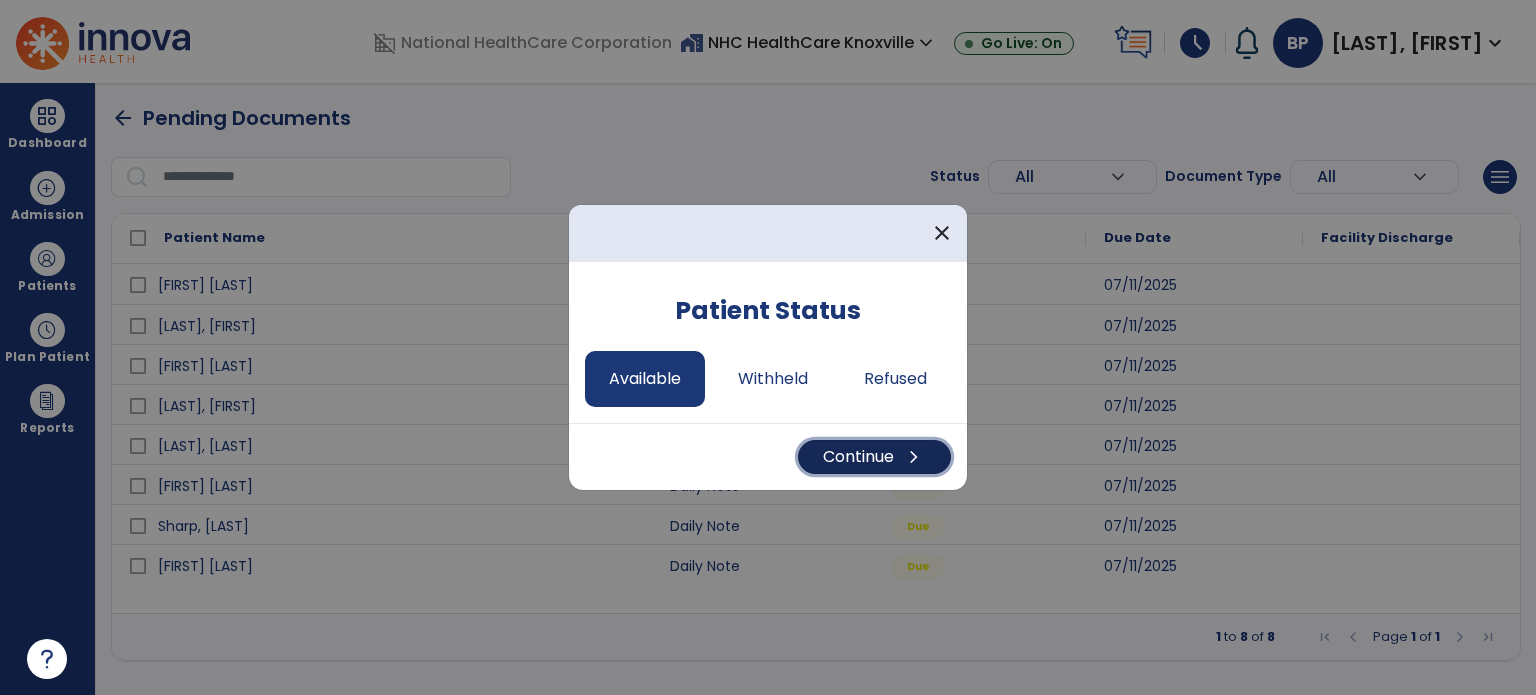 click on "Continue   chevron_right" at bounding box center (874, 457) 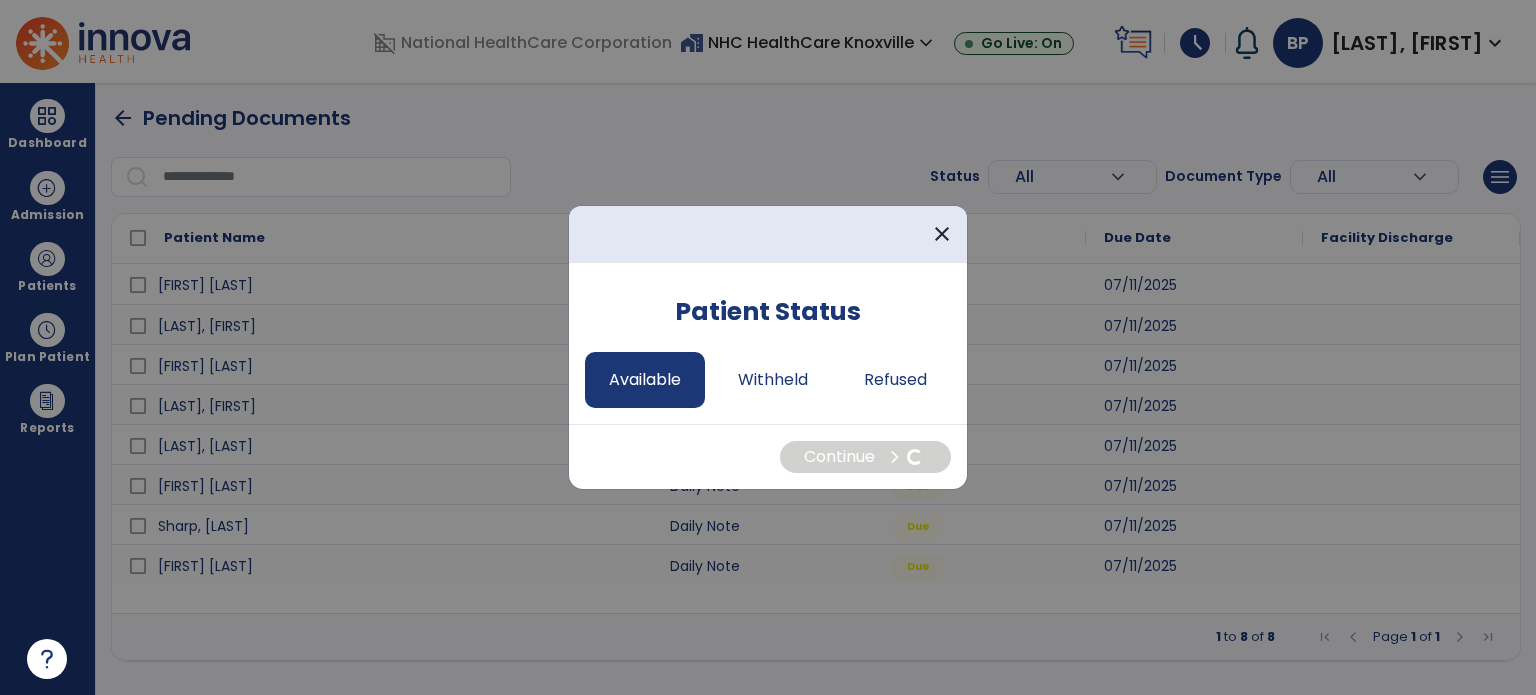 select on "*" 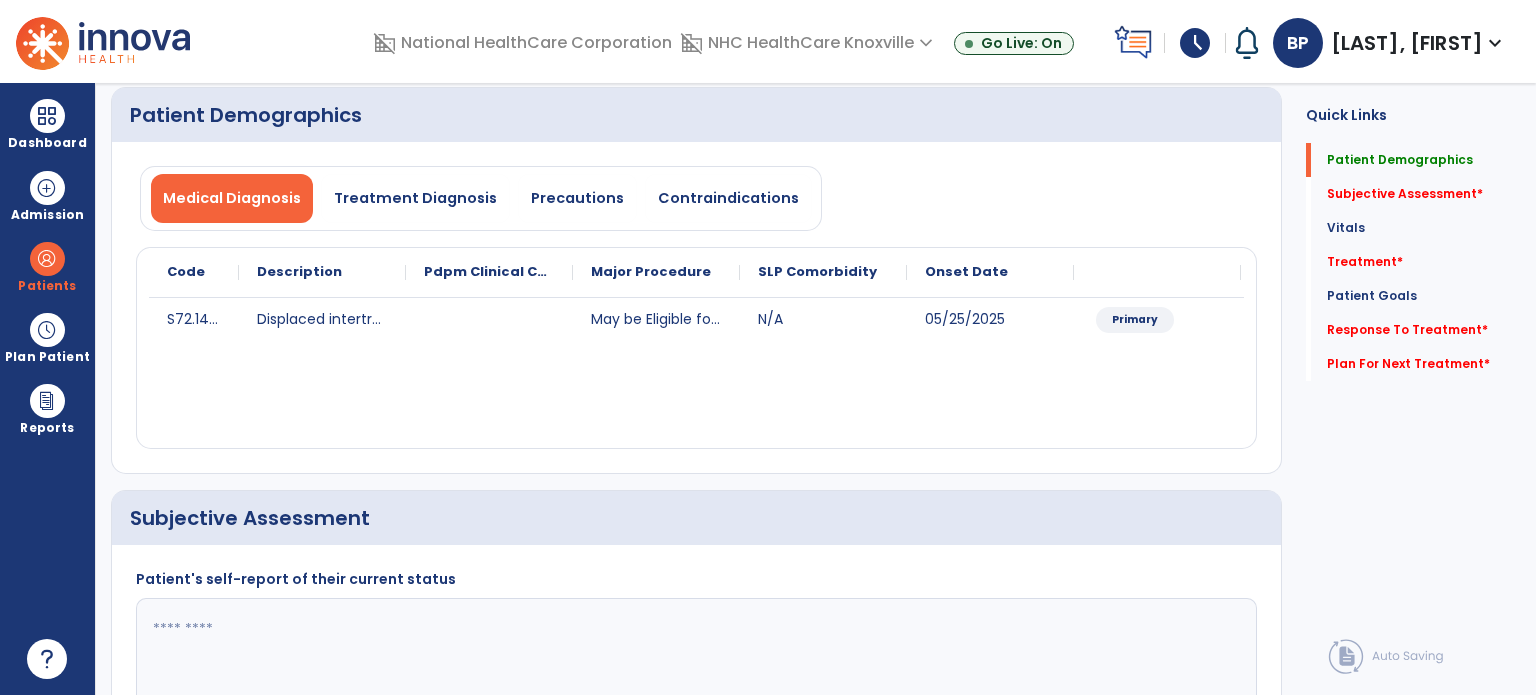 scroll, scrollTop: 235, scrollLeft: 0, axis: vertical 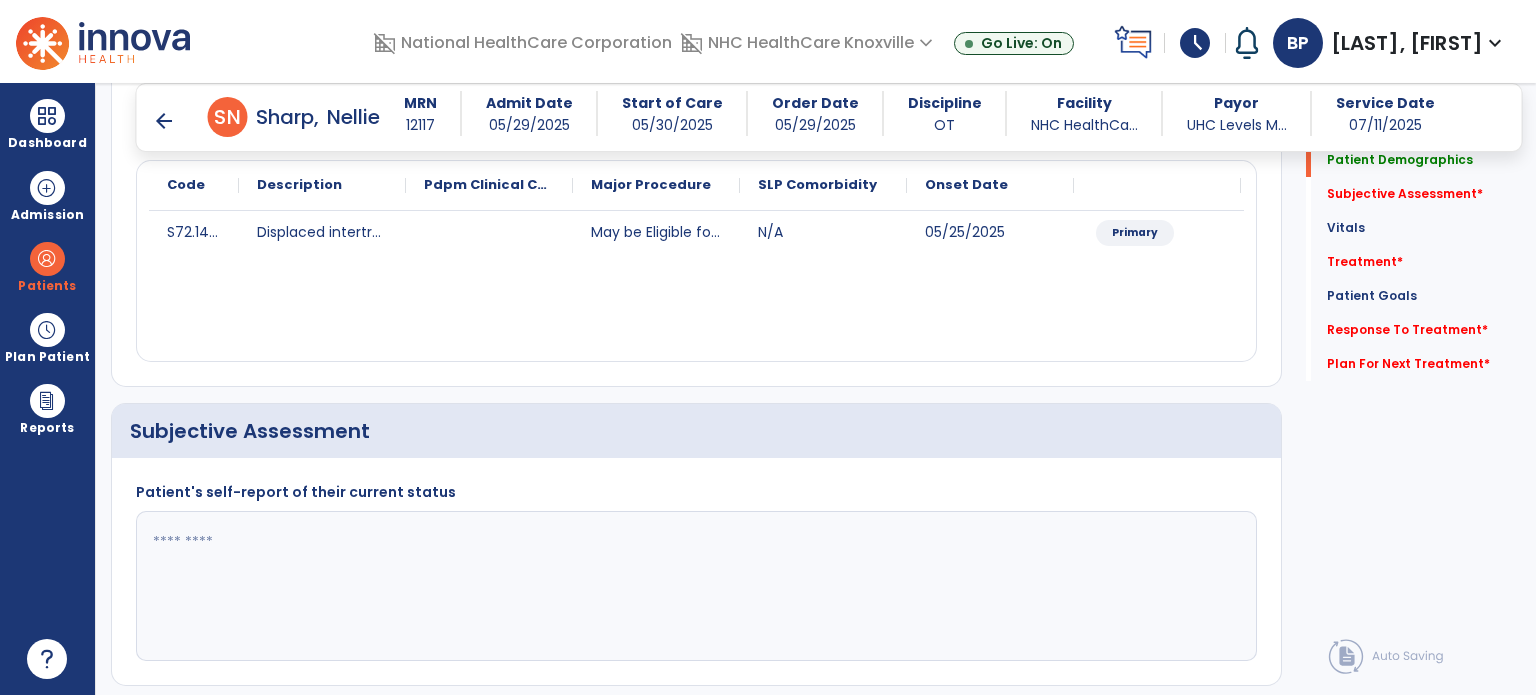click 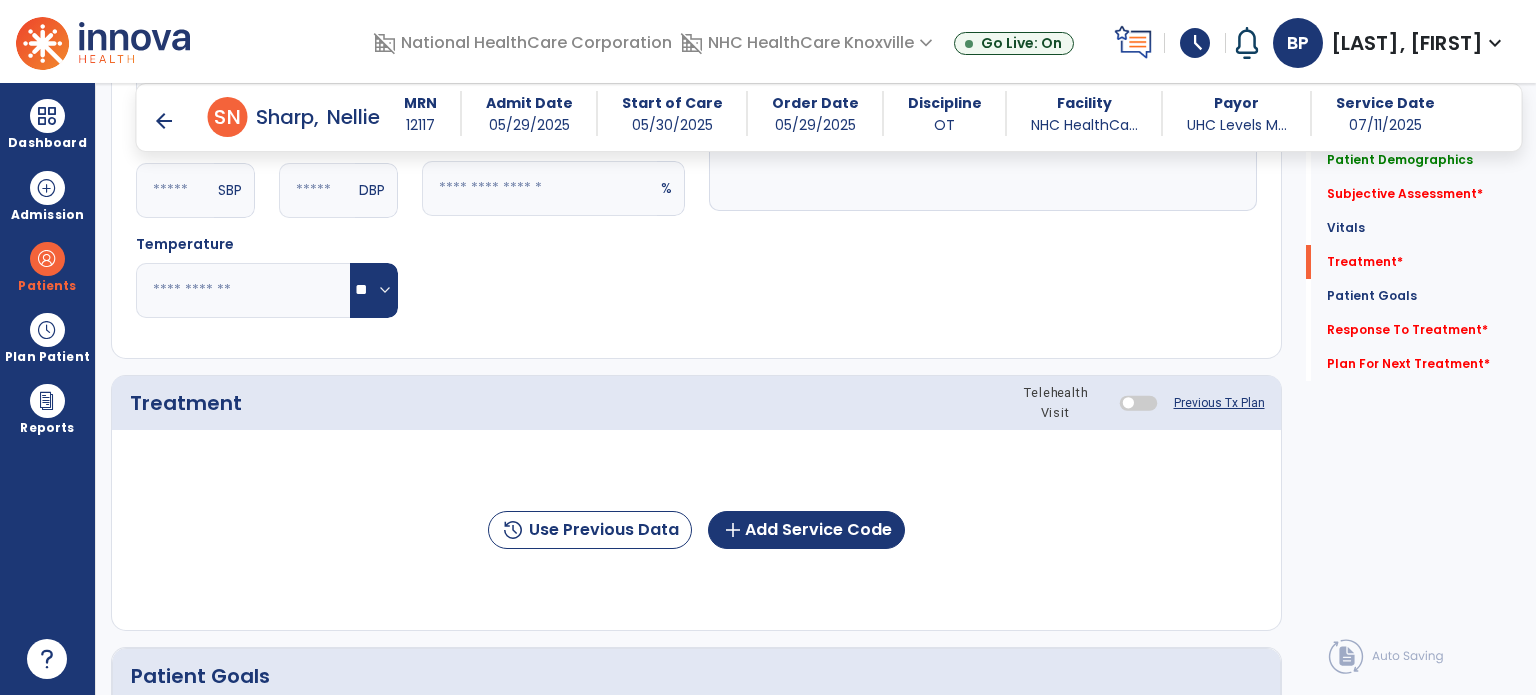 scroll, scrollTop: 1062, scrollLeft: 0, axis: vertical 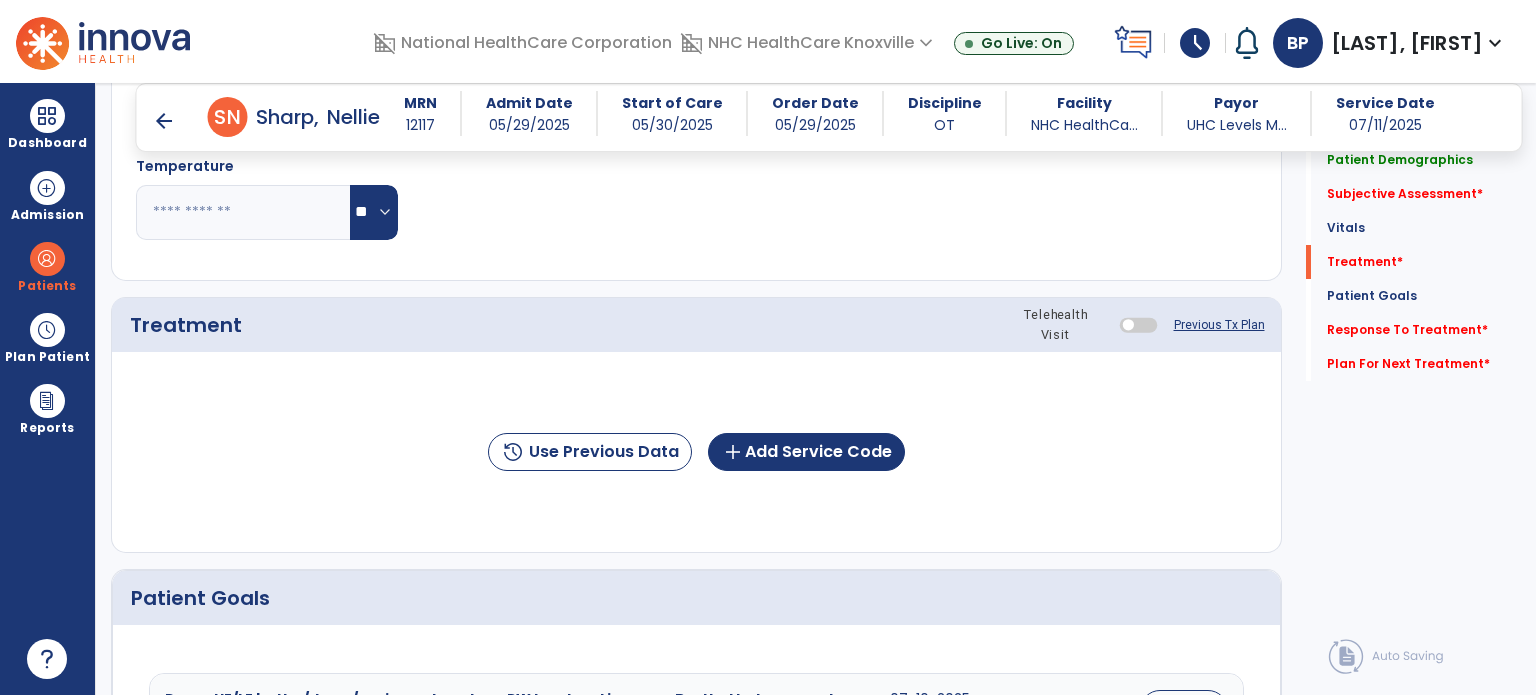 type on "**********" 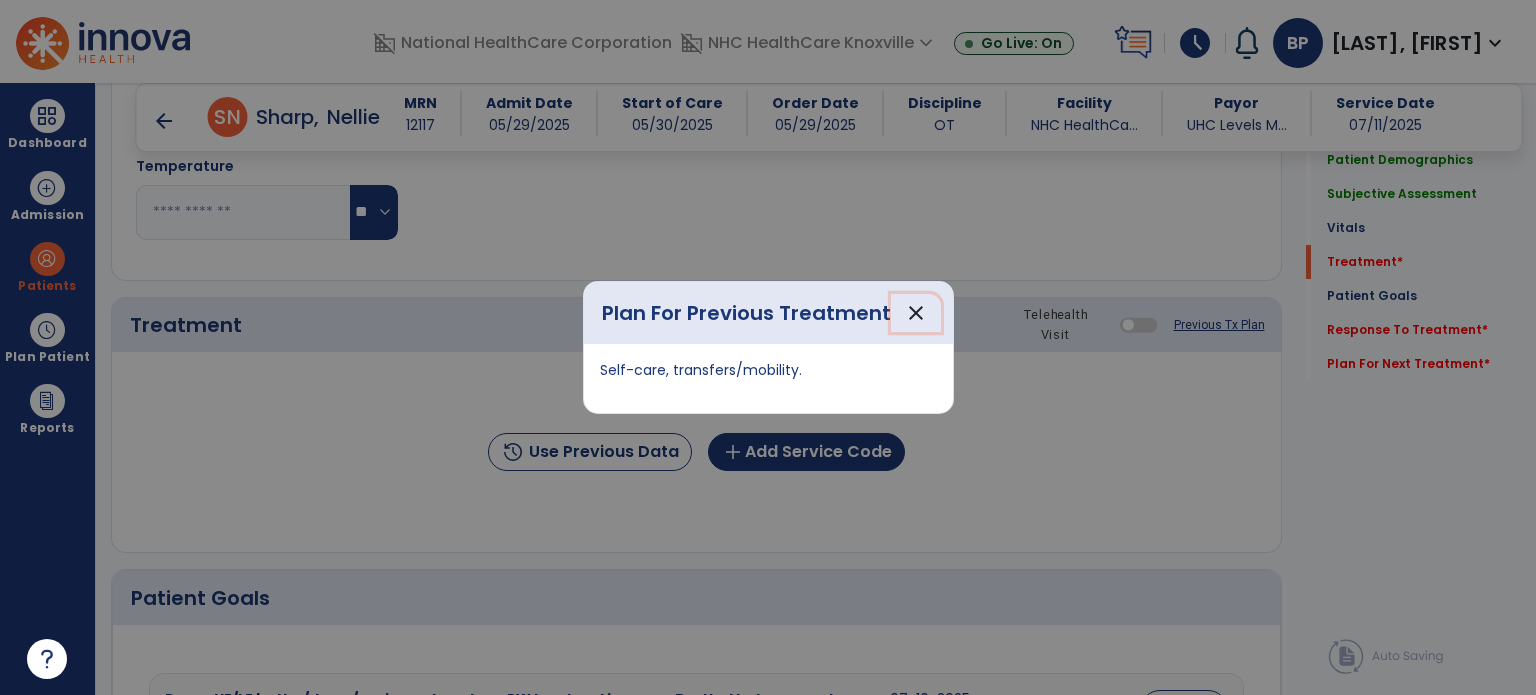 click on "close" at bounding box center [916, 313] 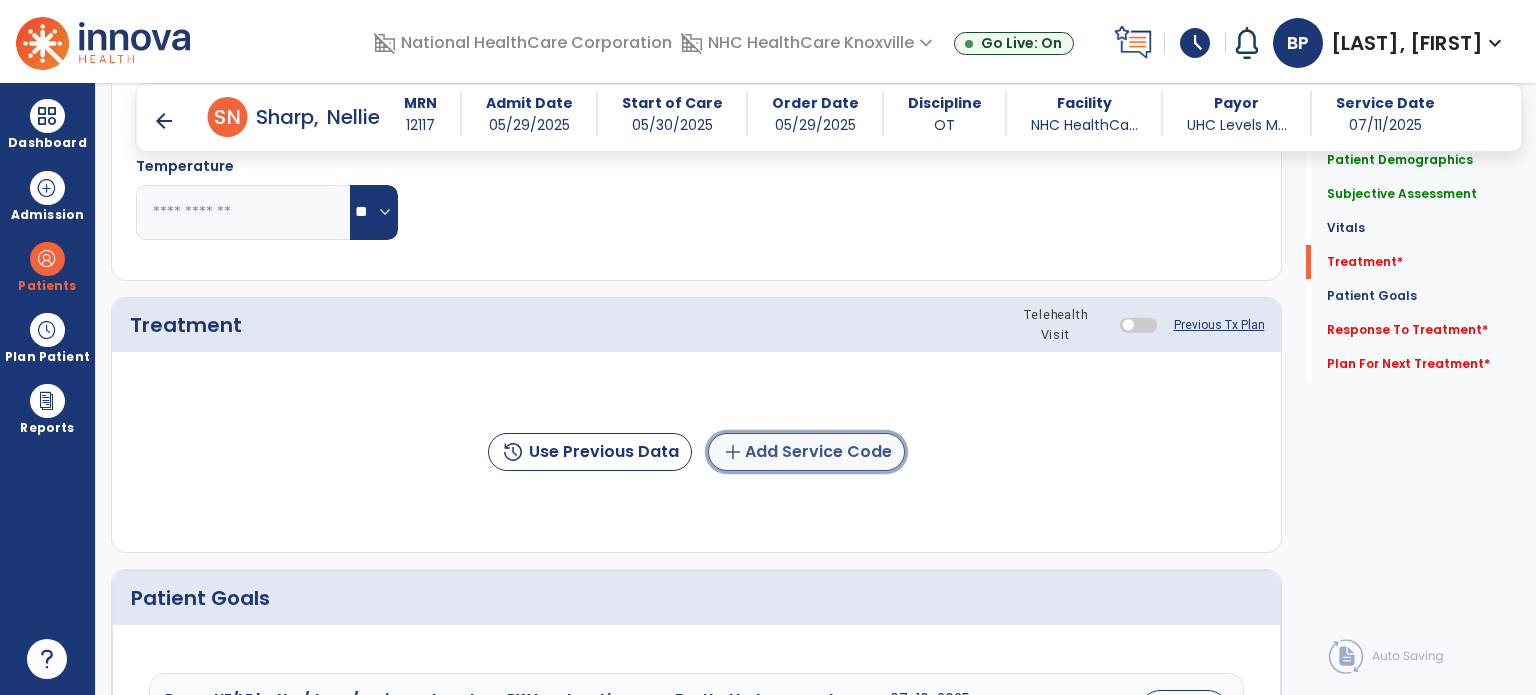 click on "add  Add Service Code" 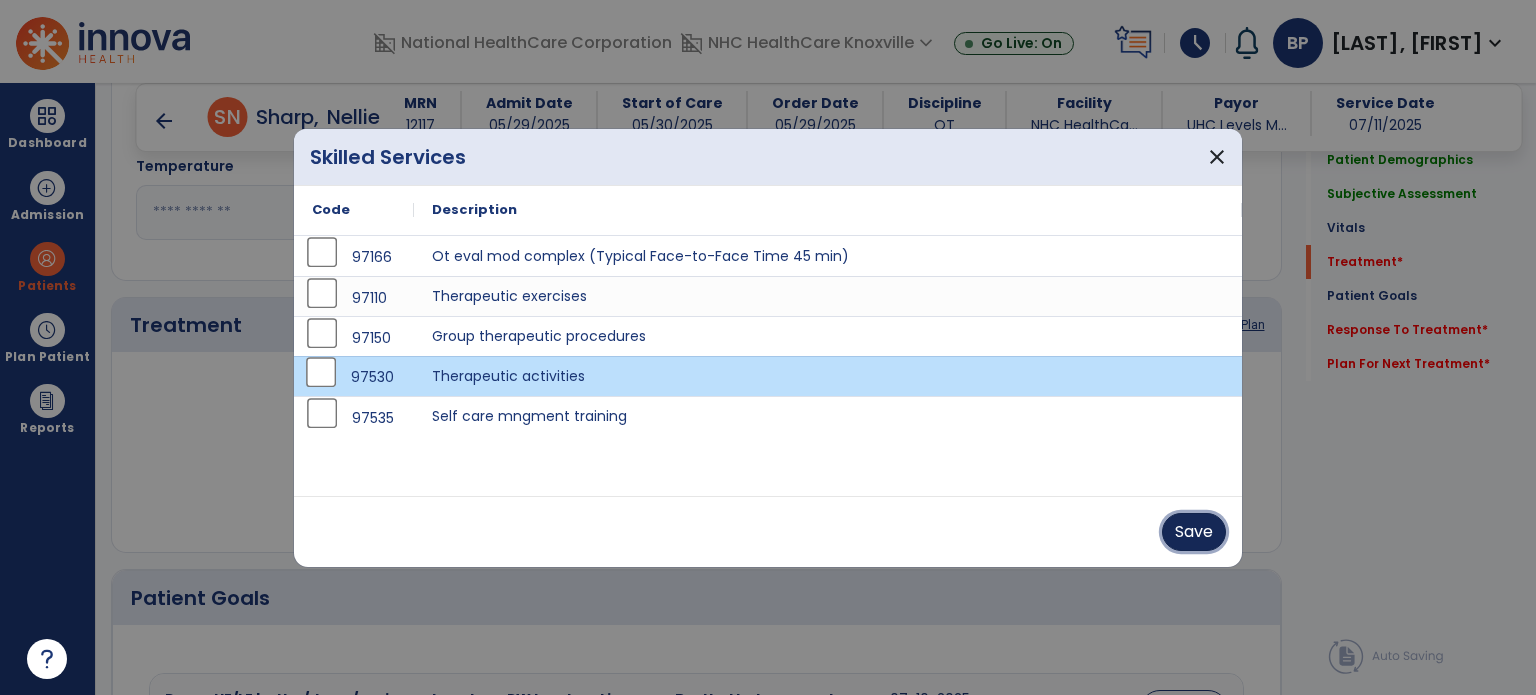 click on "Save" at bounding box center (1194, 532) 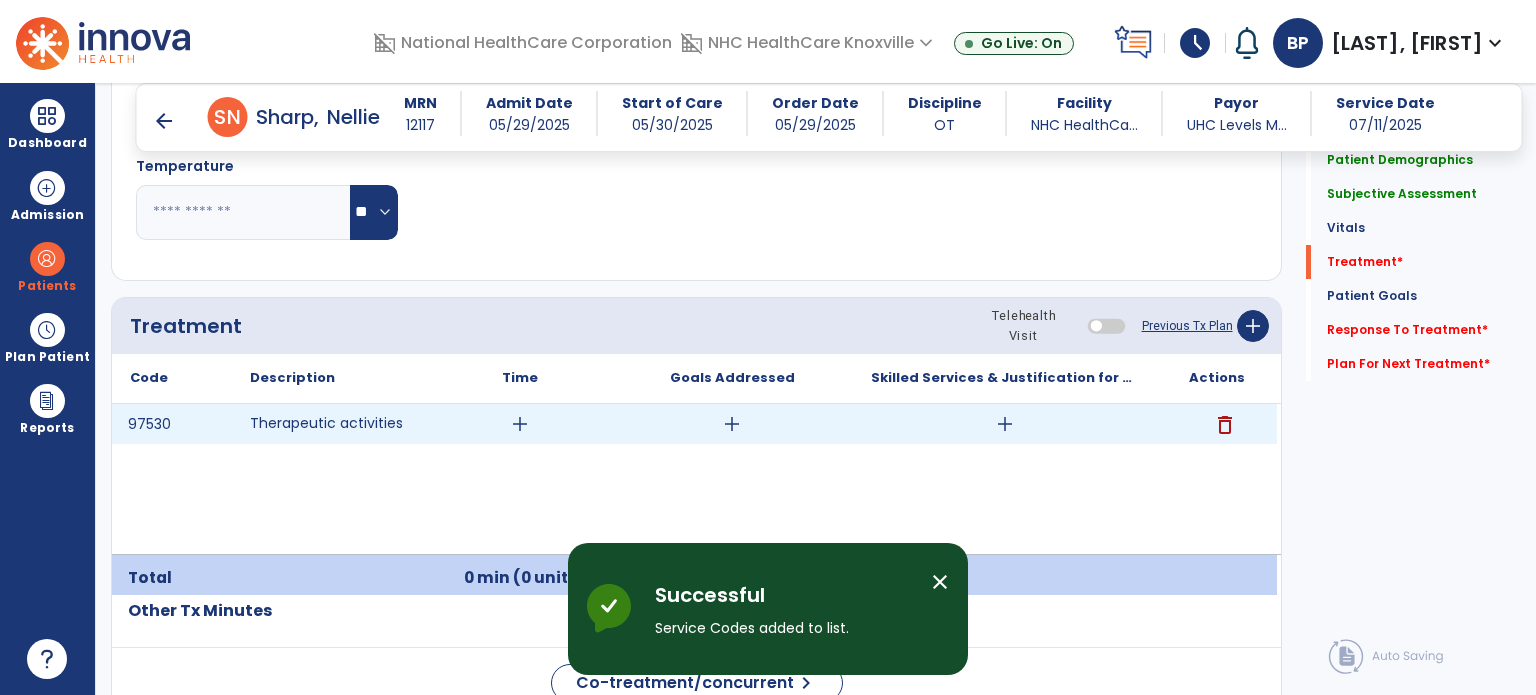 click on "add" at bounding box center [520, 424] 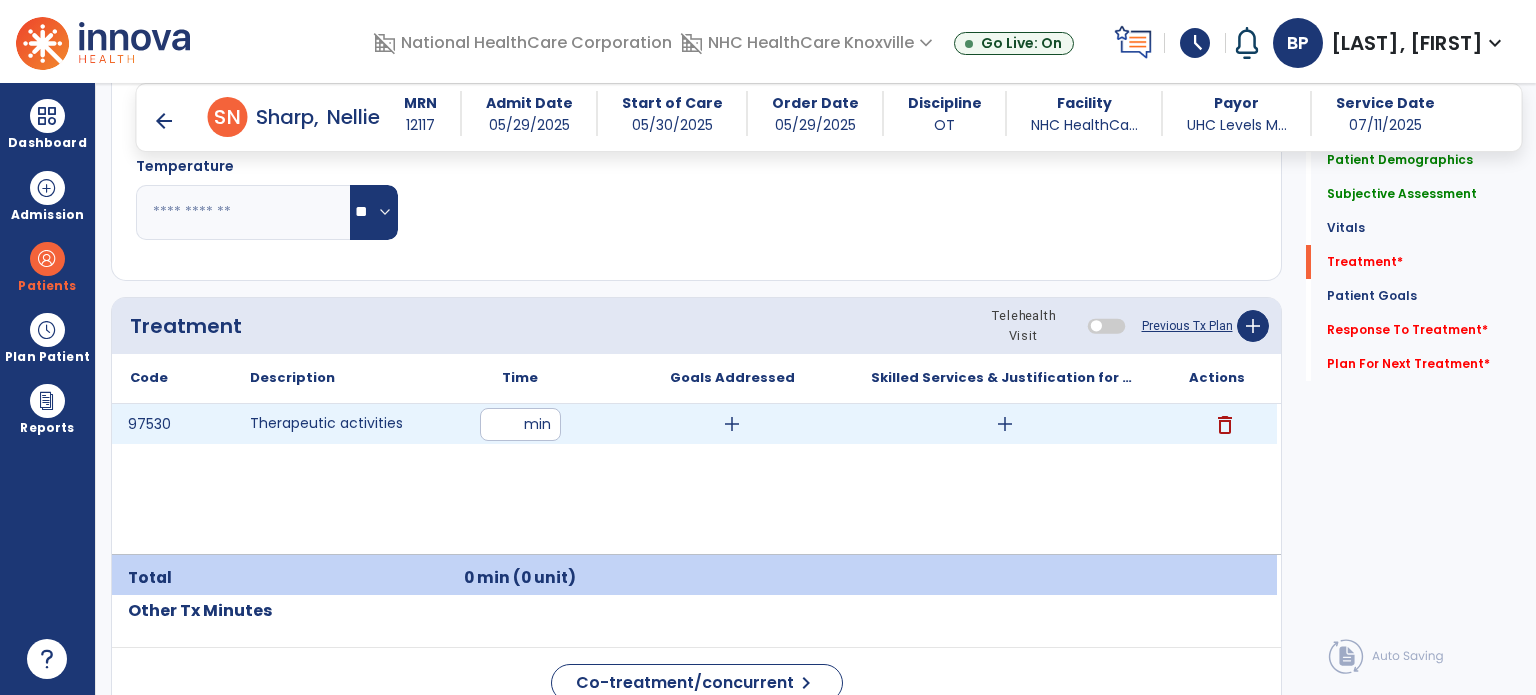 type on "**" 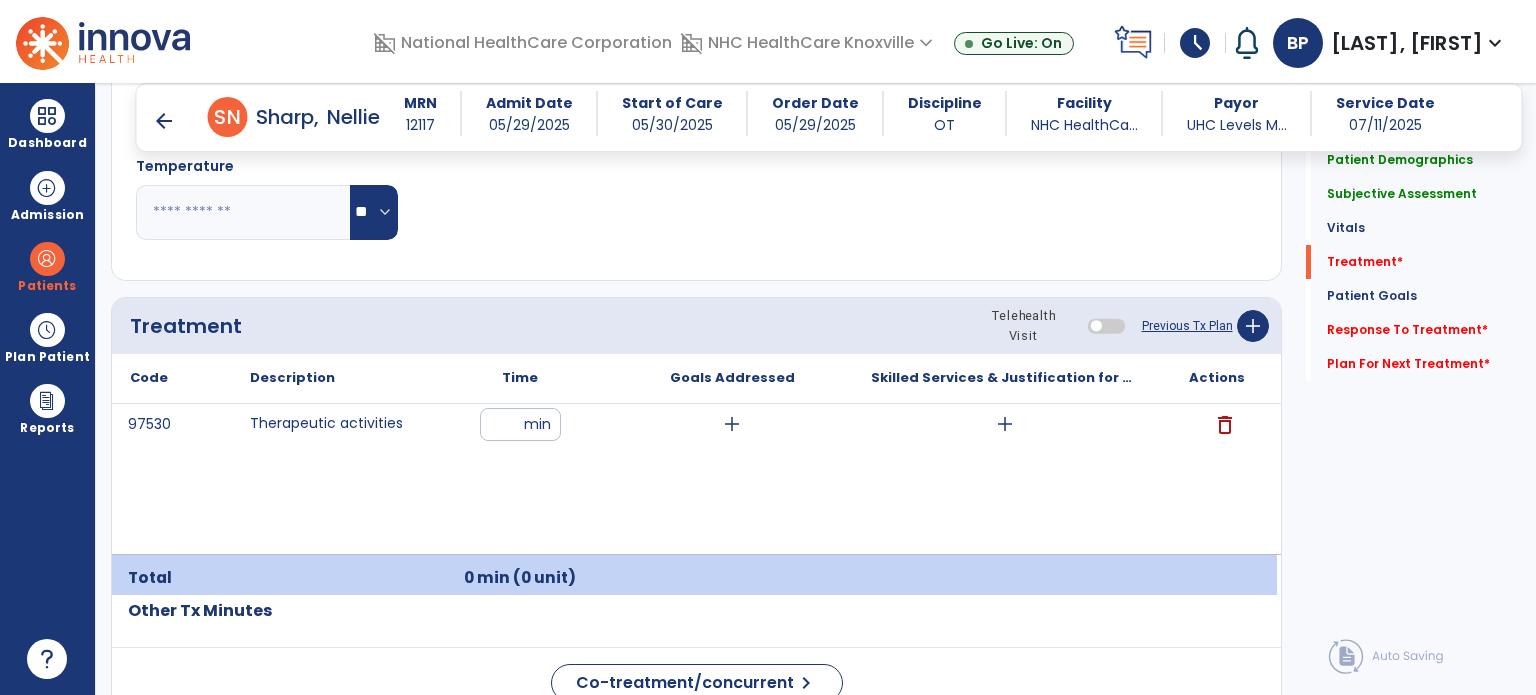 click on "97530  Therapeutic activities  ** min add add delete" at bounding box center [694, 479] 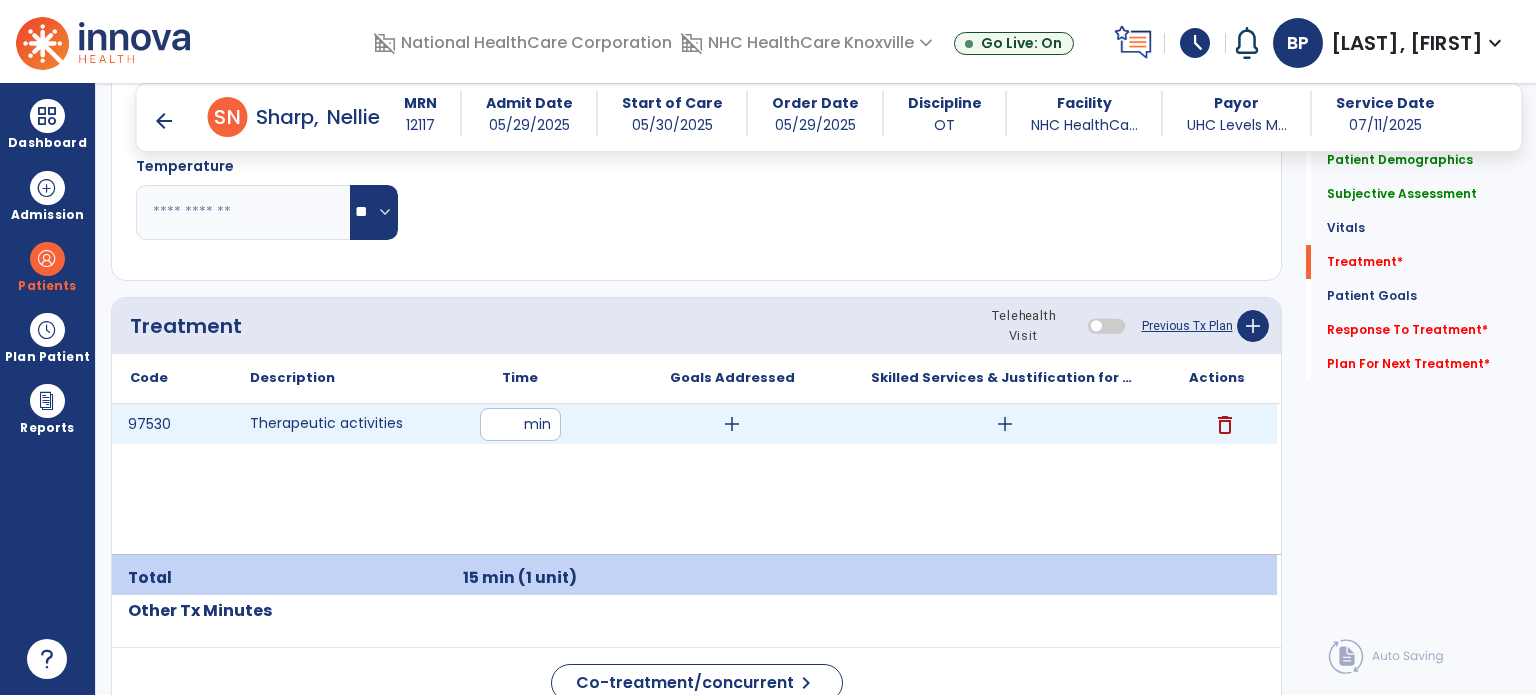 click on "add" at bounding box center (1005, 424) 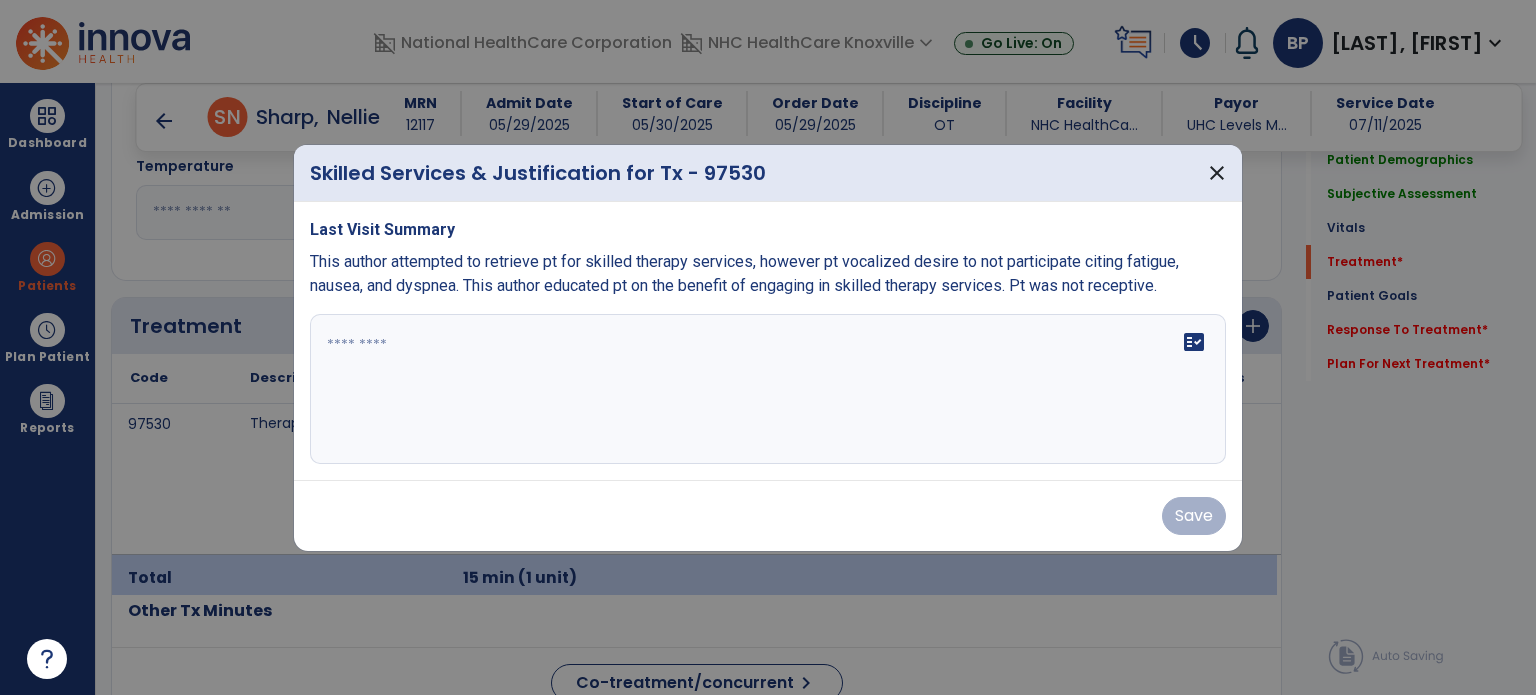 click on "fact_check" at bounding box center [768, 389] 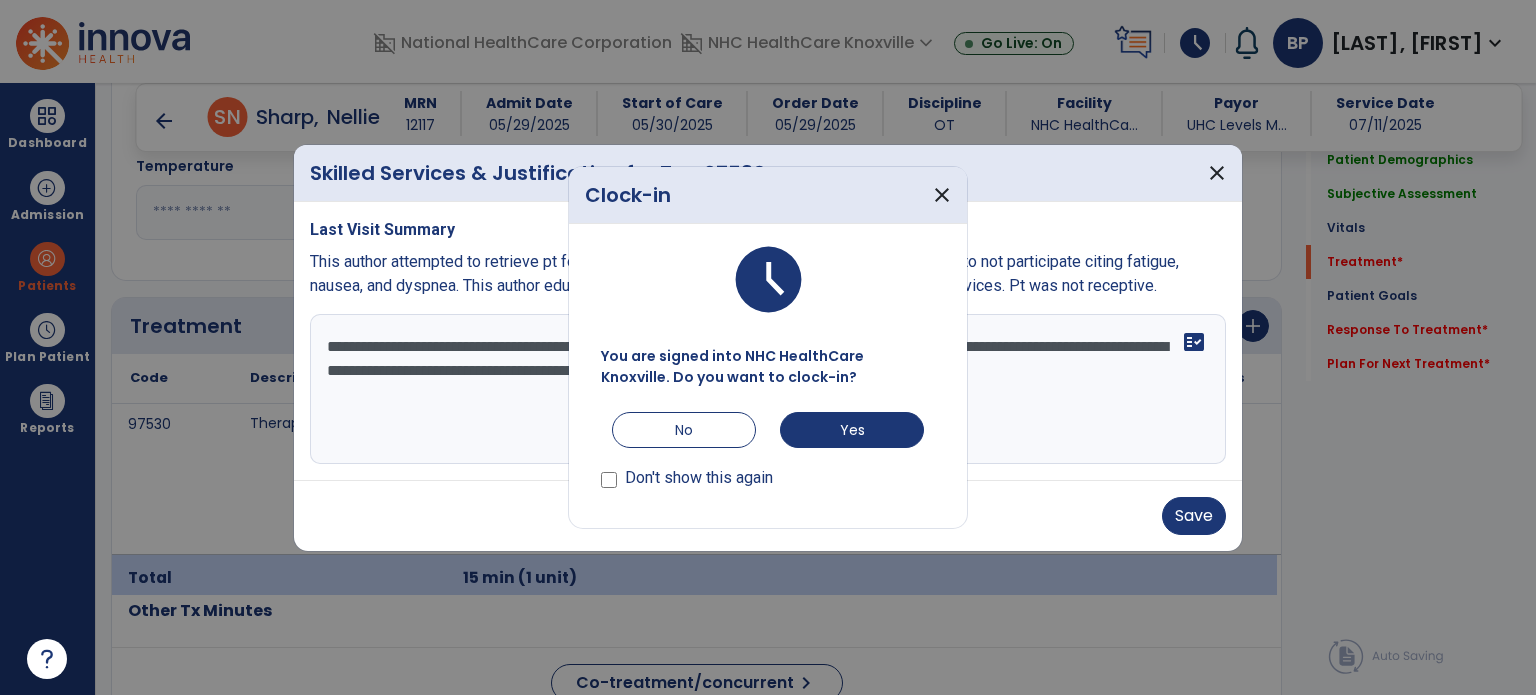click on "Don't show this again" at bounding box center [687, 482] 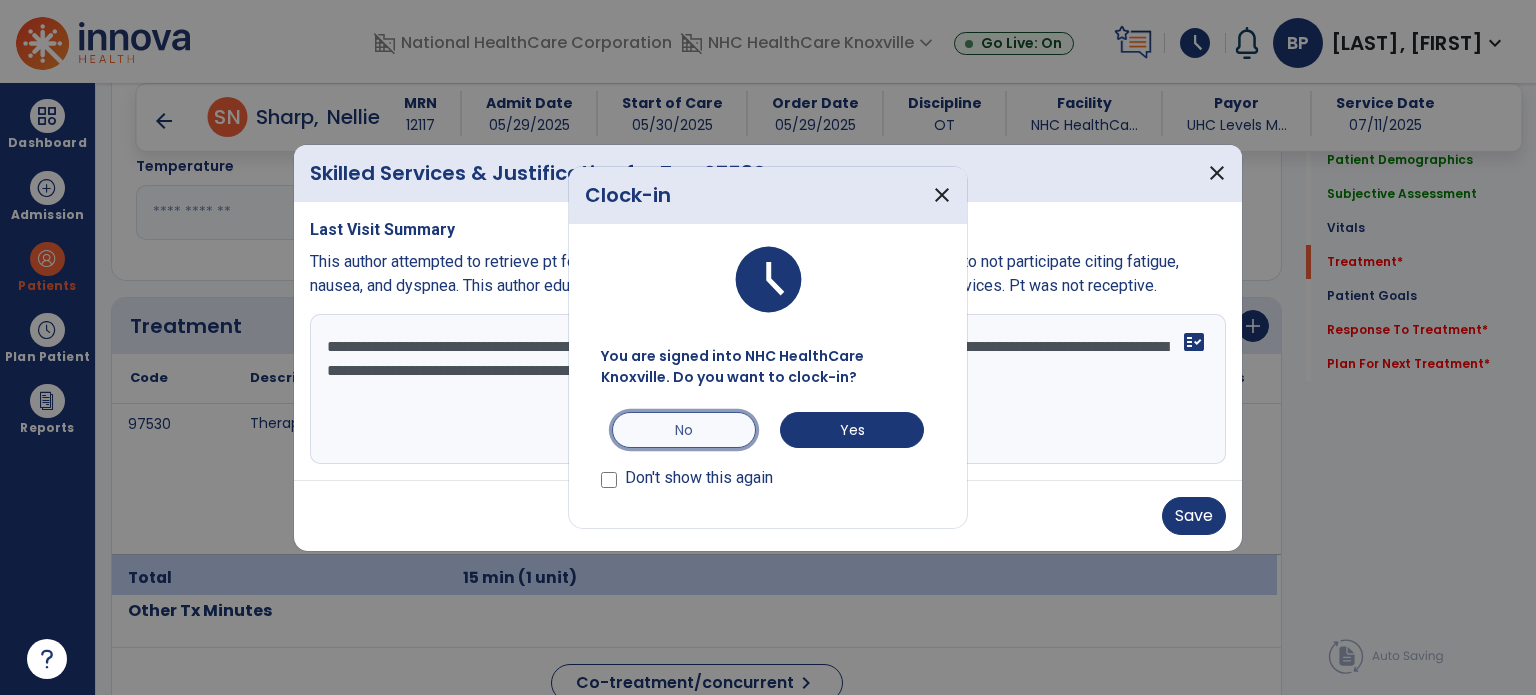 click on "No" at bounding box center (684, 430) 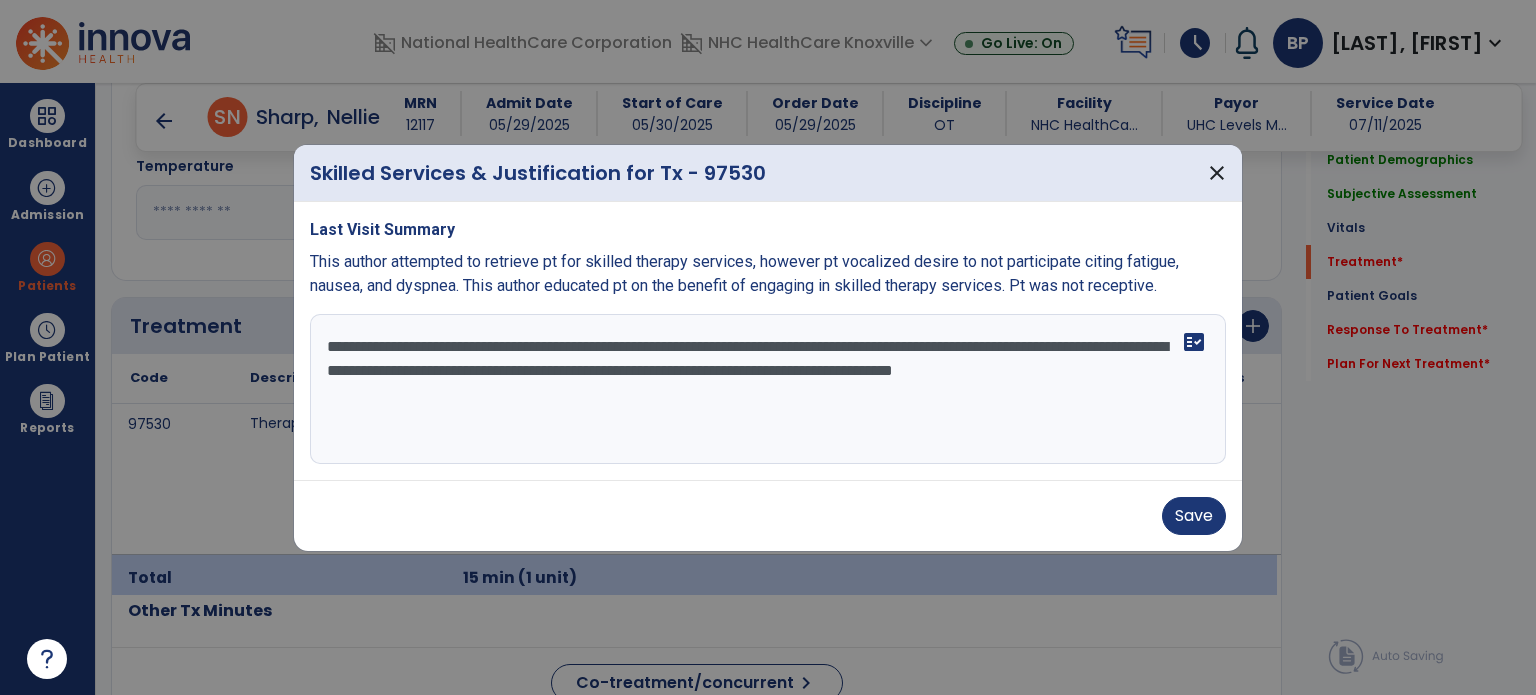 click on "**********" at bounding box center [768, 389] 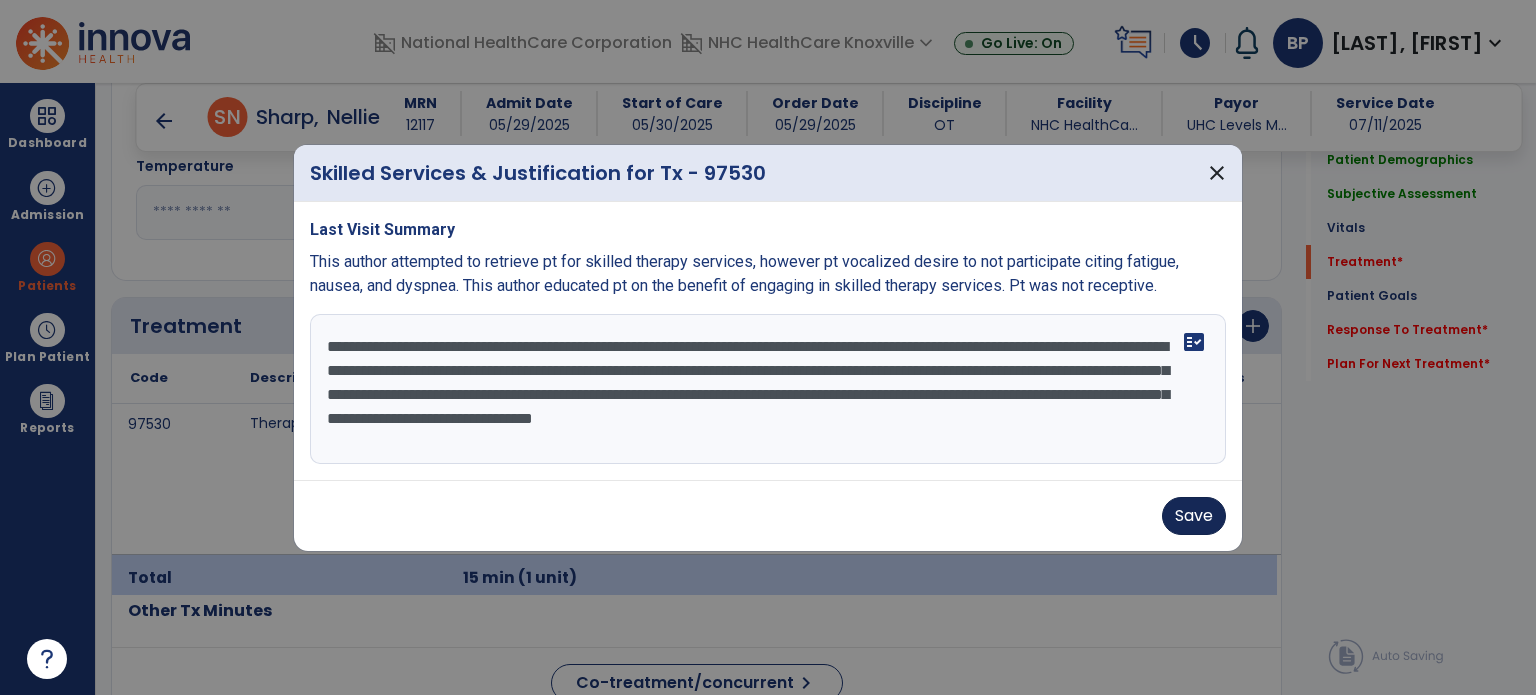 type on "**********" 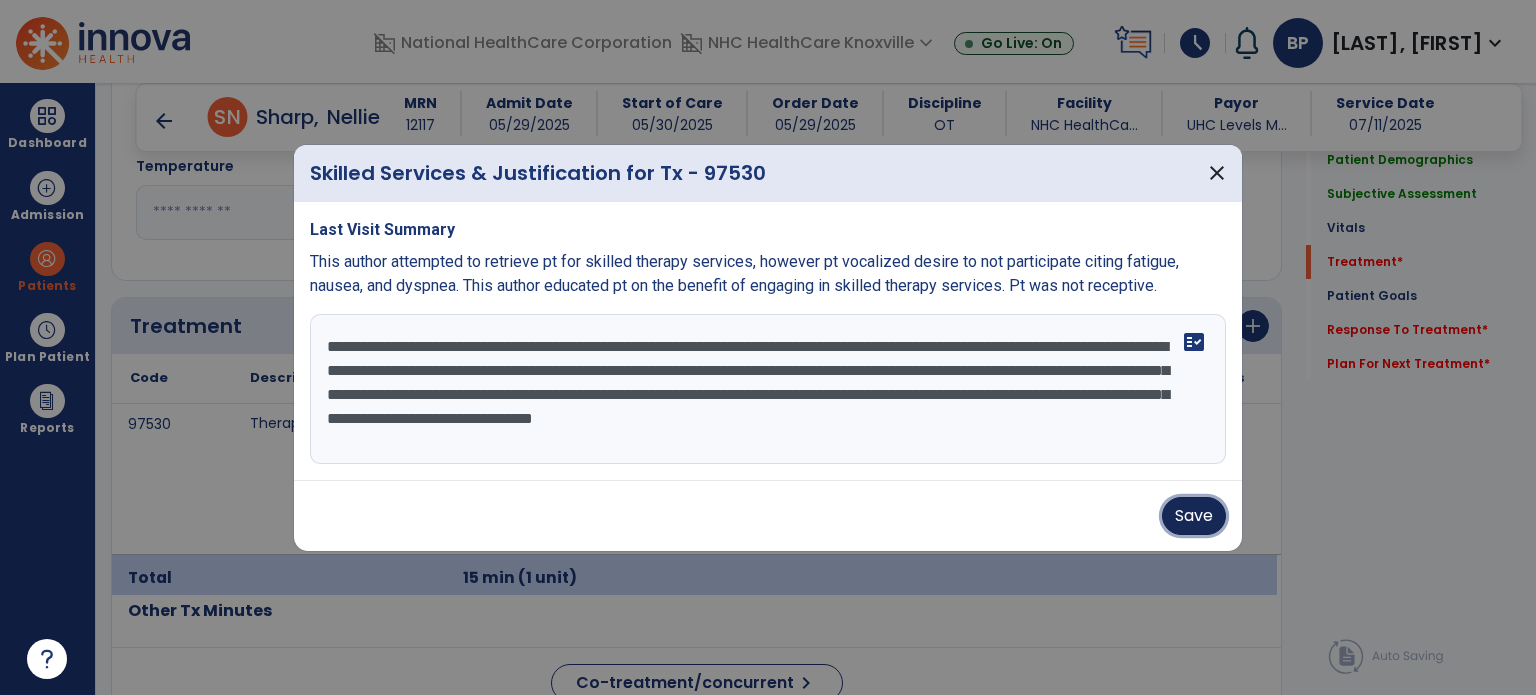 click on "Save" at bounding box center [1194, 516] 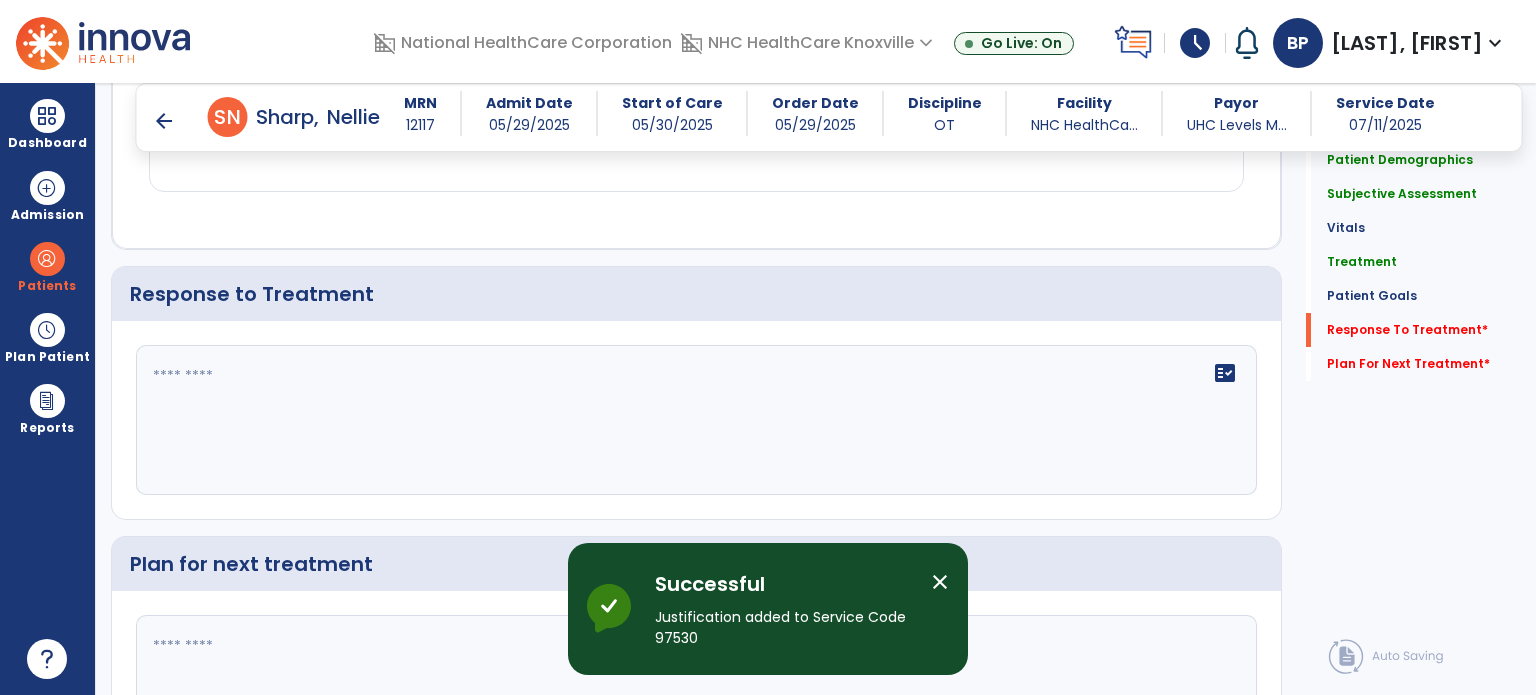 scroll, scrollTop: 2705, scrollLeft: 0, axis: vertical 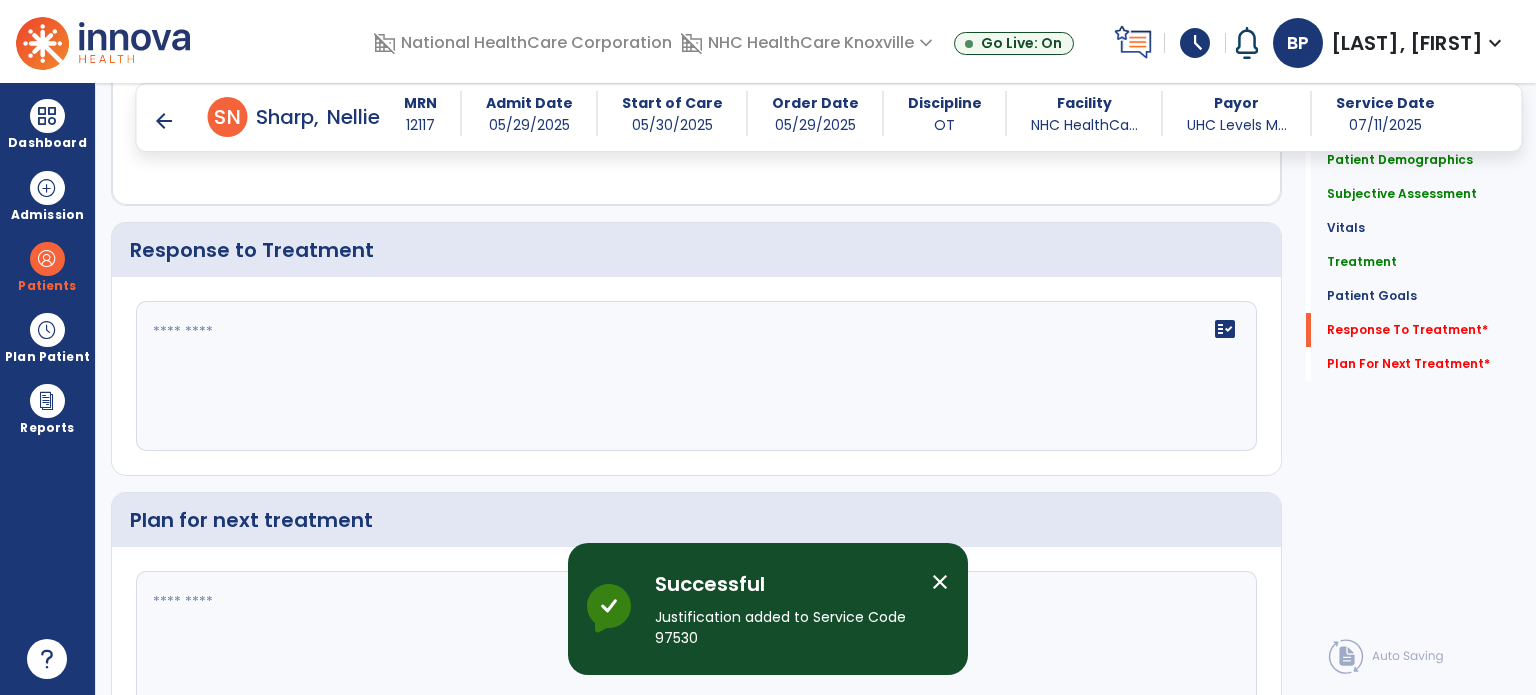 click on "fact_check" 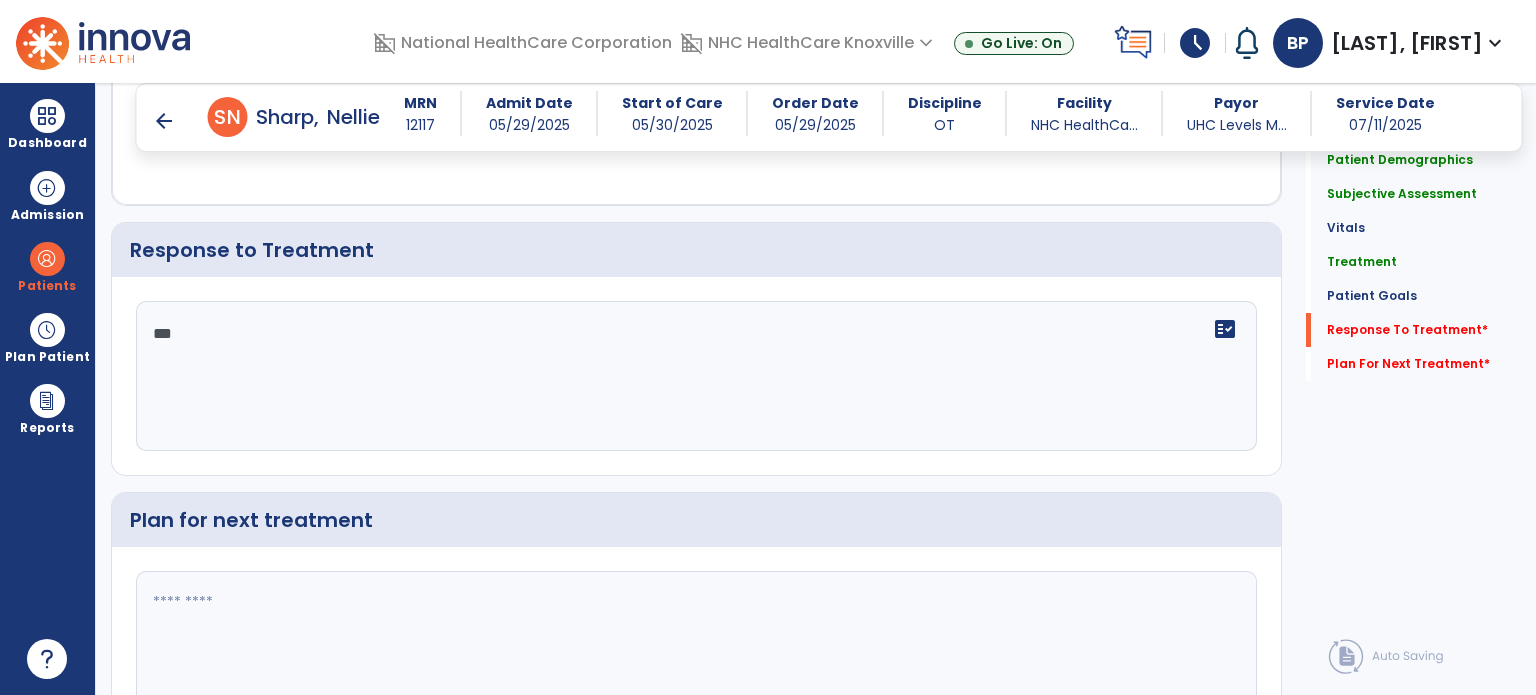 scroll, scrollTop: 2813, scrollLeft: 0, axis: vertical 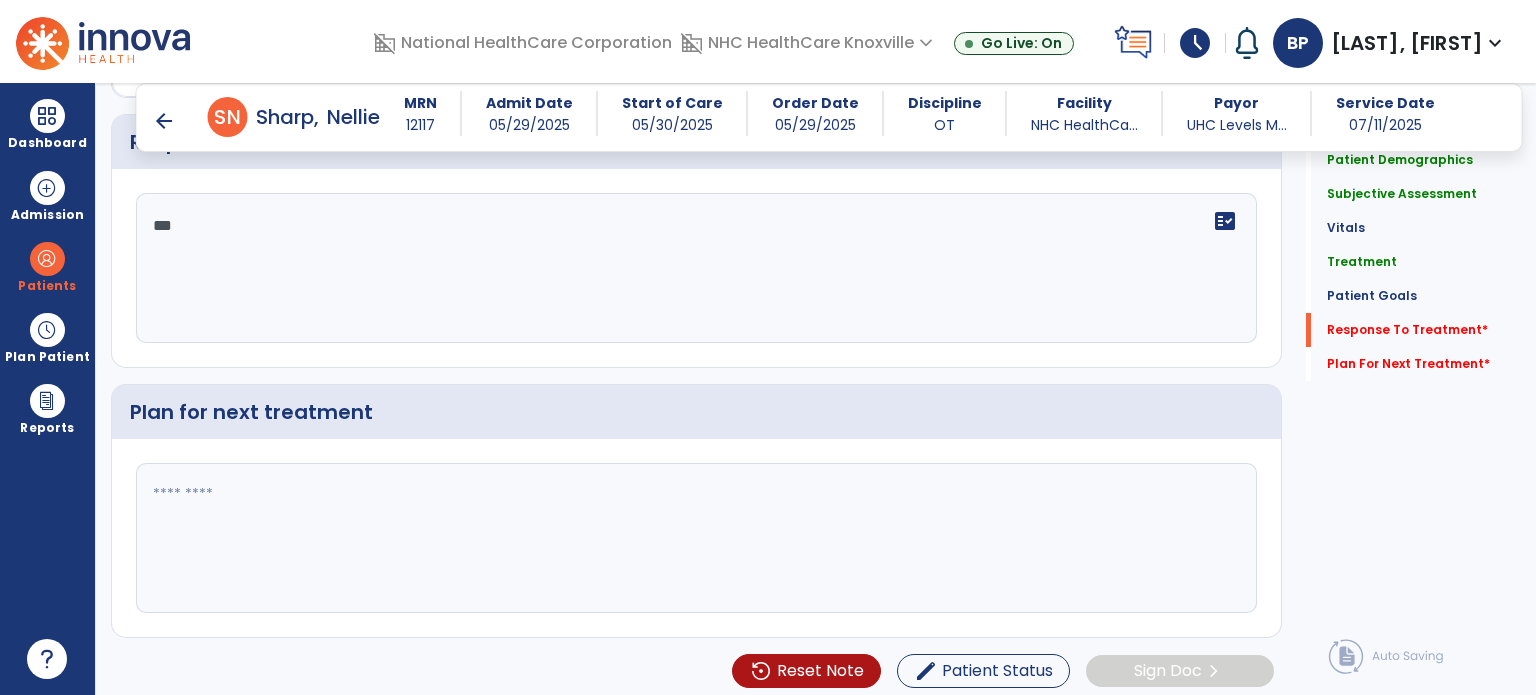 type on "***" 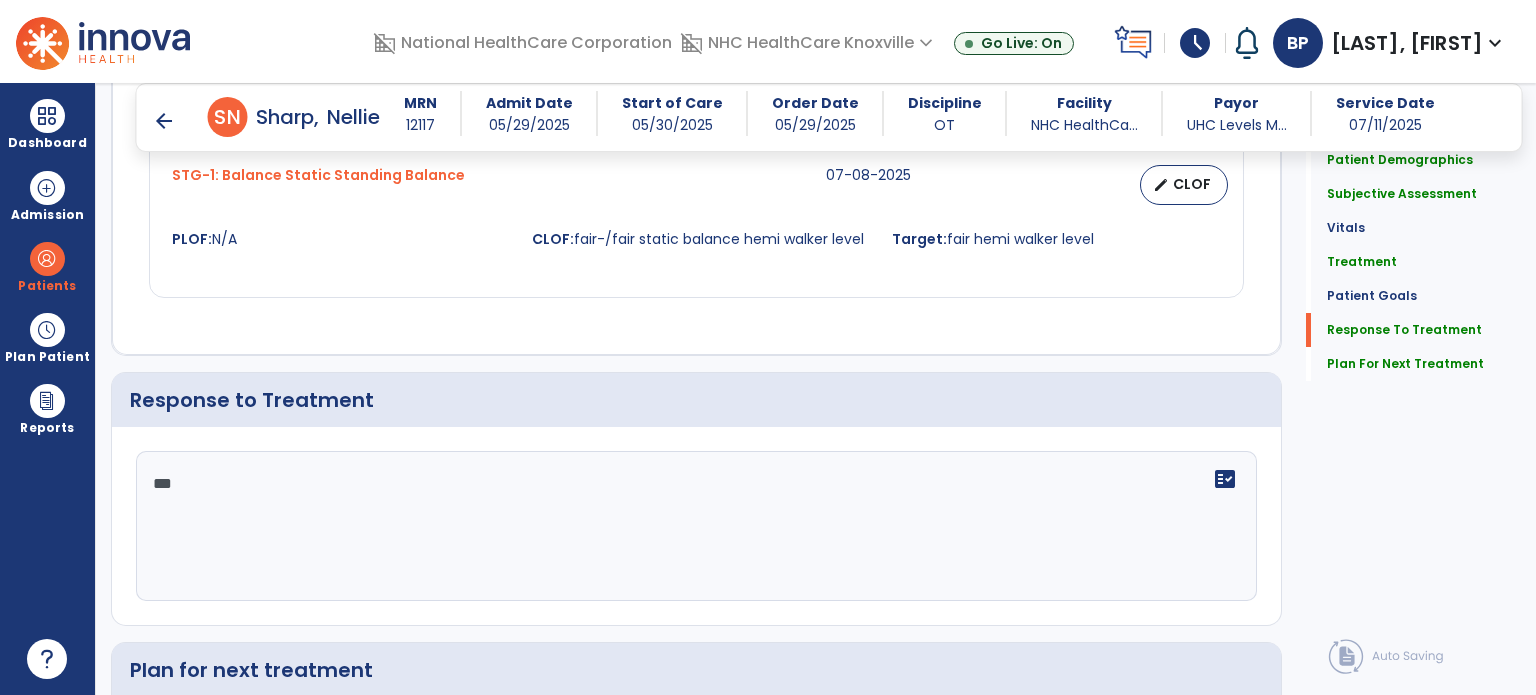 scroll, scrollTop: 2813, scrollLeft: 0, axis: vertical 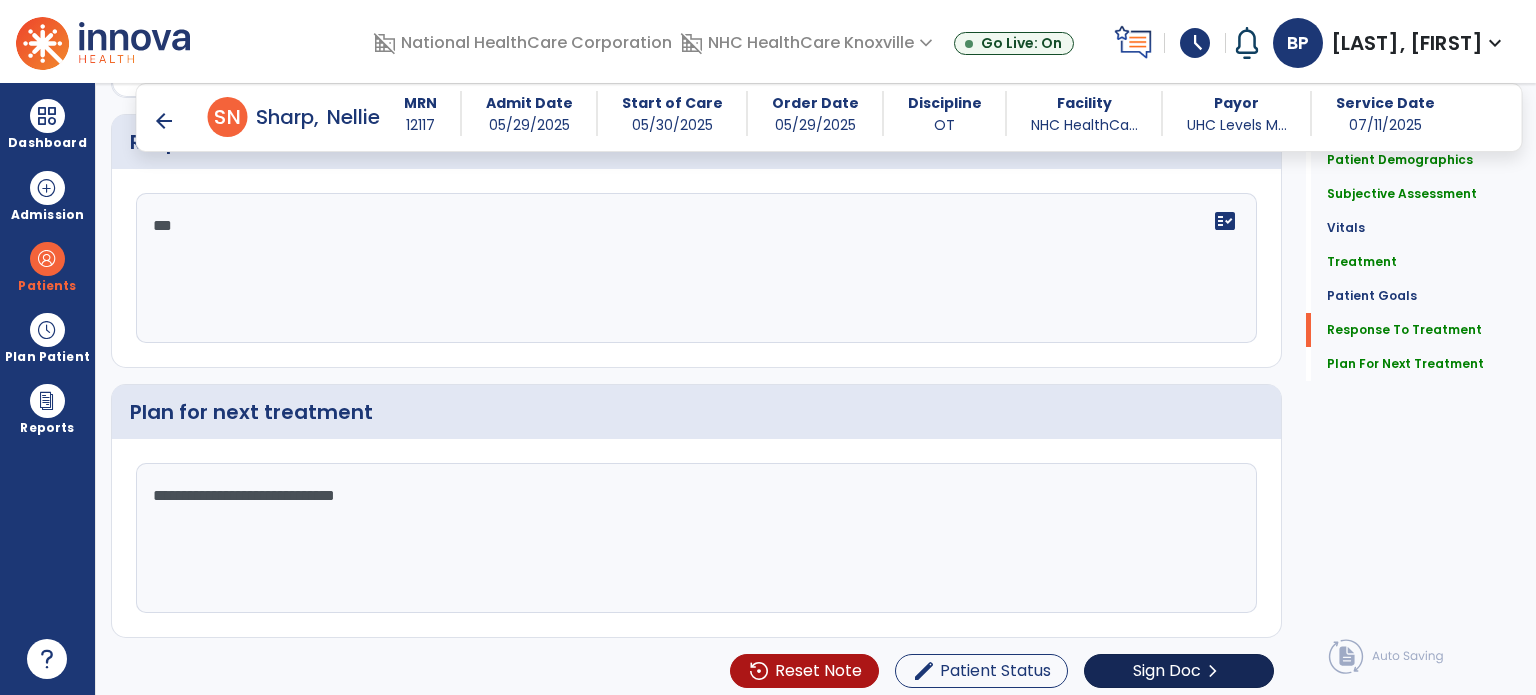 type on "**********" 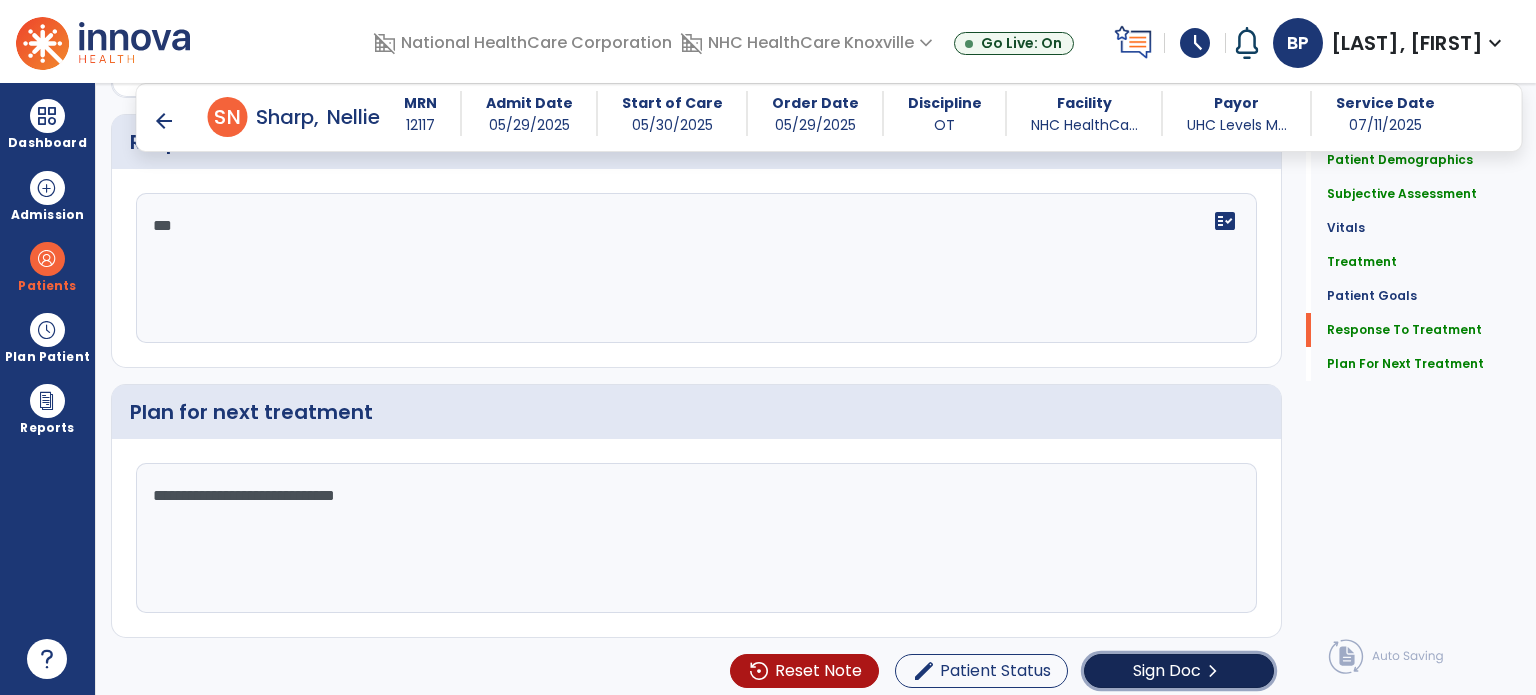 click on "Sign Doc" 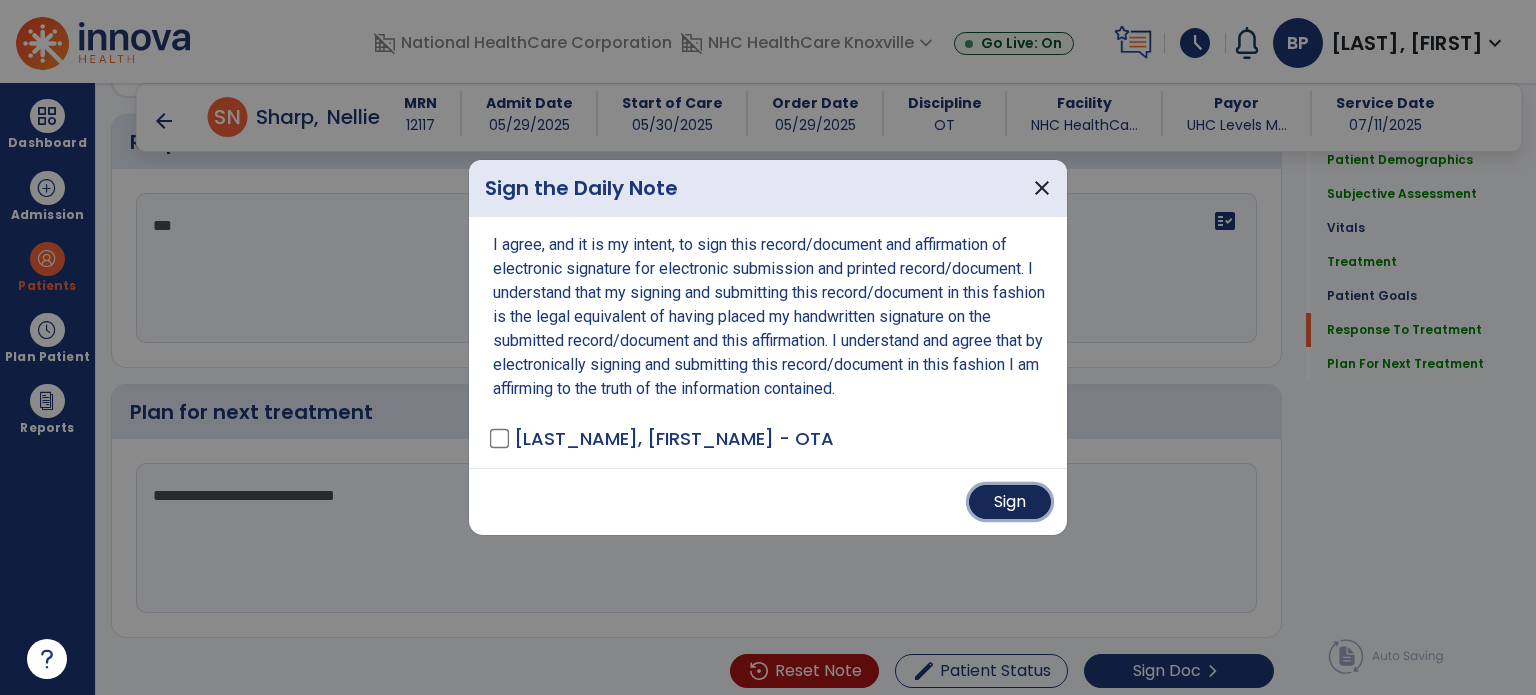 click on "Sign" at bounding box center [1010, 502] 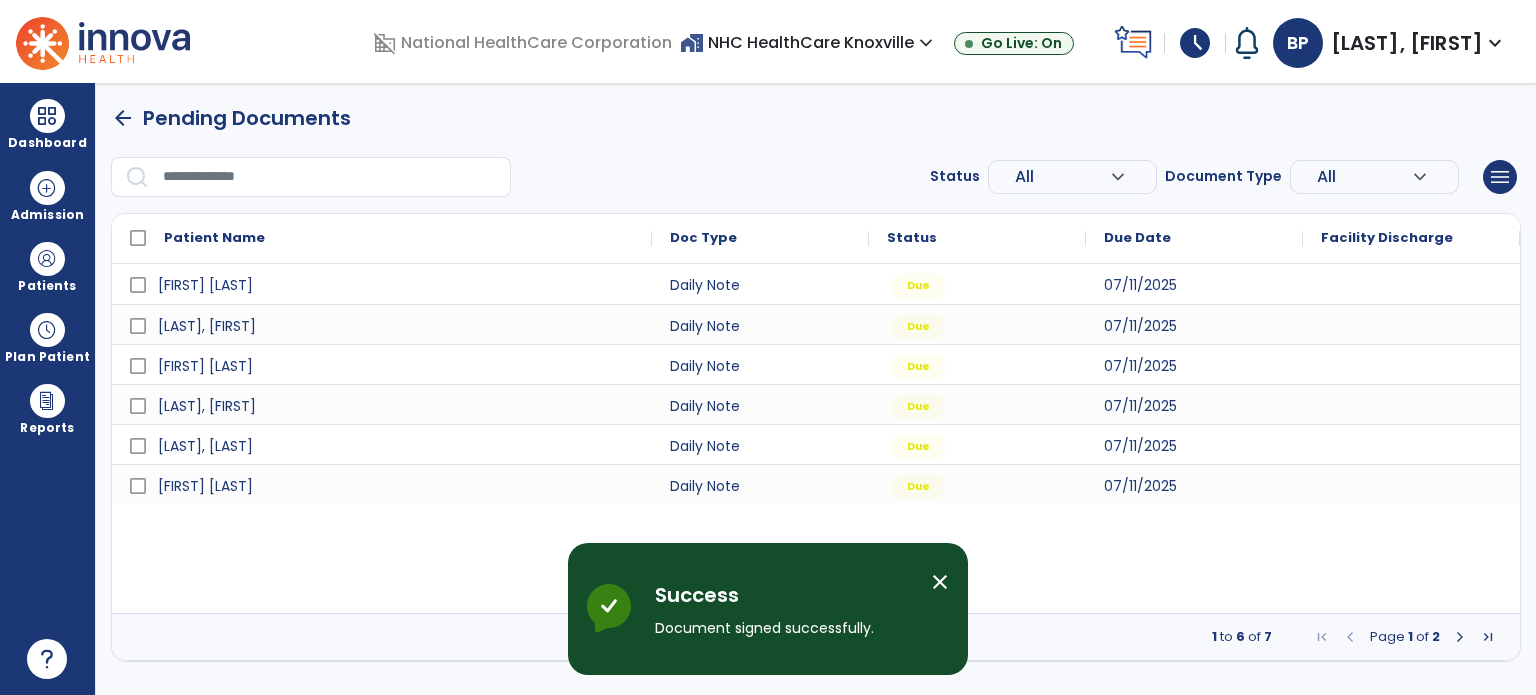 scroll, scrollTop: 0, scrollLeft: 0, axis: both 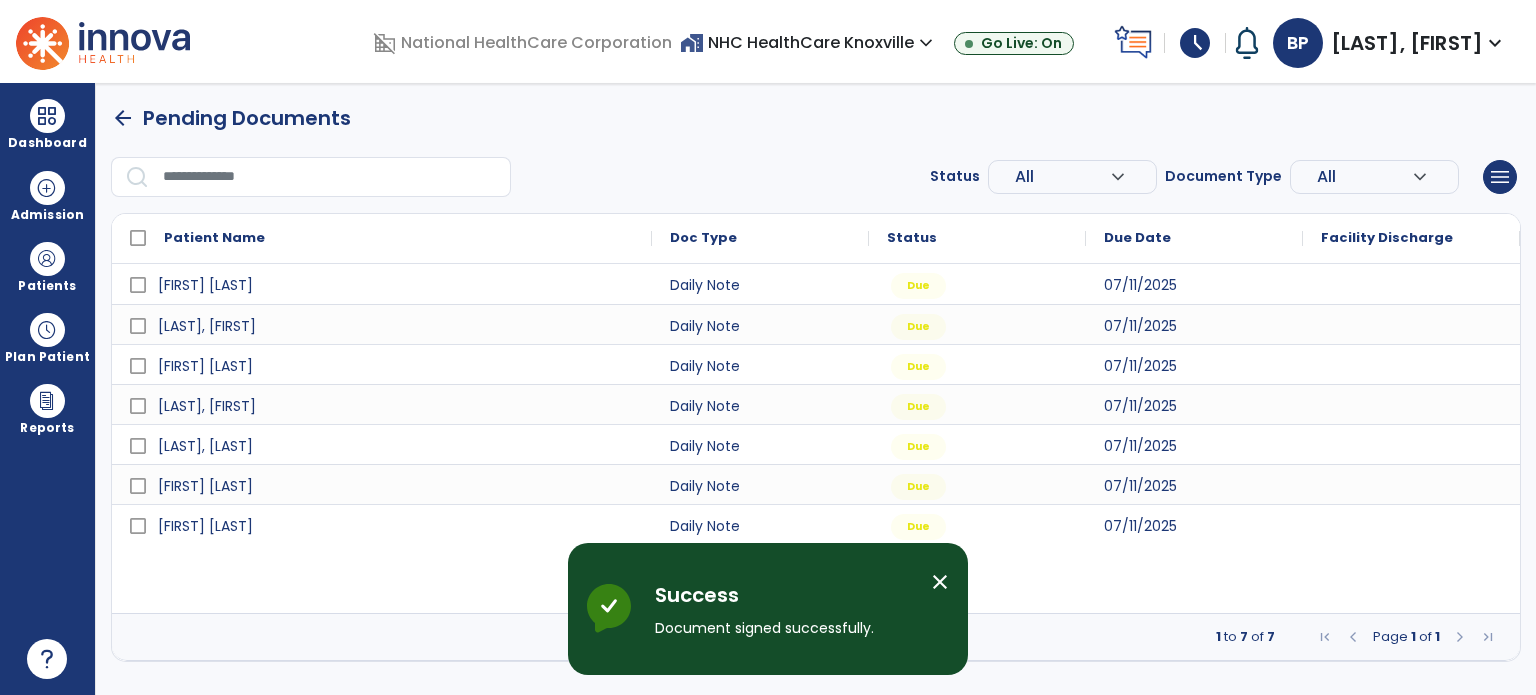 click on "close" at bounding box center (940, 582) 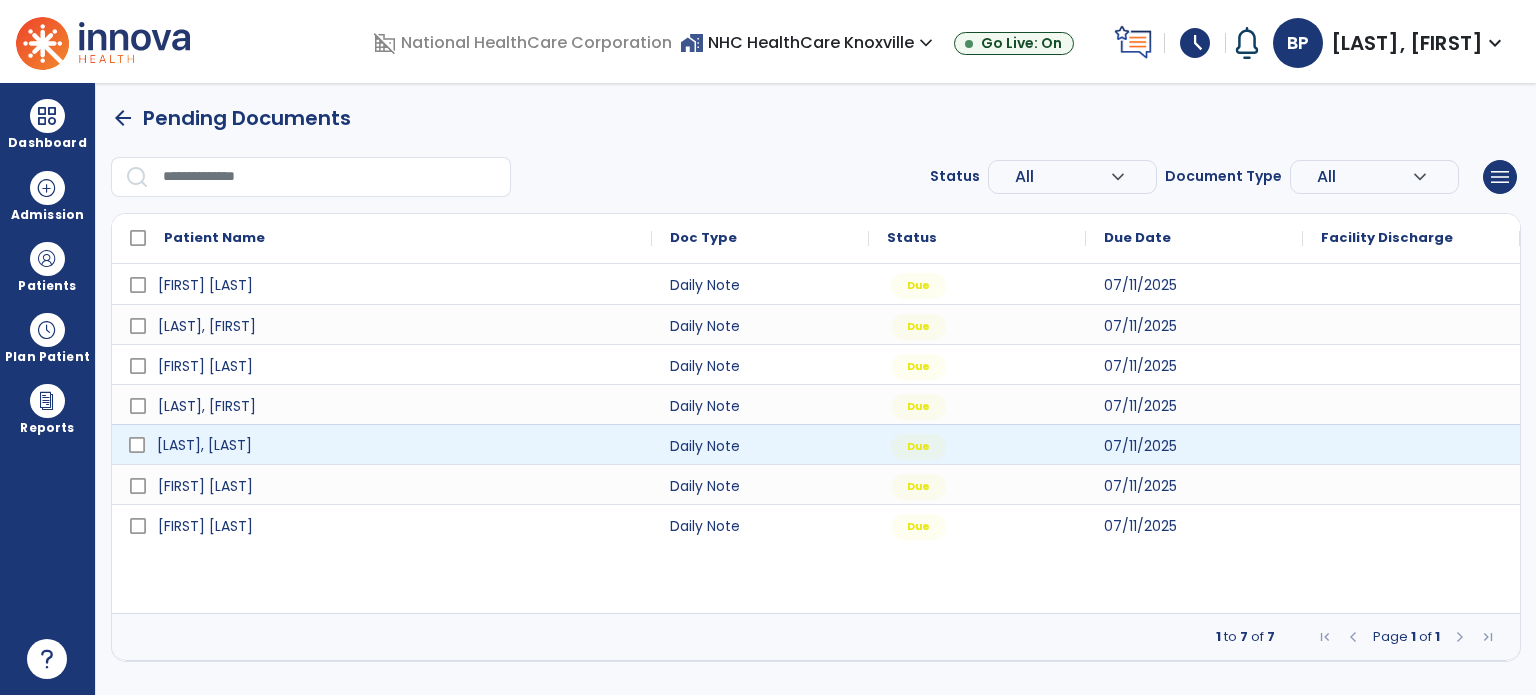 click on "[LAST], [LAST]" at bounding box center [396, 445] 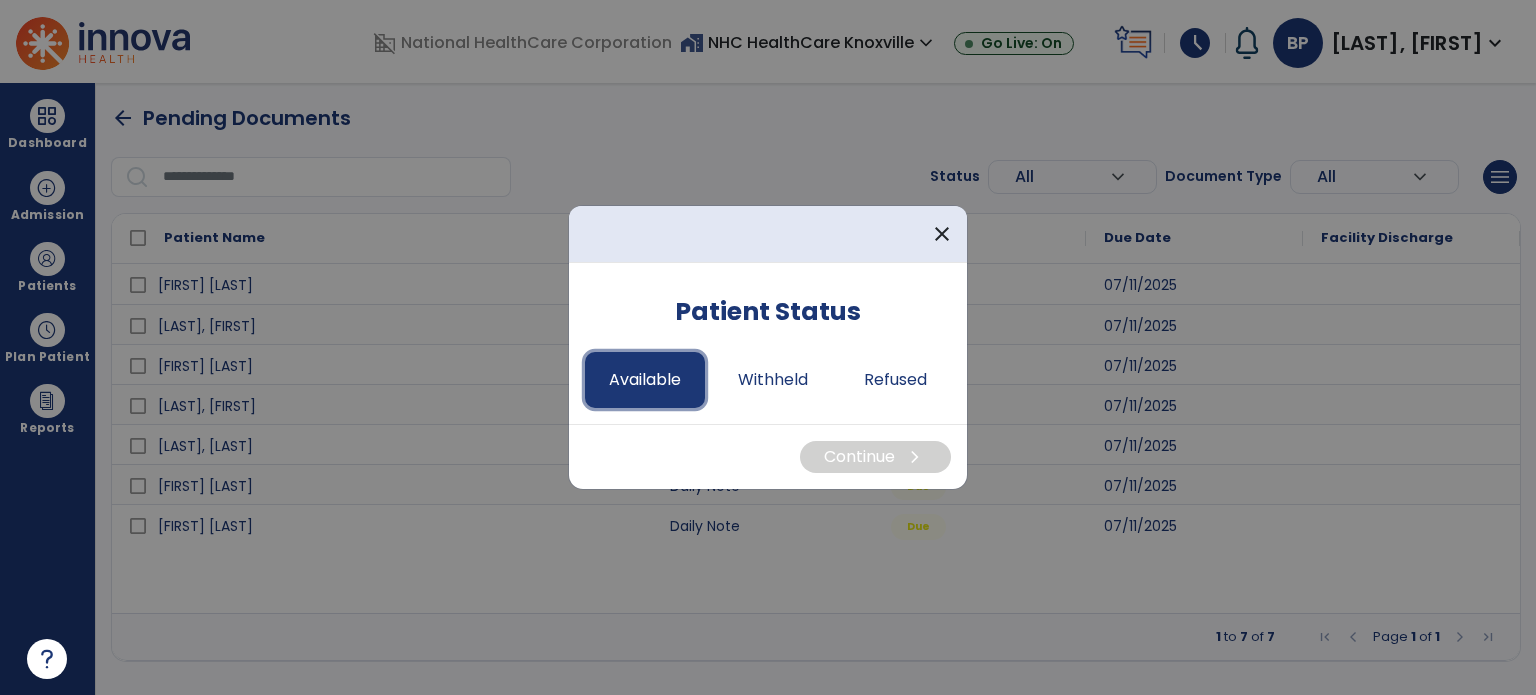 click on "Available" at bounding box center [645, 380] 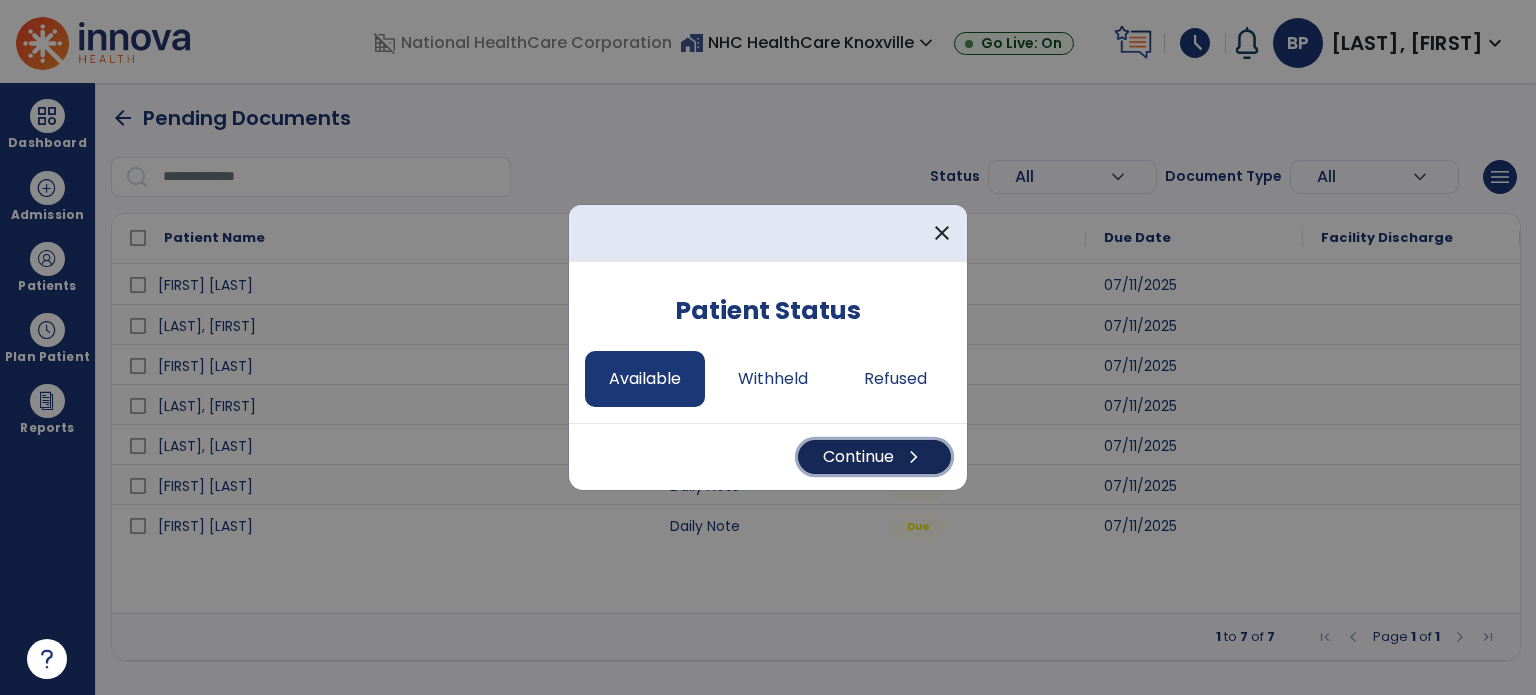 click on "Continue   chevron_right" at bounding box center (874, 457) 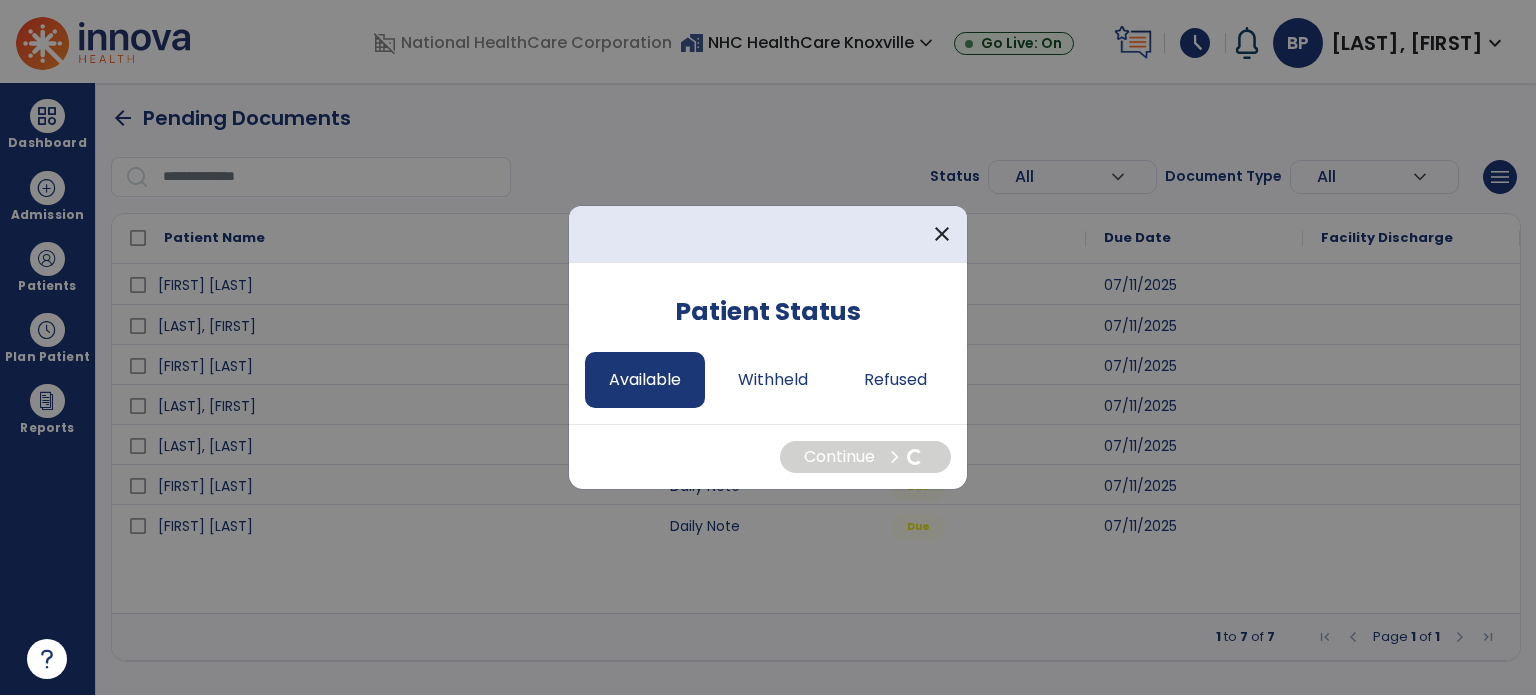 select on "*" 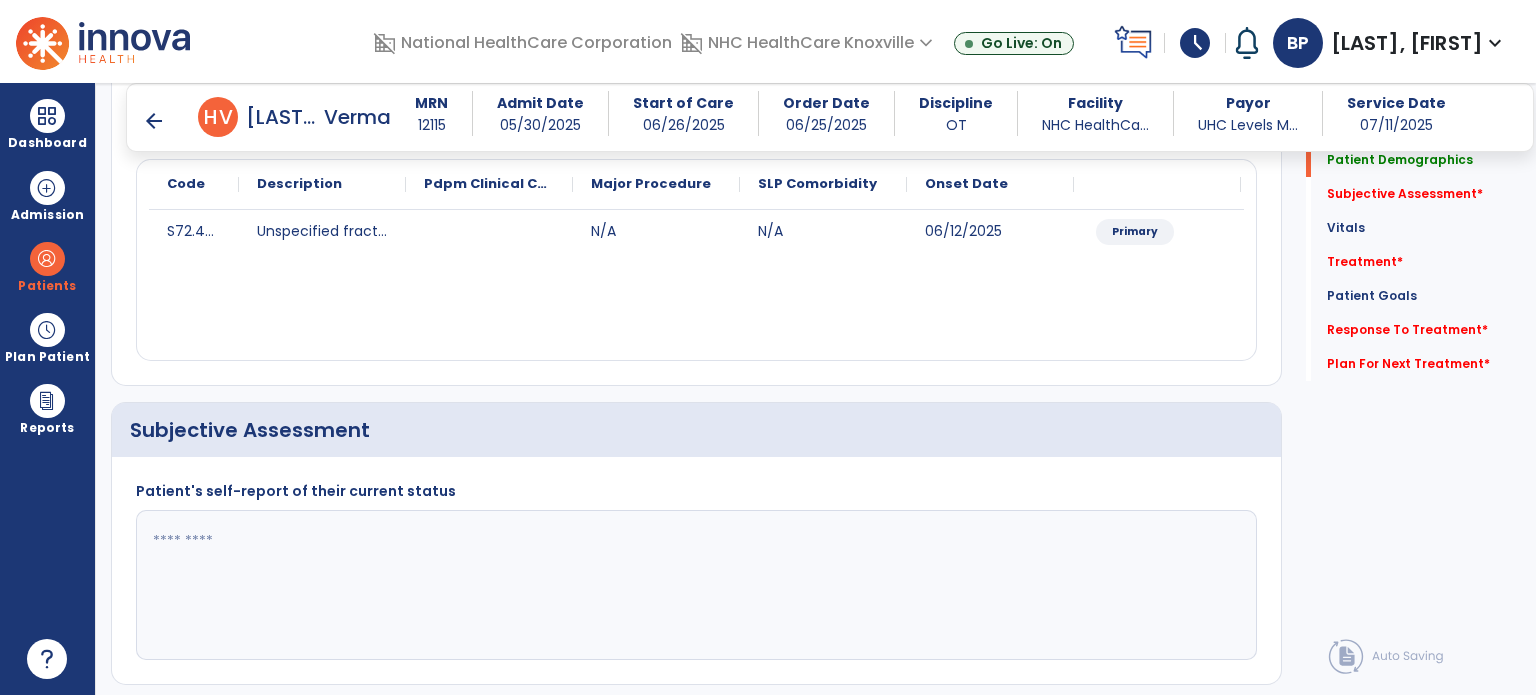 scroll, scrollTop: 286, scrollLeft: 0, axis: vertical 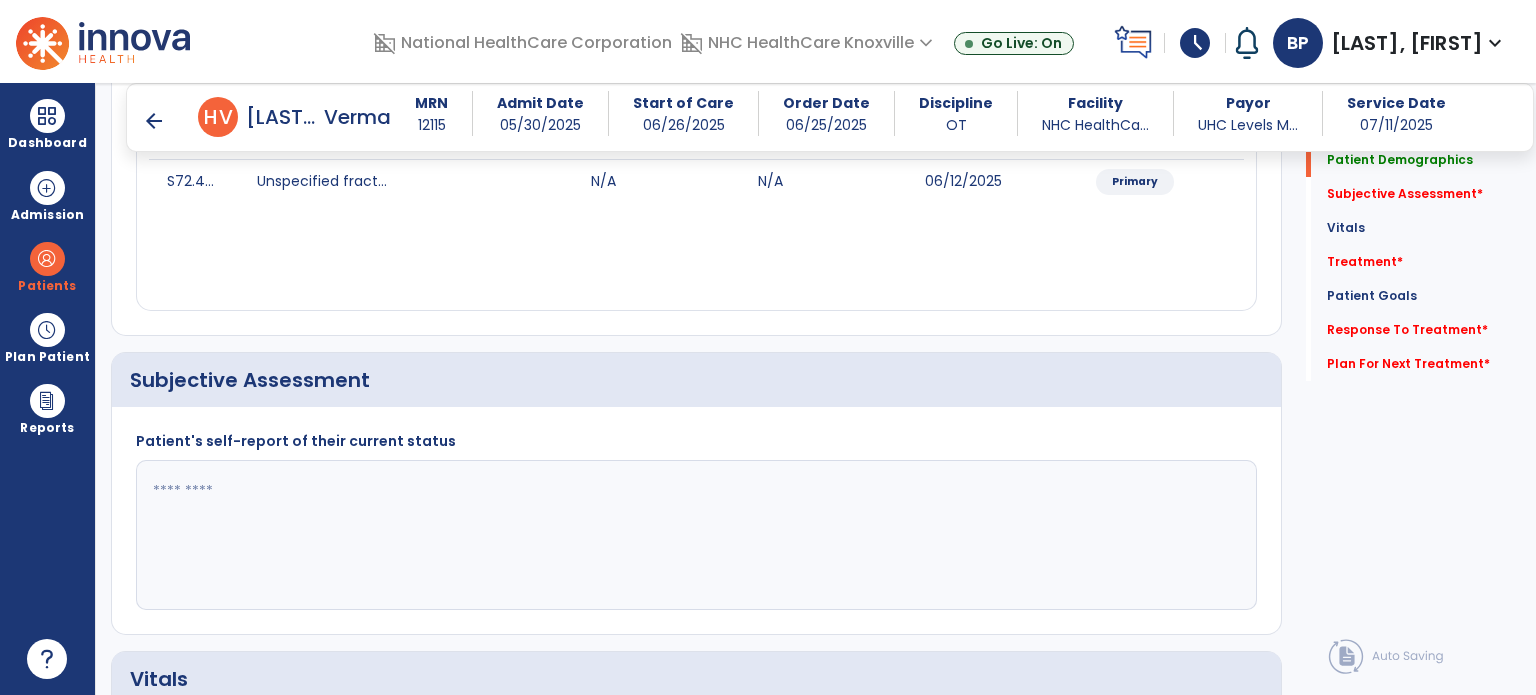 click 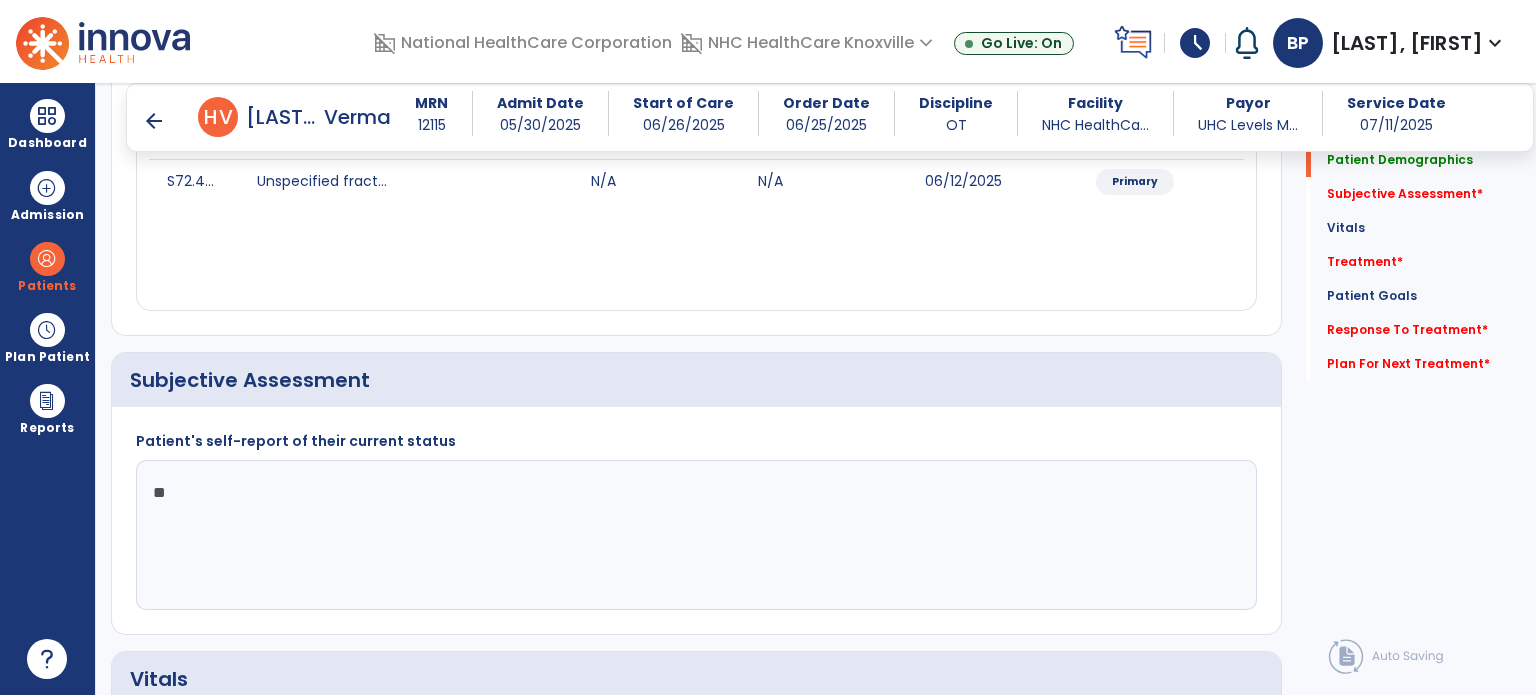 type on "*" 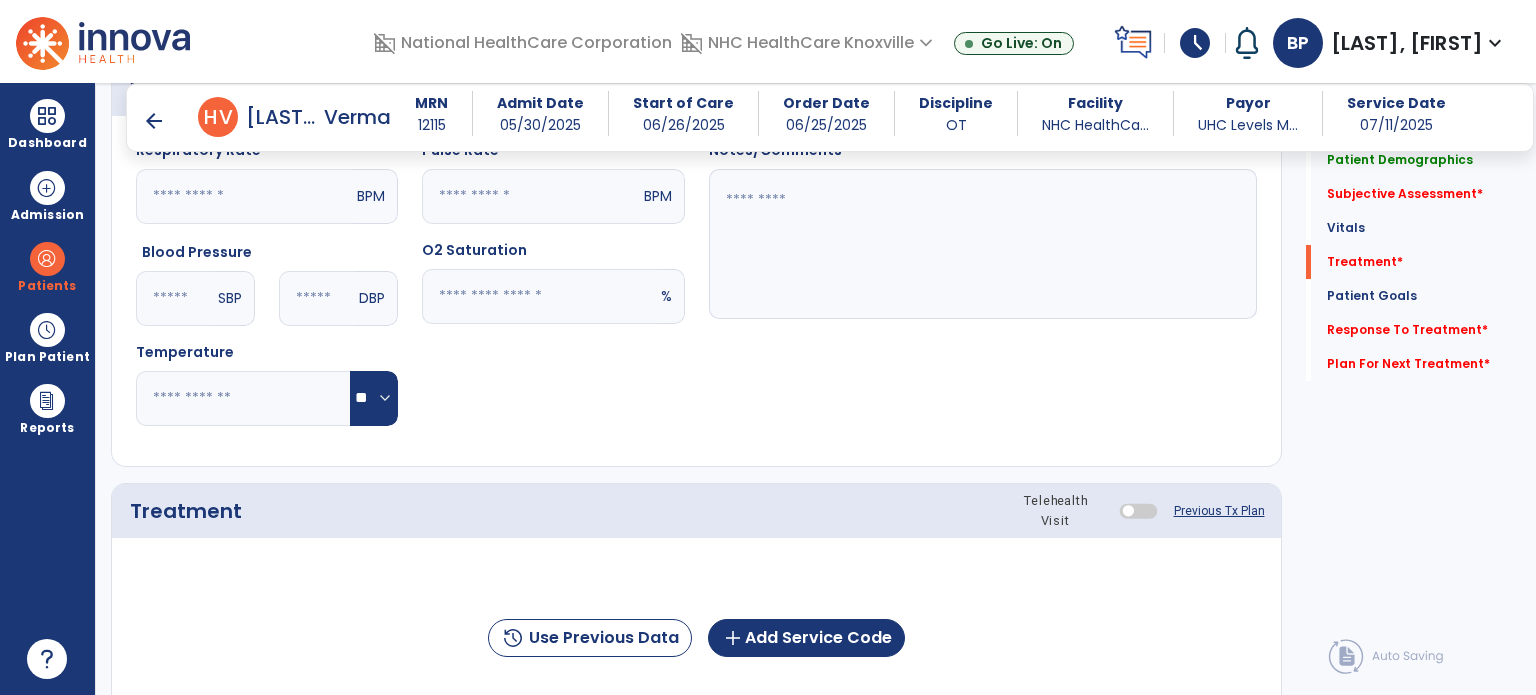 scroll, scrollTop: 1070, scrollLeft: 0, axis: vertical 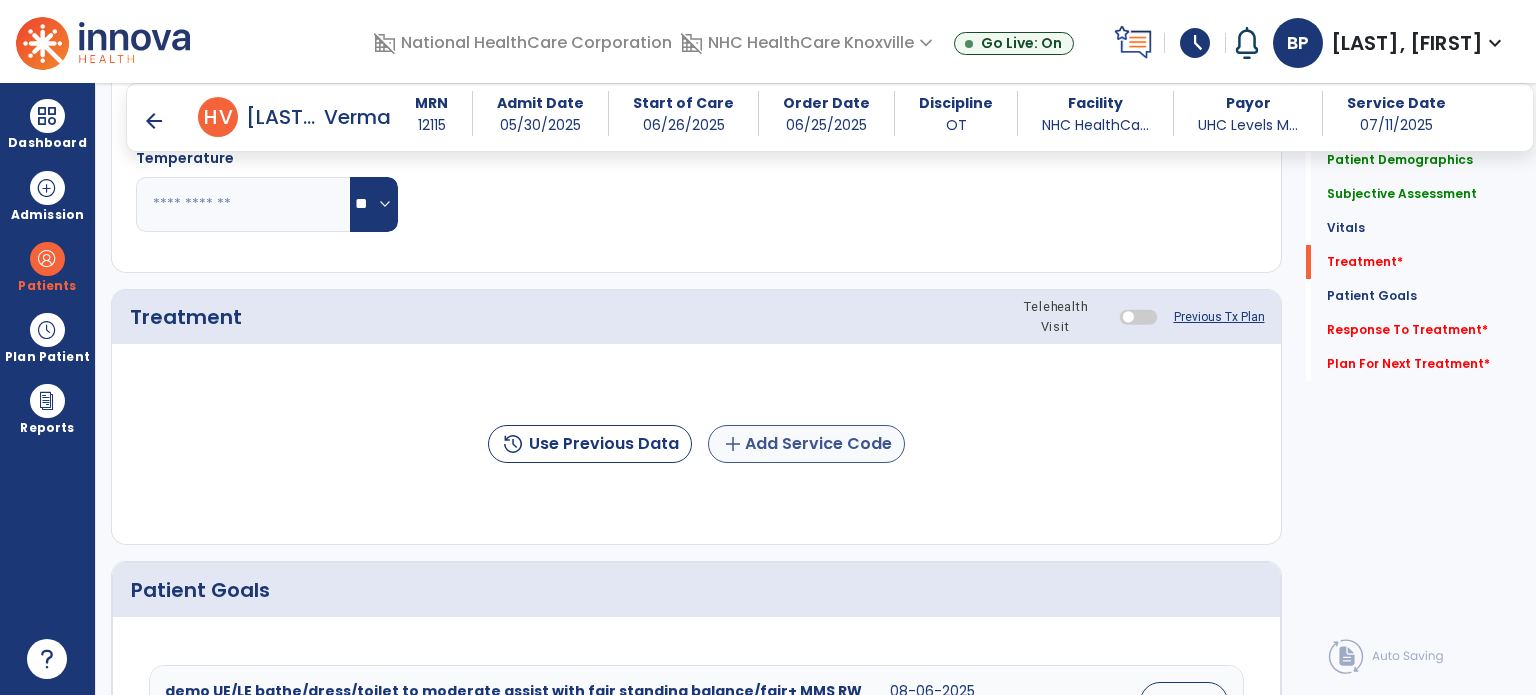 type on "**********" 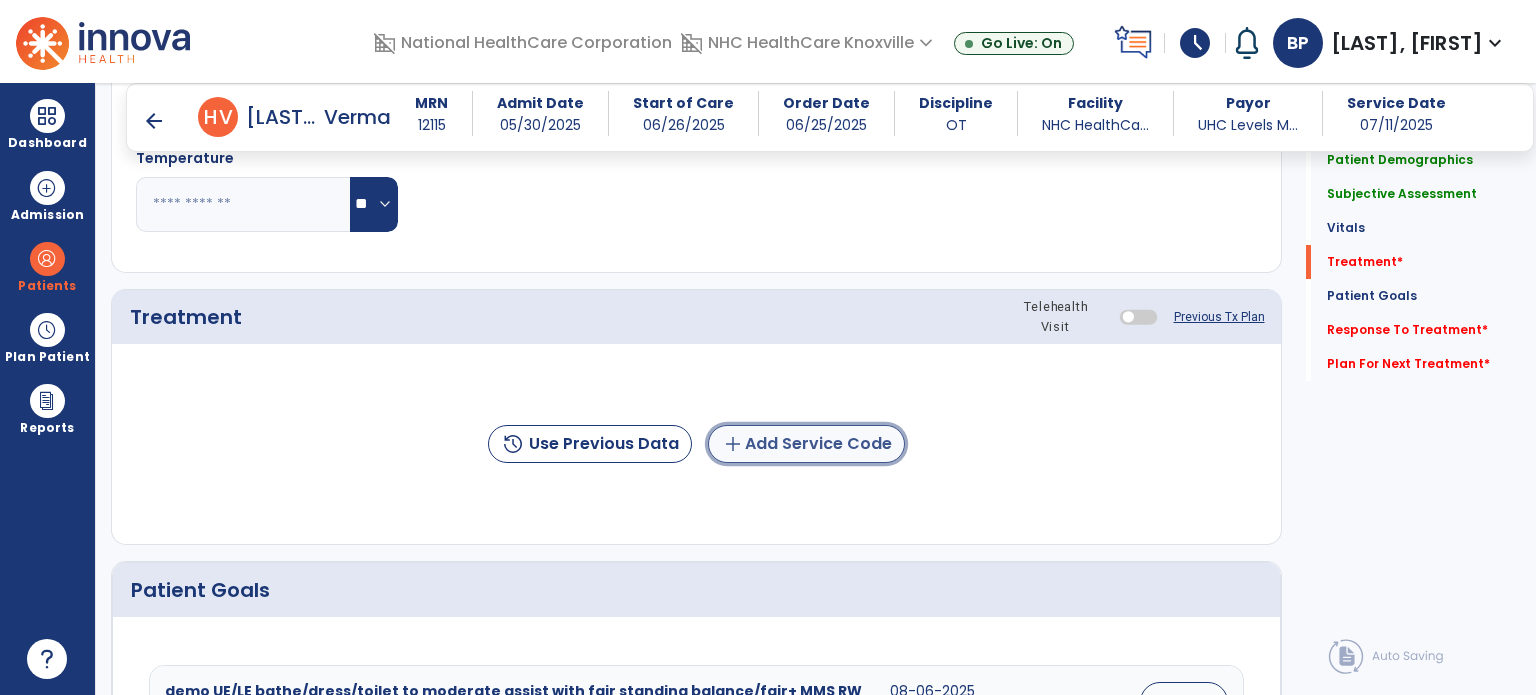 click on "add  Add Service Code" 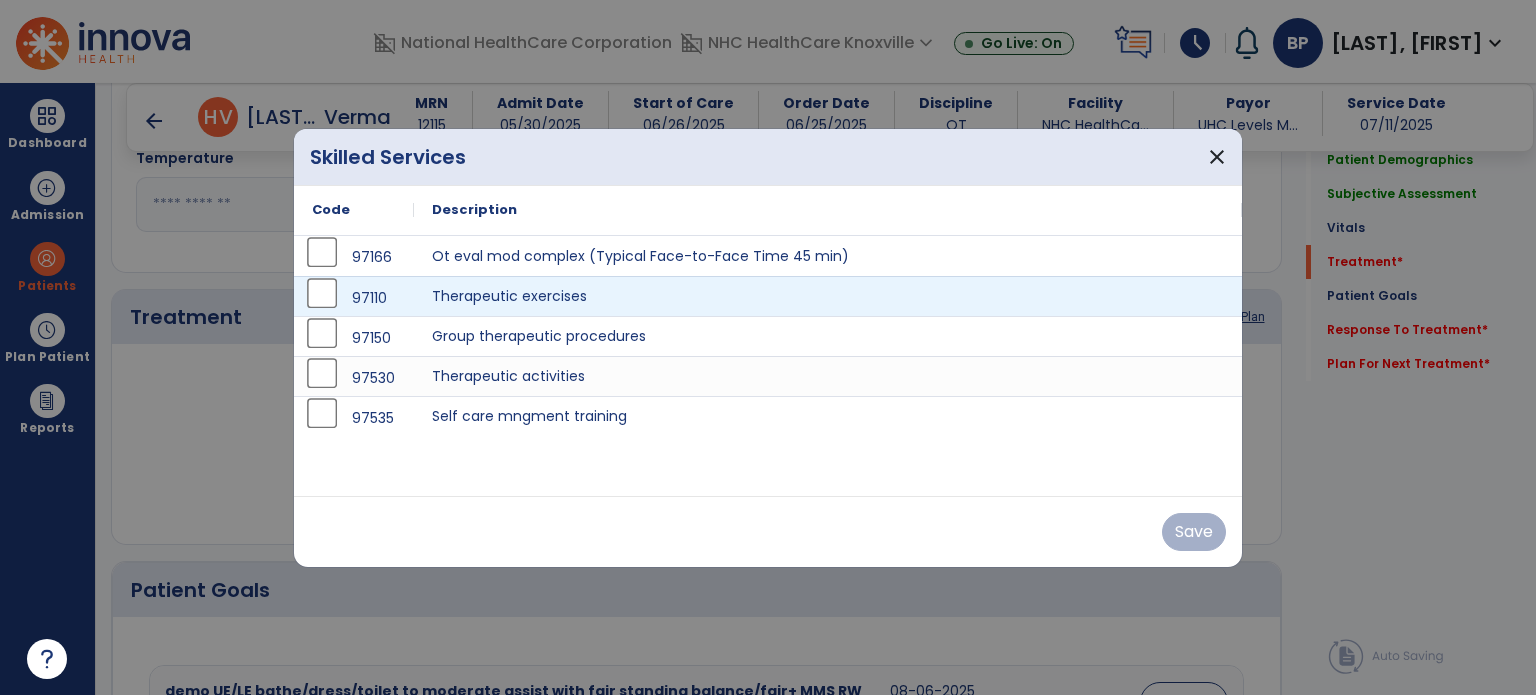 click on "97110" at bounding box center [354, 298] 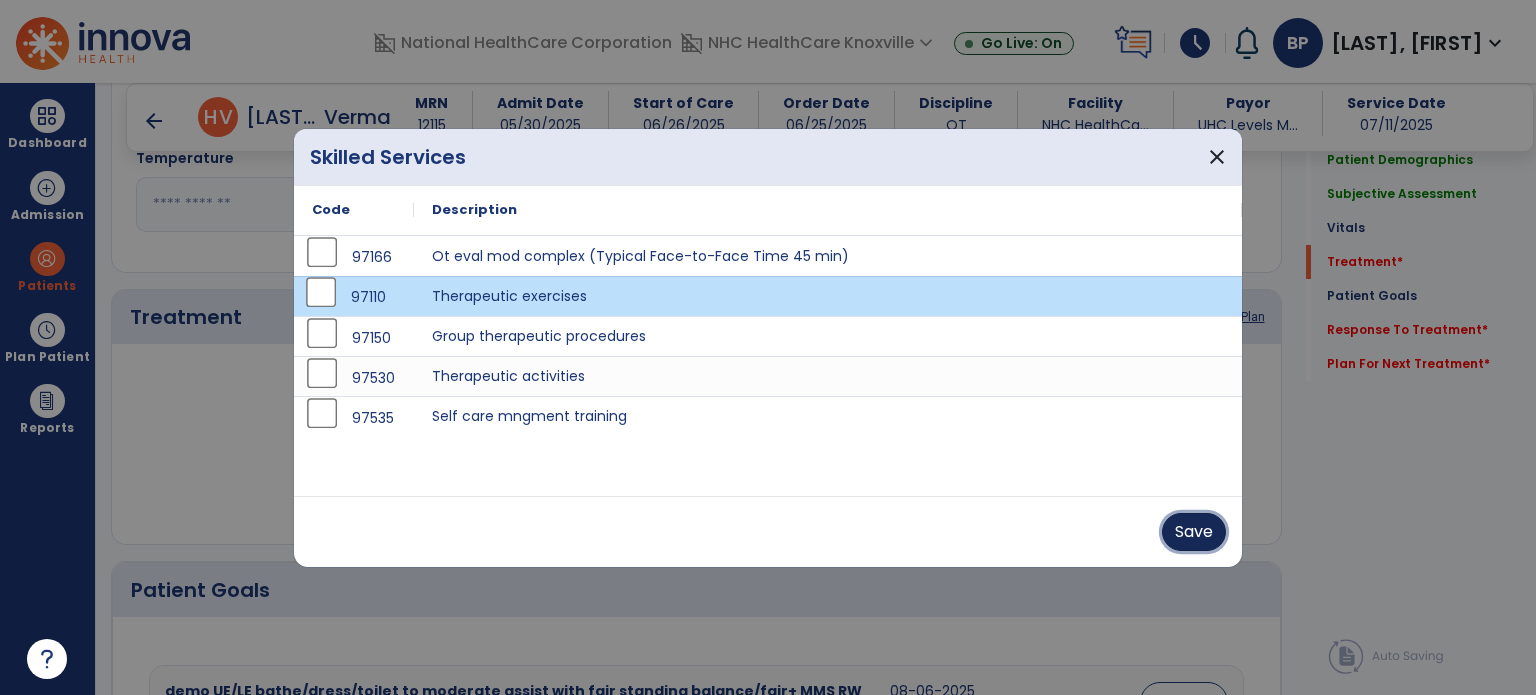 click on "Save" at bounding box center [1194, 532] 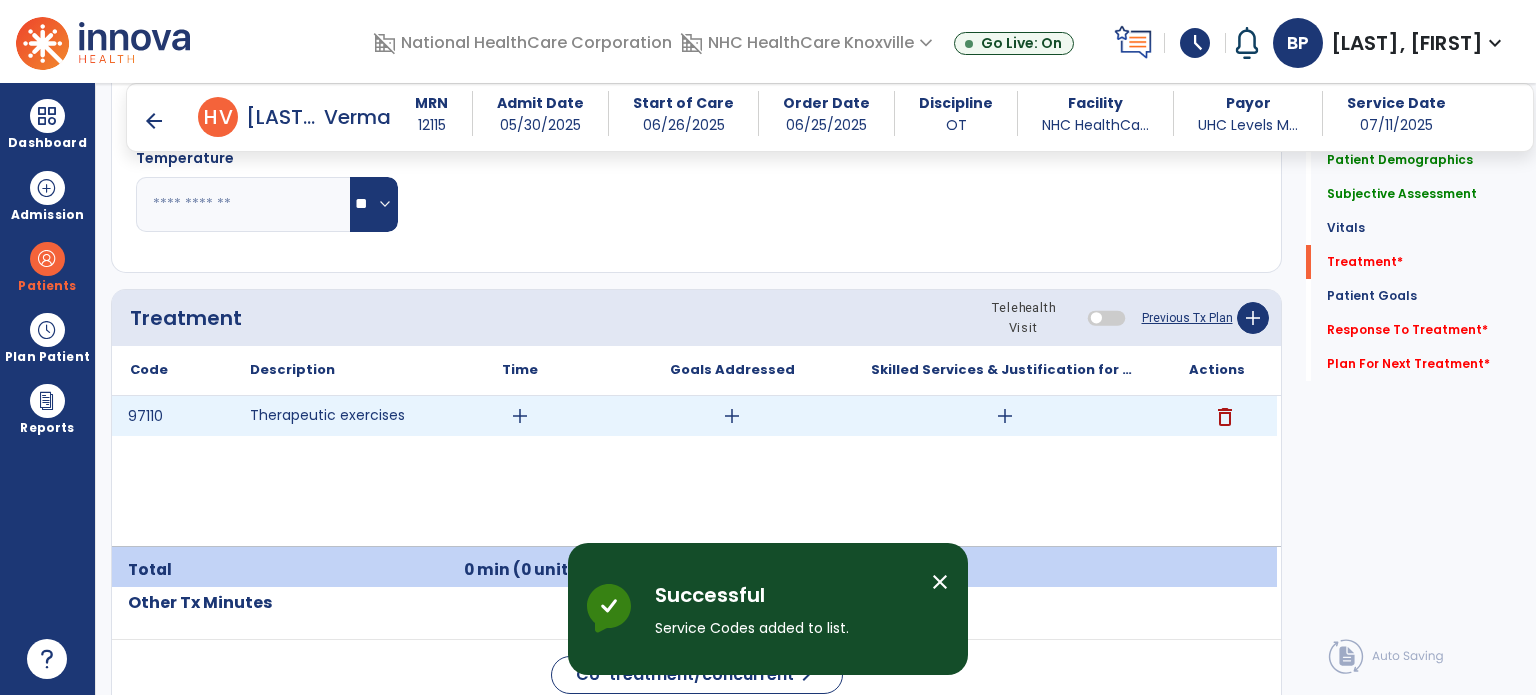 click on "add" at bounding box center (520, 416) 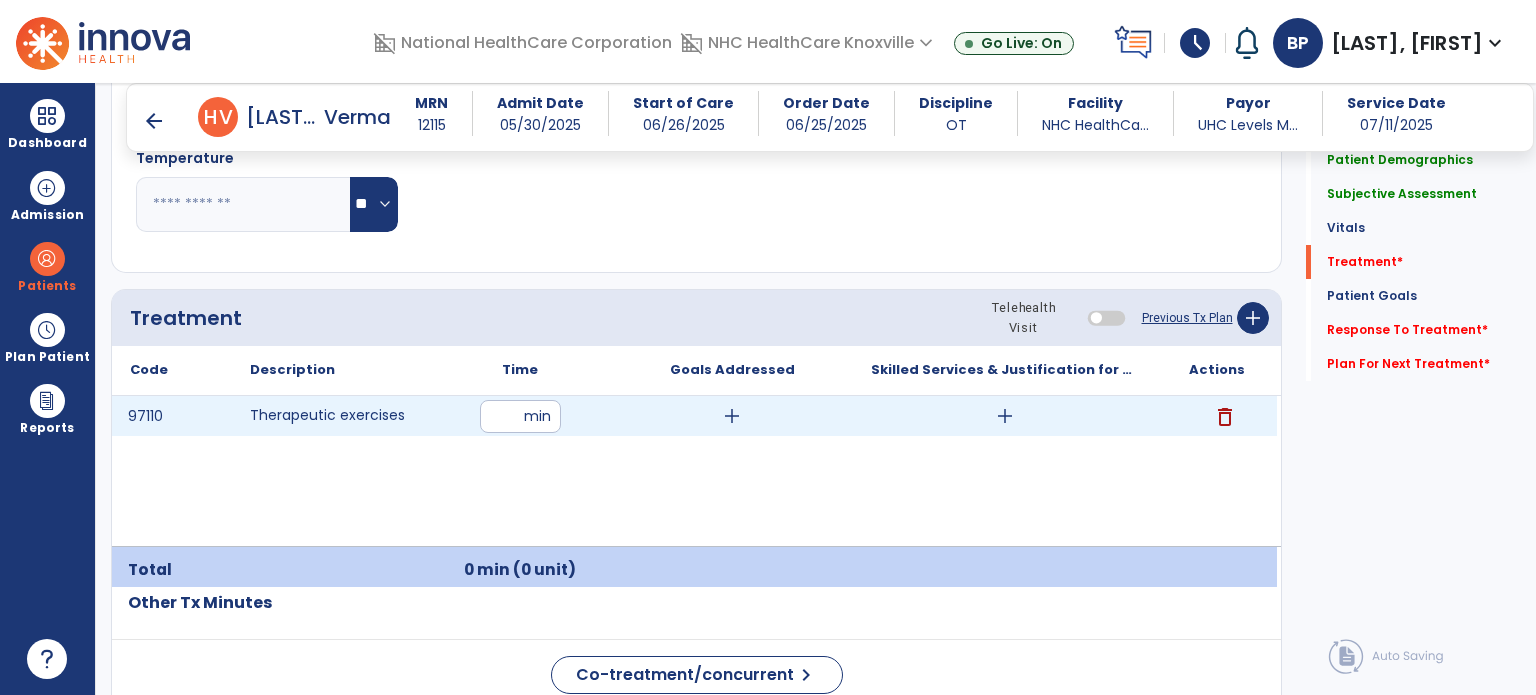type on "*" 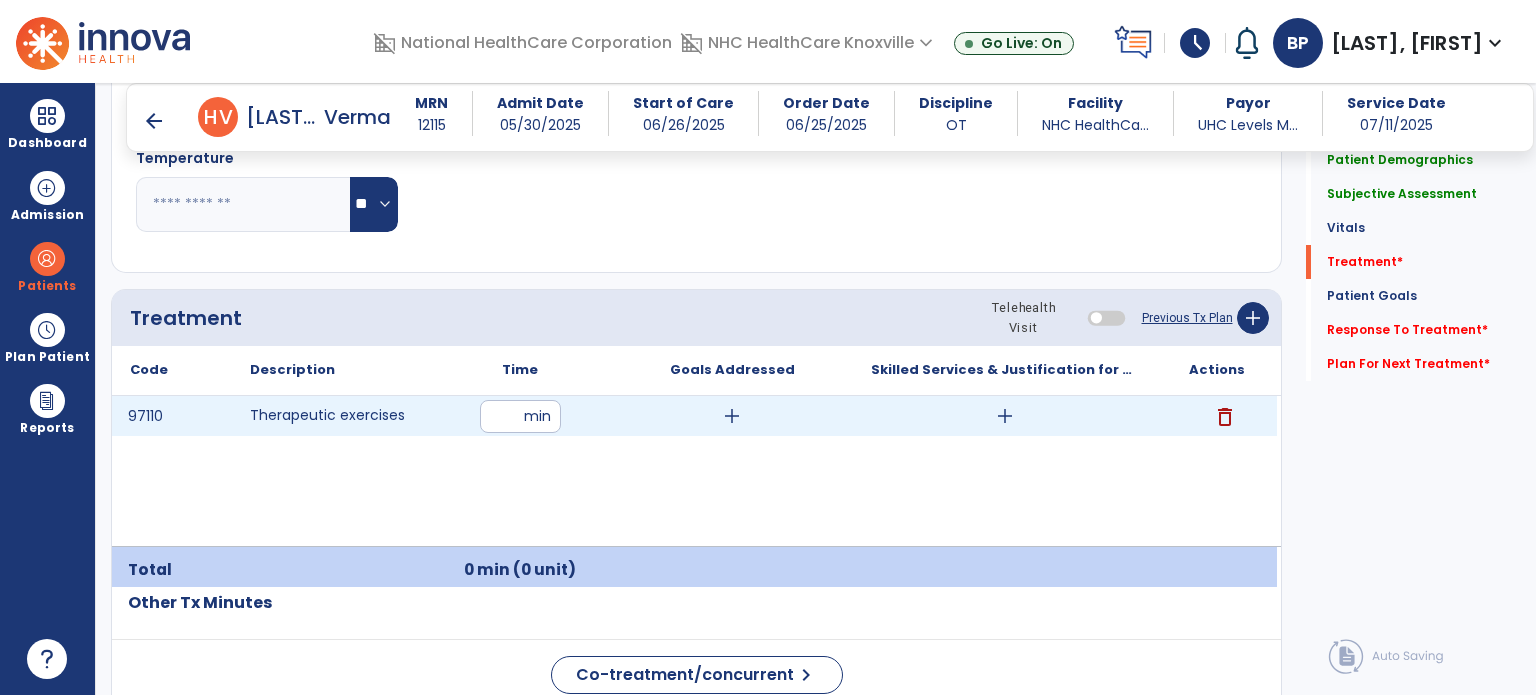 type on "*" 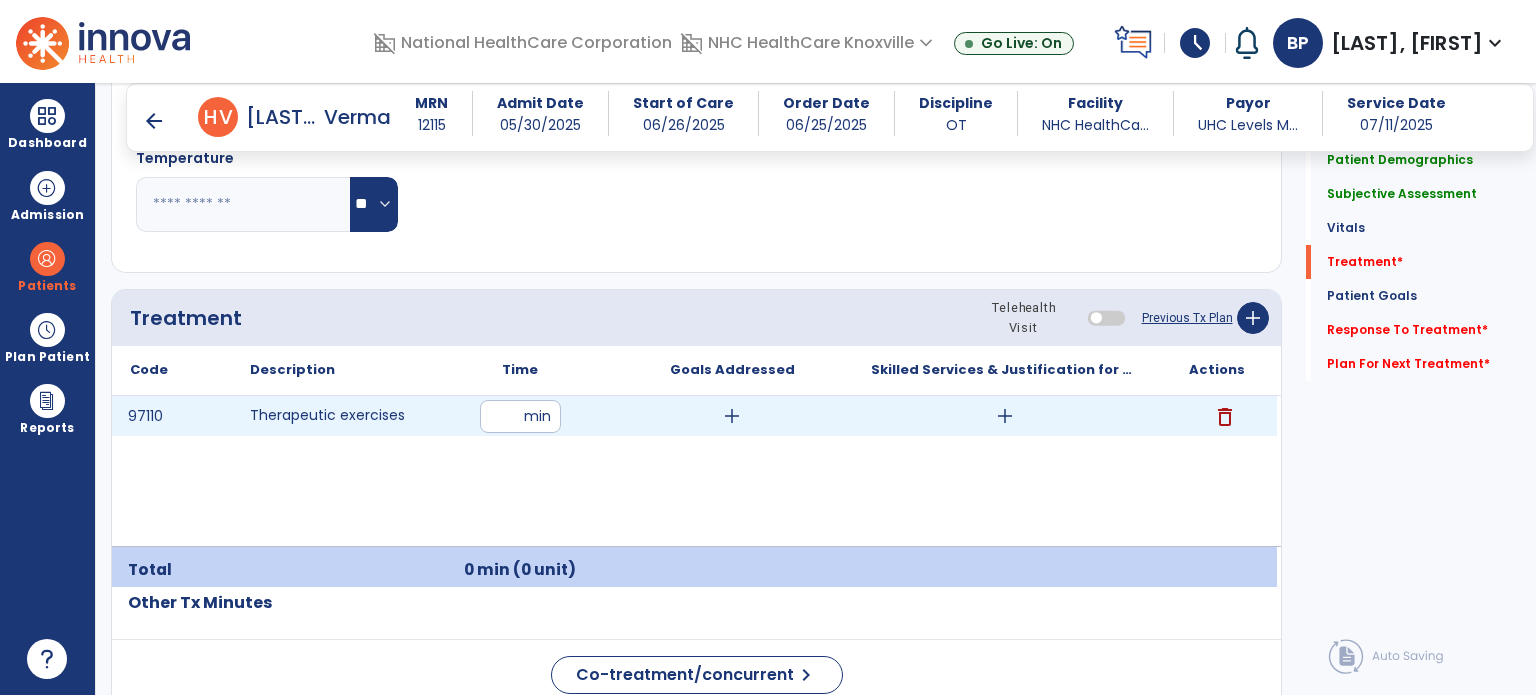 type 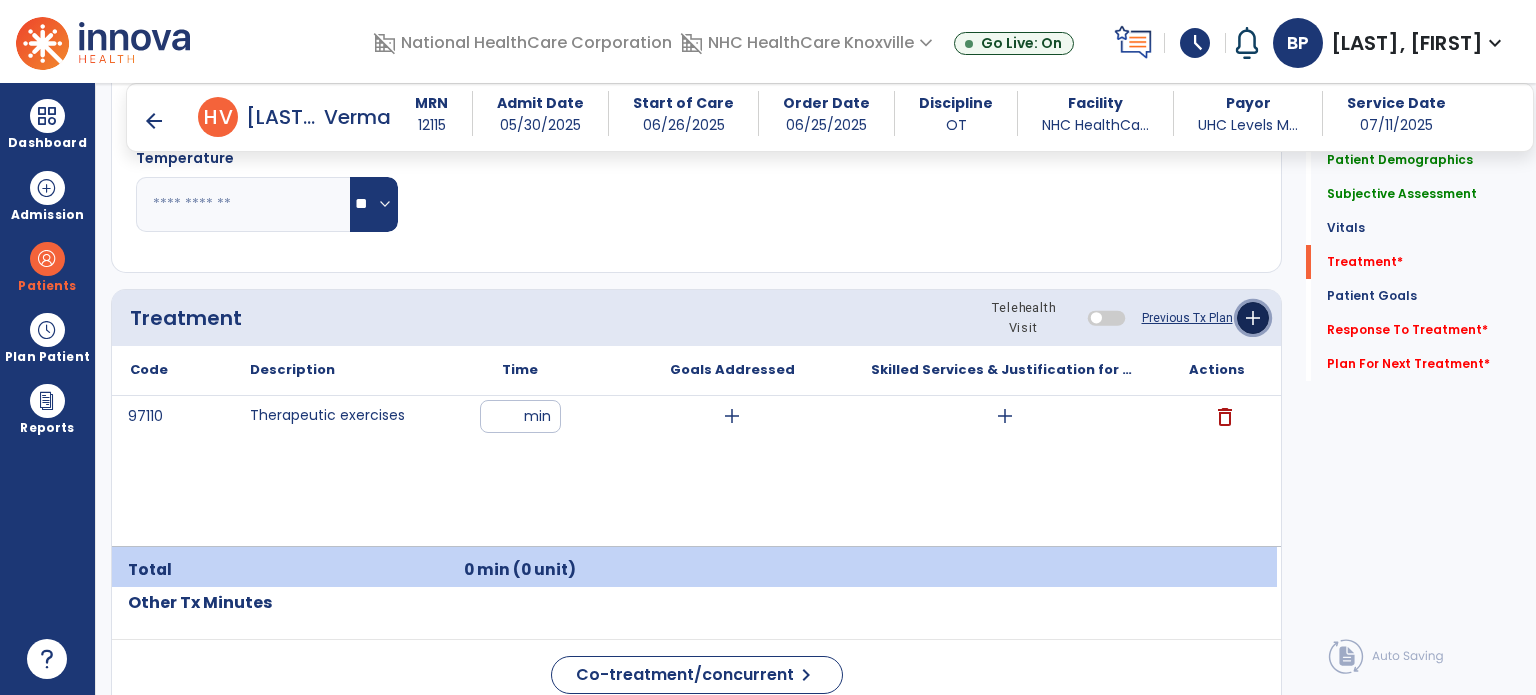 click on "add" 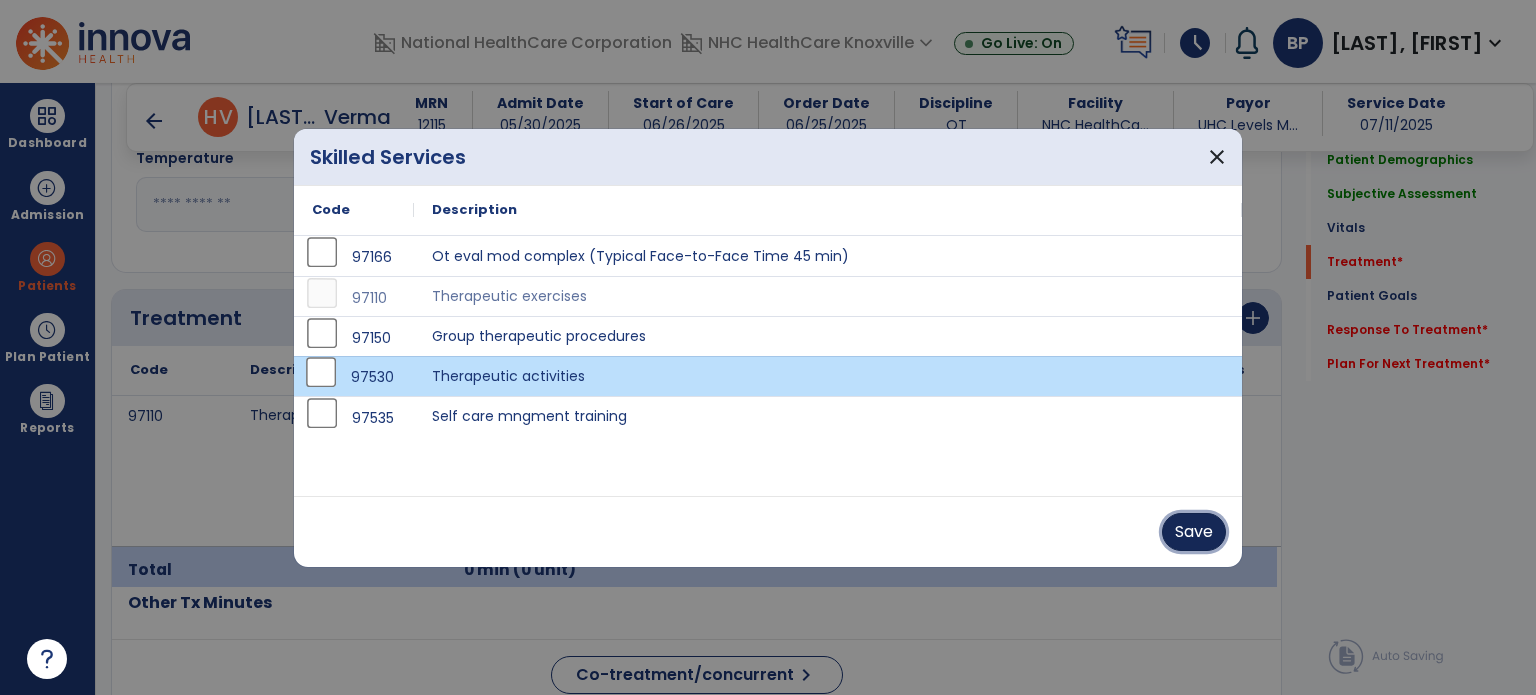 click on "Save" at bounding box center [1194, 532] 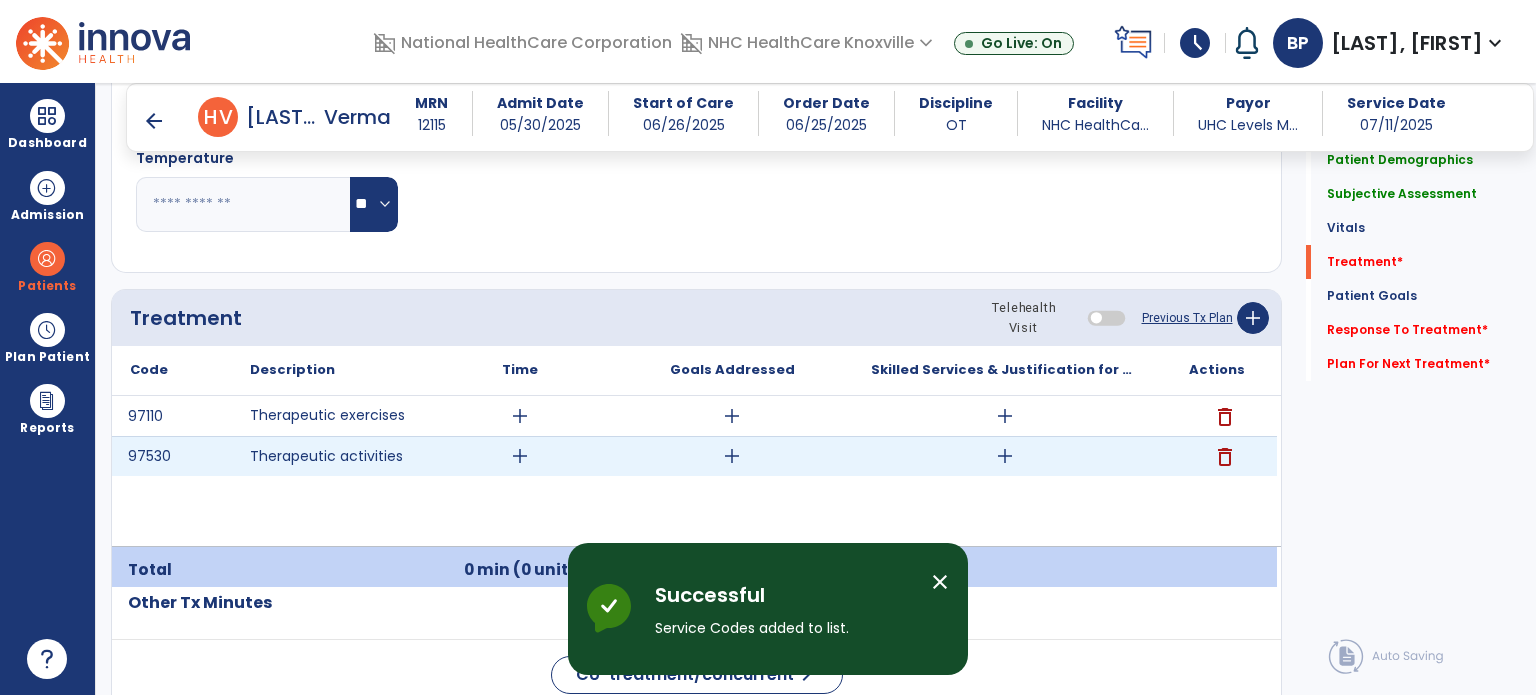 click on "add" at bounding box center [520, 456] 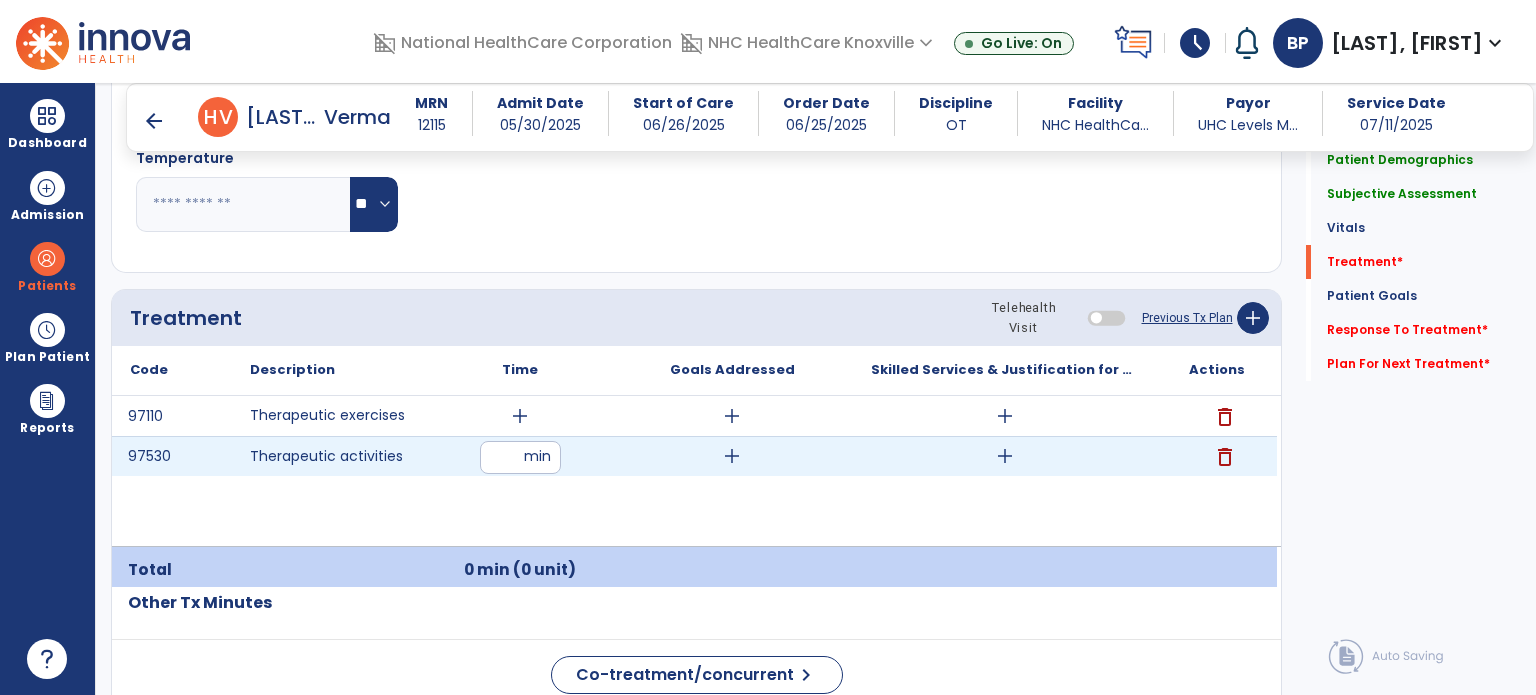 type on "**" 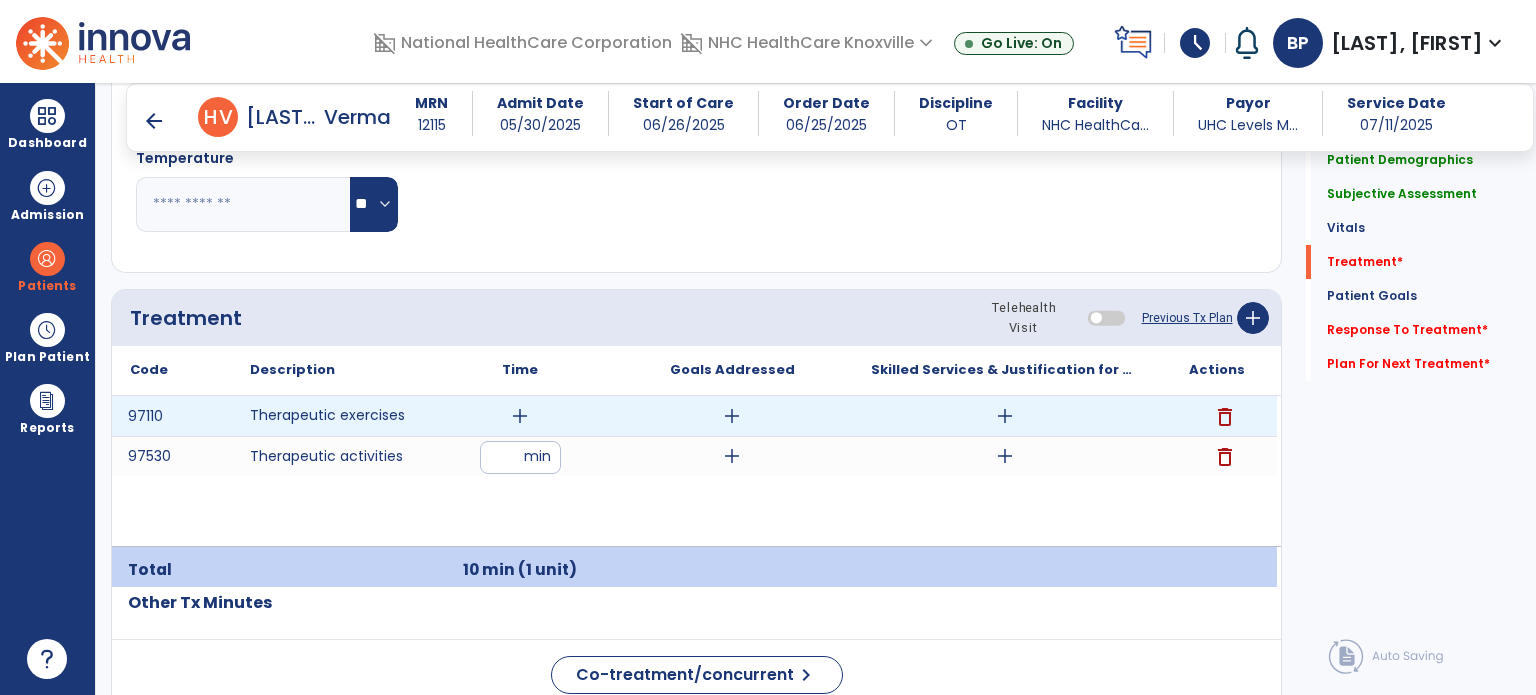 click on "add" at bounding box center (520, 416) 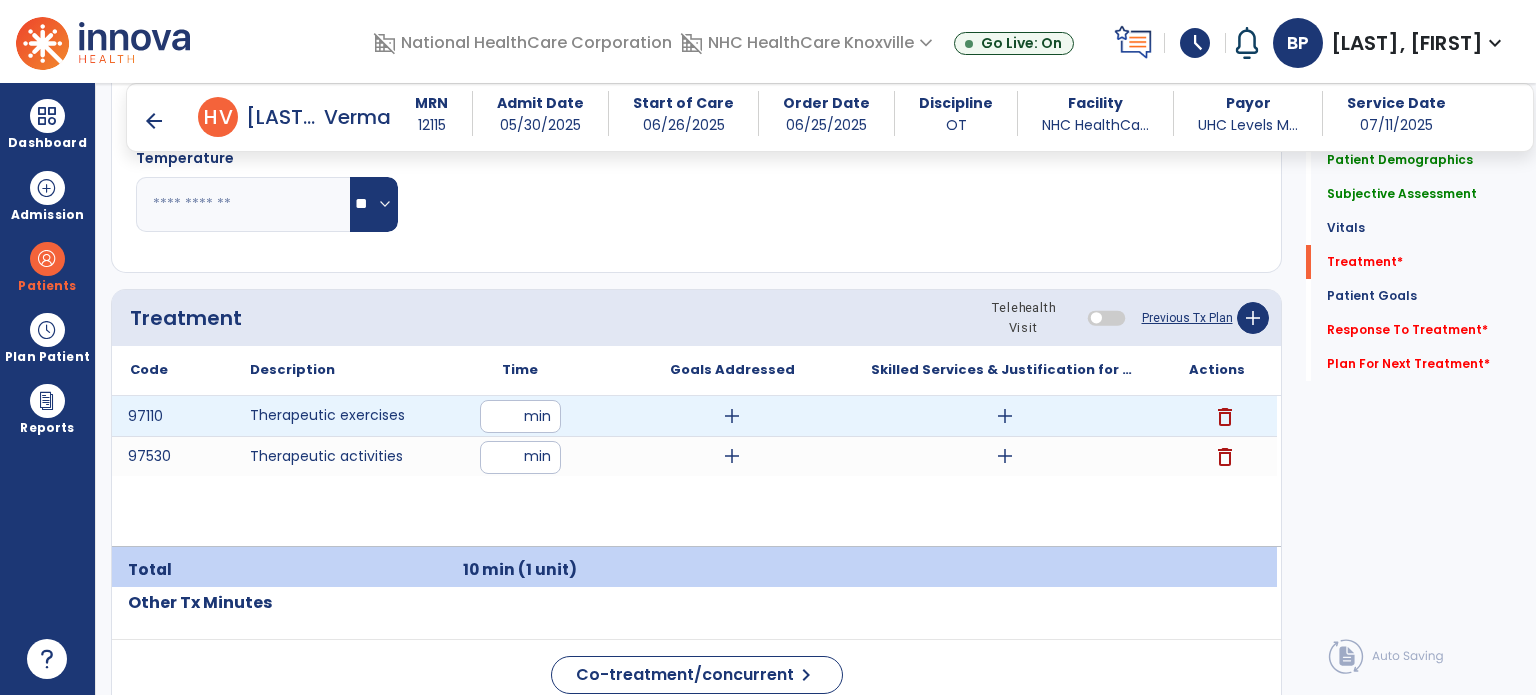type on "**" 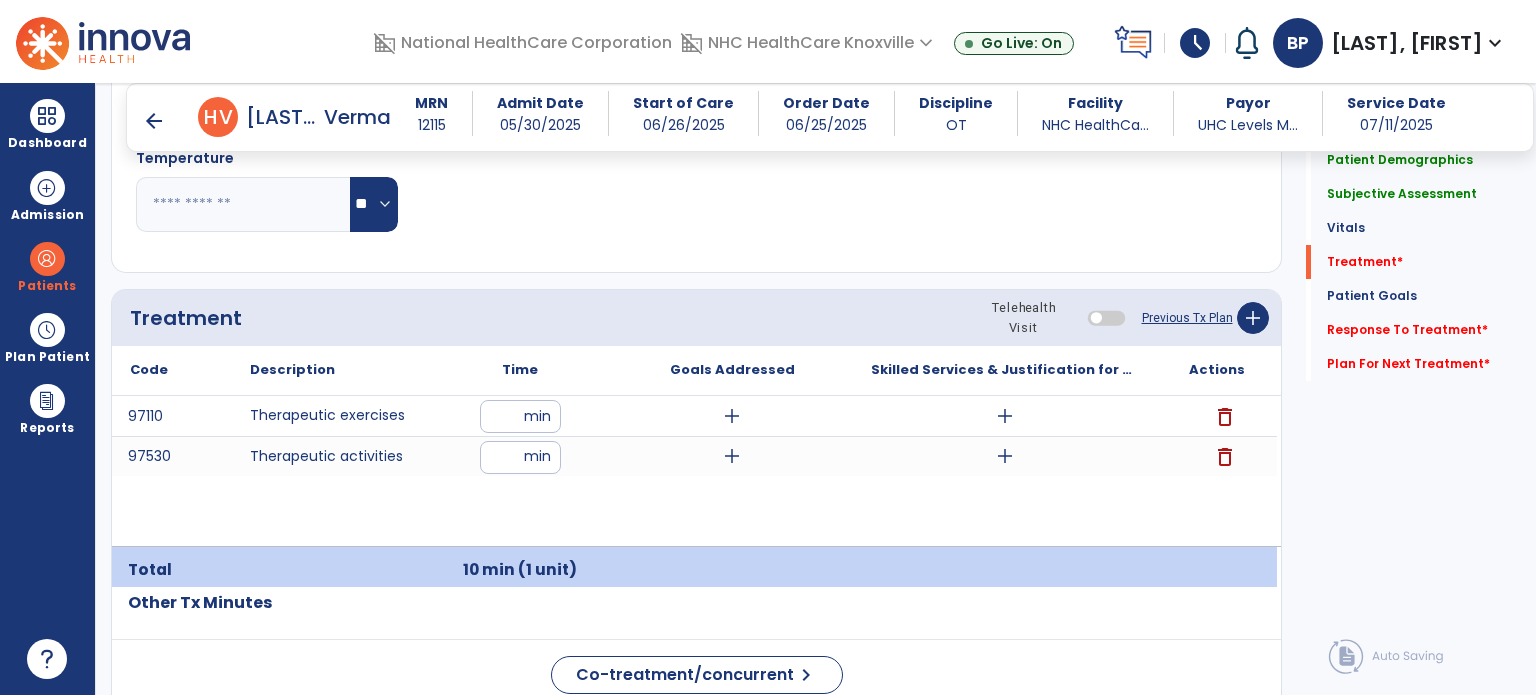 click on "97110  Therapeutic exercises  ** min add add delete 97530  Therapeutic activities  ** min add add delete" at bounding box center [694, 471] 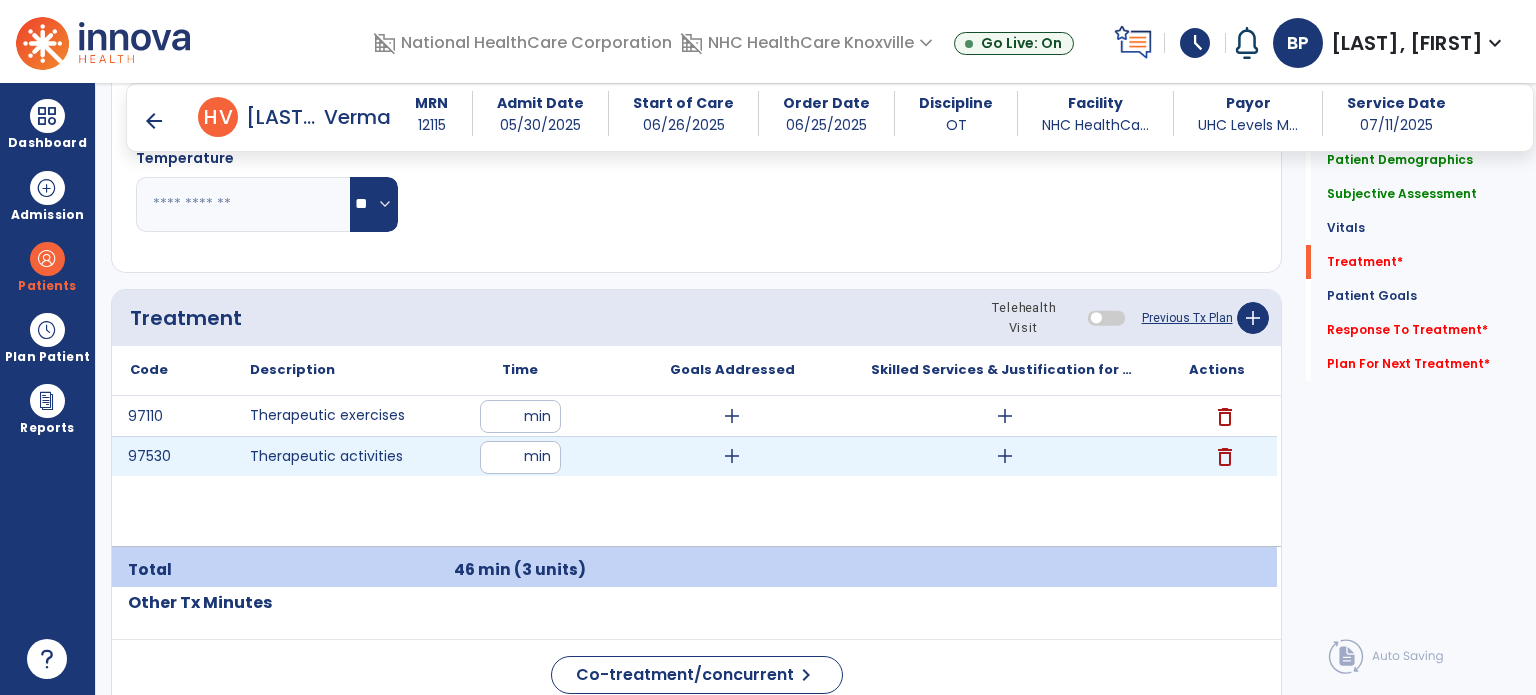 click on "add" at bounding box center (1005, 456) 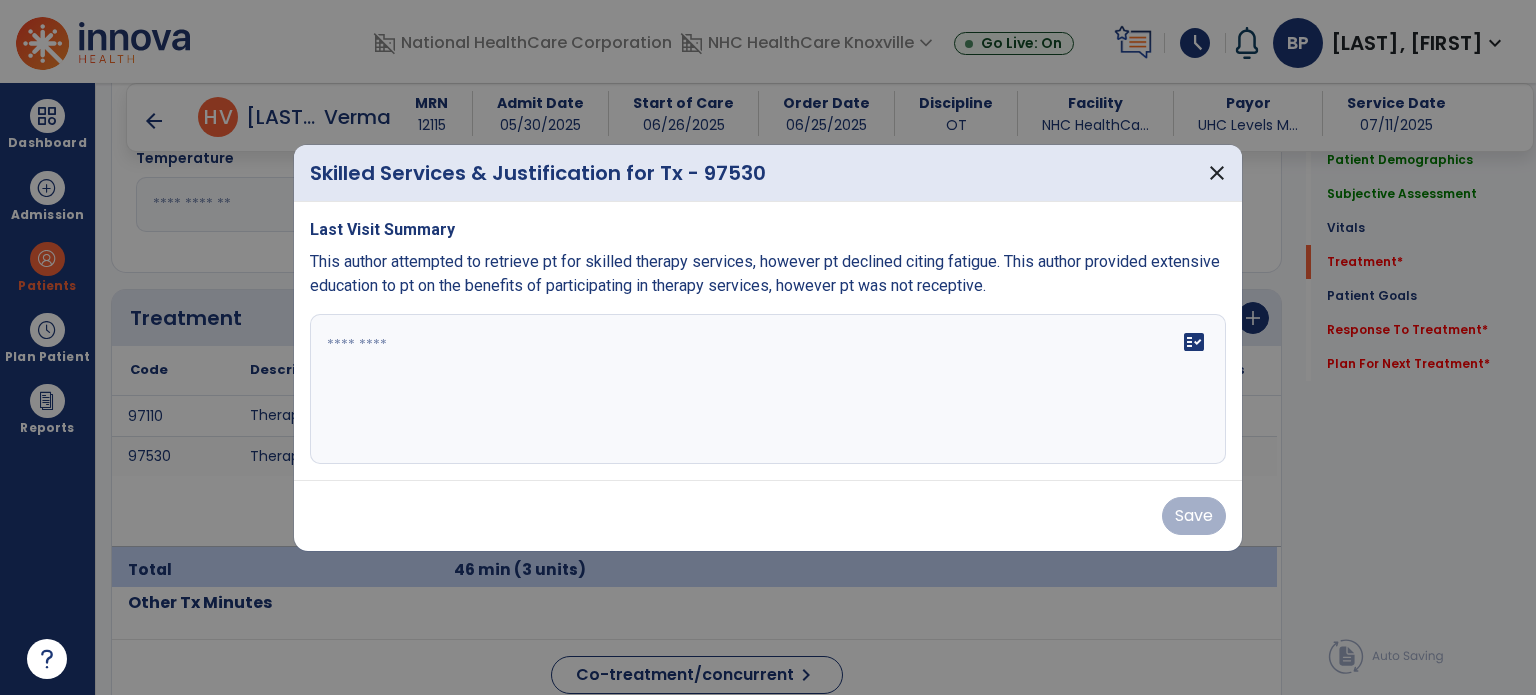 click at bounding box center (768, 389) 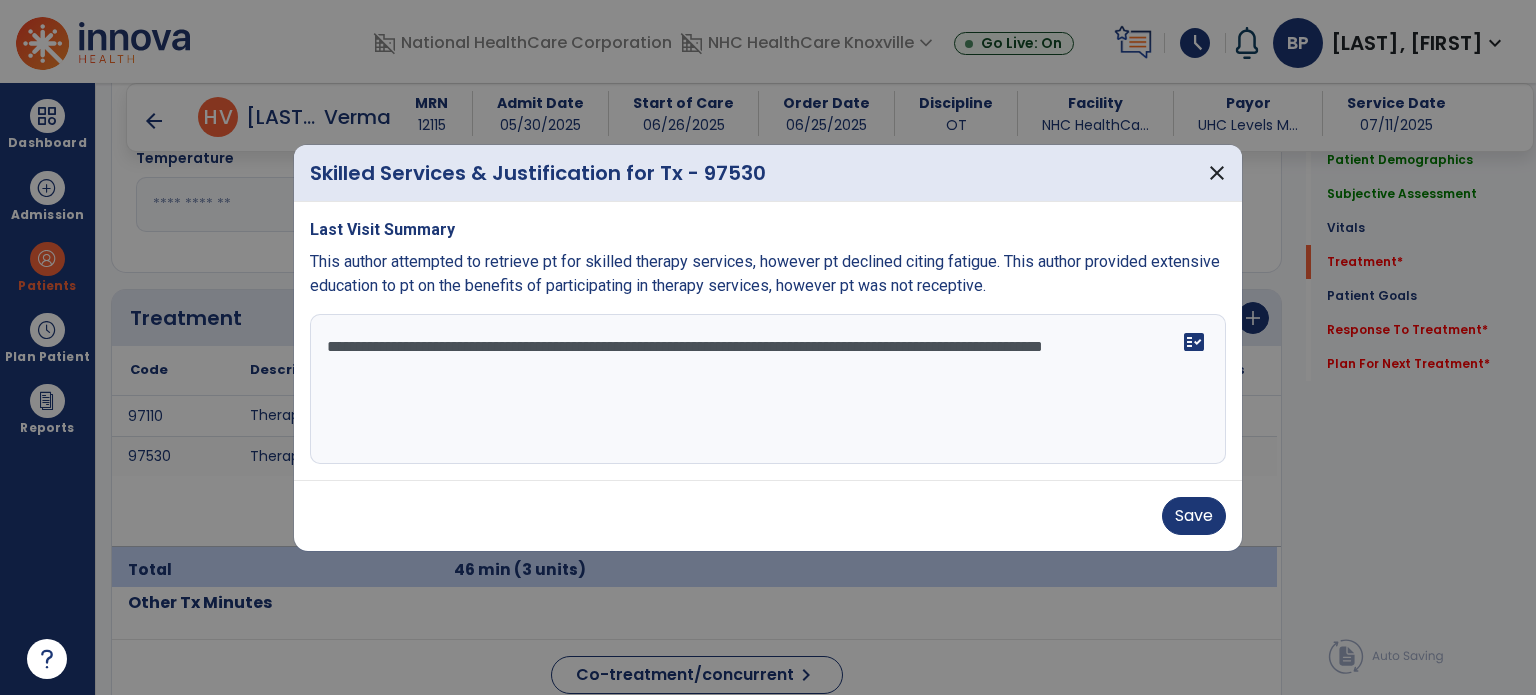 click on "**********" at bounding box center [768, 389] 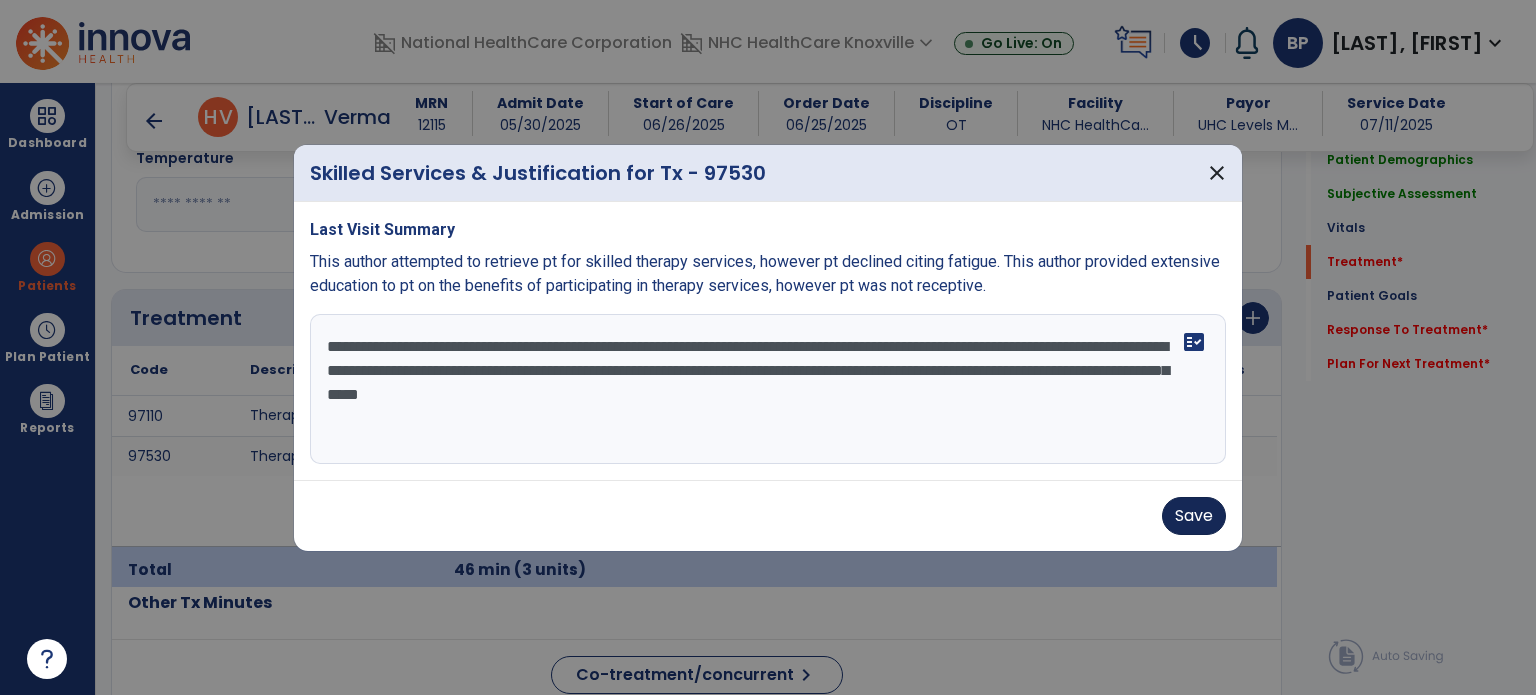type on "**********" 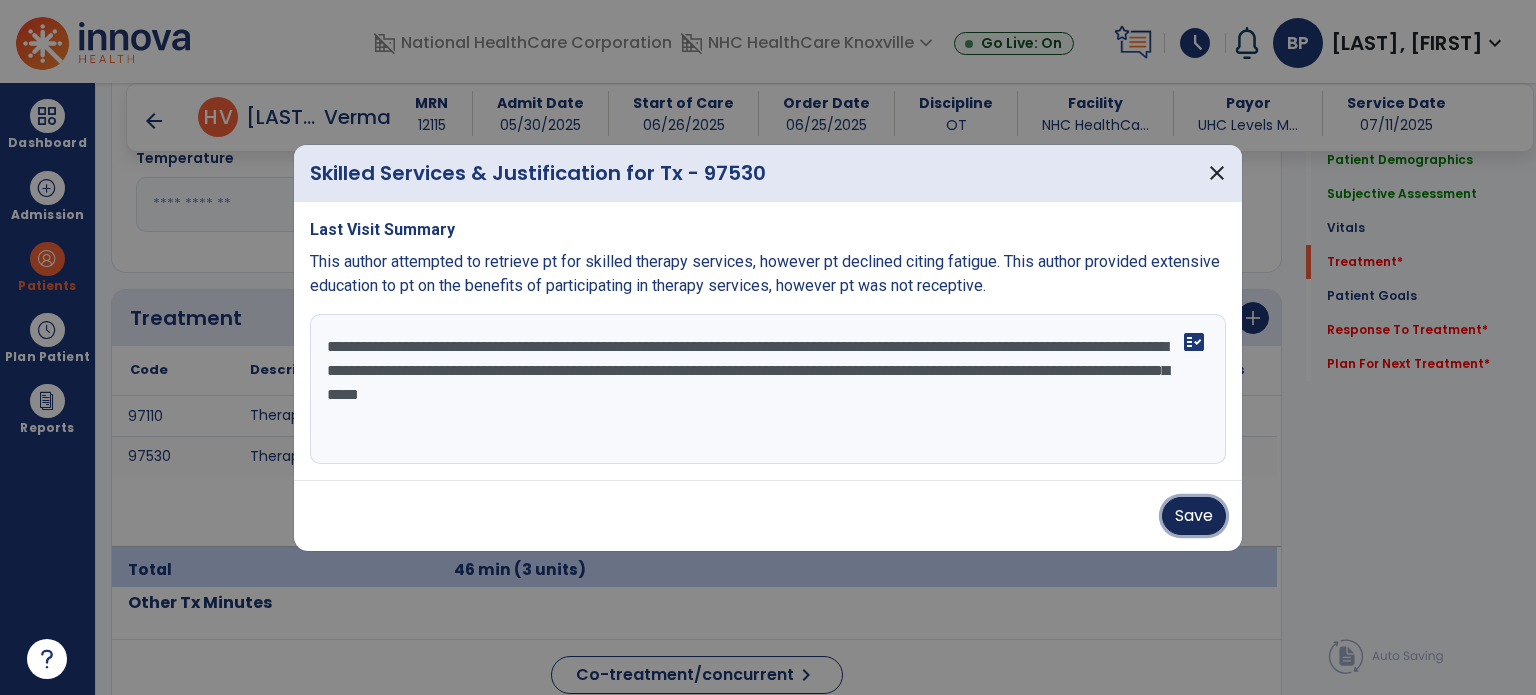 click on "Save" at bounding box center (1194, 516) 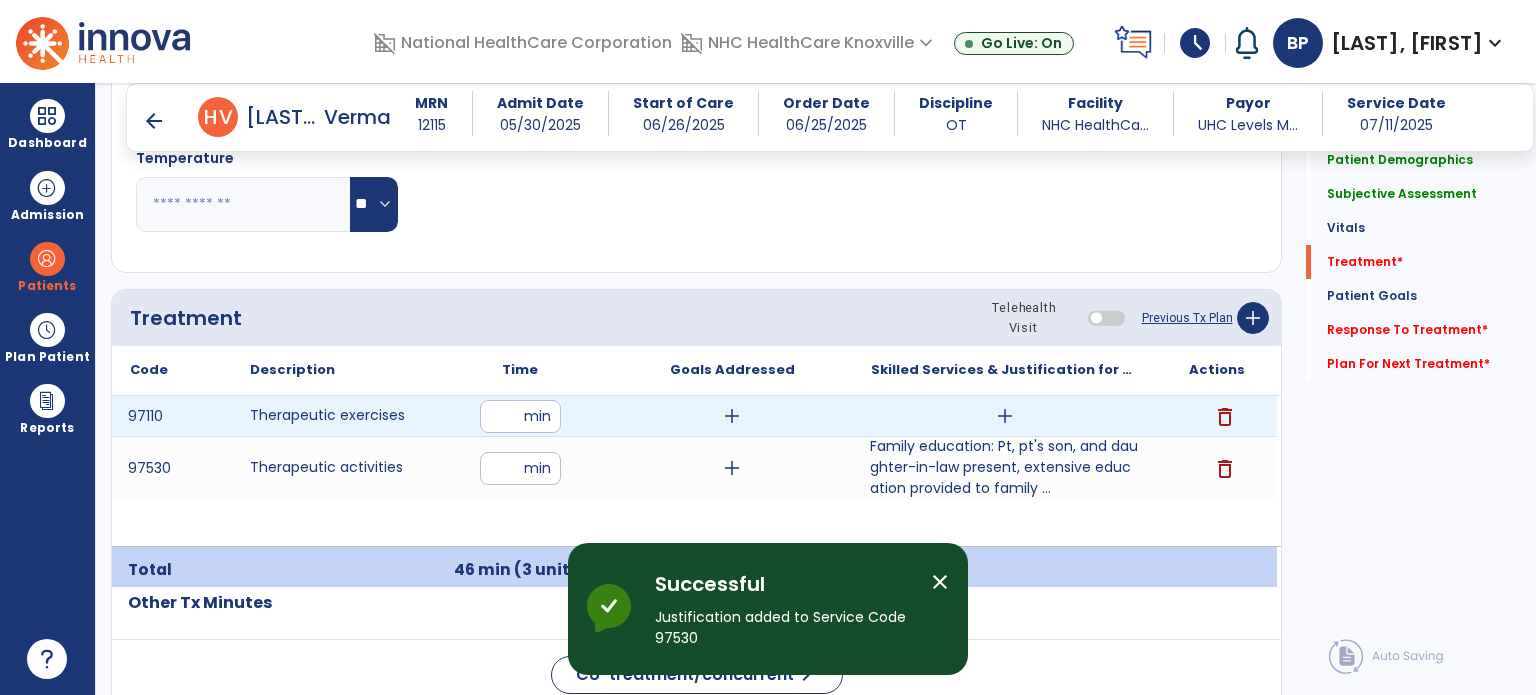 click on "add" at bounding box center (732, 416) 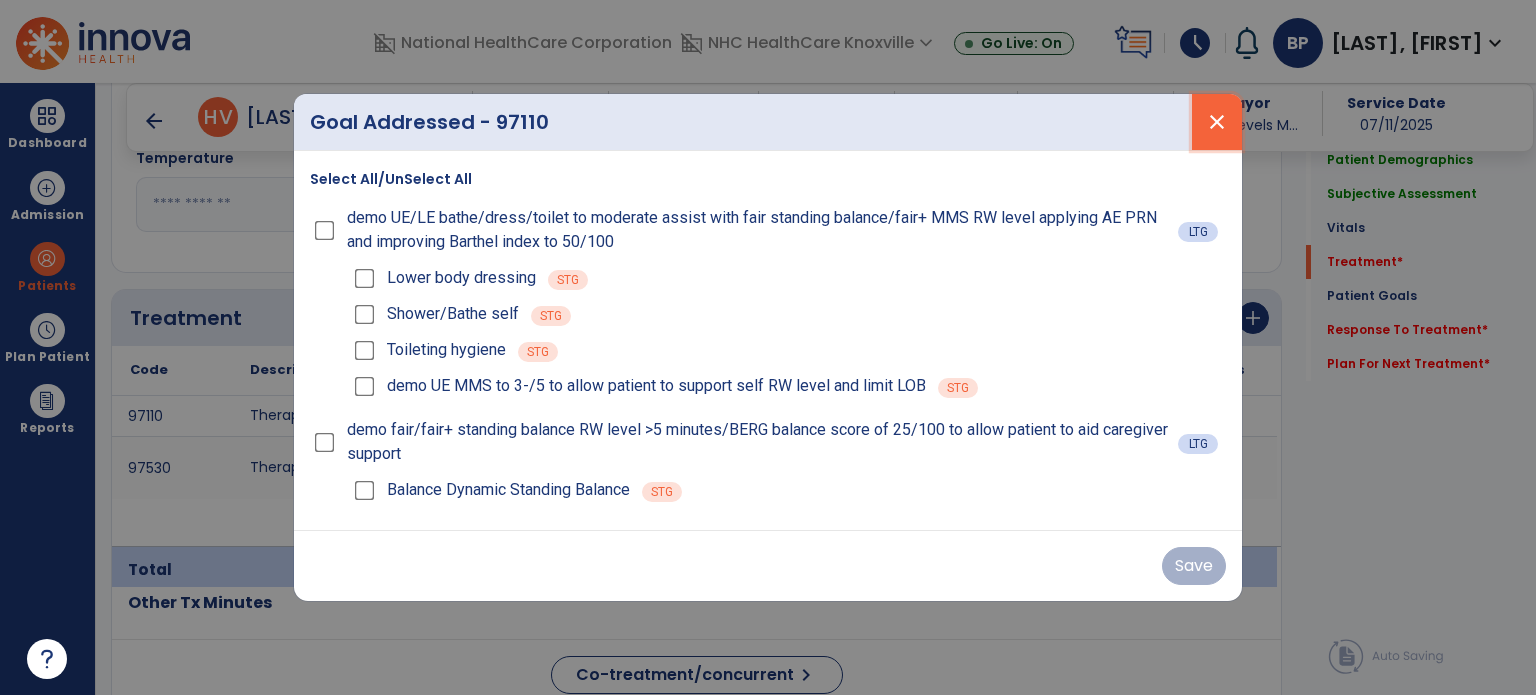 click on "close" at bounding box center (1217, 122) 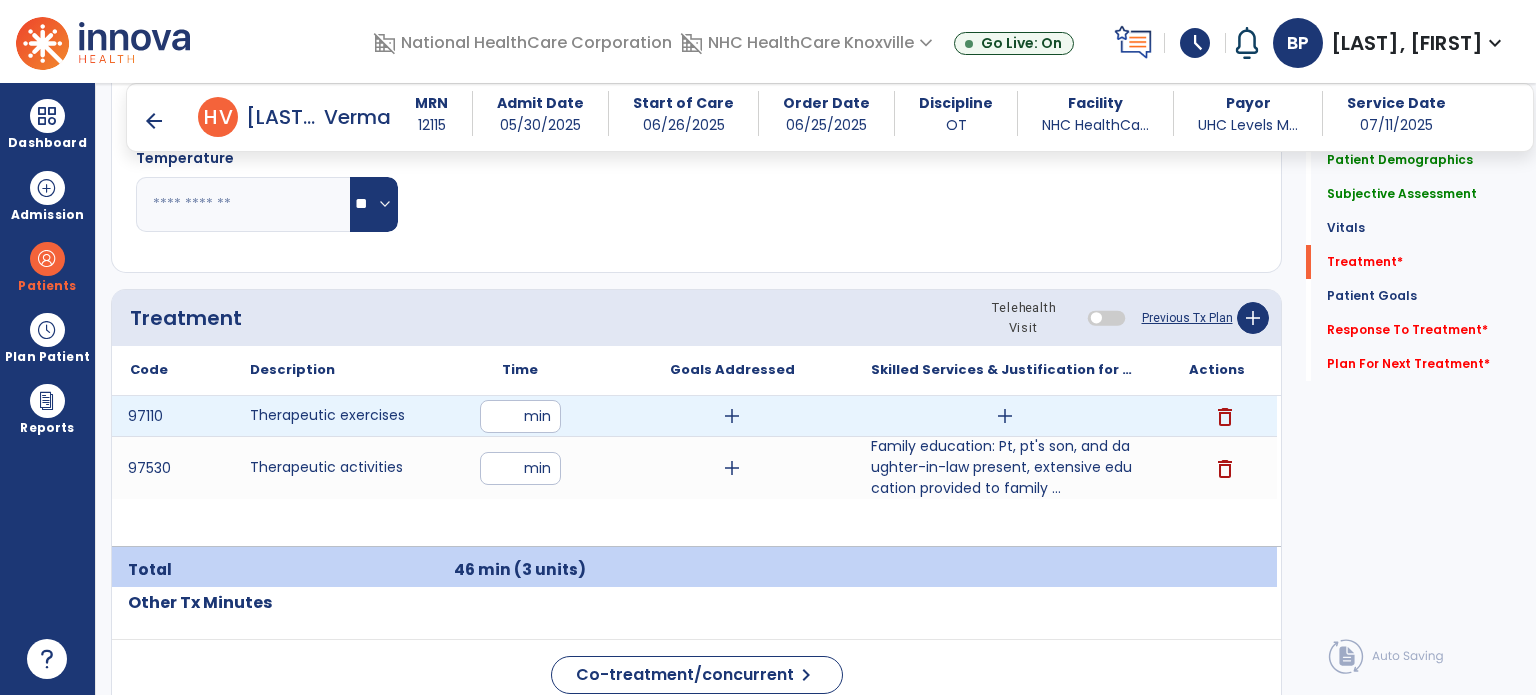 click on "add" at bounding box center [1005, 416] 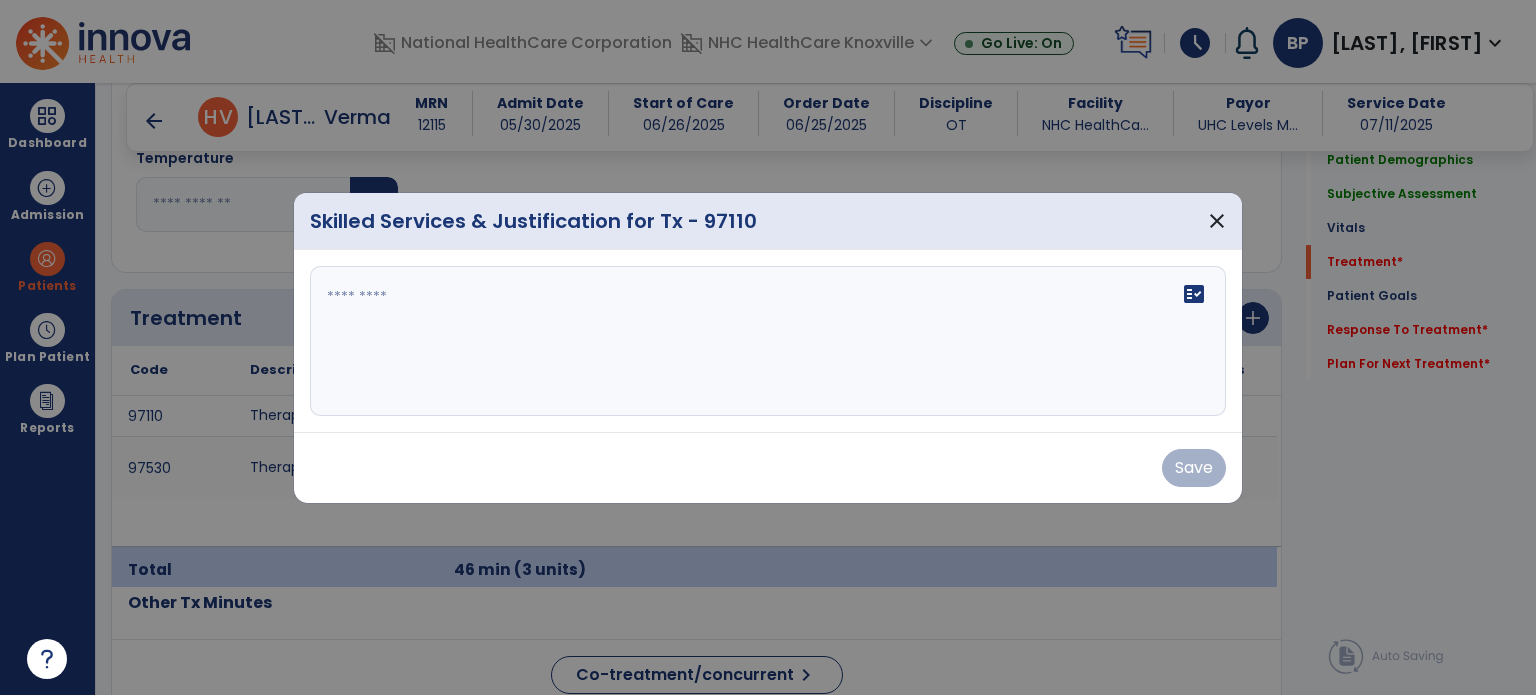 click on "fact_check" at bounding box center [768, 341] 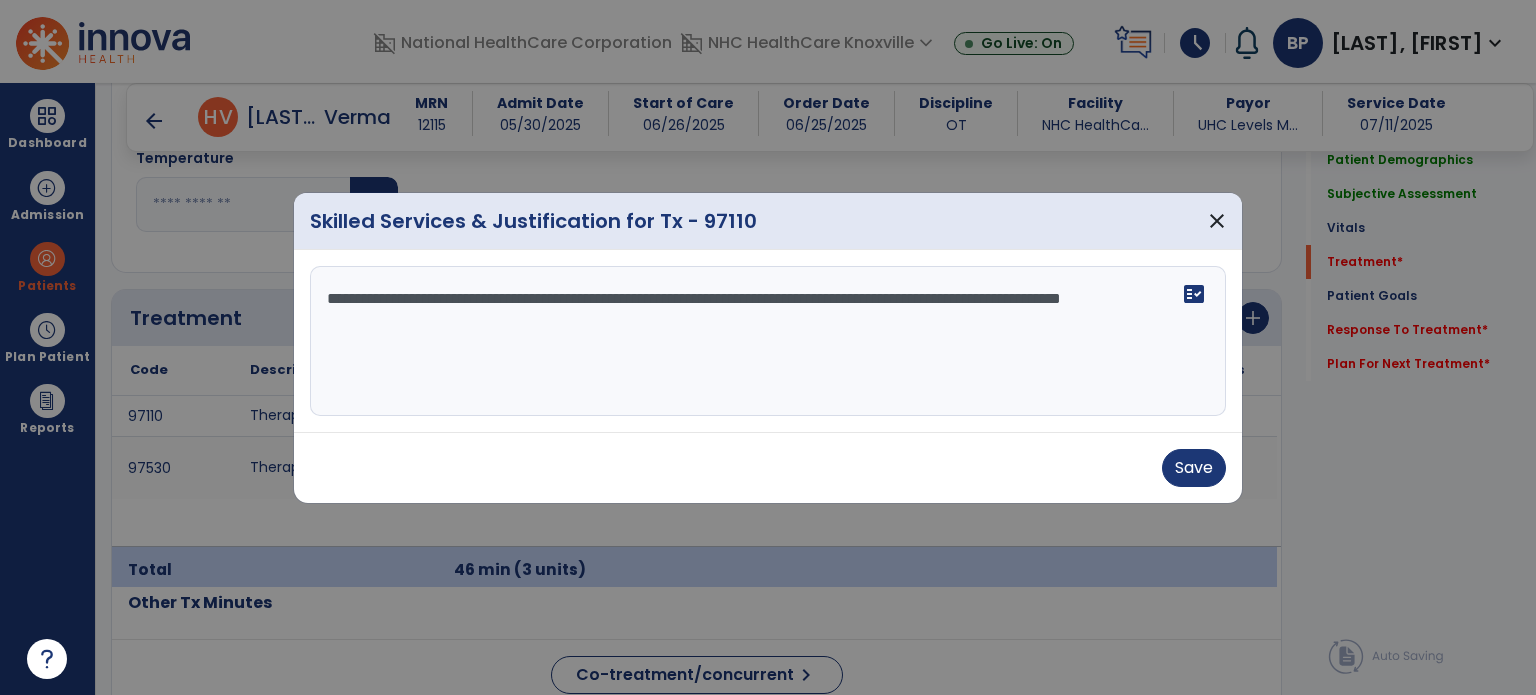 click on "**********" at bounding box center [768, 341] 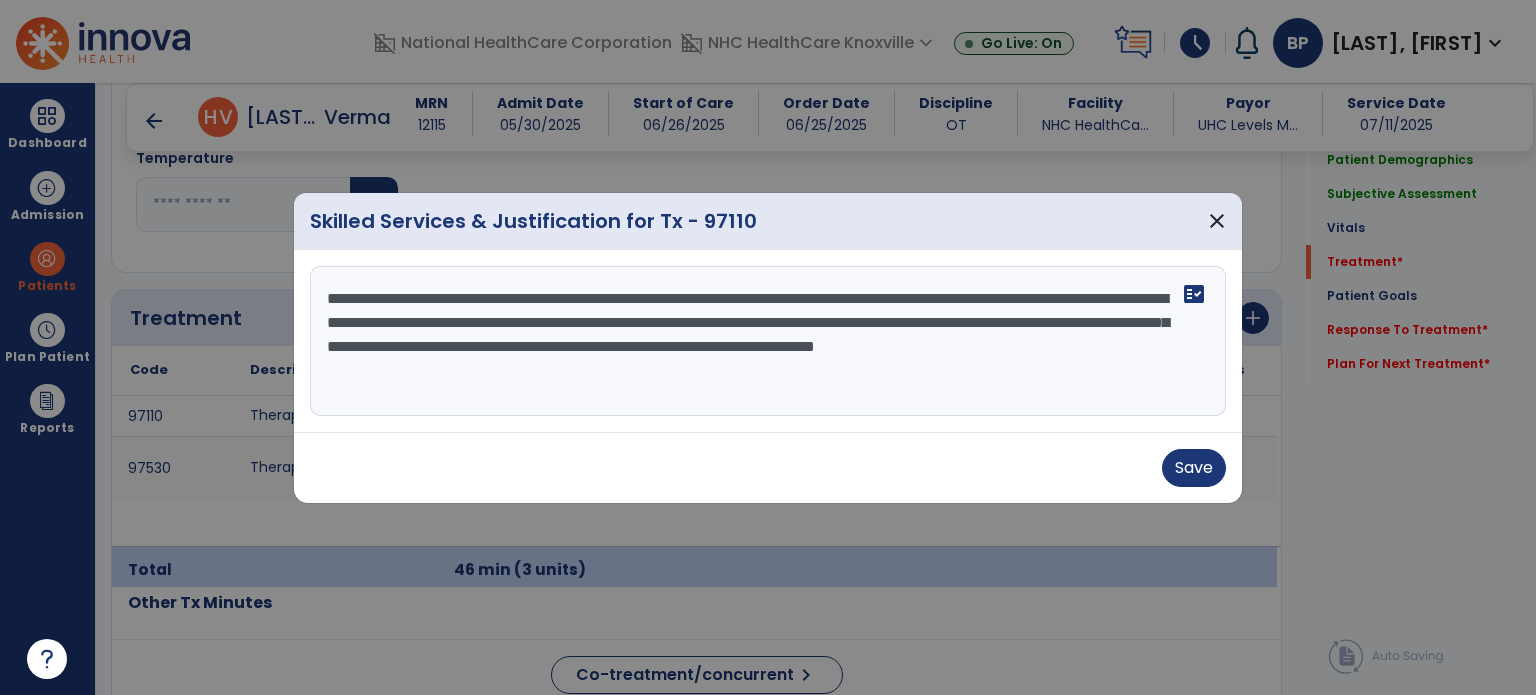 scroll, scrollTop: 15, scrollLeft: 0, axis: vertical 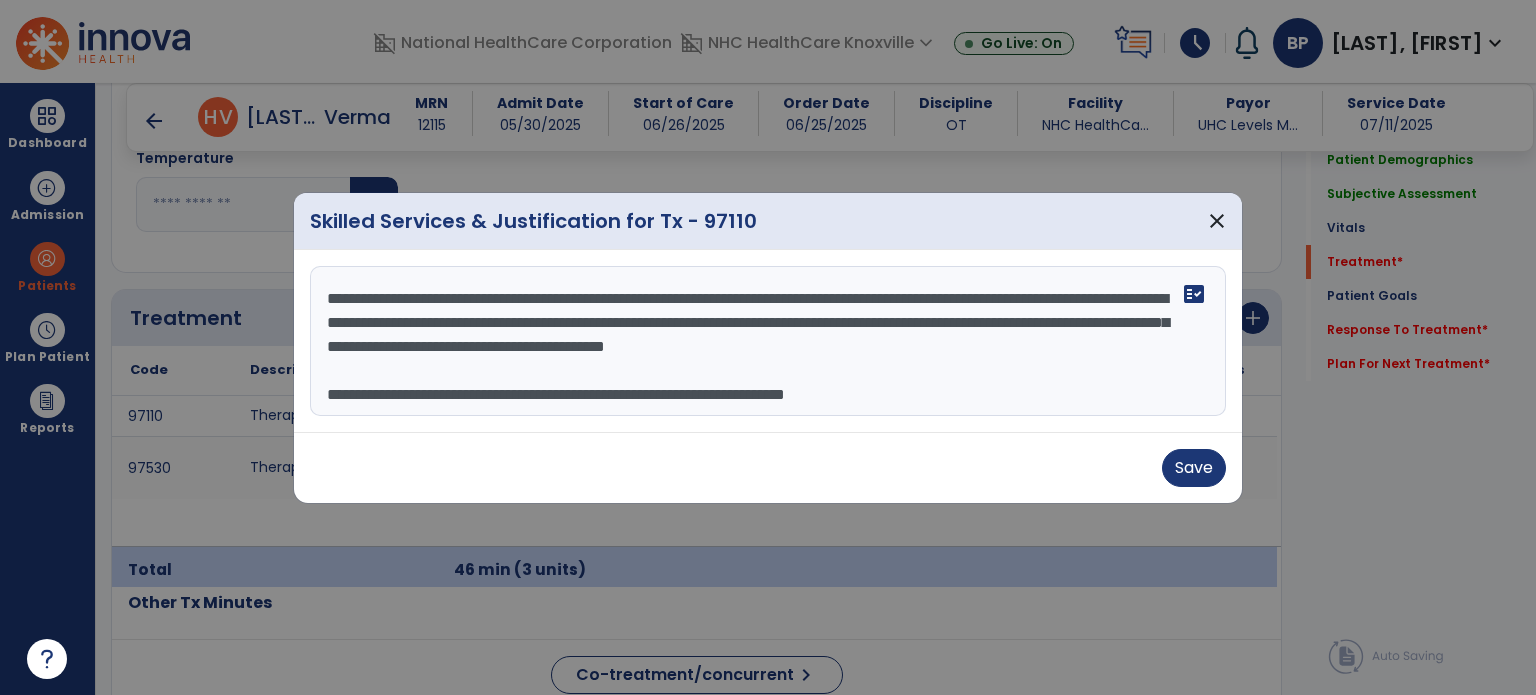 click on "**********" at bounding box center [768, 341] 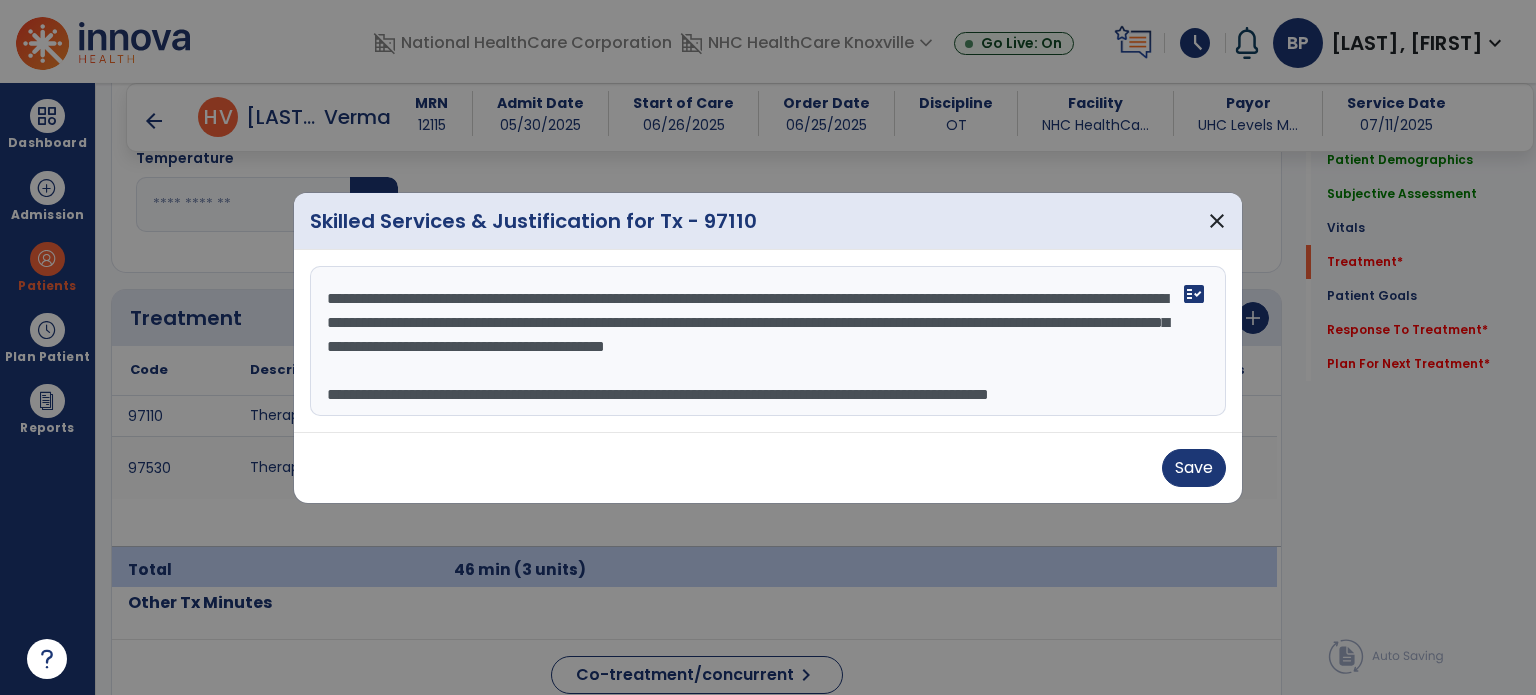 scroll, scrollTop: 159, scrollLeft: 0, axis: vertical 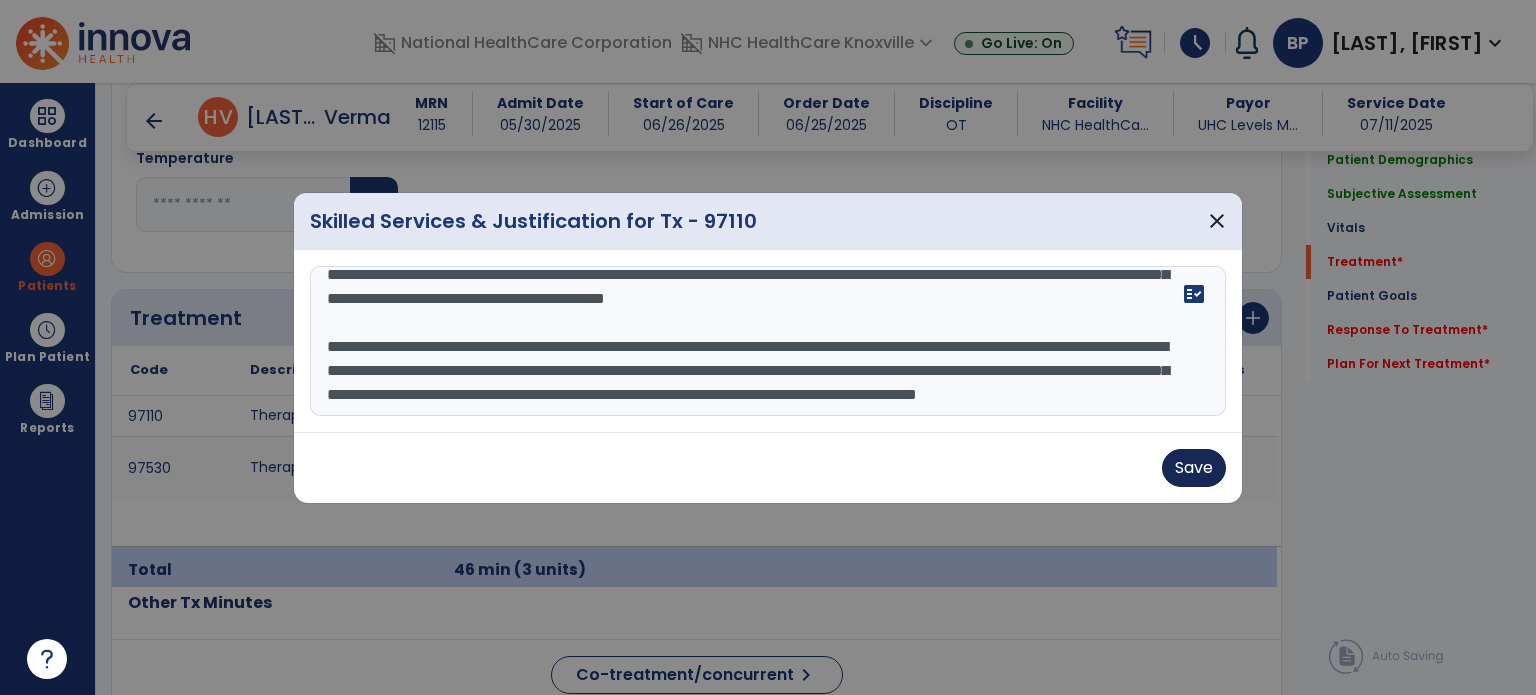 type on "**********" 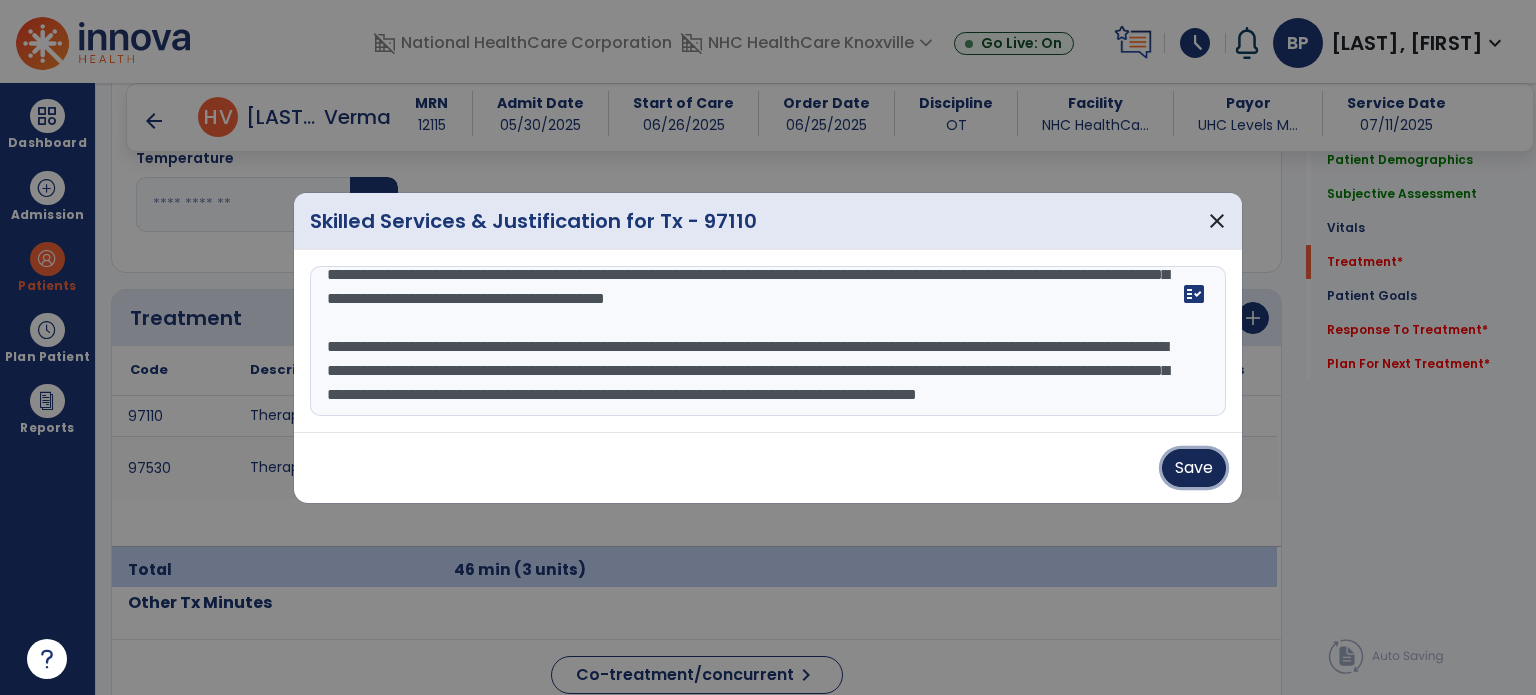 click on "Save" at bounding box center [1194, 468] 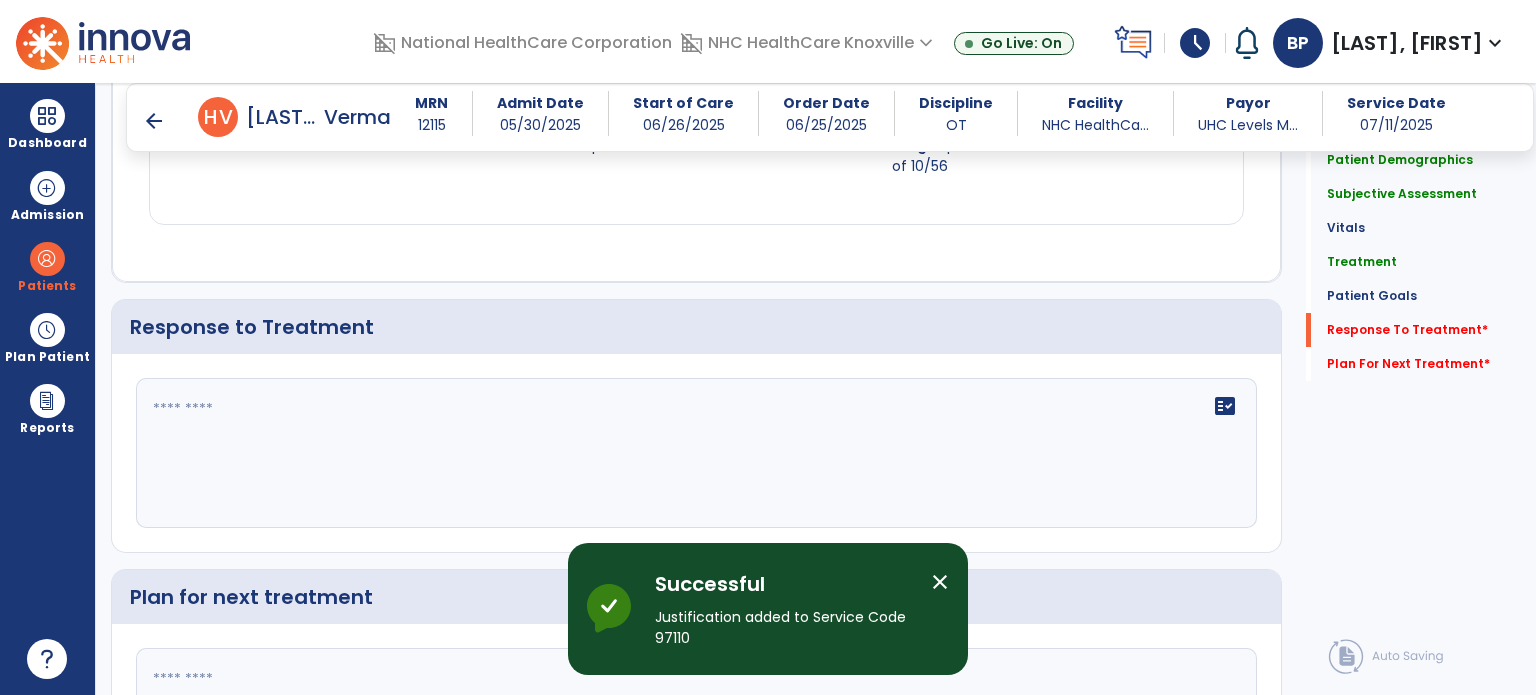 scroll, scrollTop: 2676, scrollLeft: 0, axis: vertical 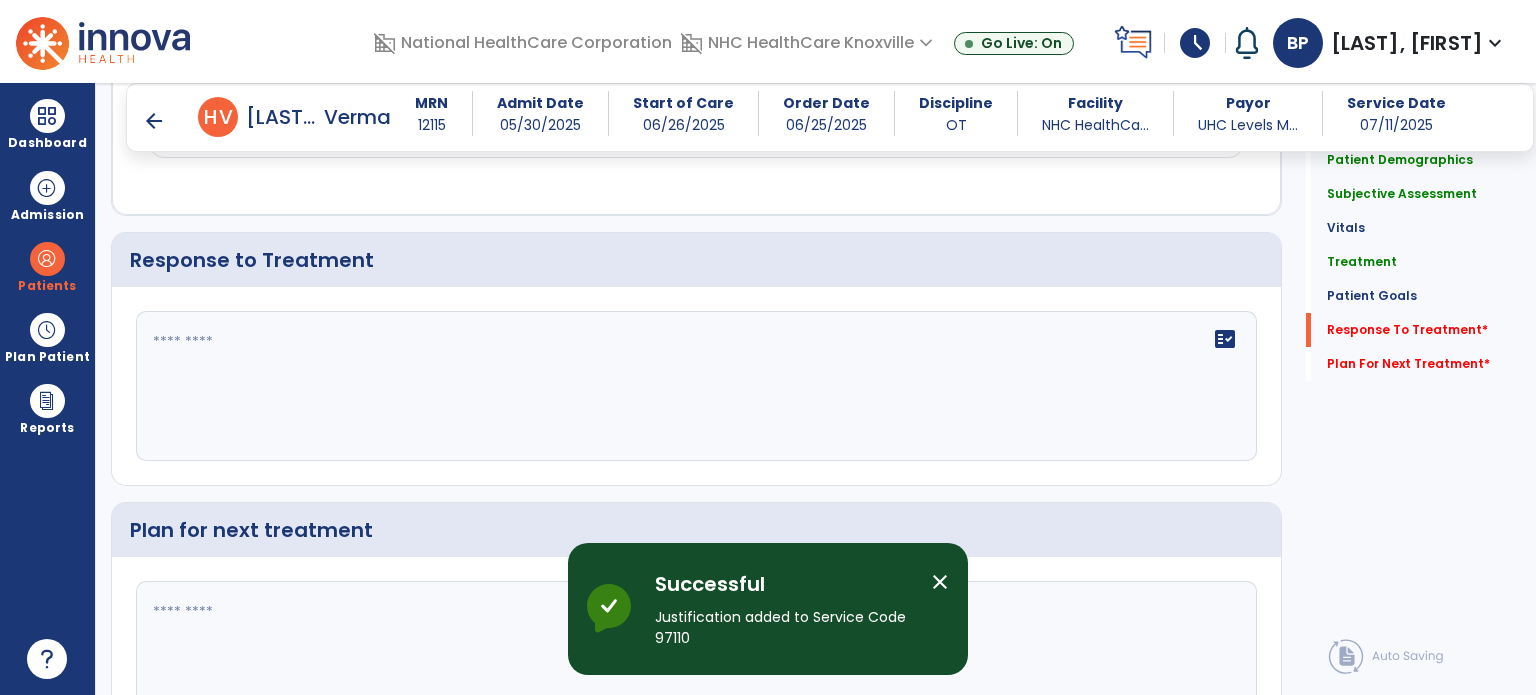 click on "fact_check" 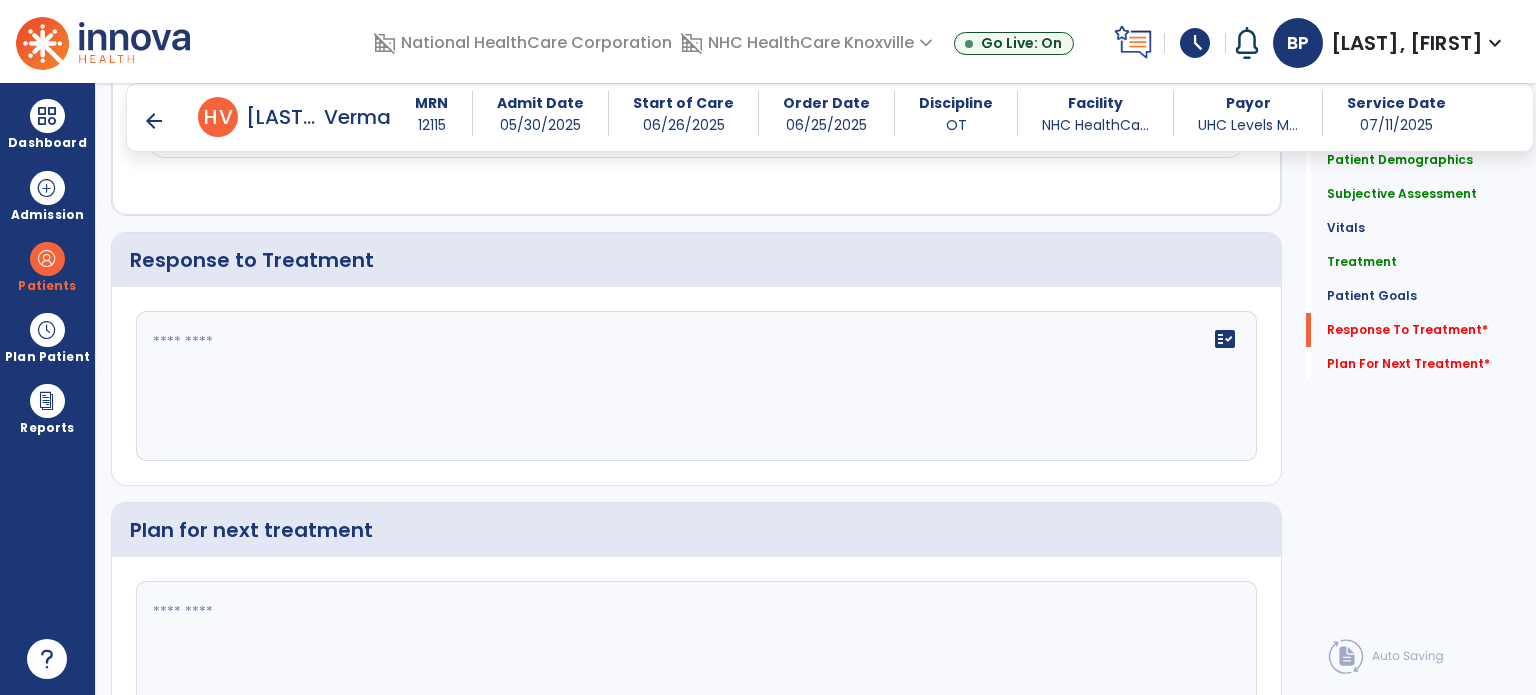 click on "fact_check" 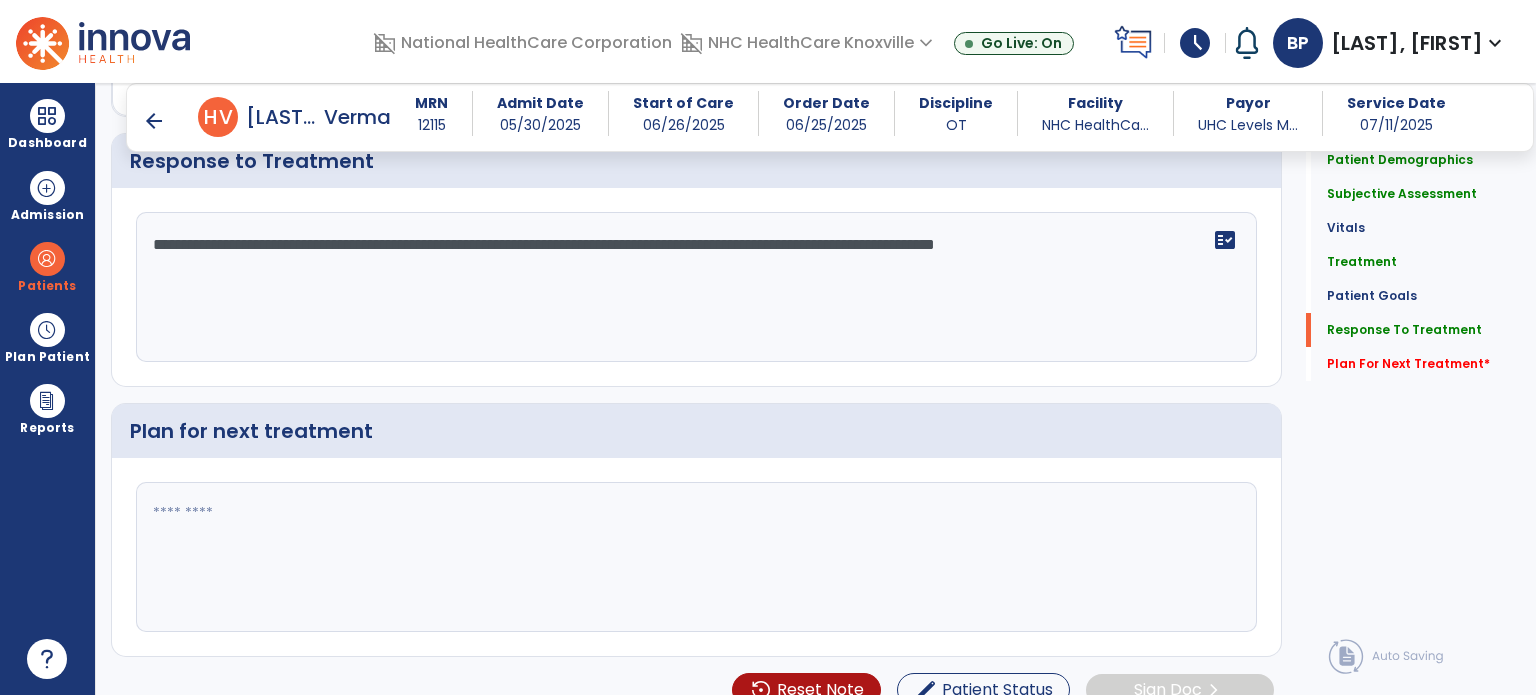 scroll, scrollTop: 2796, scrollLeft: 0, axis: vertical 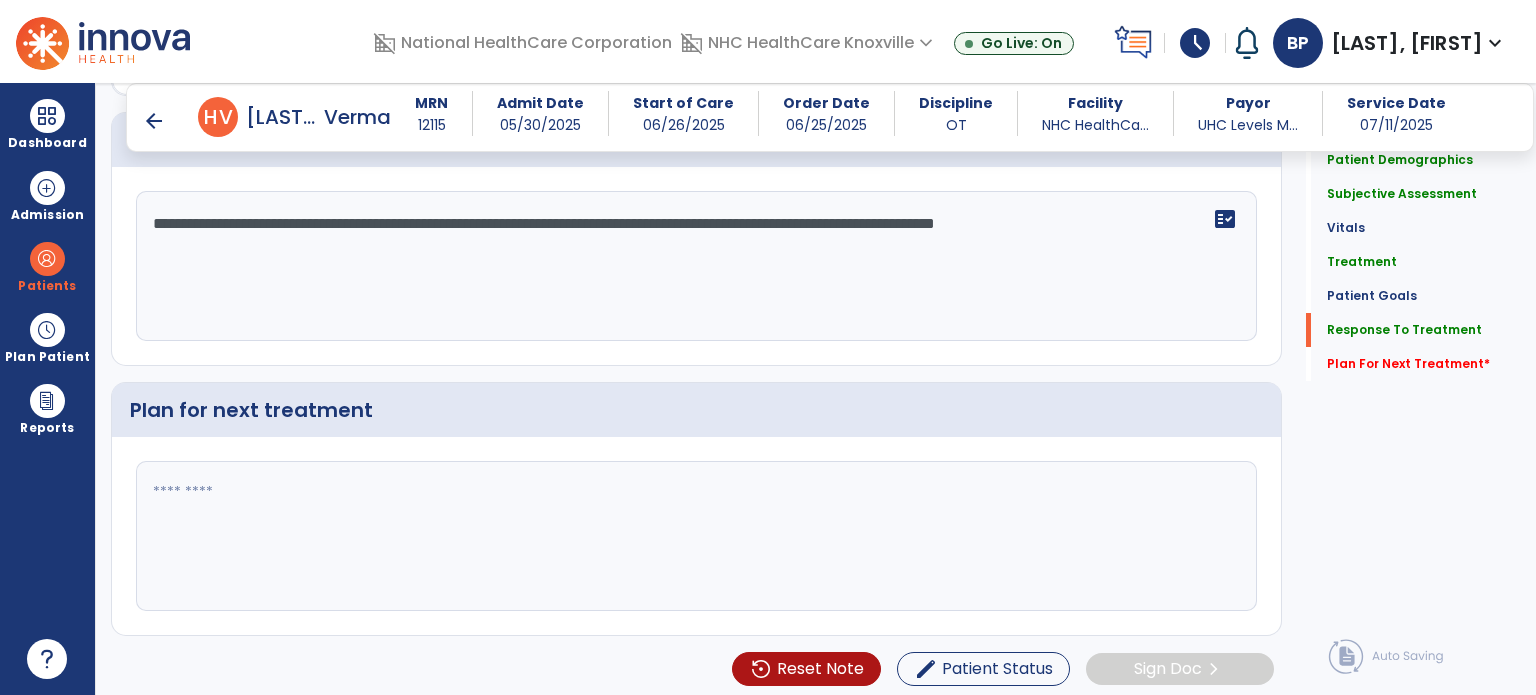 type on "**********" 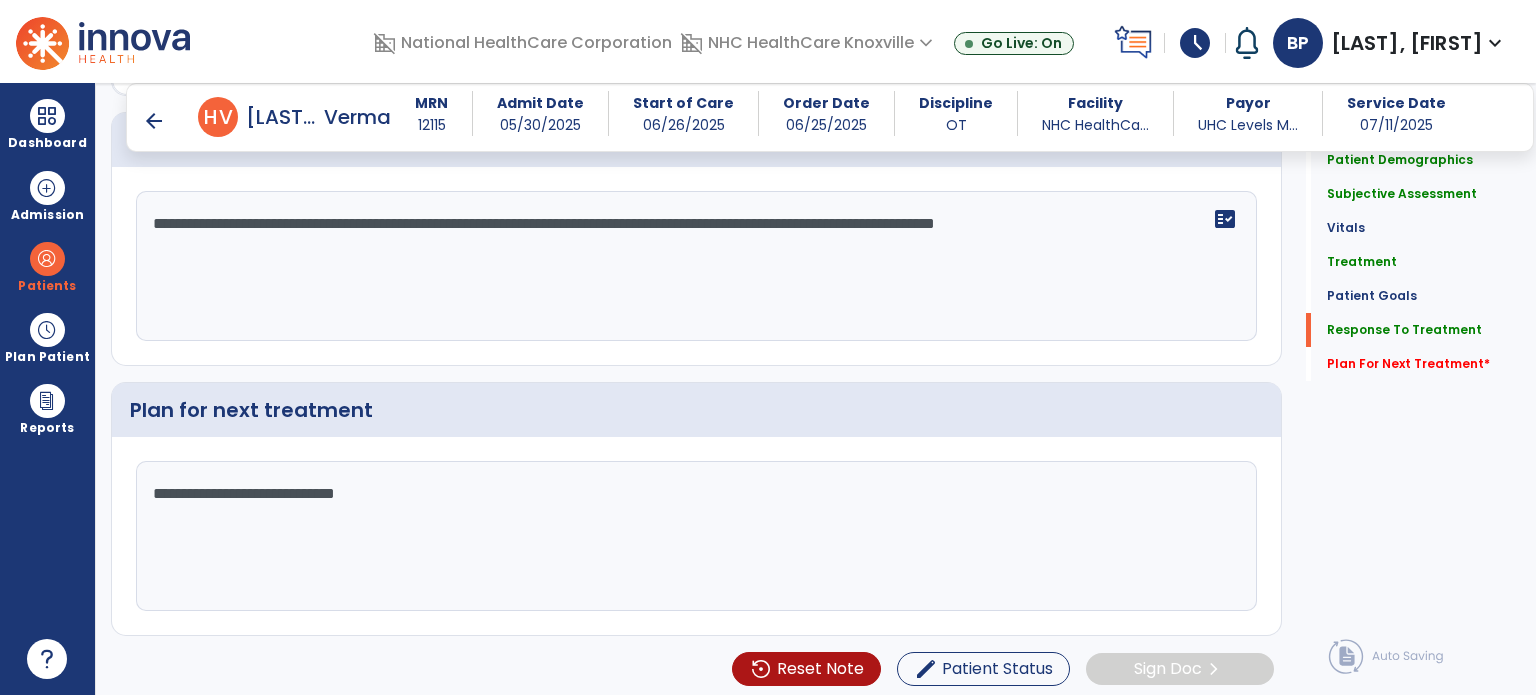 click on "**********" 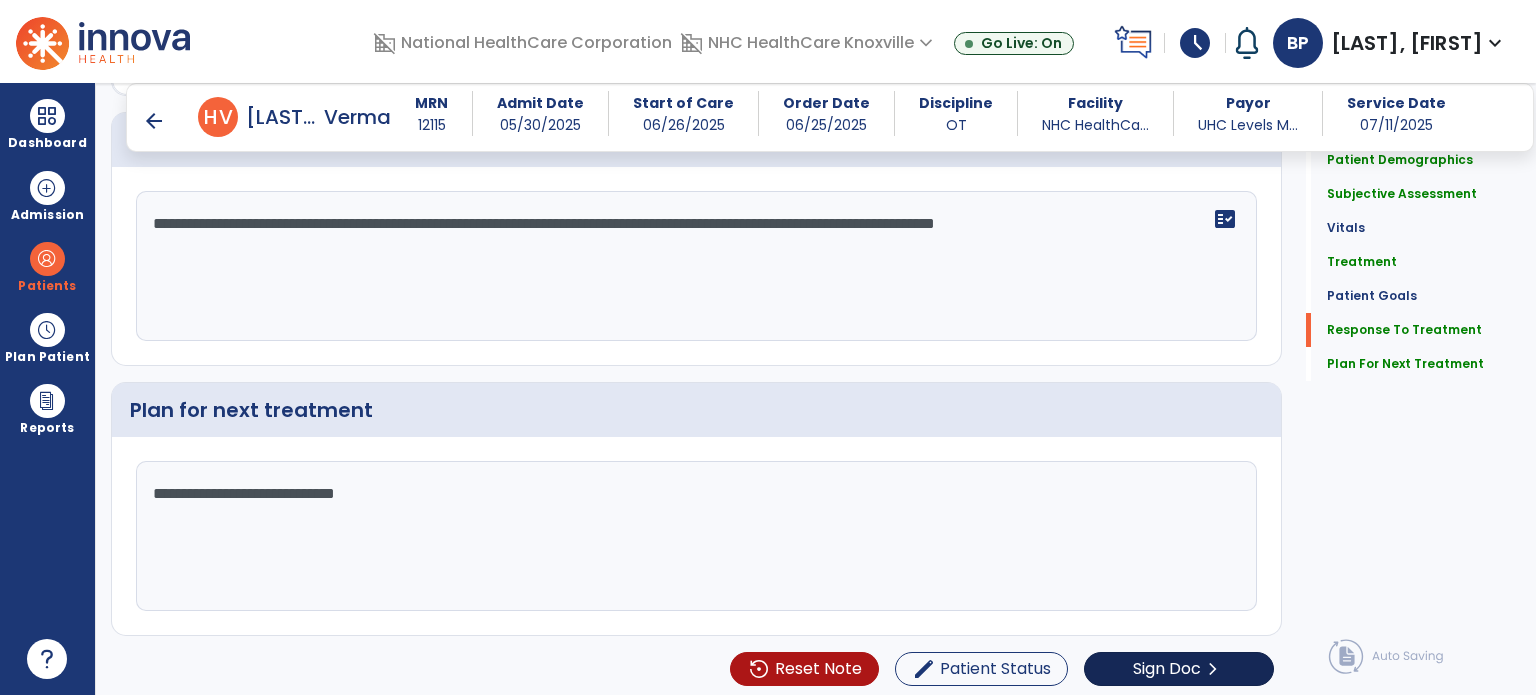 type on "**********" 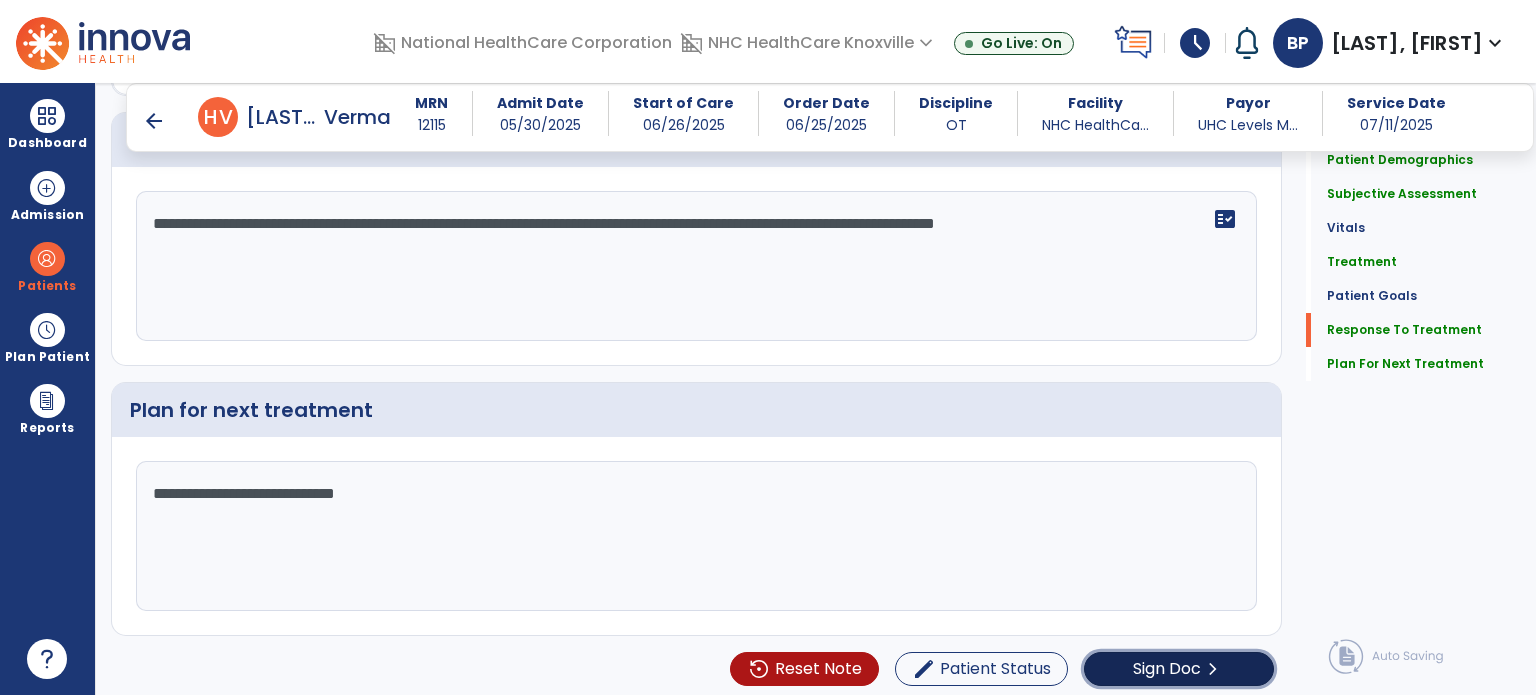click on "chevron_right" 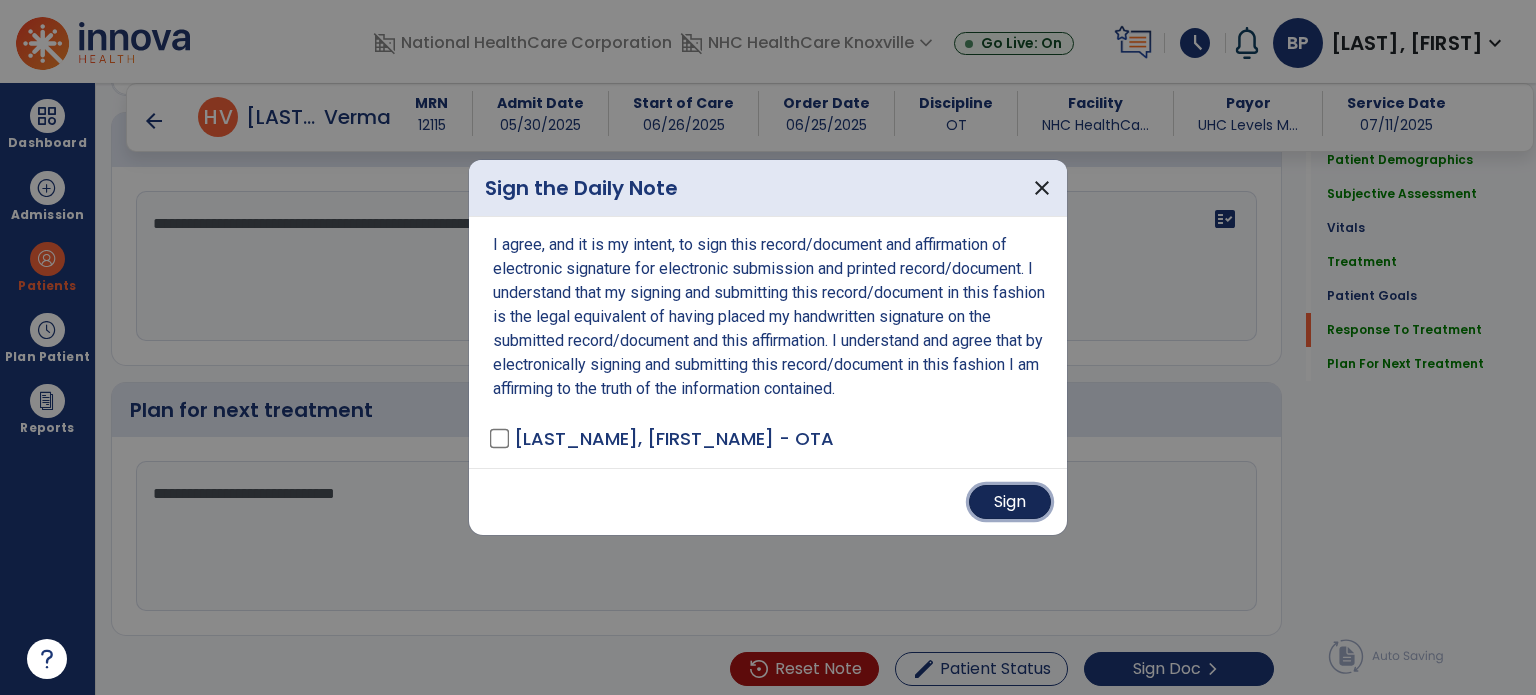 click on "Sign" at bounding box center [1010, 502] 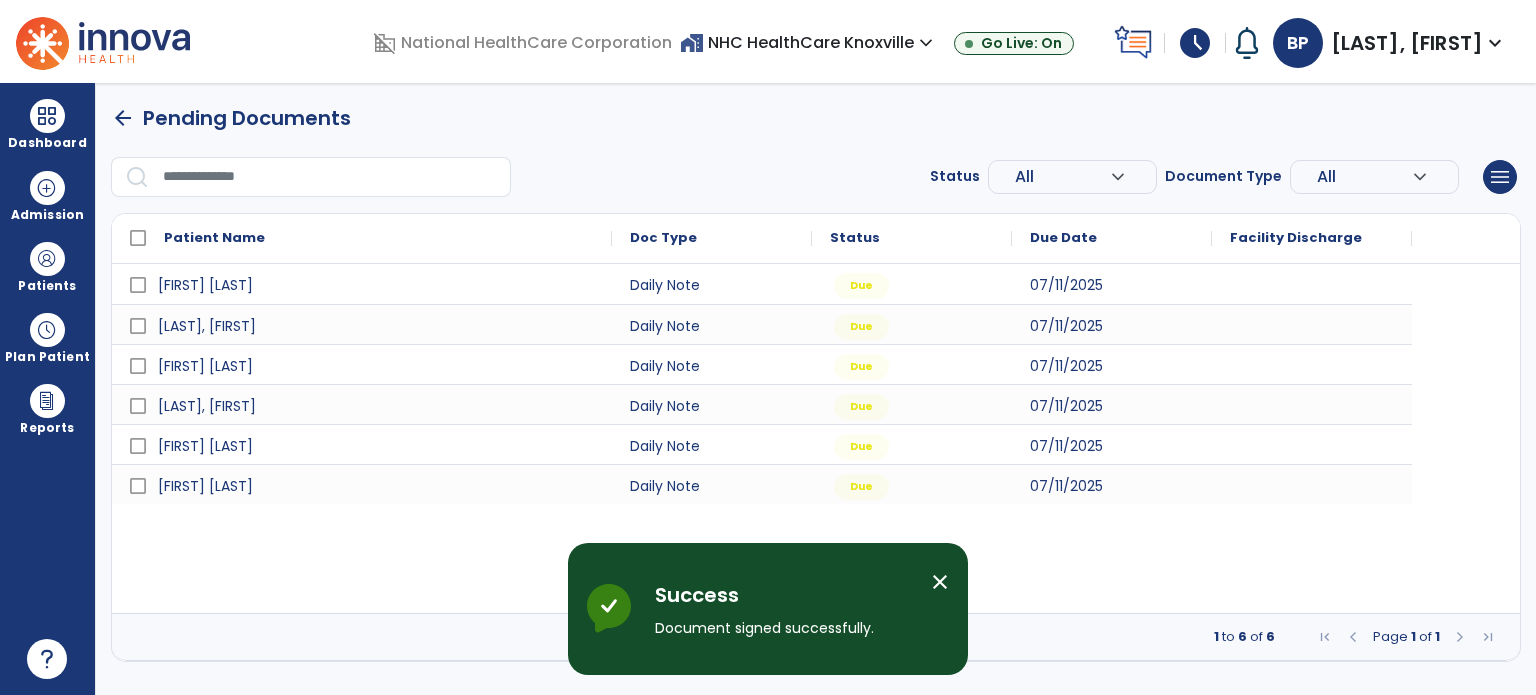 scroll, scrollTop: 0, scrollLeft: 0, axis: both 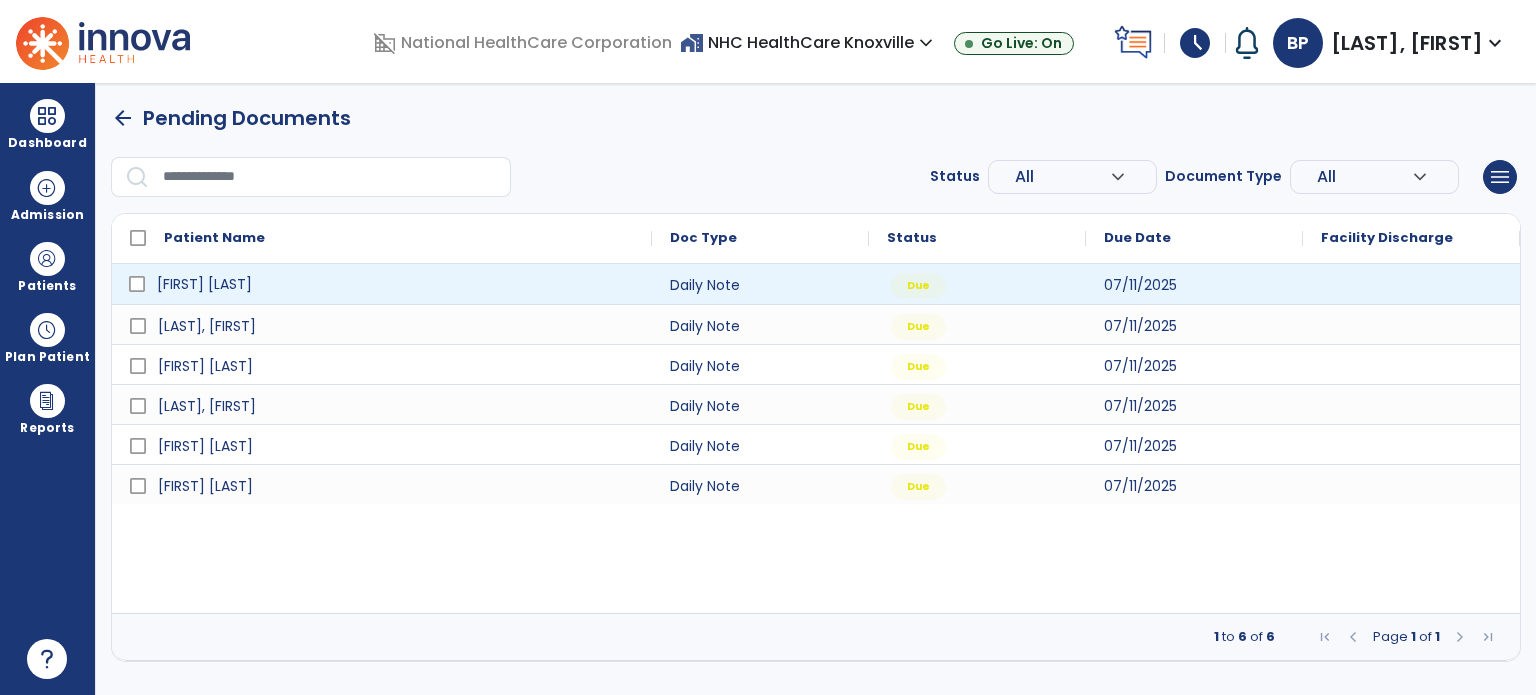 click on "[FIRST] [LAST]" at bounding box center [382, 284] 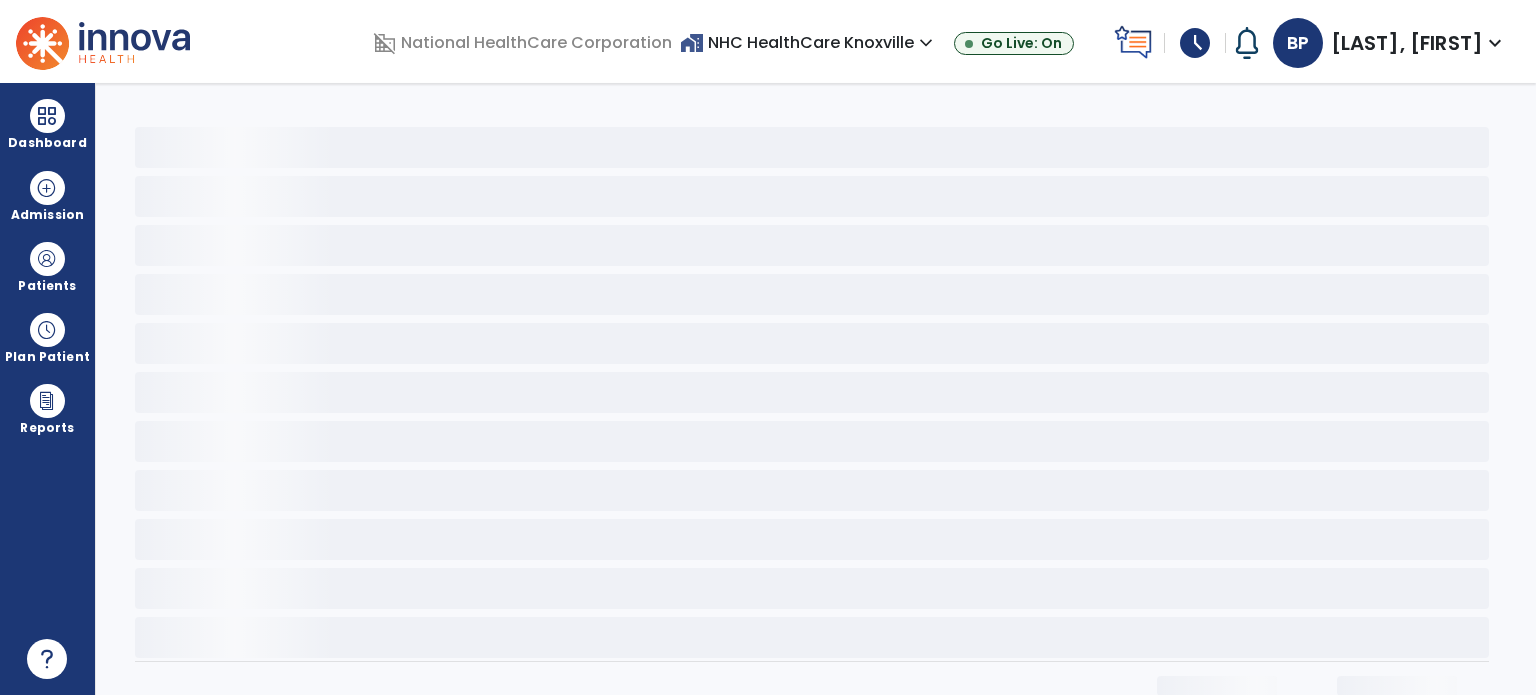 click 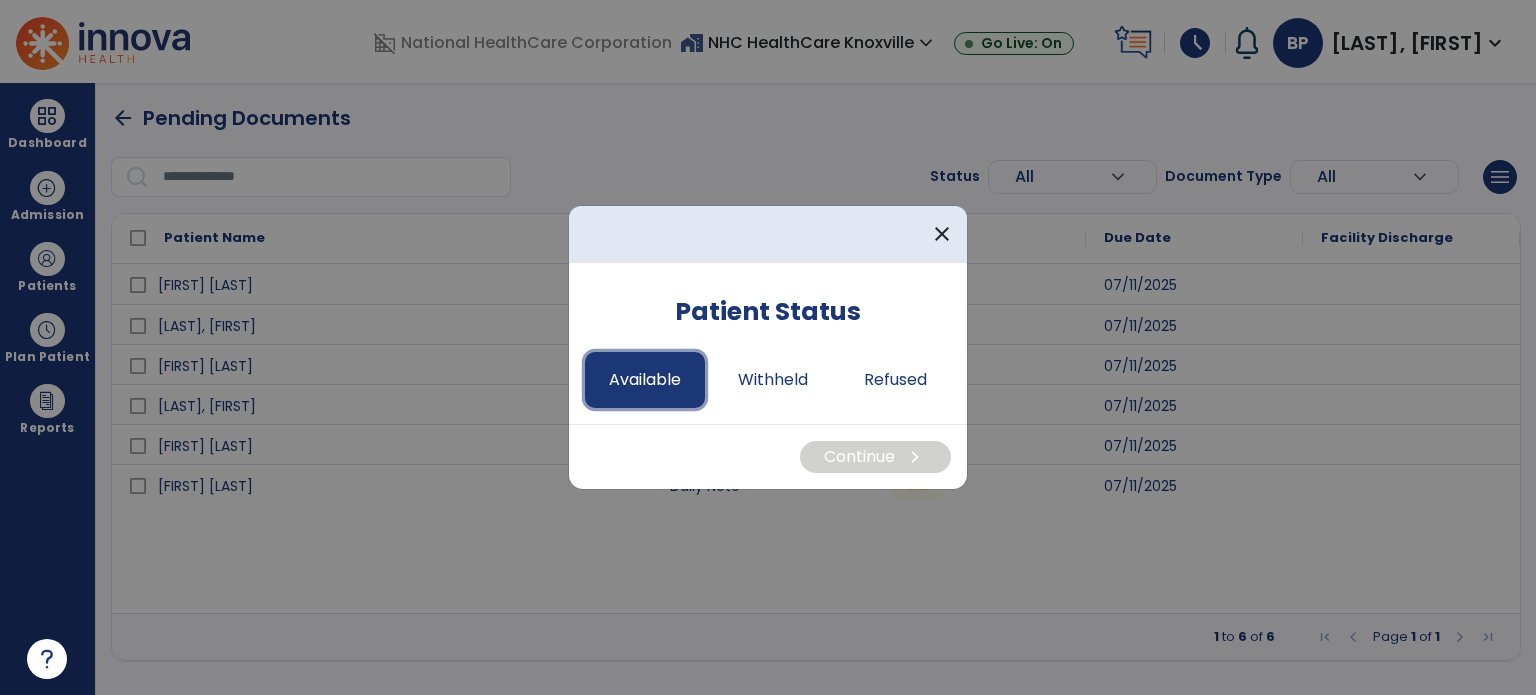 click on "Available" at bounding box center (645, 380) 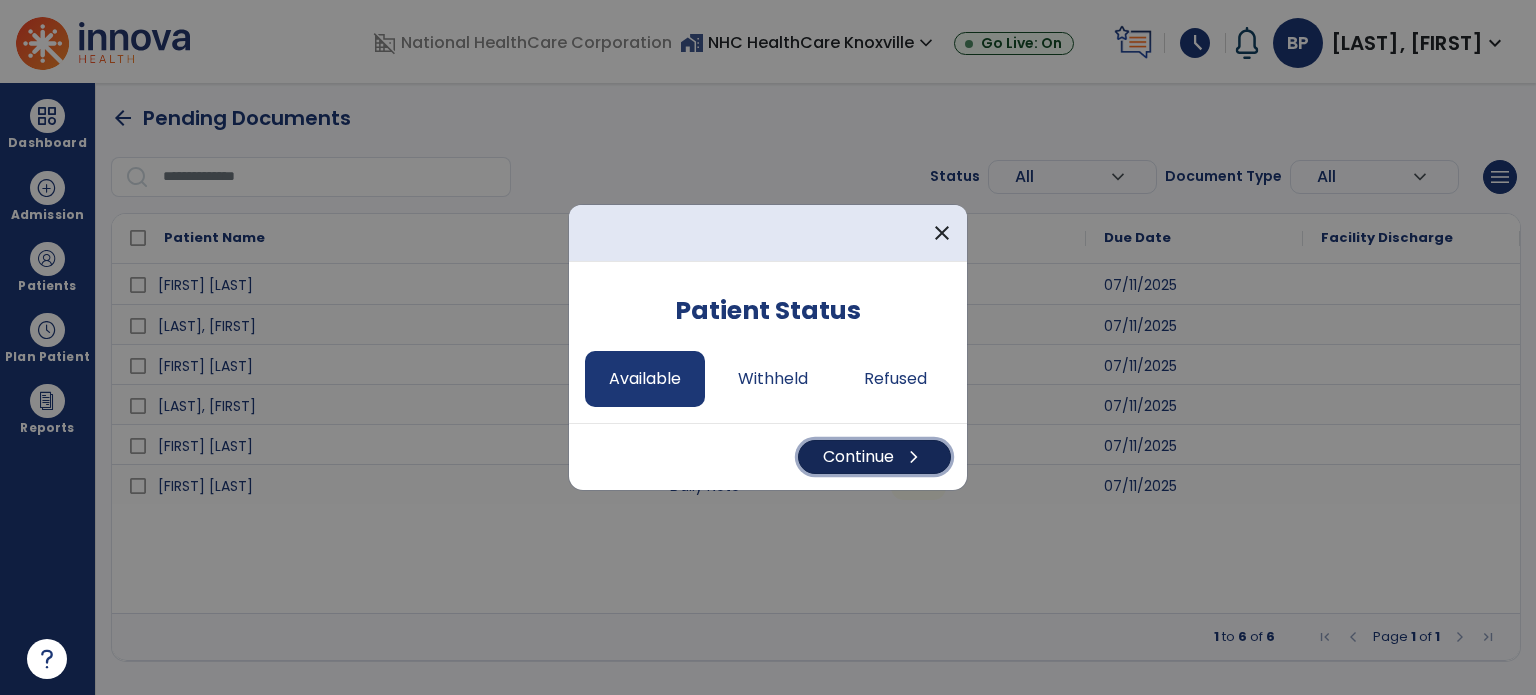 click on "Continue   chevron_right" at bounding box center (874, 457) 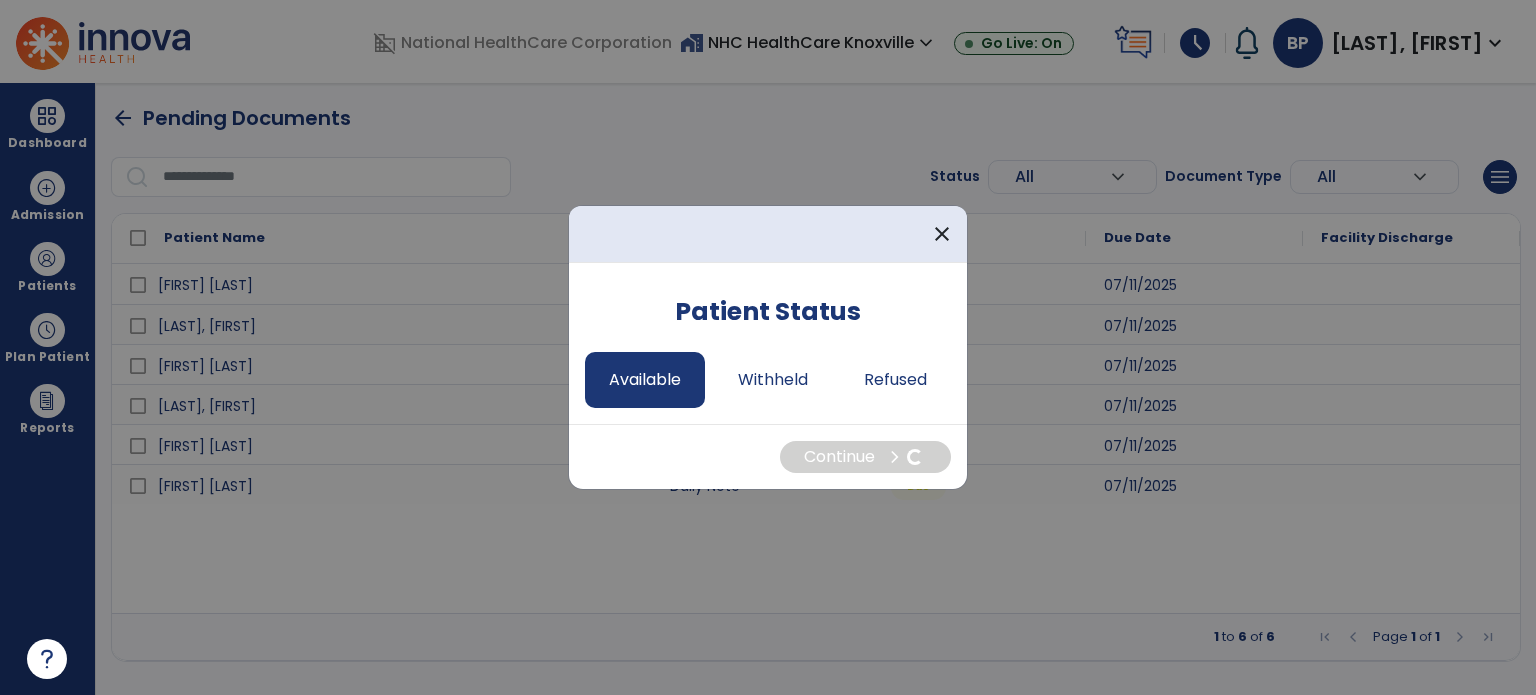 select on "*" 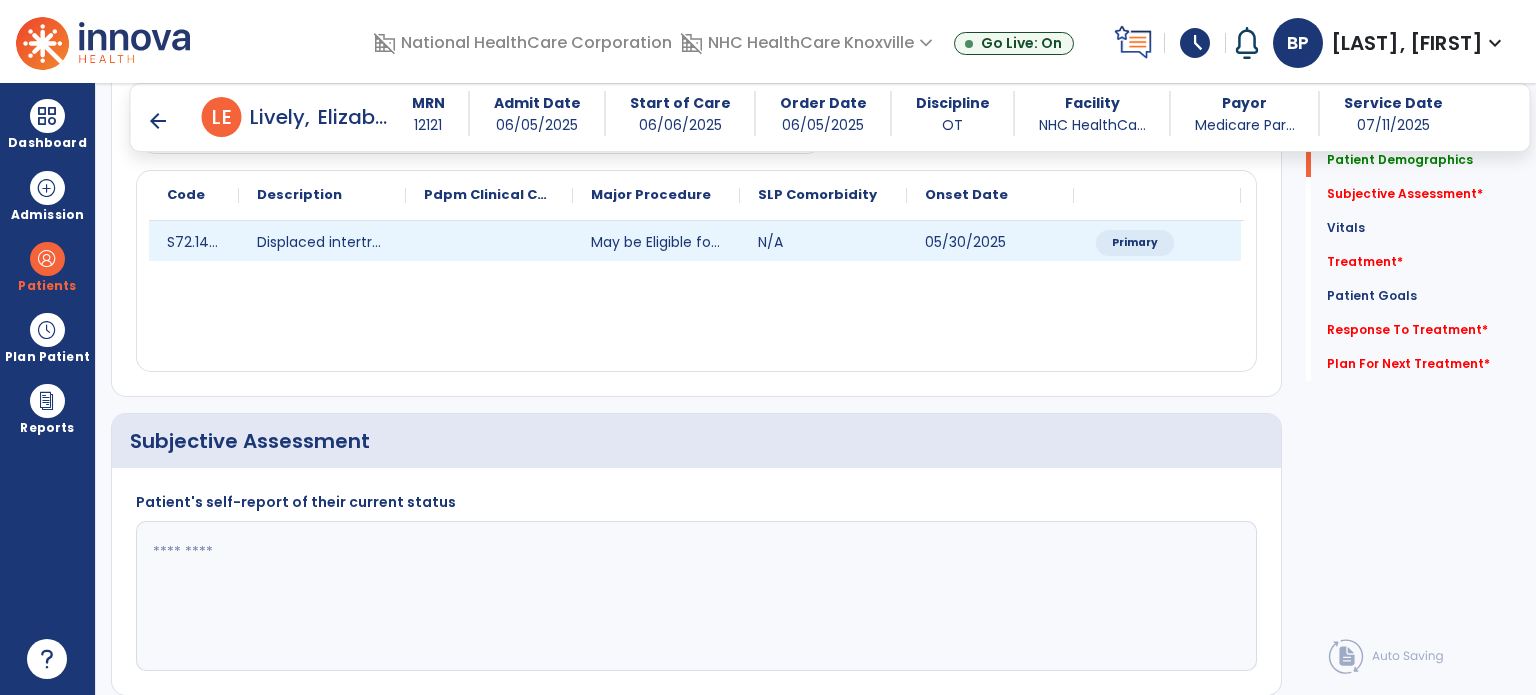 scroll, scrollTop: 248, scrollLeft: 0, axis: vertical 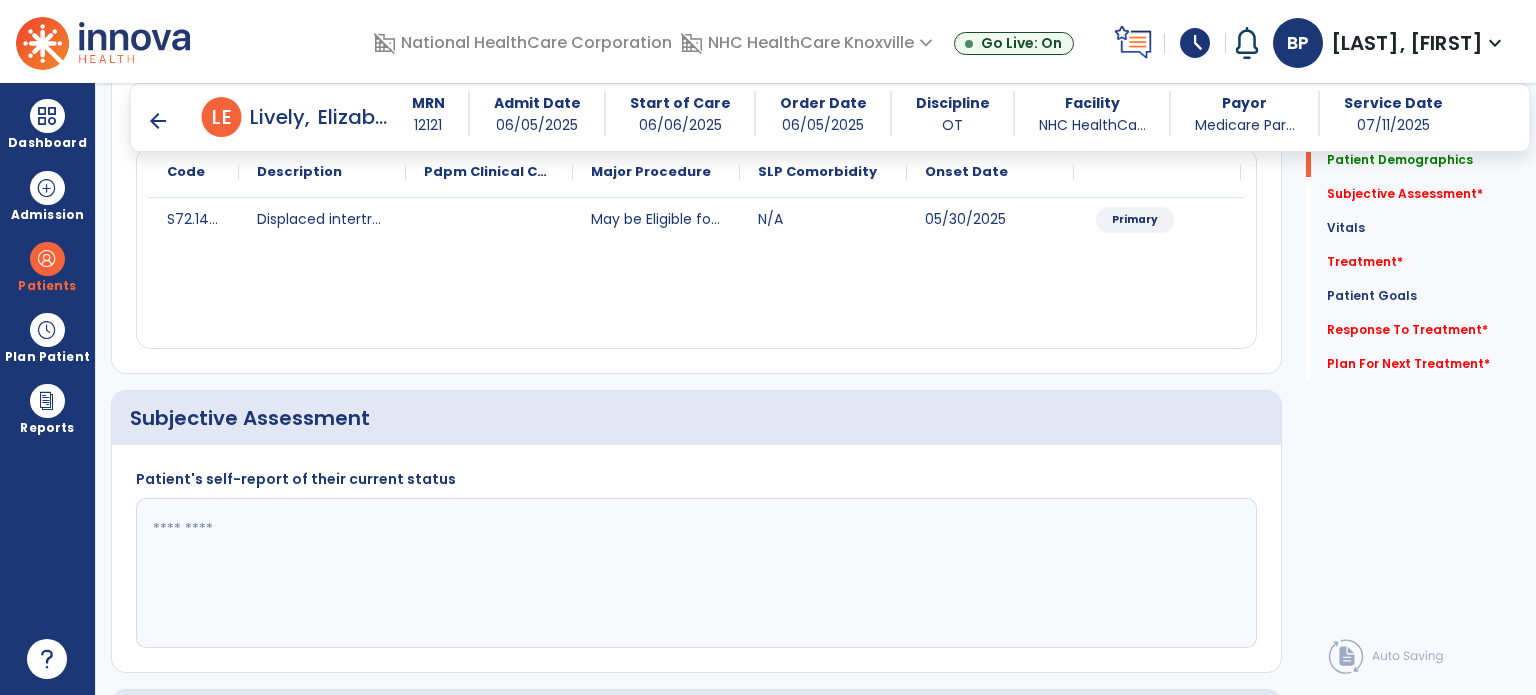 click on "Patient's self-report of their current status" 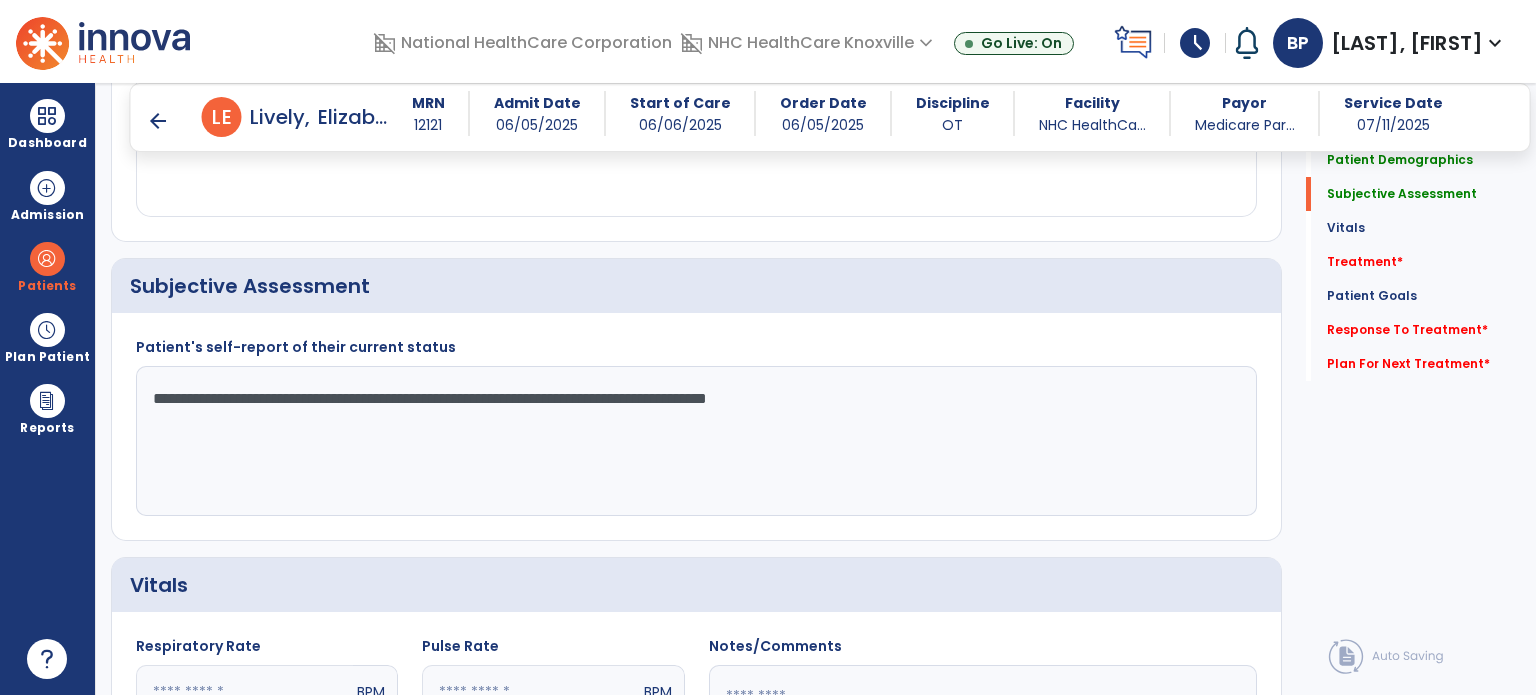 scroll, scrollTop: 365, scrollLeft: 0, axis: vertical 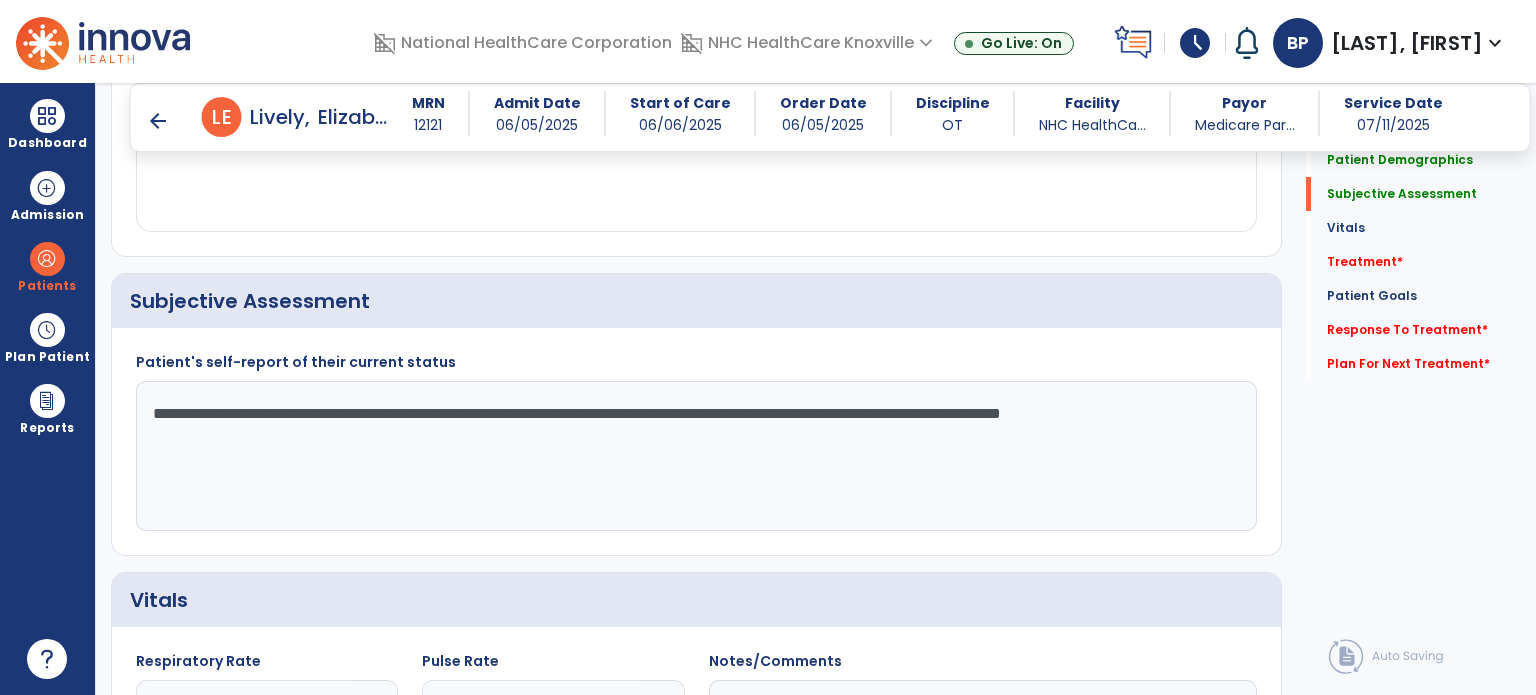 click on "**********" 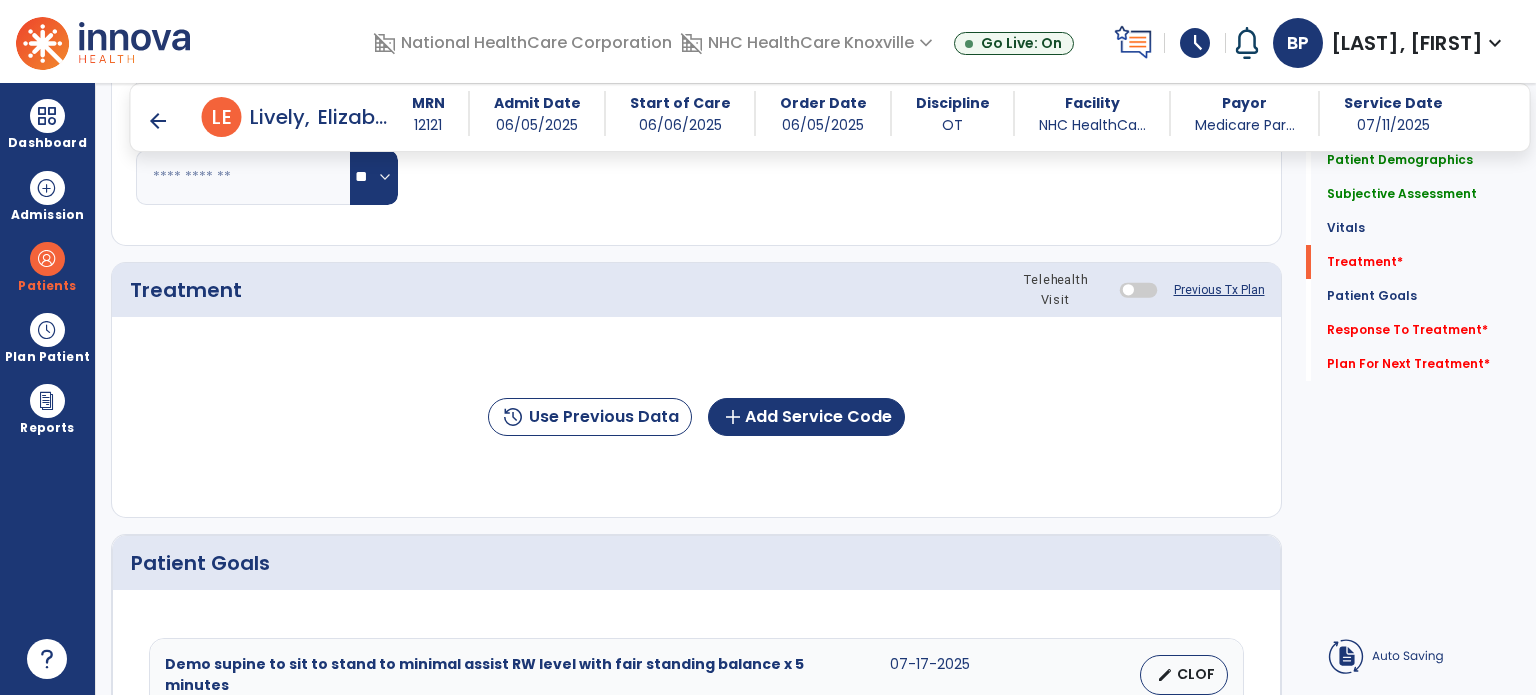 scroll, scrollTop: 1099, scrollLeft: 0, axis: vertical 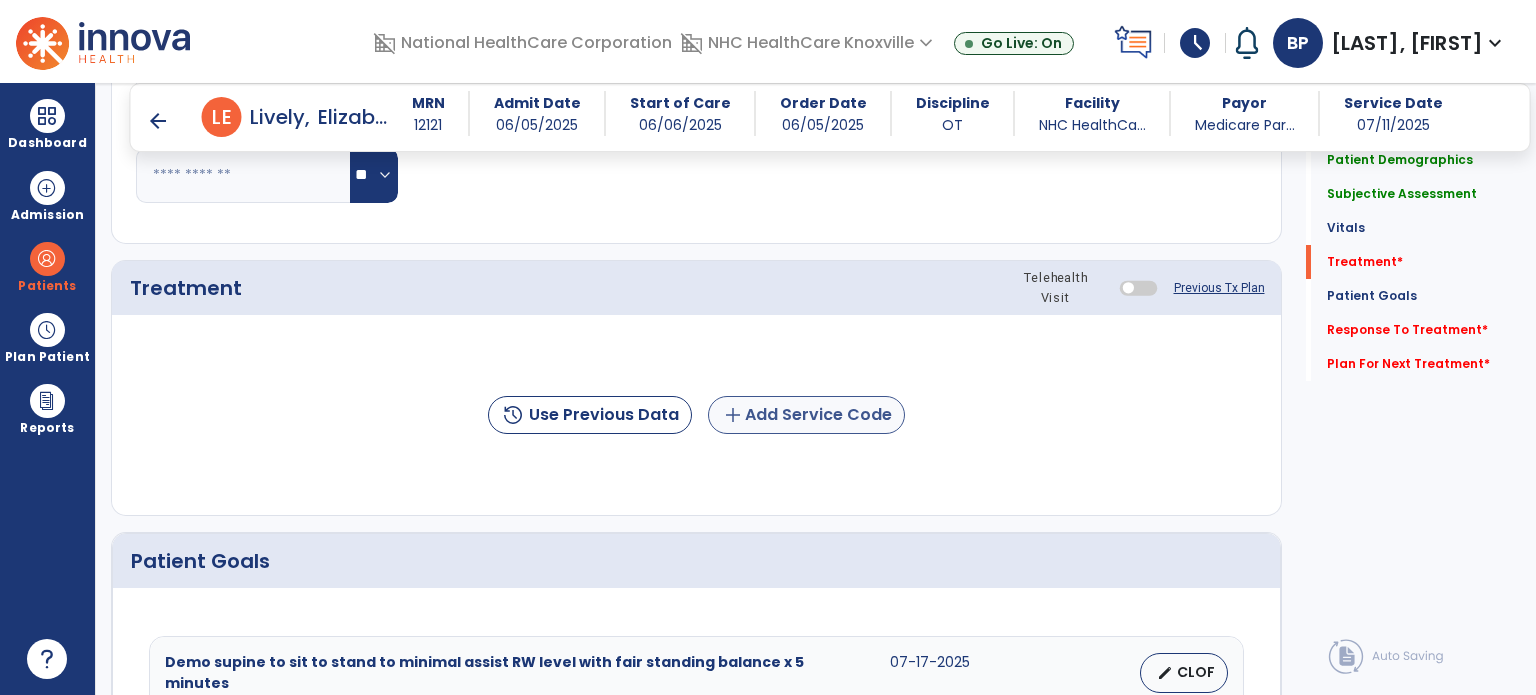 type on "**********" 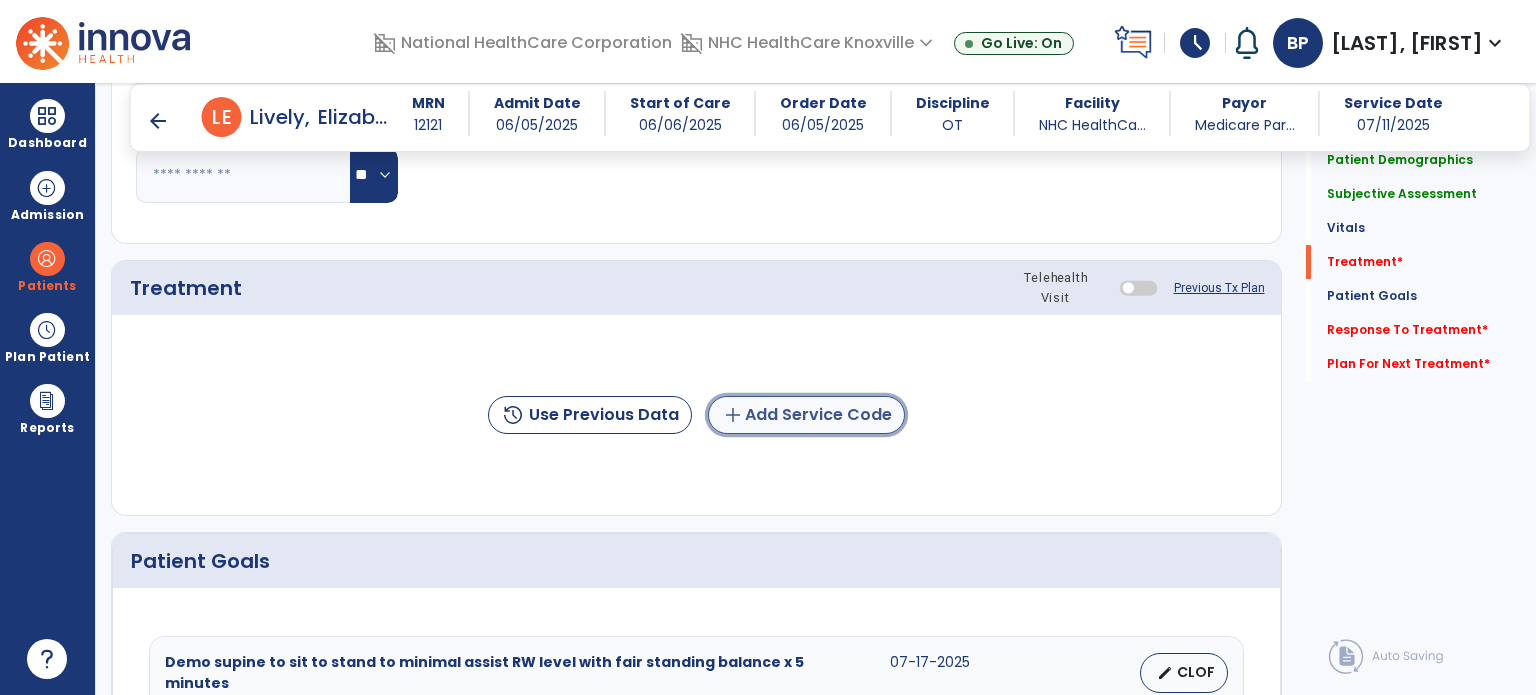click on "add  Add Service Code" 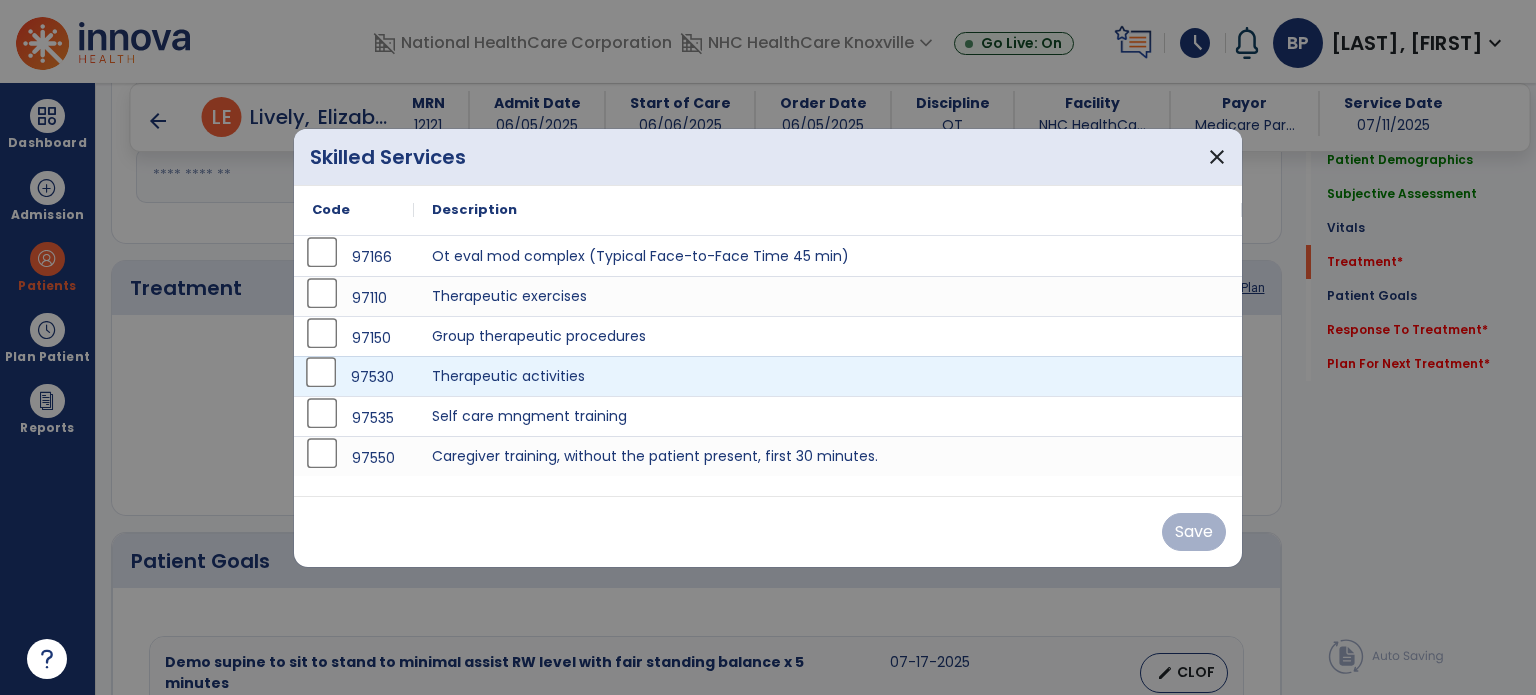 click on "97530" at bounding box center (354, 376) 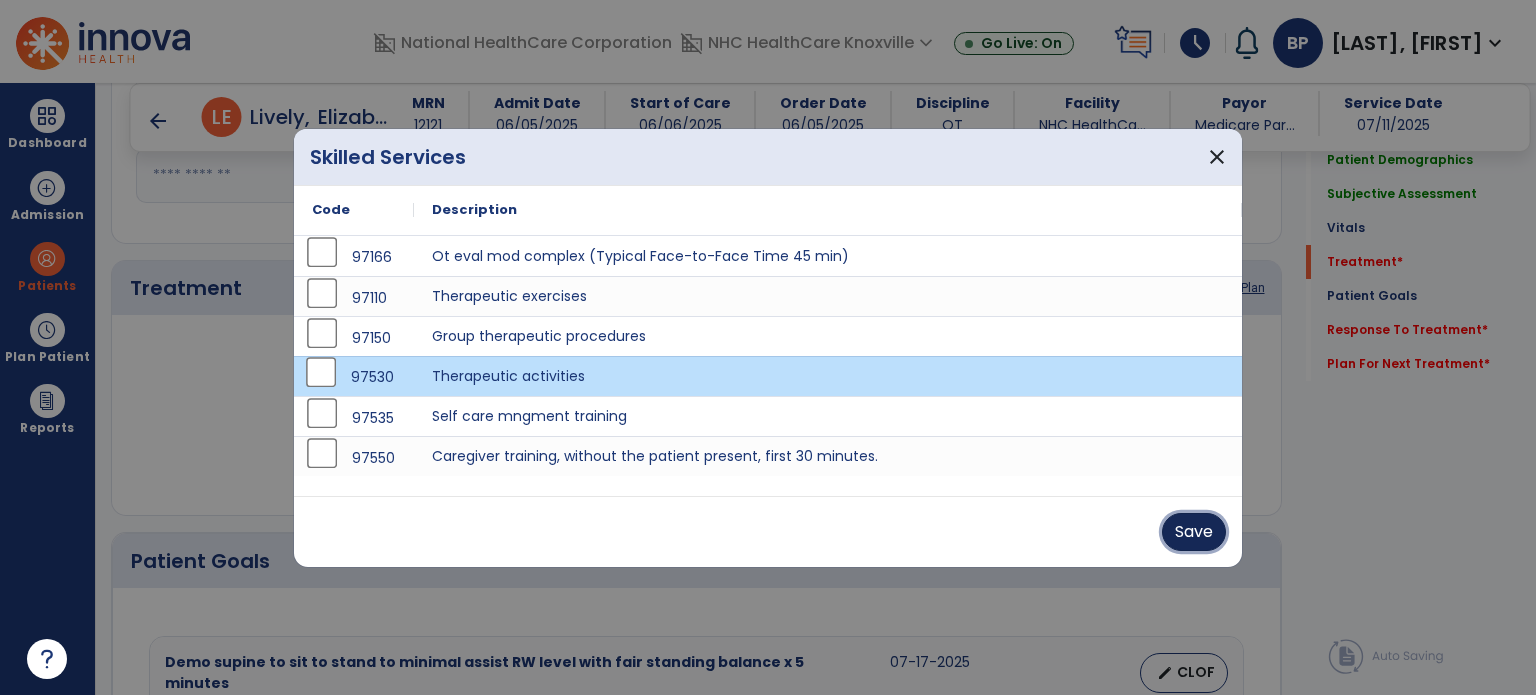 click on "Save" at bounding box center [1194, 532] 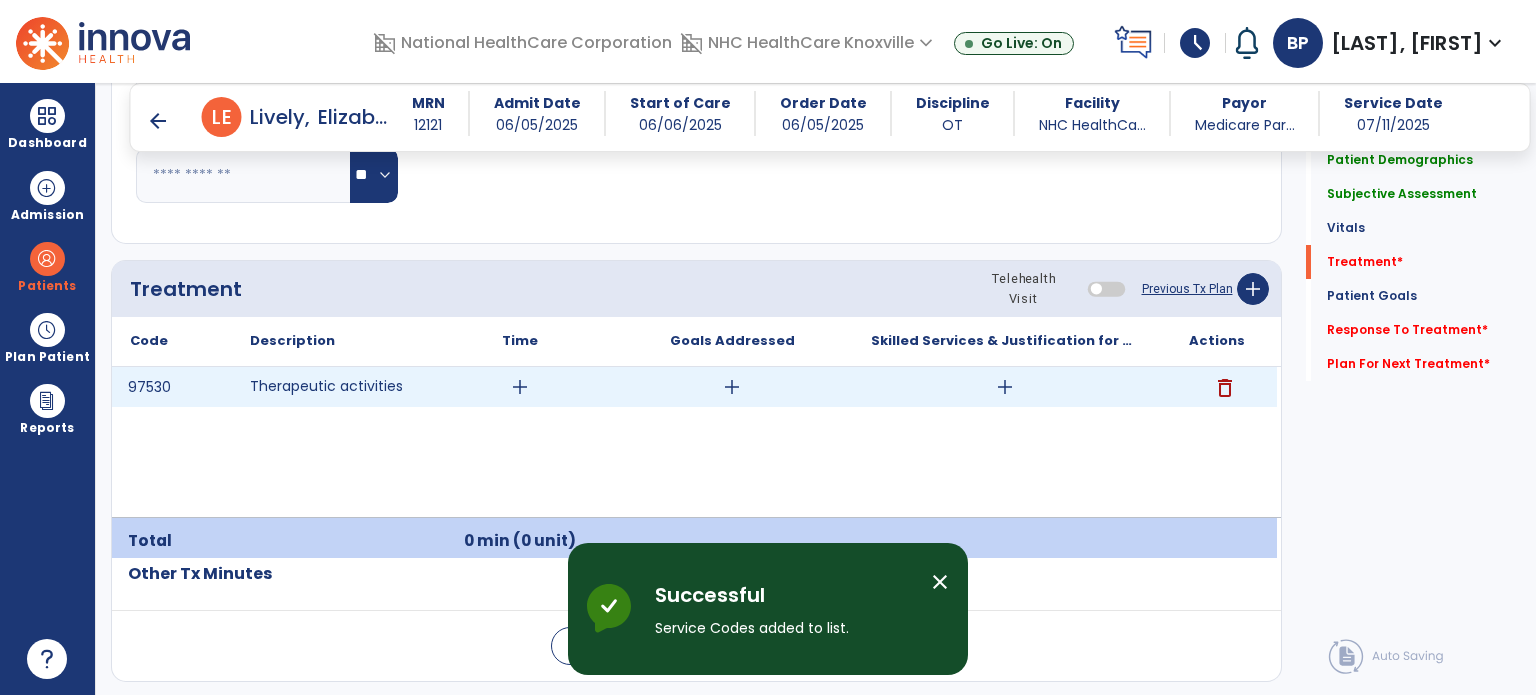 click on "add" at bounding box center (520, 387) 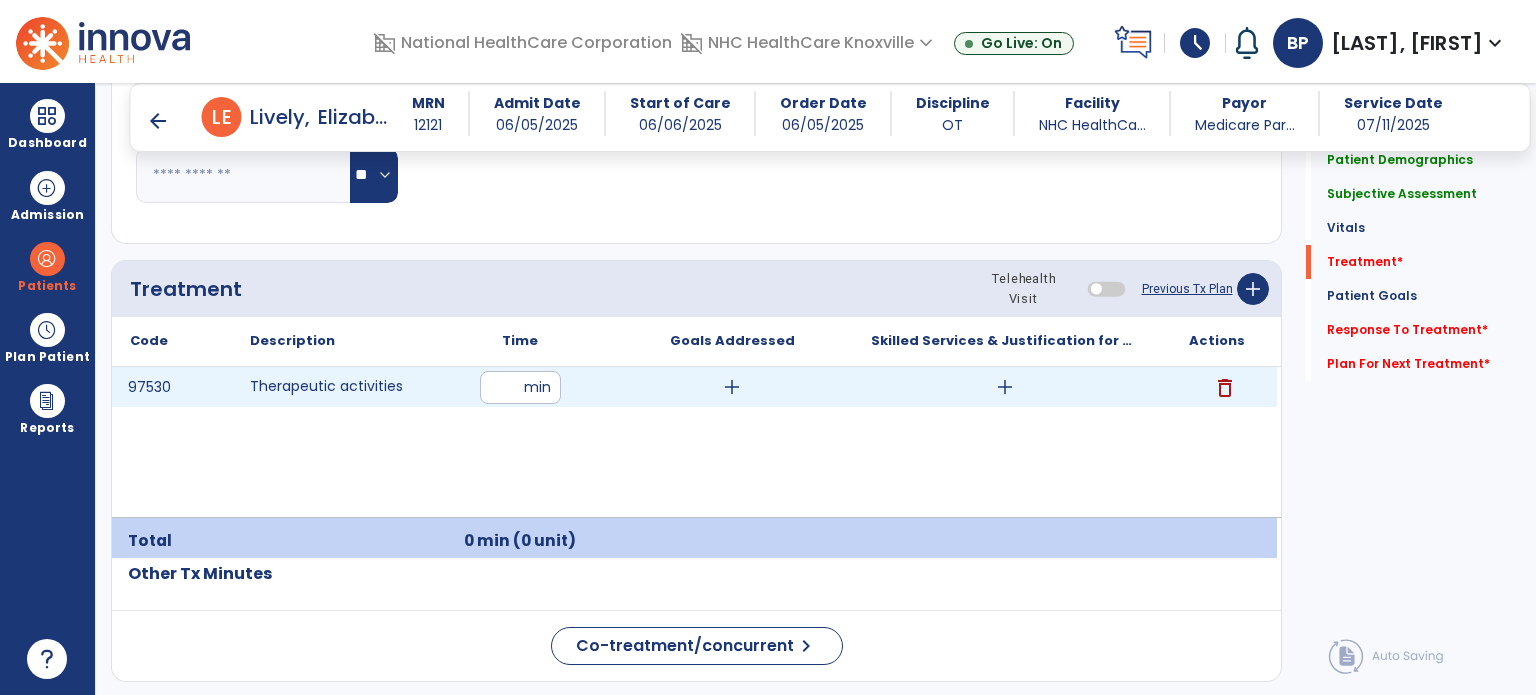 type on "**" 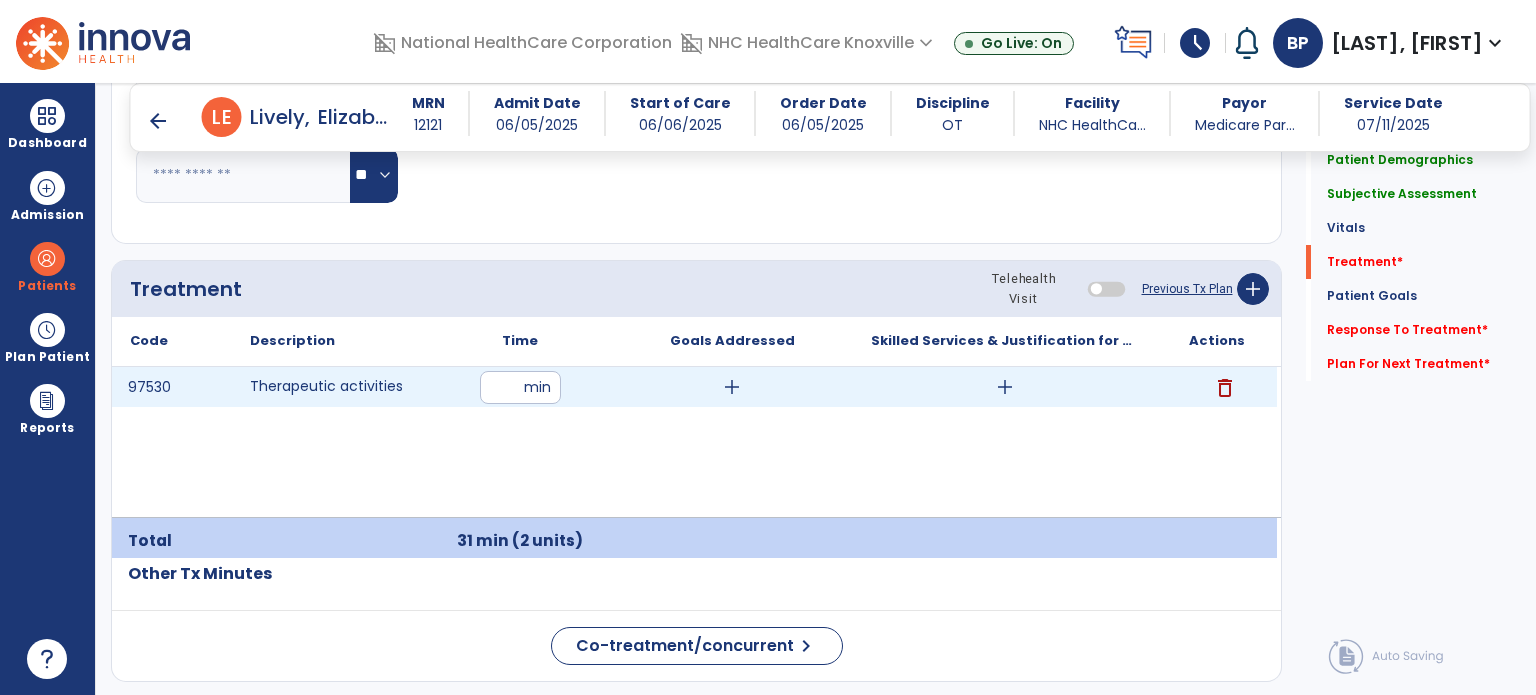 click on "add" at bounding box center (1005, 387) 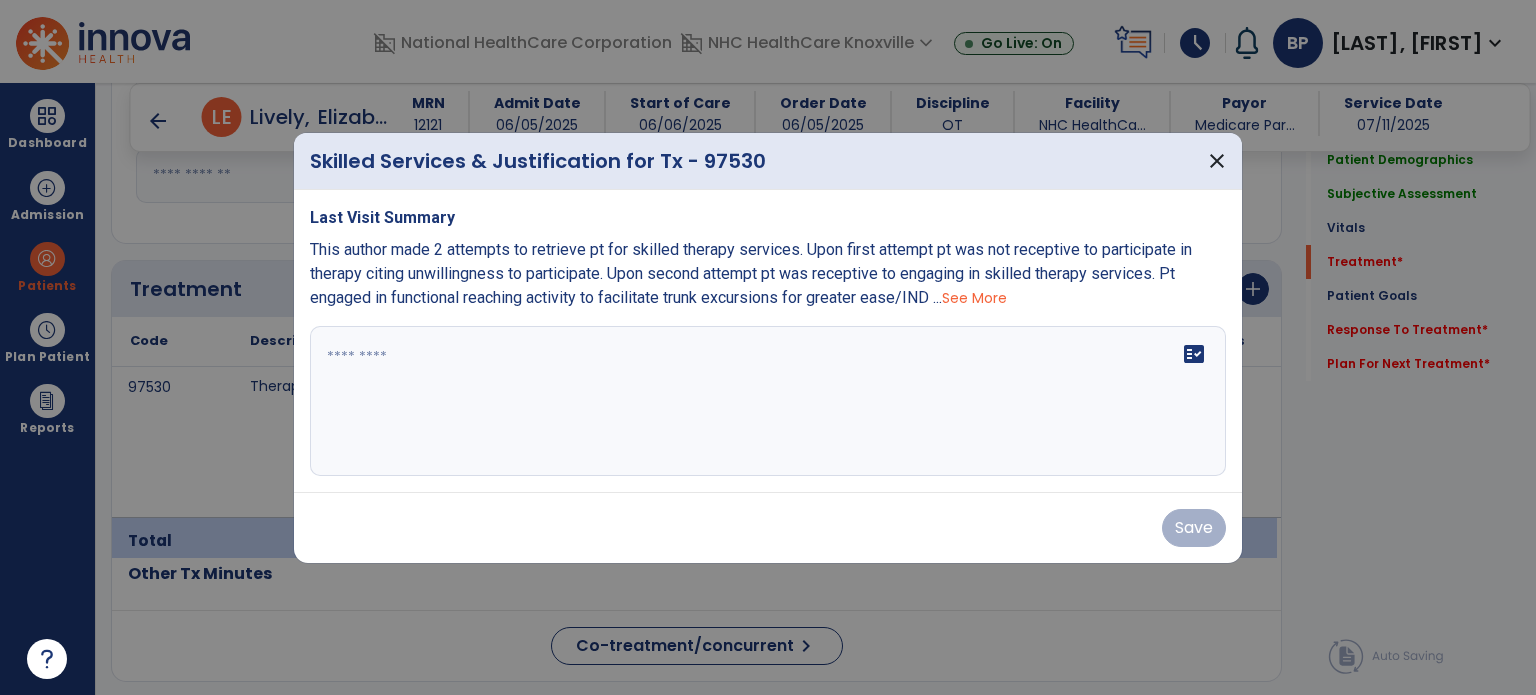 click on "fact_check" at bounding box center (768, 401) 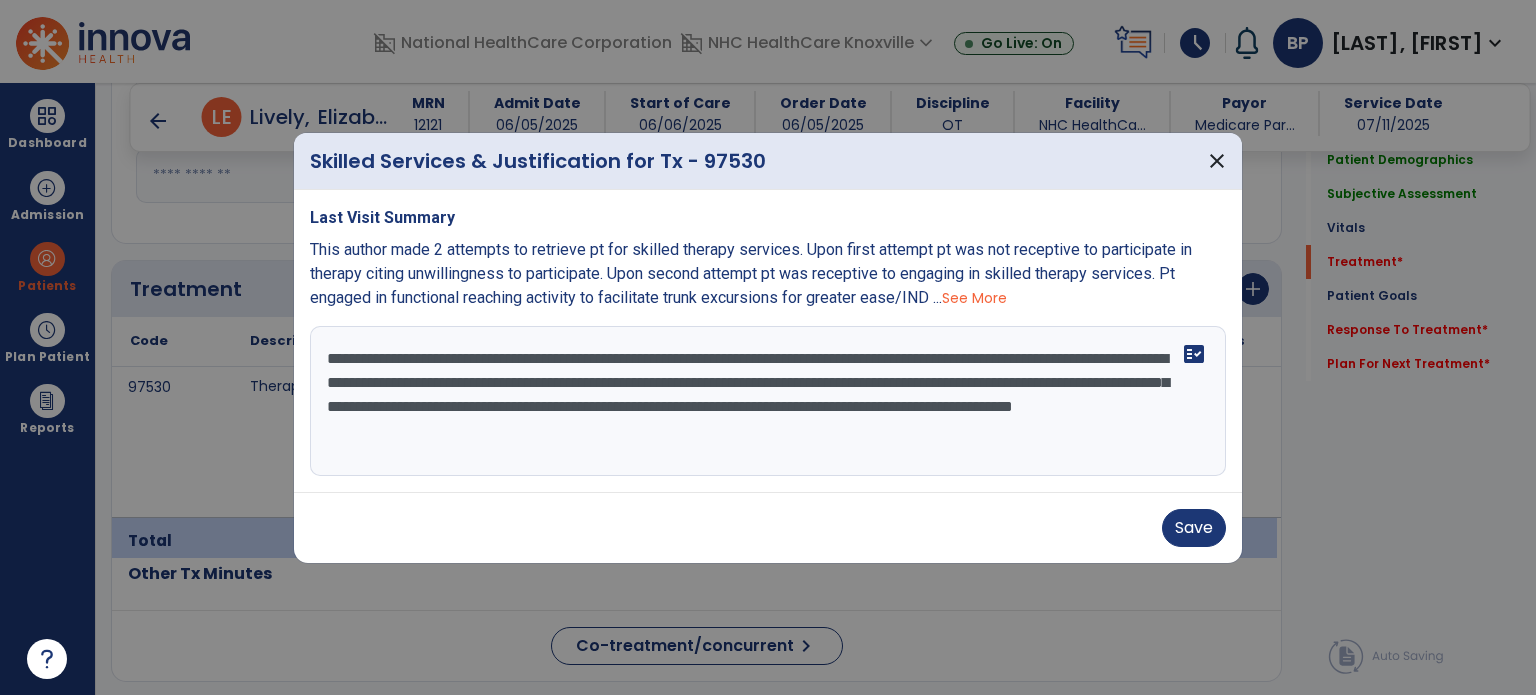 click on "**********" at bounding box center [768, 401] 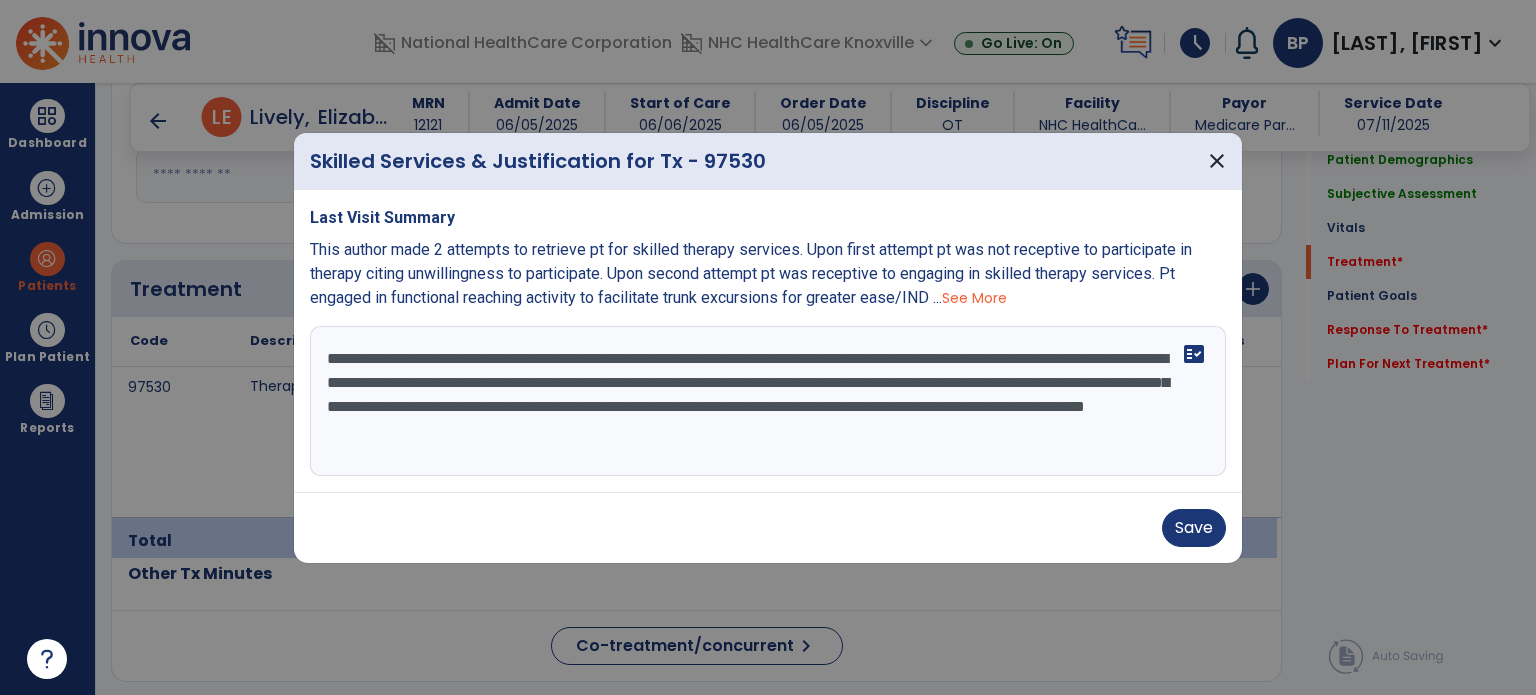 click on "**********" at bounding box center [768, 401] 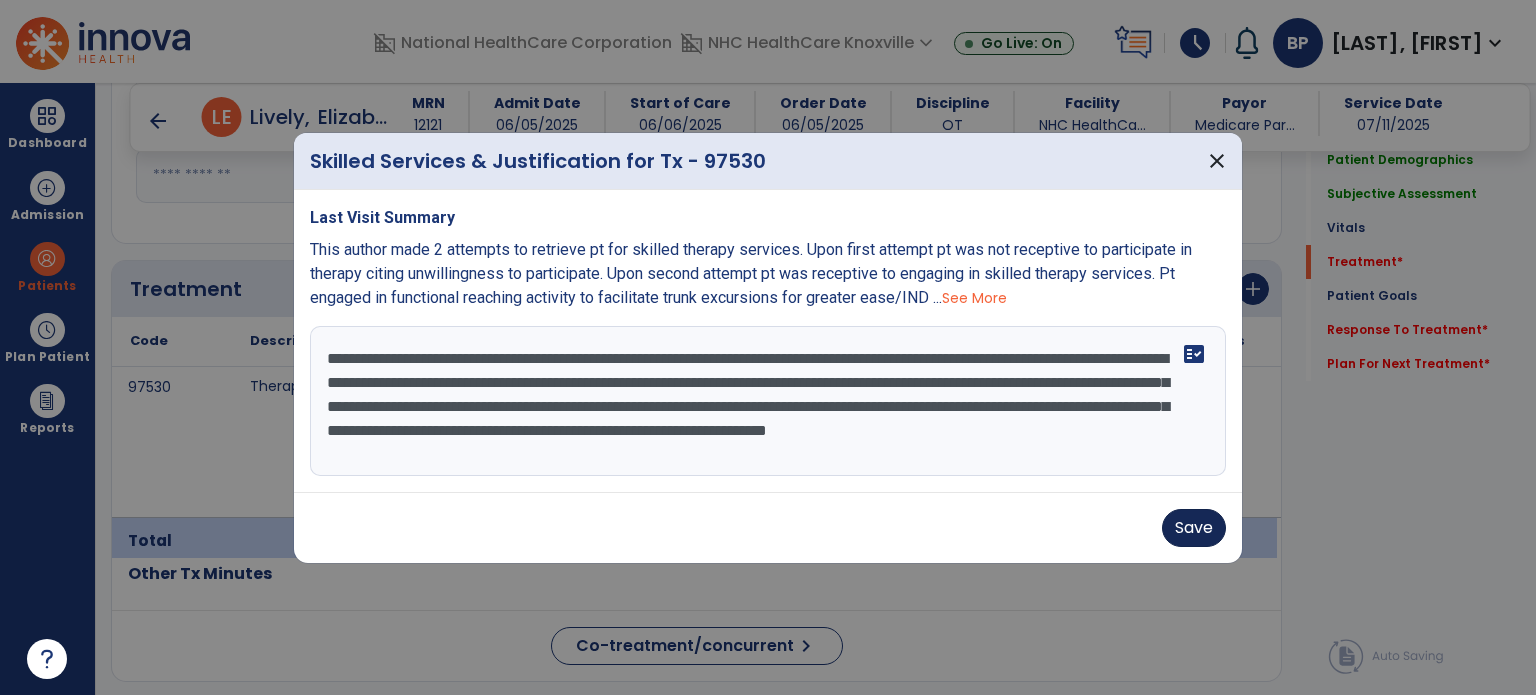 type on "**********" 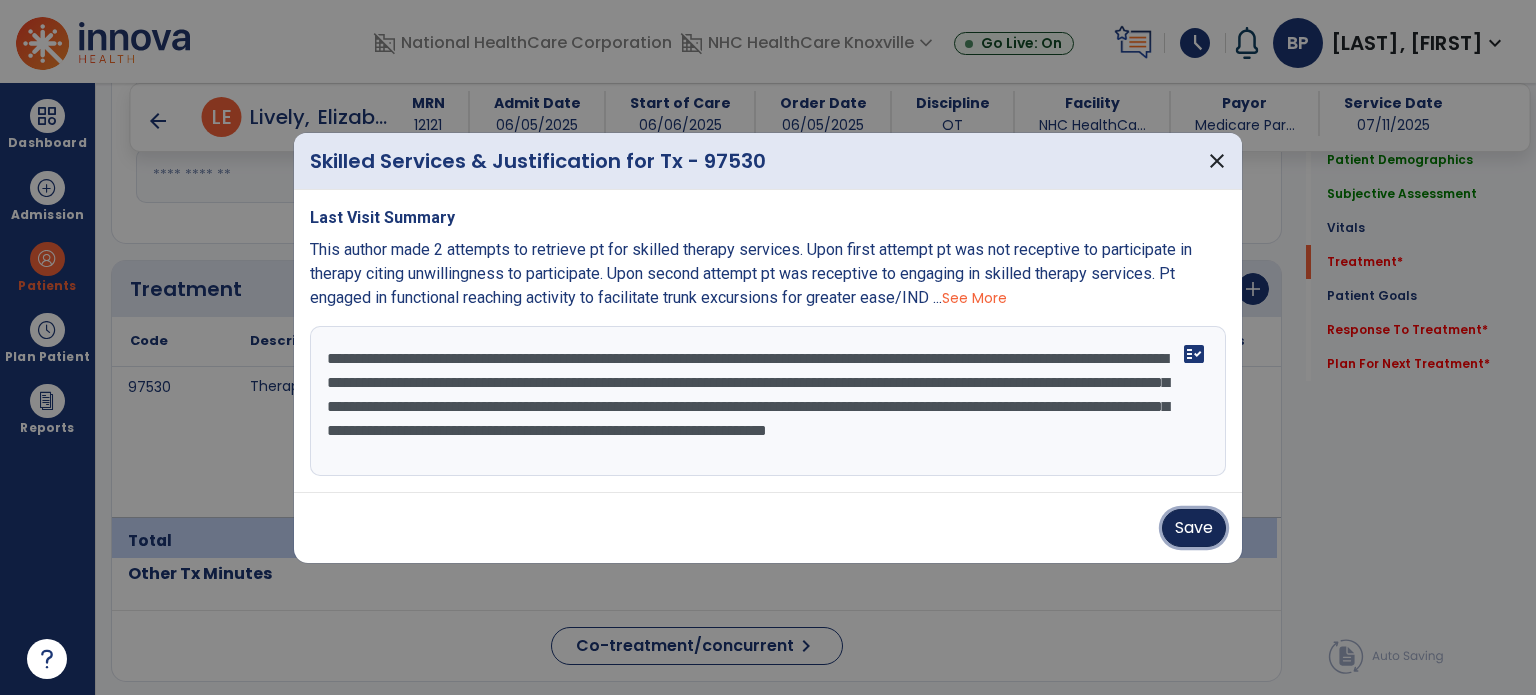 click on "Save" at bounding box center [1194, 528] 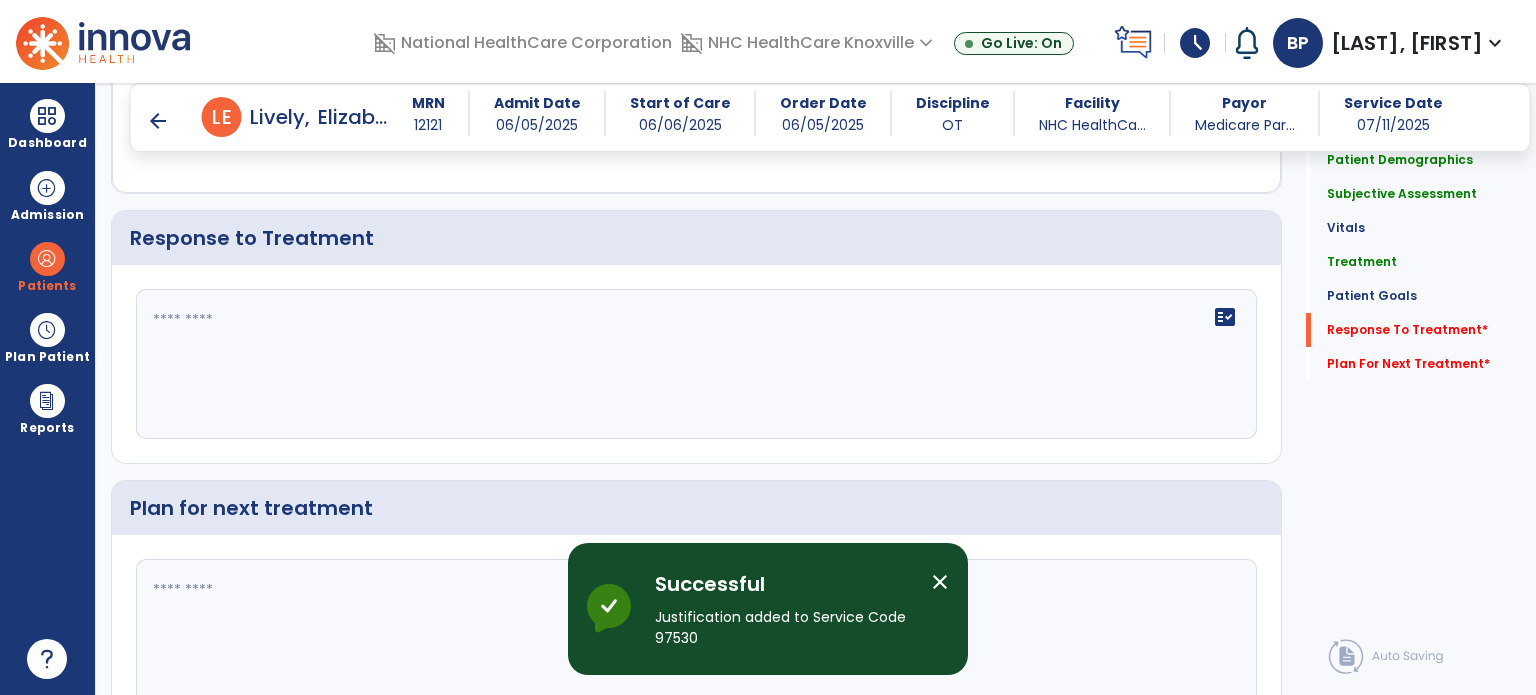 scroll, scrollTop: 2310, scrollLeft: 0, axis: vertical 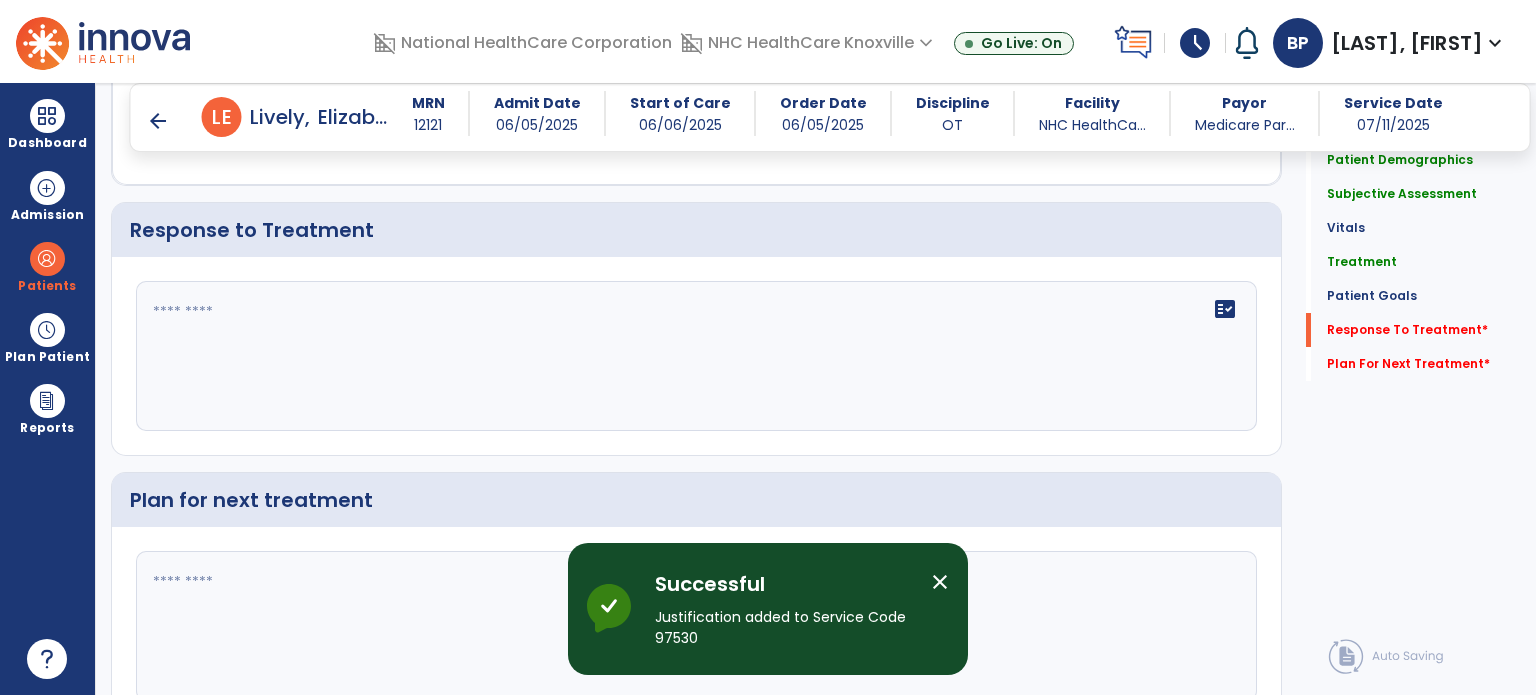 click on "fact_check" 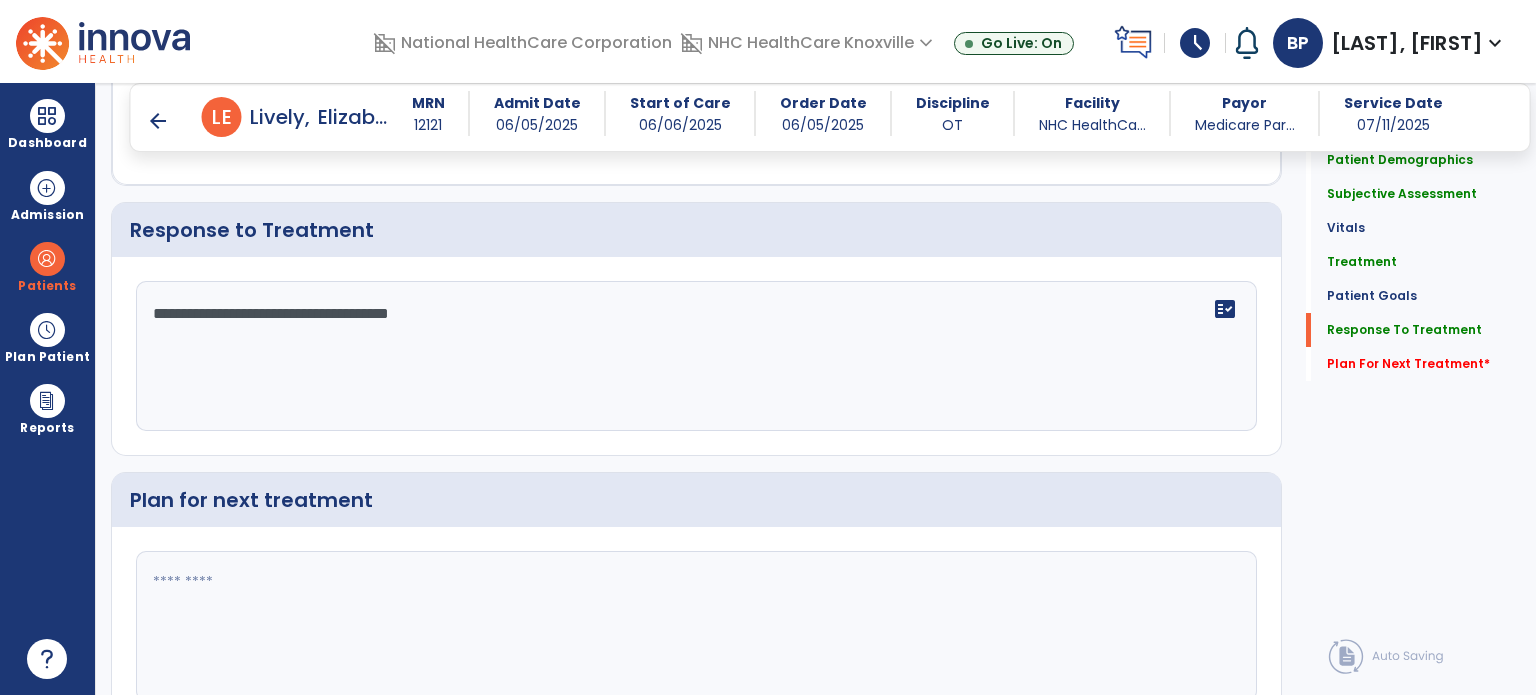 type on "**********" 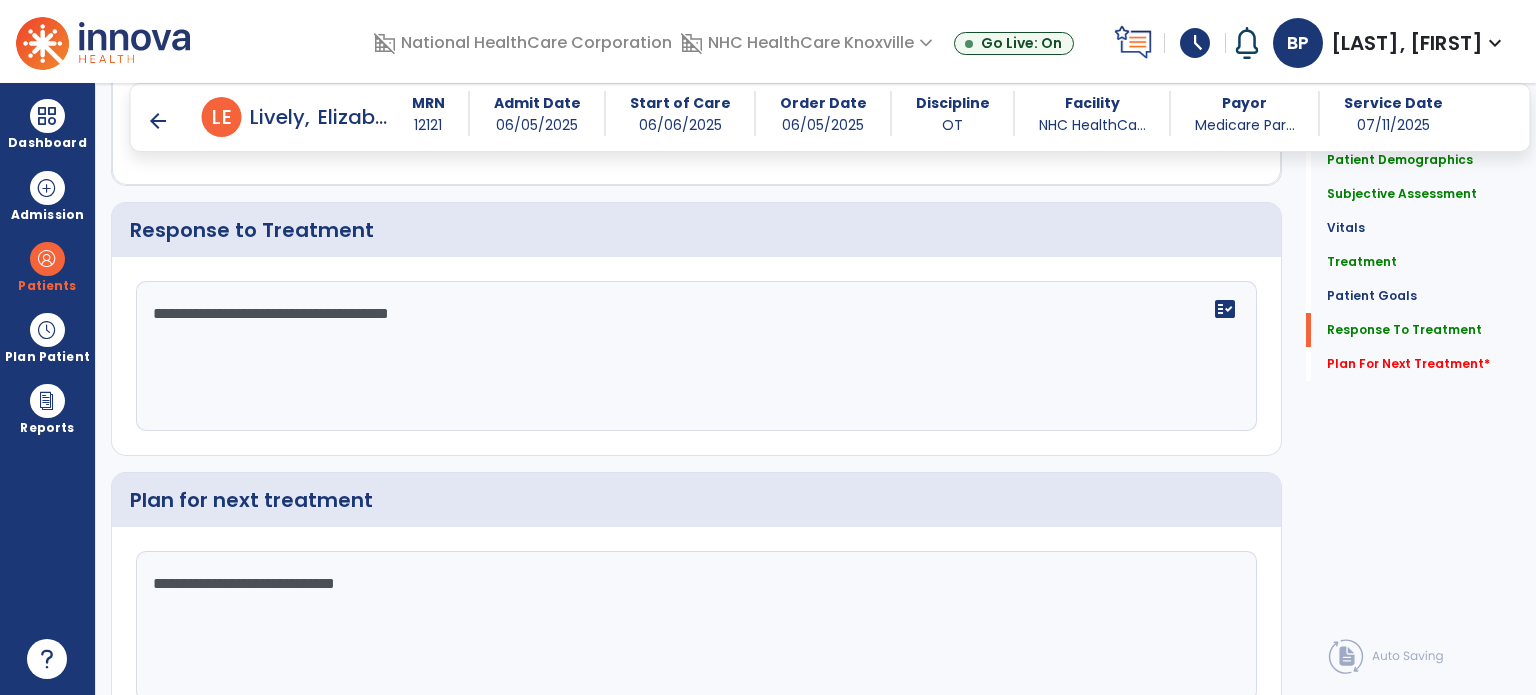 type on "**********" 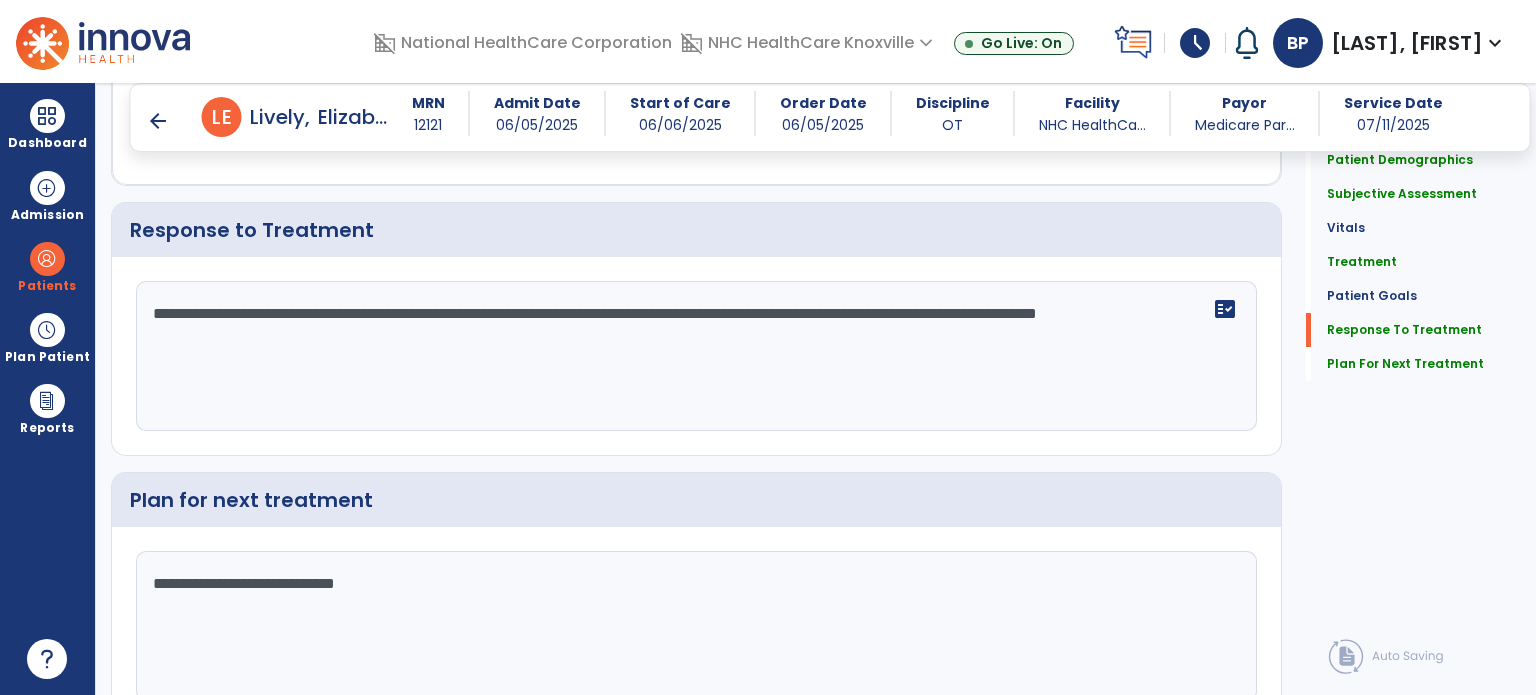 scroll, scrollTop: 2399, scrollLeft: 0, axis: vertical 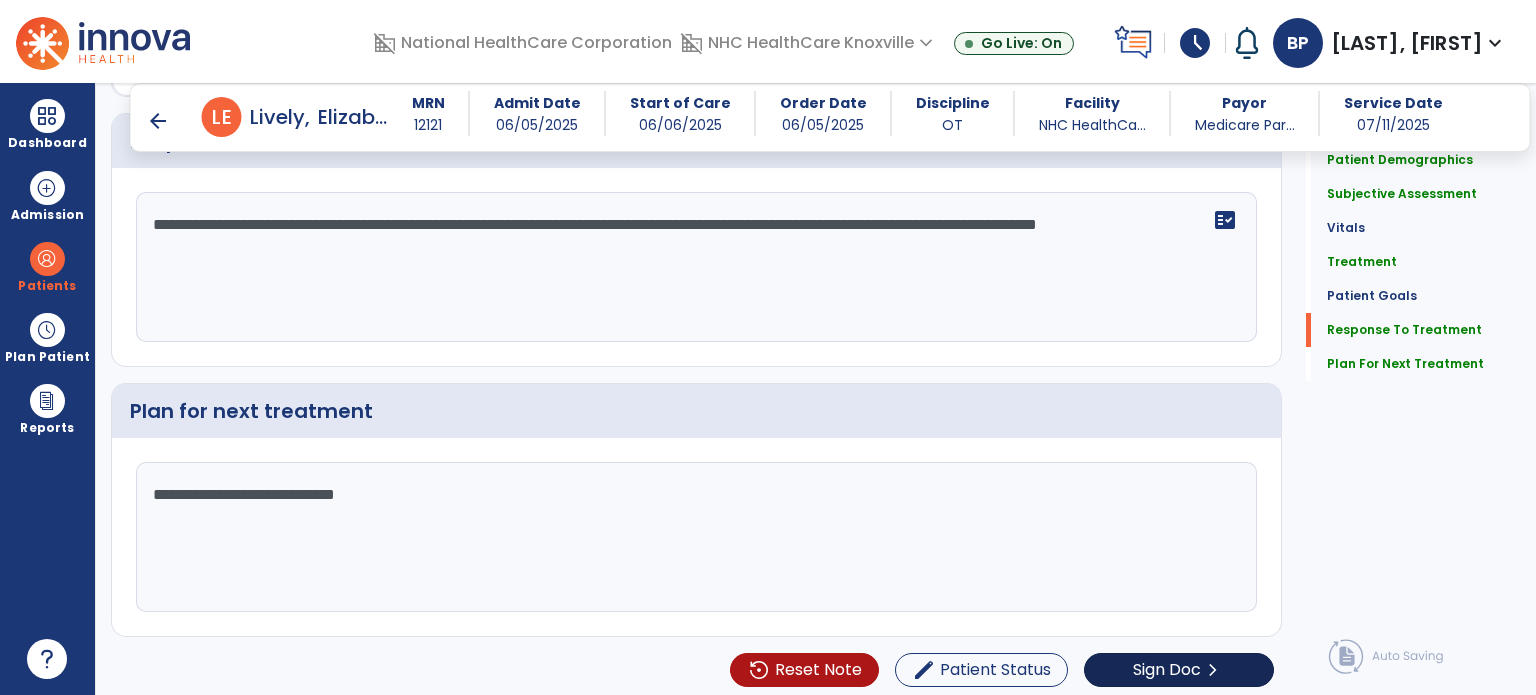 type on "**********" 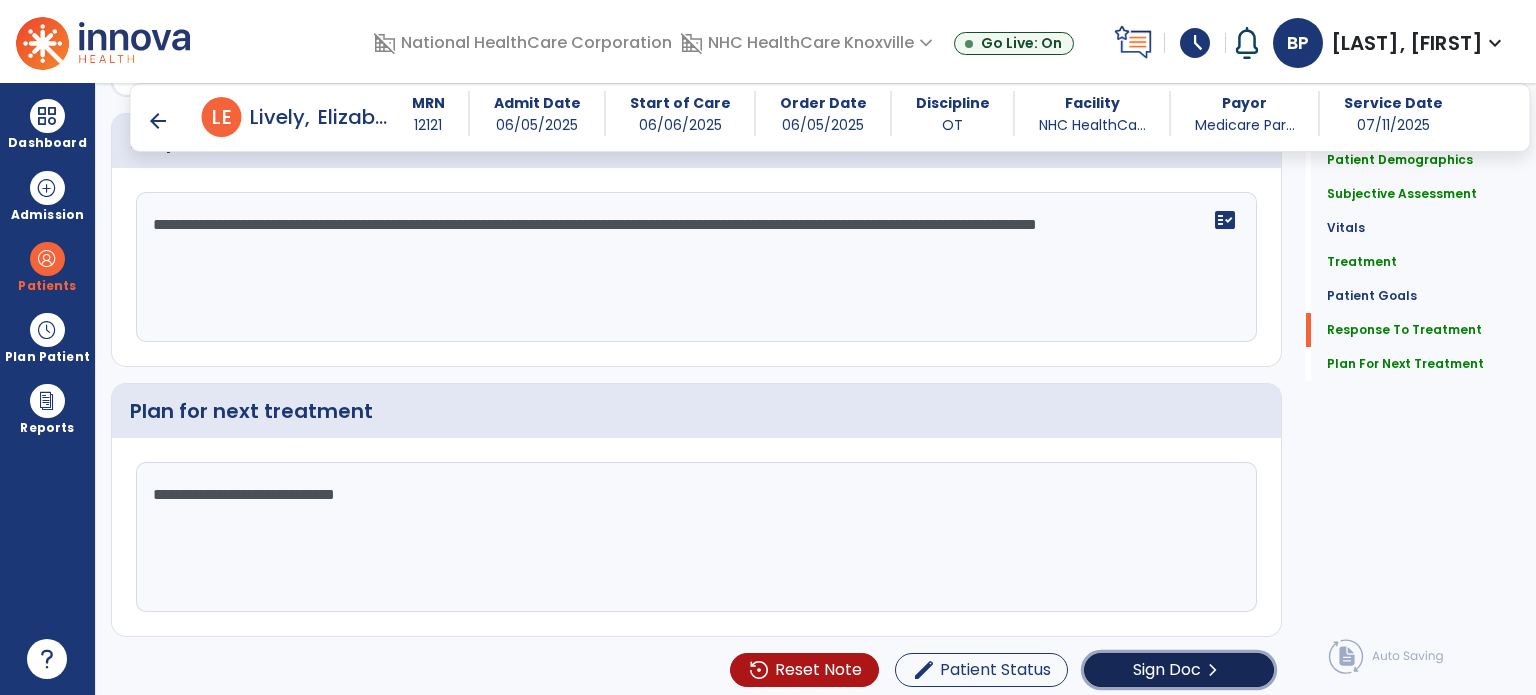click on "Sign Doc  chevron_right" 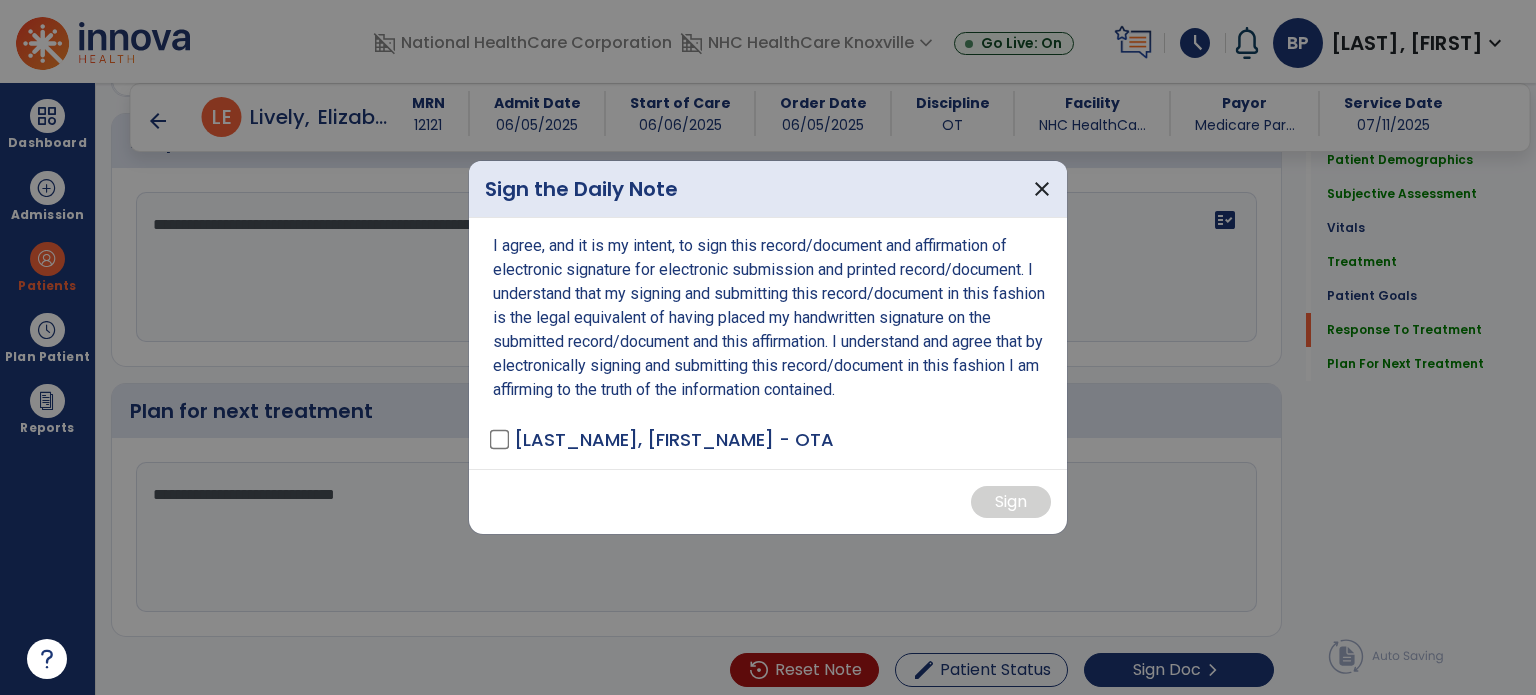 click on "[LAST_NAME], [FIRST_NAME] - OTA" at bounding box center [674, 439] 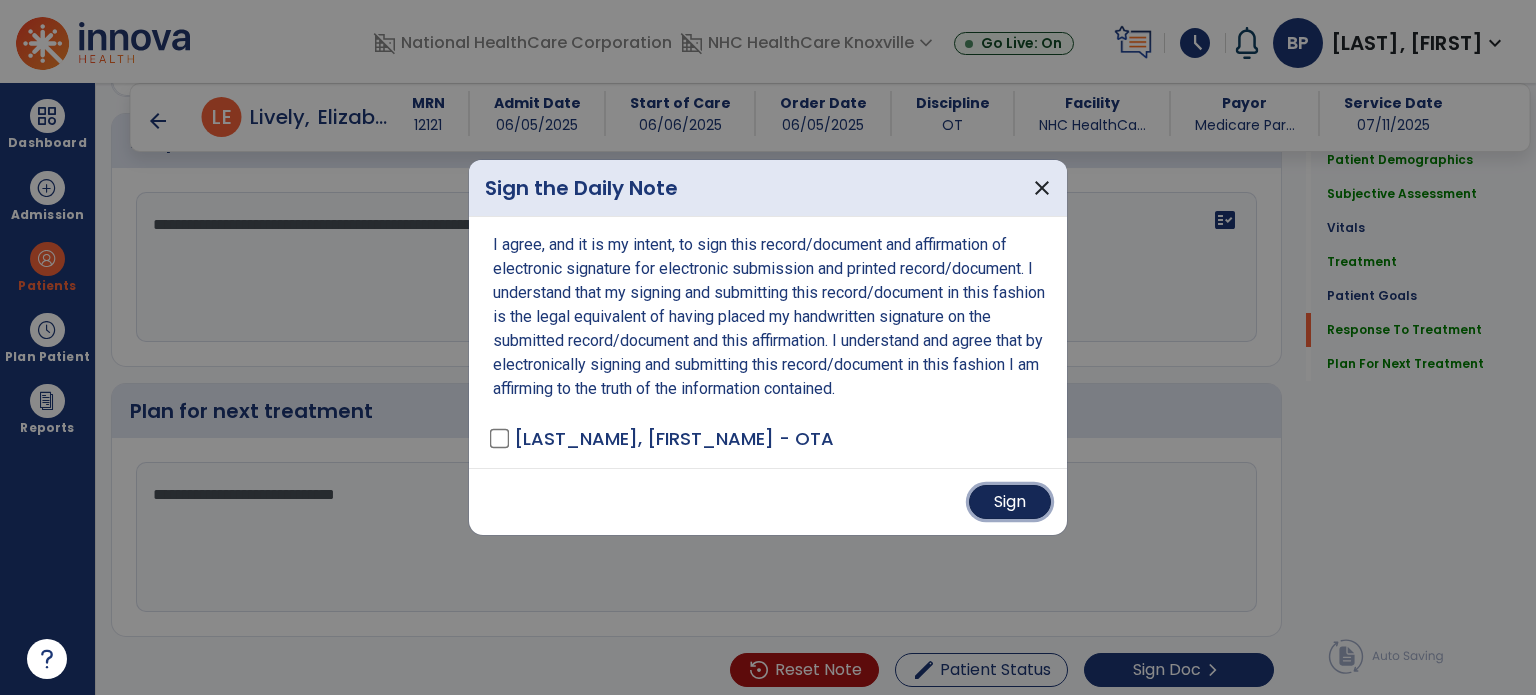 click on "Sign" at bounding box center (1010, 502) 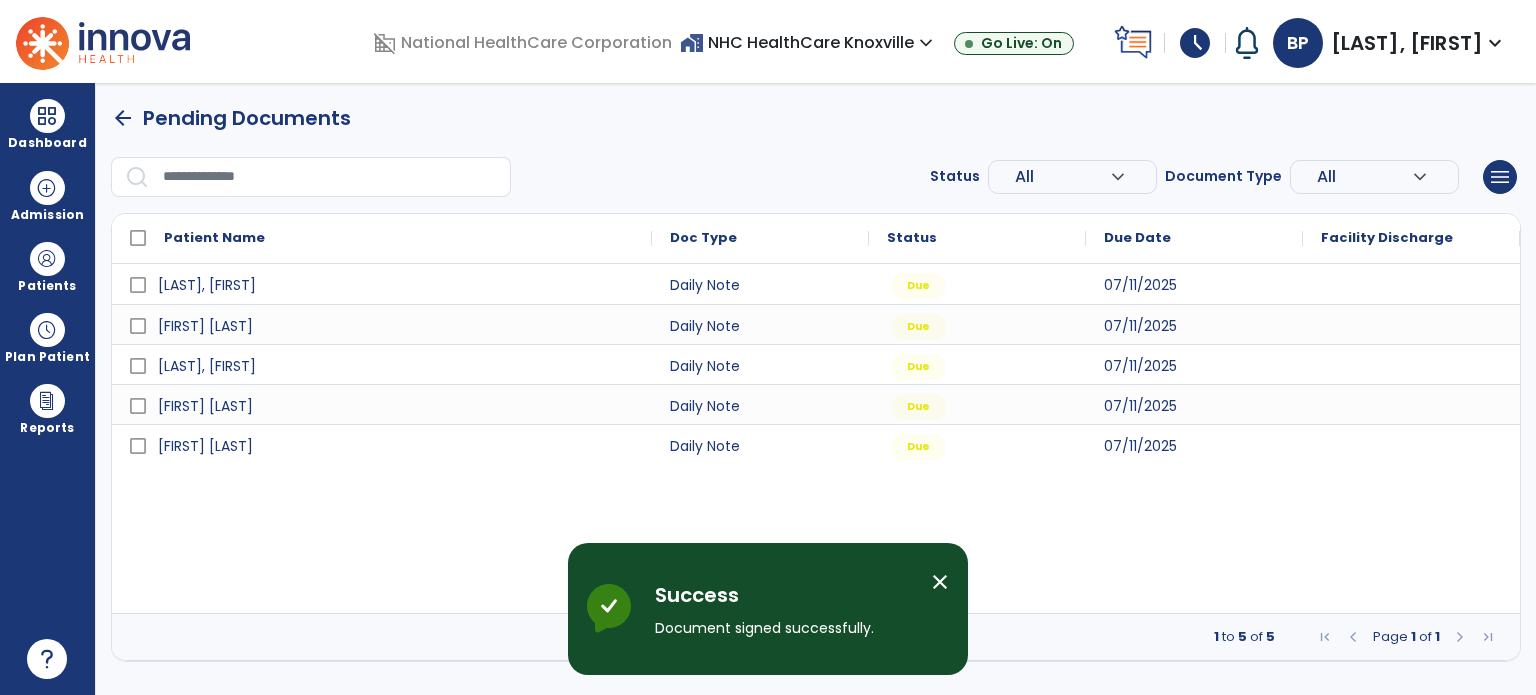 scroll, scrollTop: 0, scrollLeft: 0, axis: both 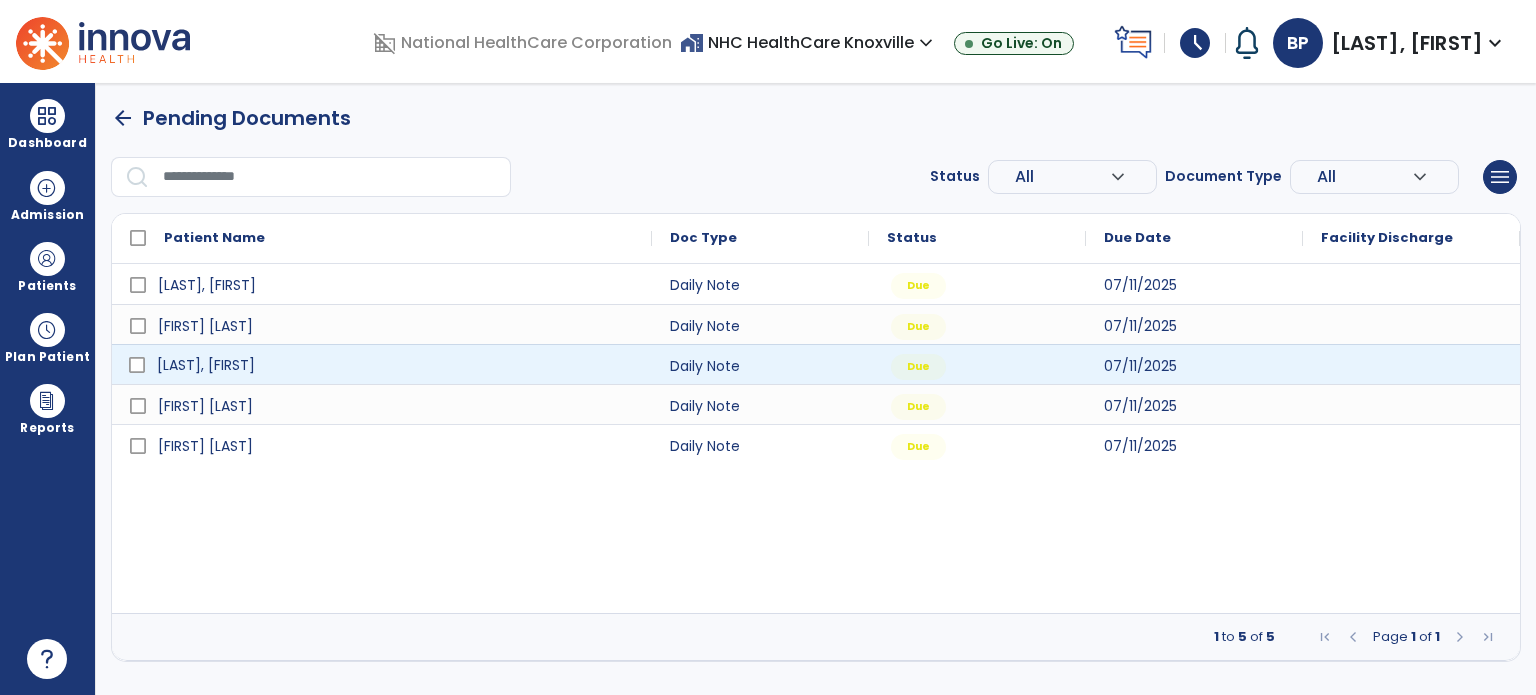 click on "[LAST], [FIRST]" at bounding box center (206, 365) 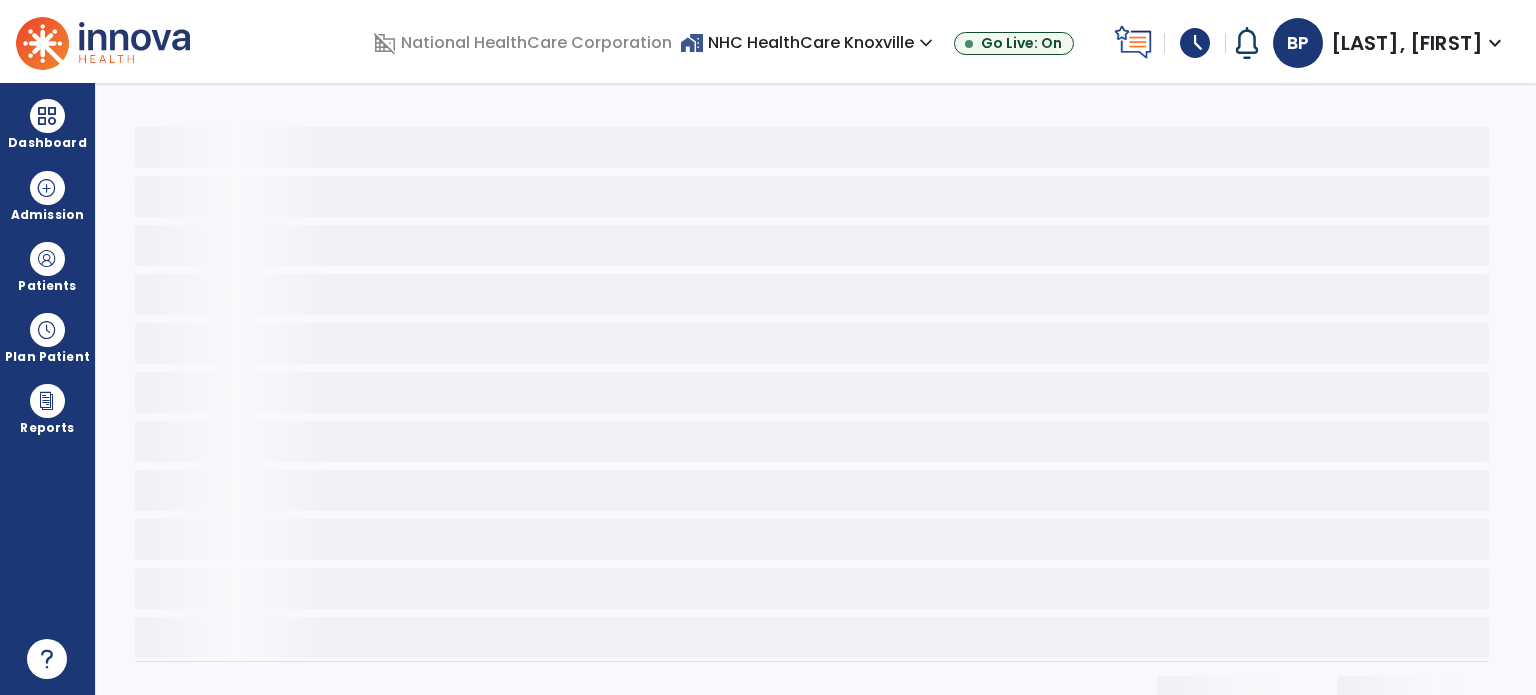 click 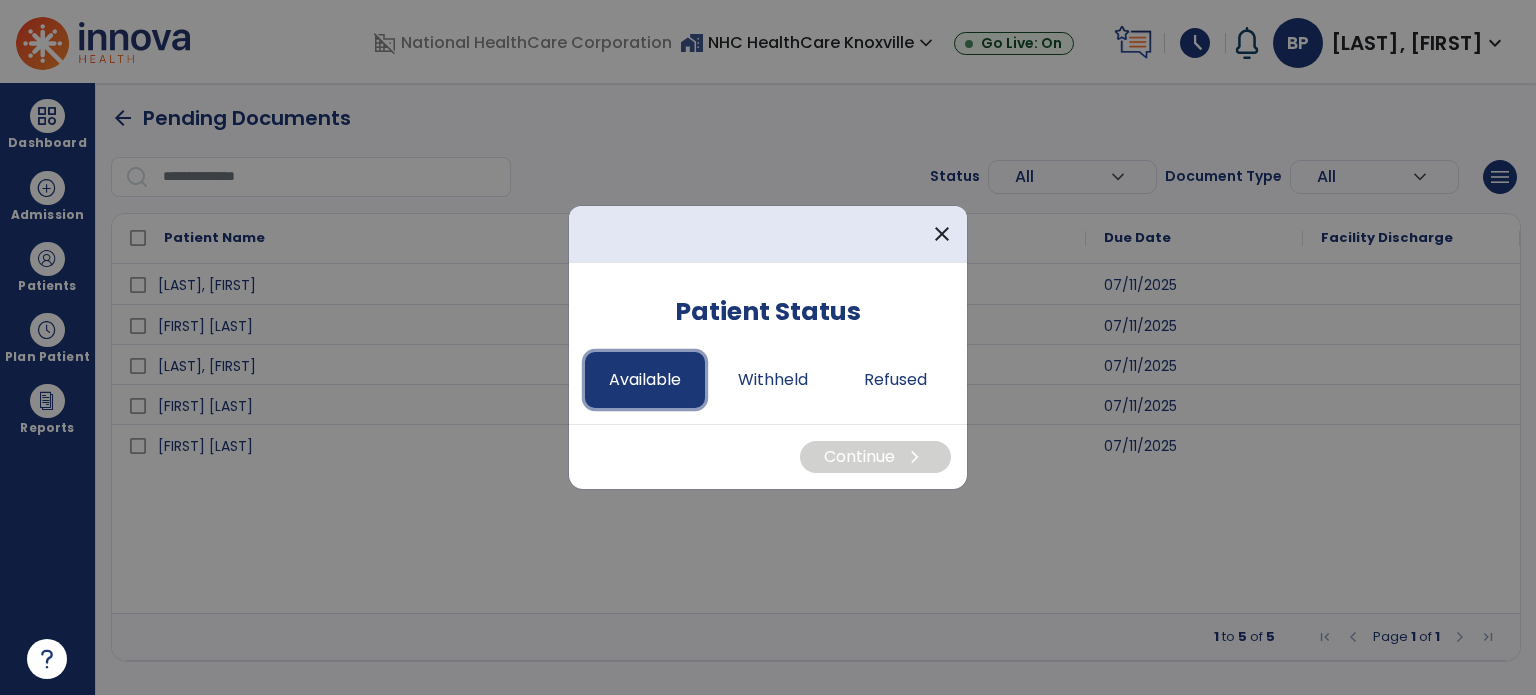 click on "Available" at bounding box center [645, 380] 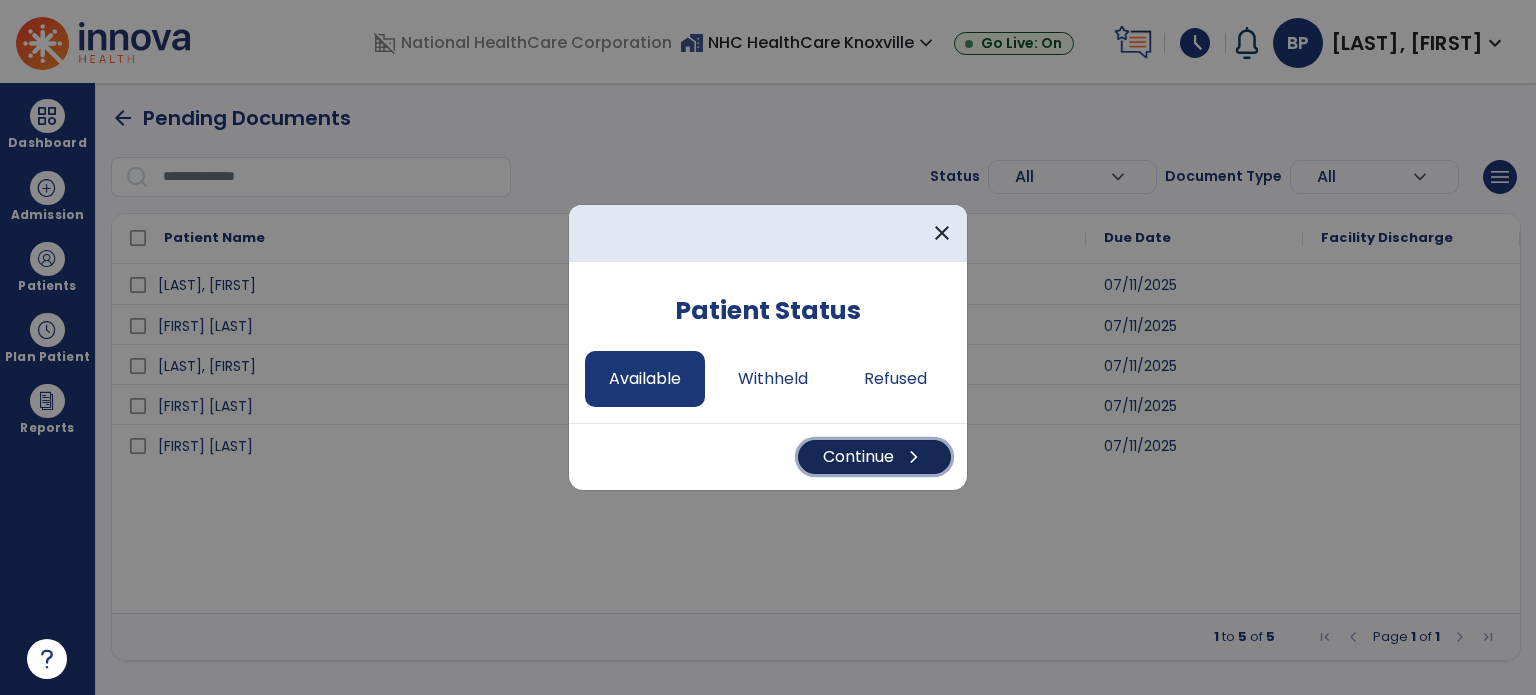 click on "Continue   chevron_right" at bounding box center (874, 457) 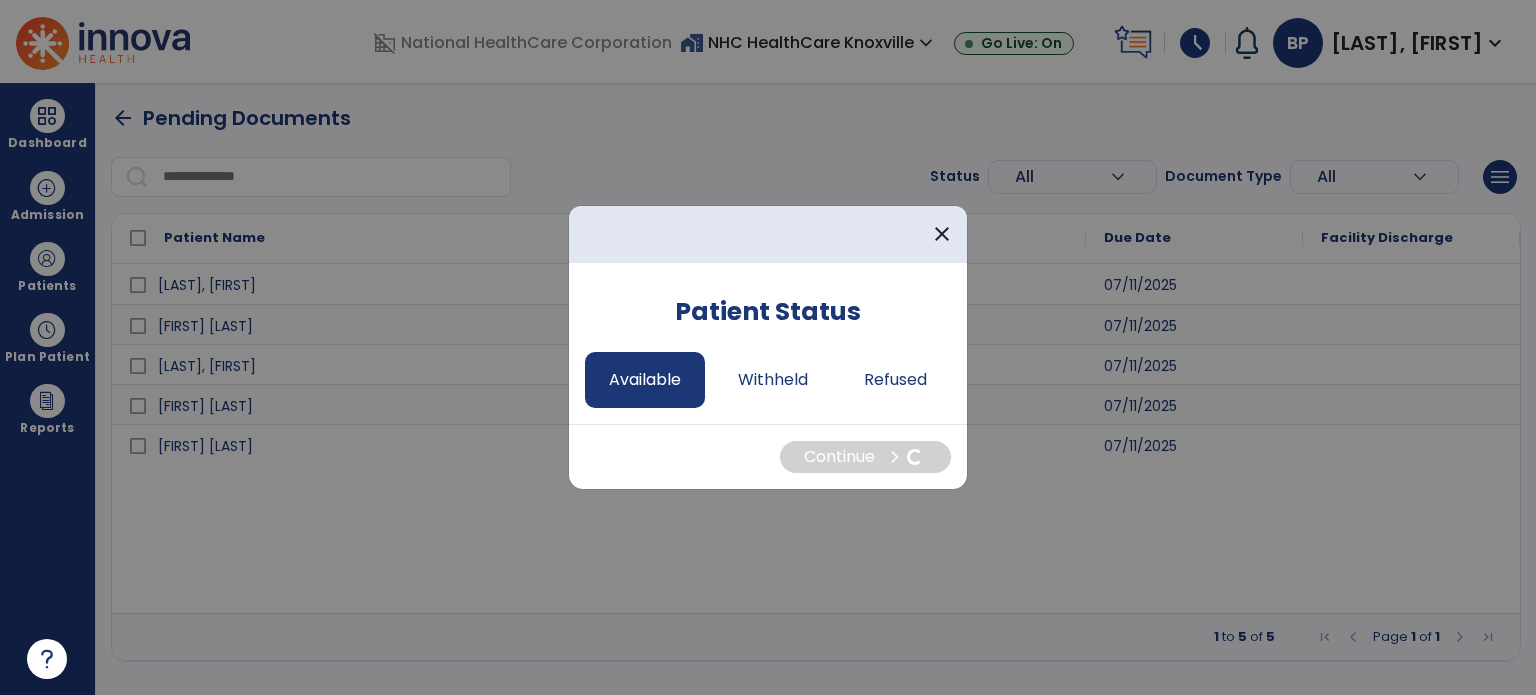 select on "*" 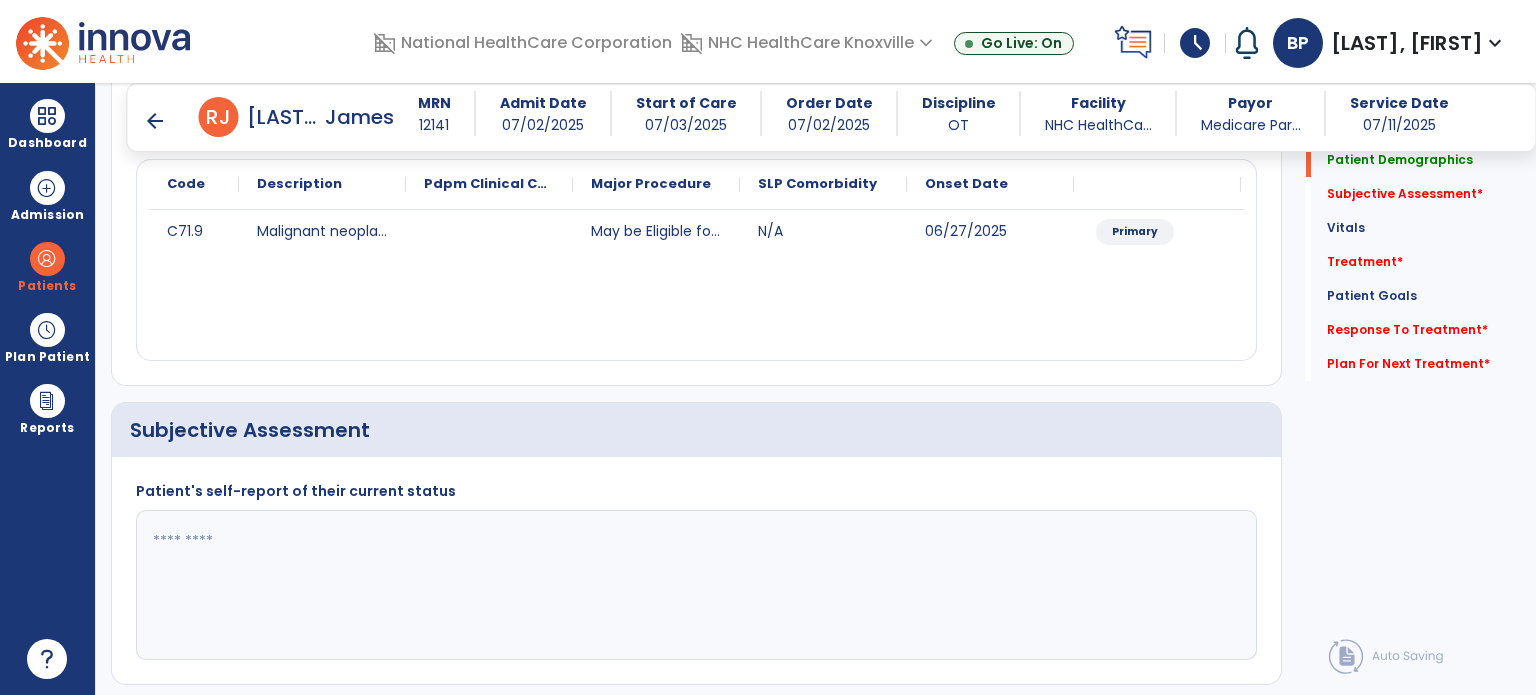 scroll, scrollTop: 284, scrollLeft: 0, axis: vertical 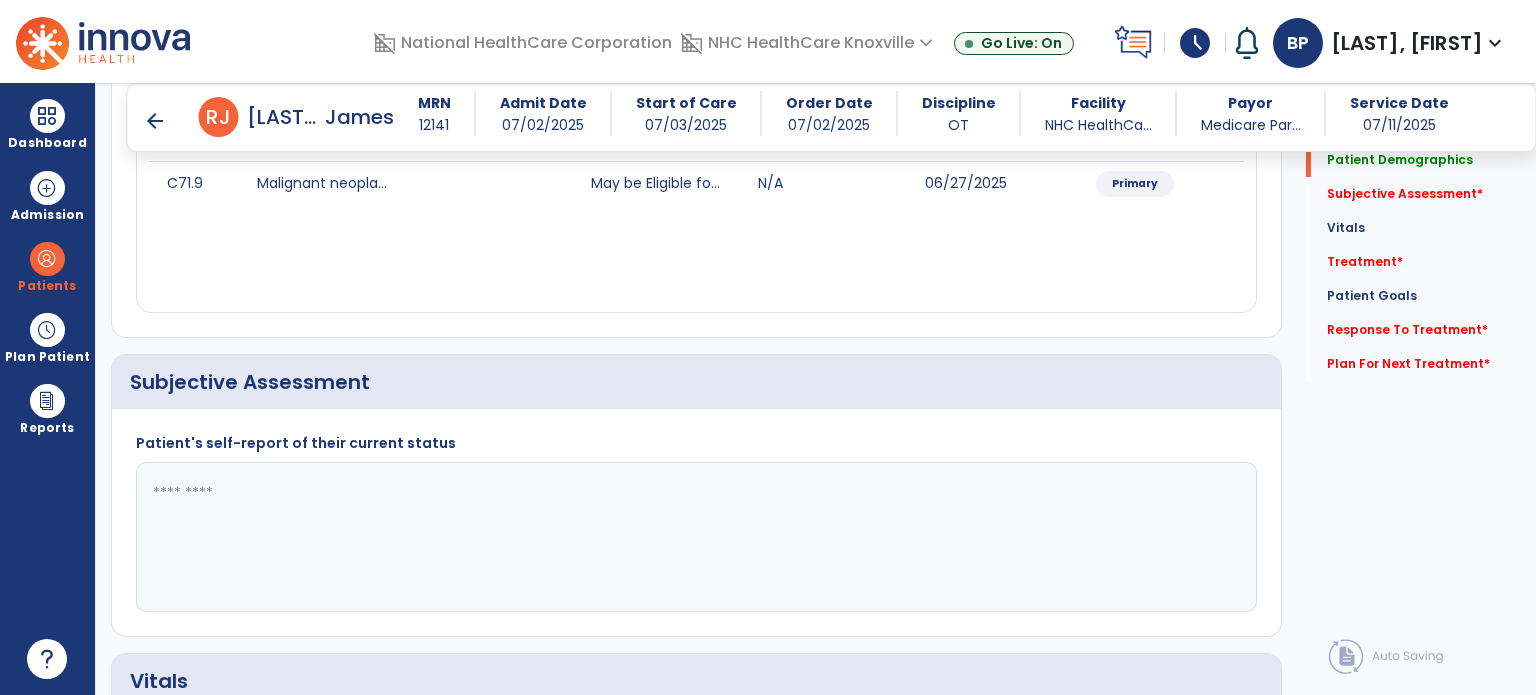 click 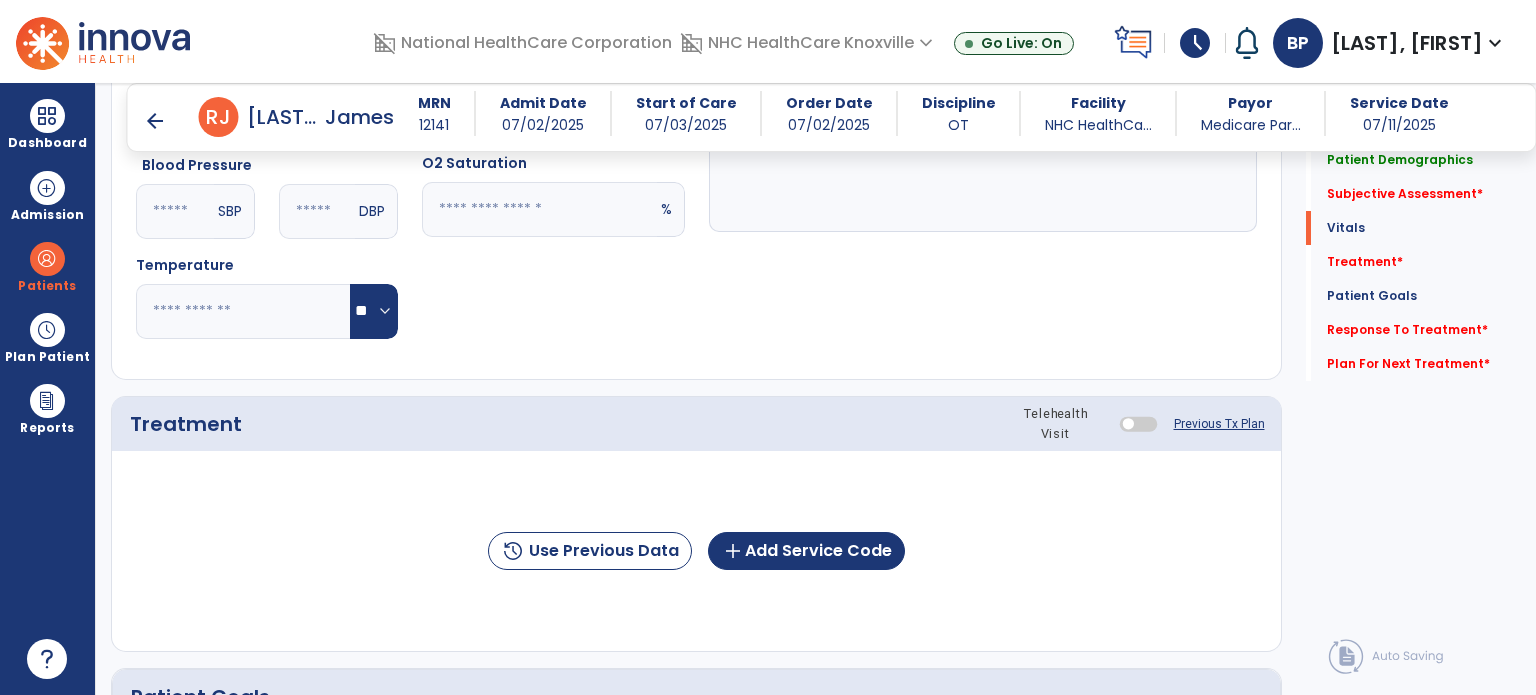 scroll, scrollTop: 962, scrollLeft: 0, axis: vertical 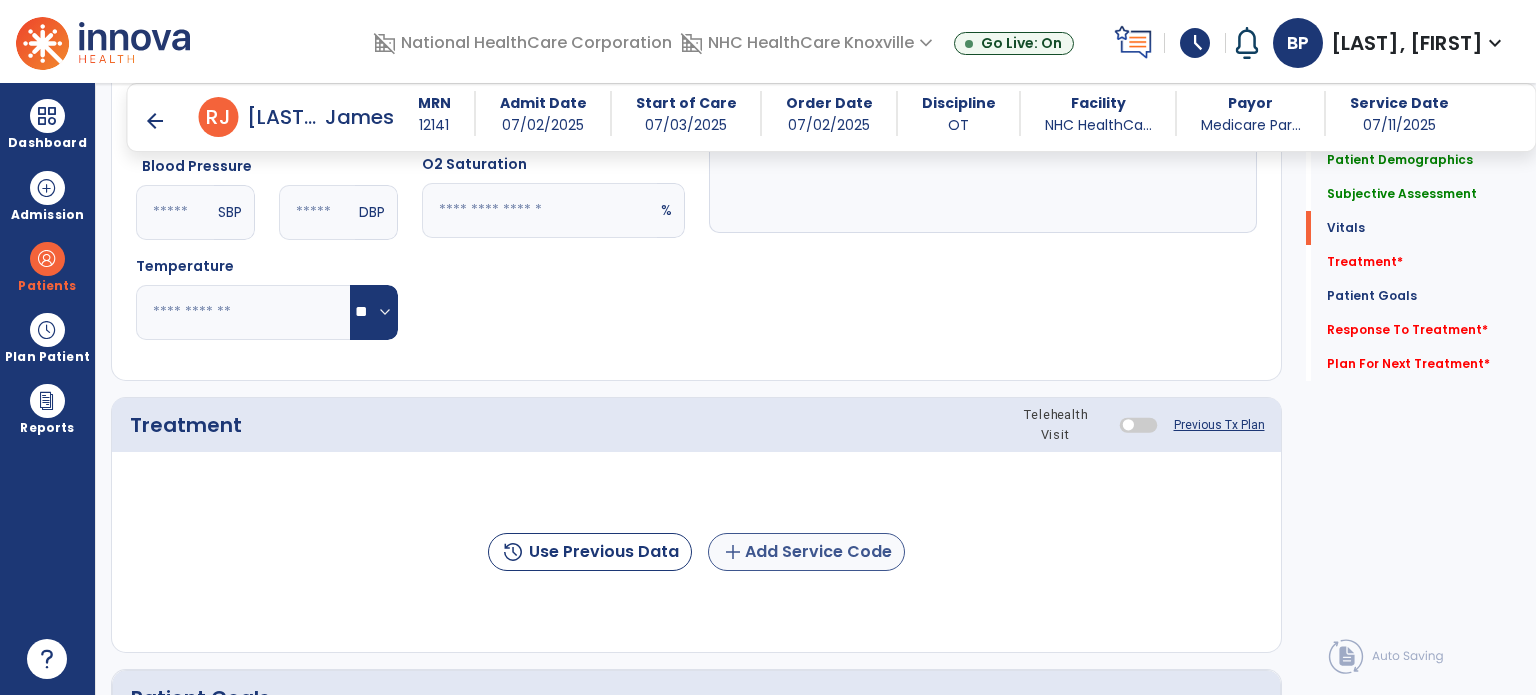 type on "**********" 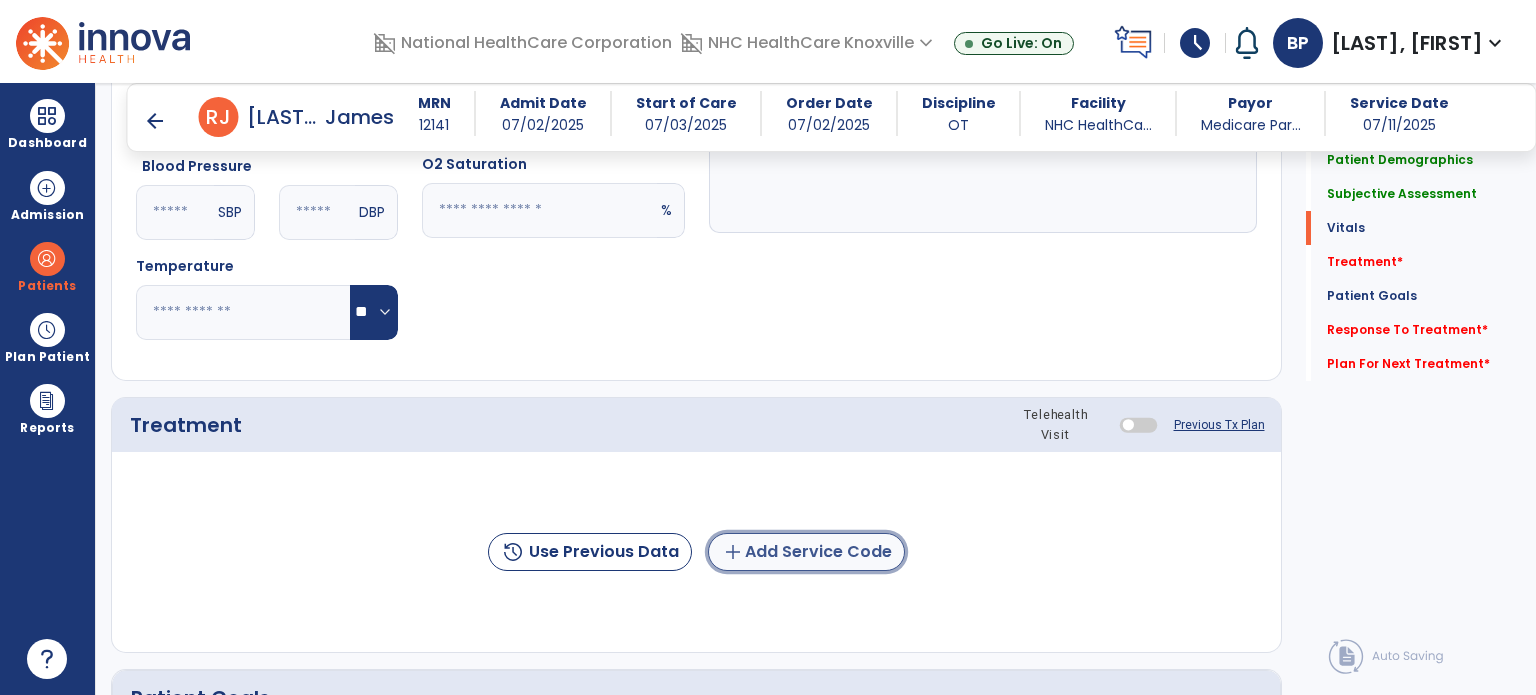 click on "add  Add Service Code" 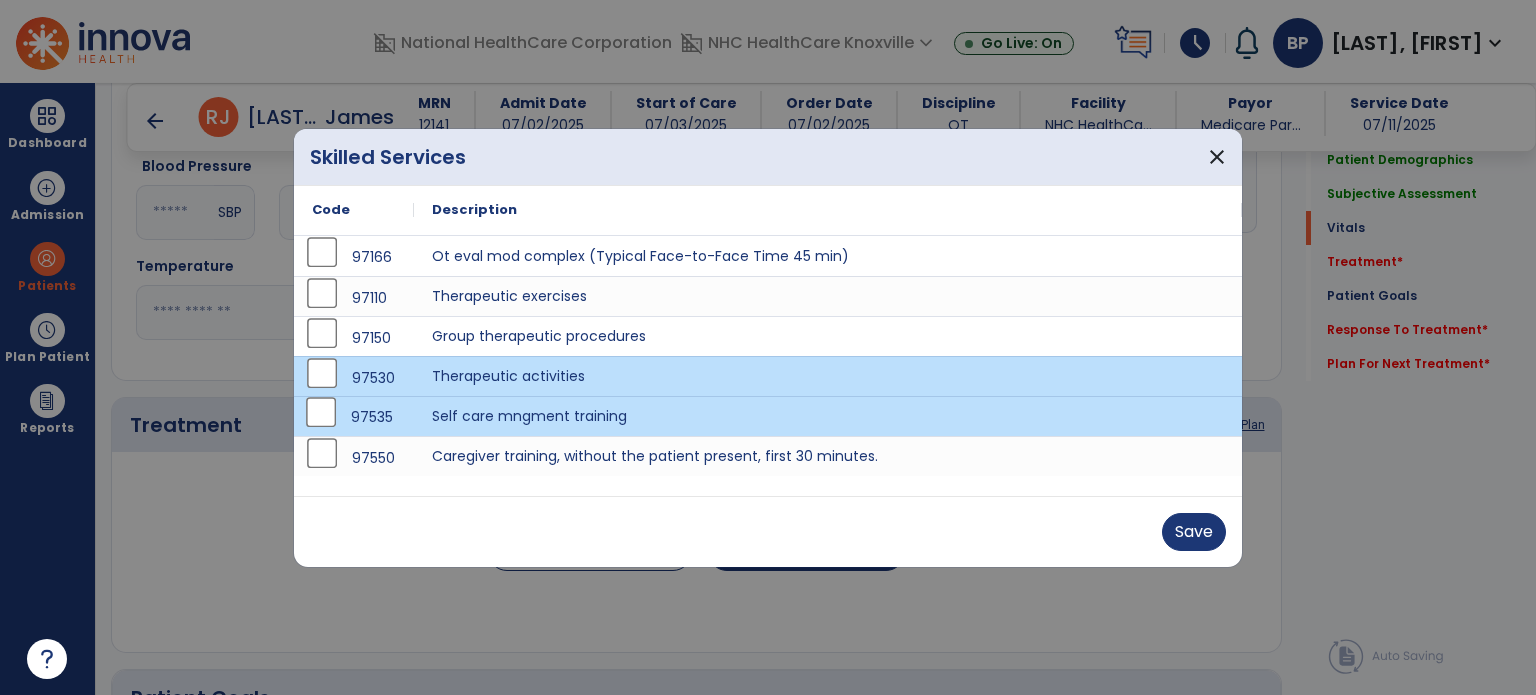 click on "Save" at bounding box center (768, 531) 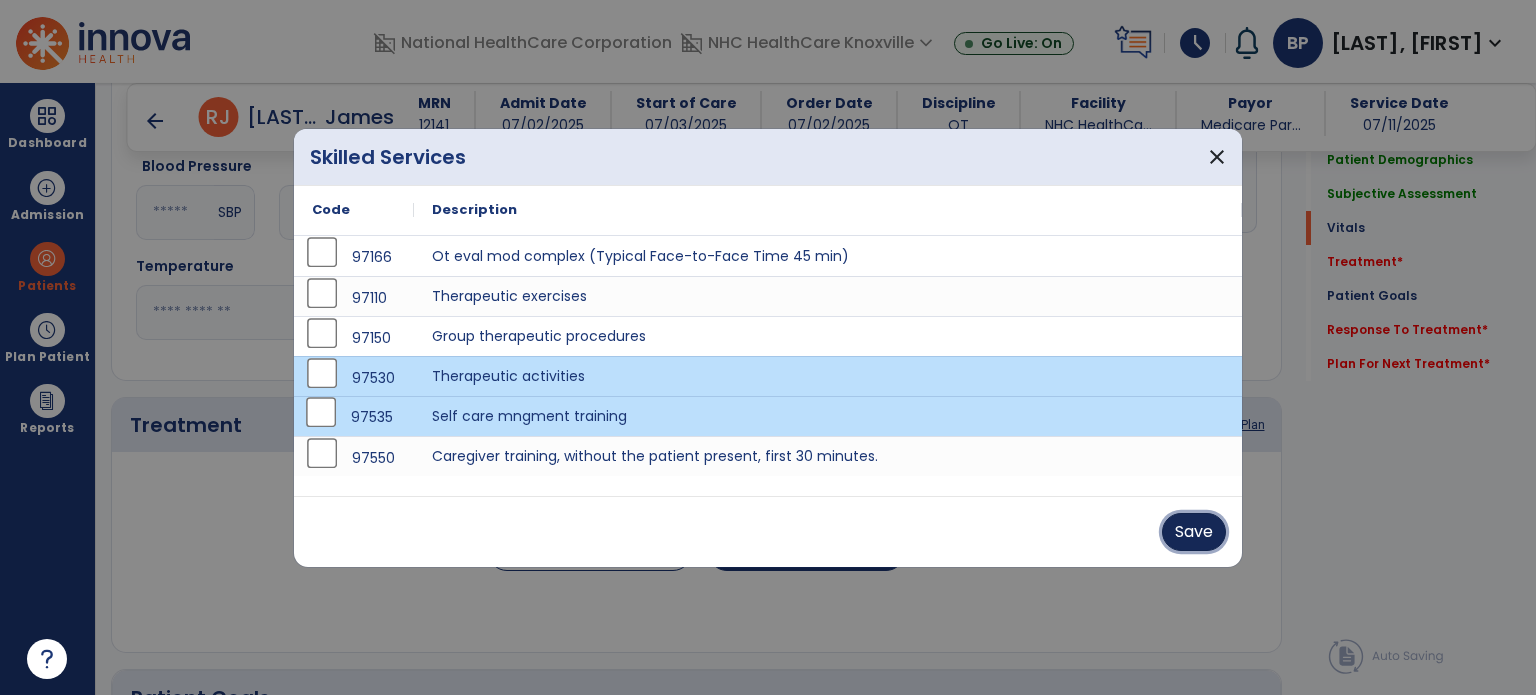 click on "Save" at bounding box center [1194, 532] 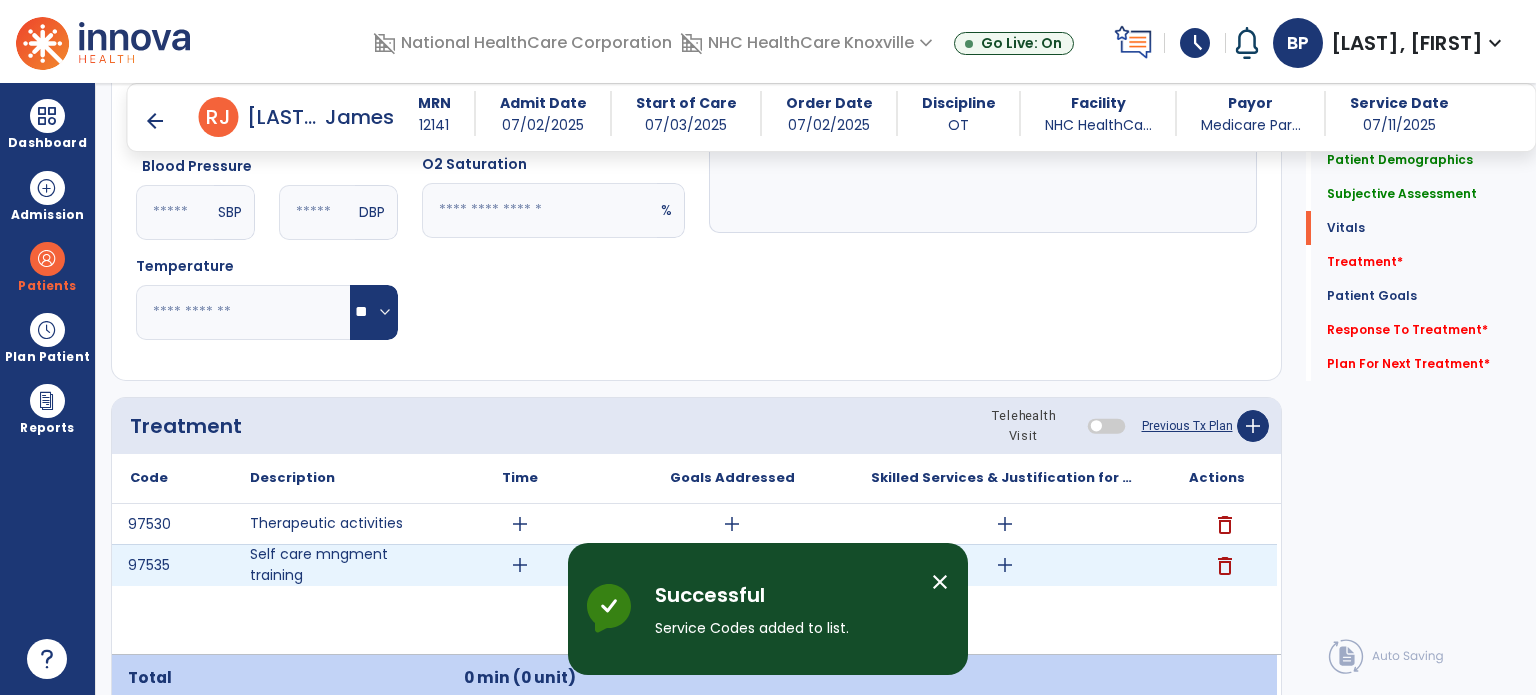 click on "add" at bounding box center (520, 565) 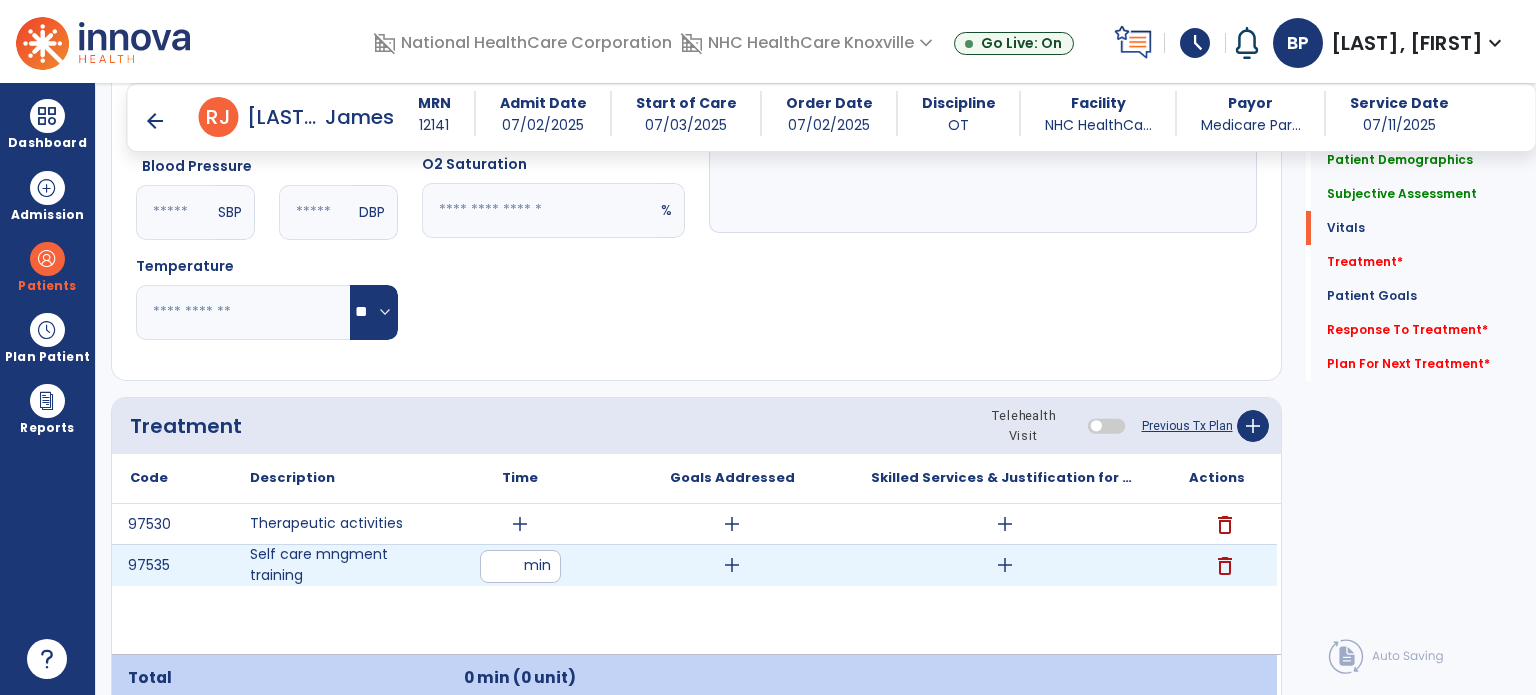type on "**" 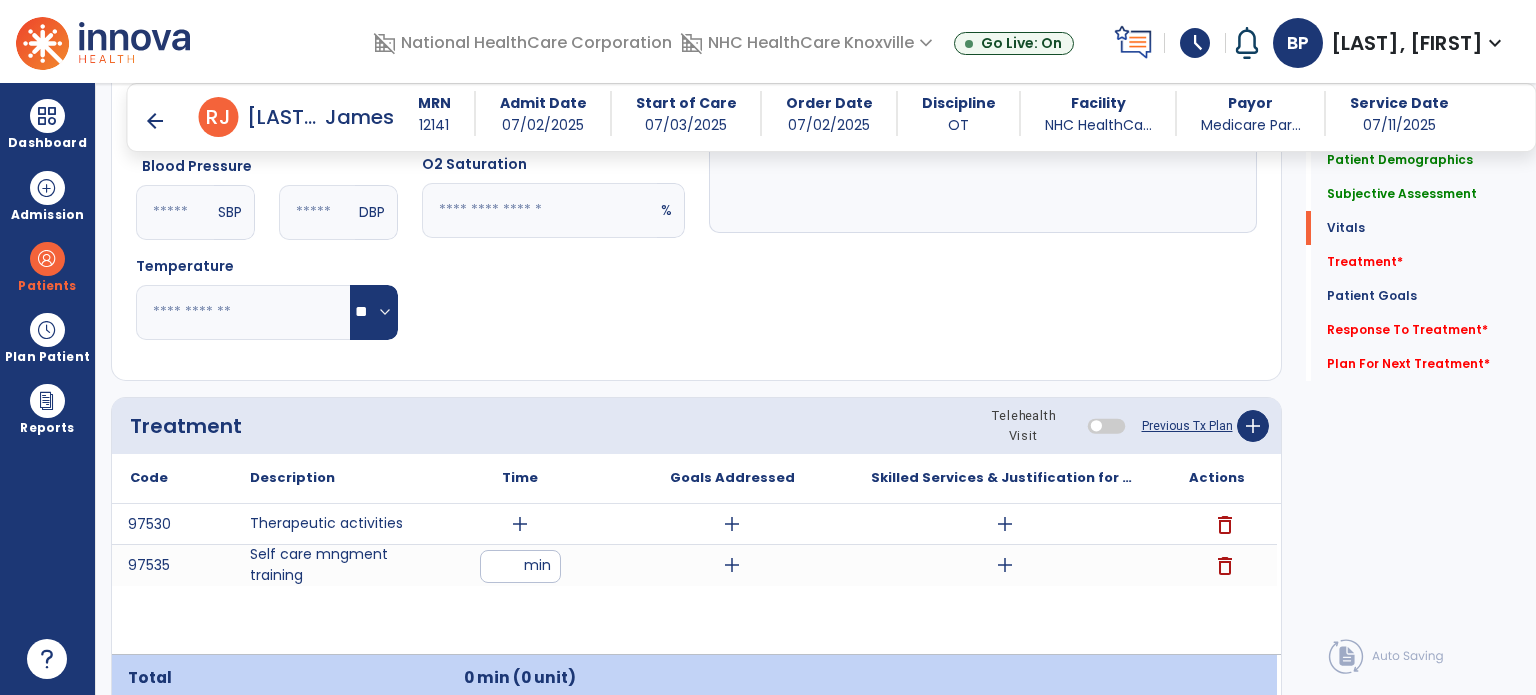 click on "Pulse Rate  BPM O2 Saturation  %" 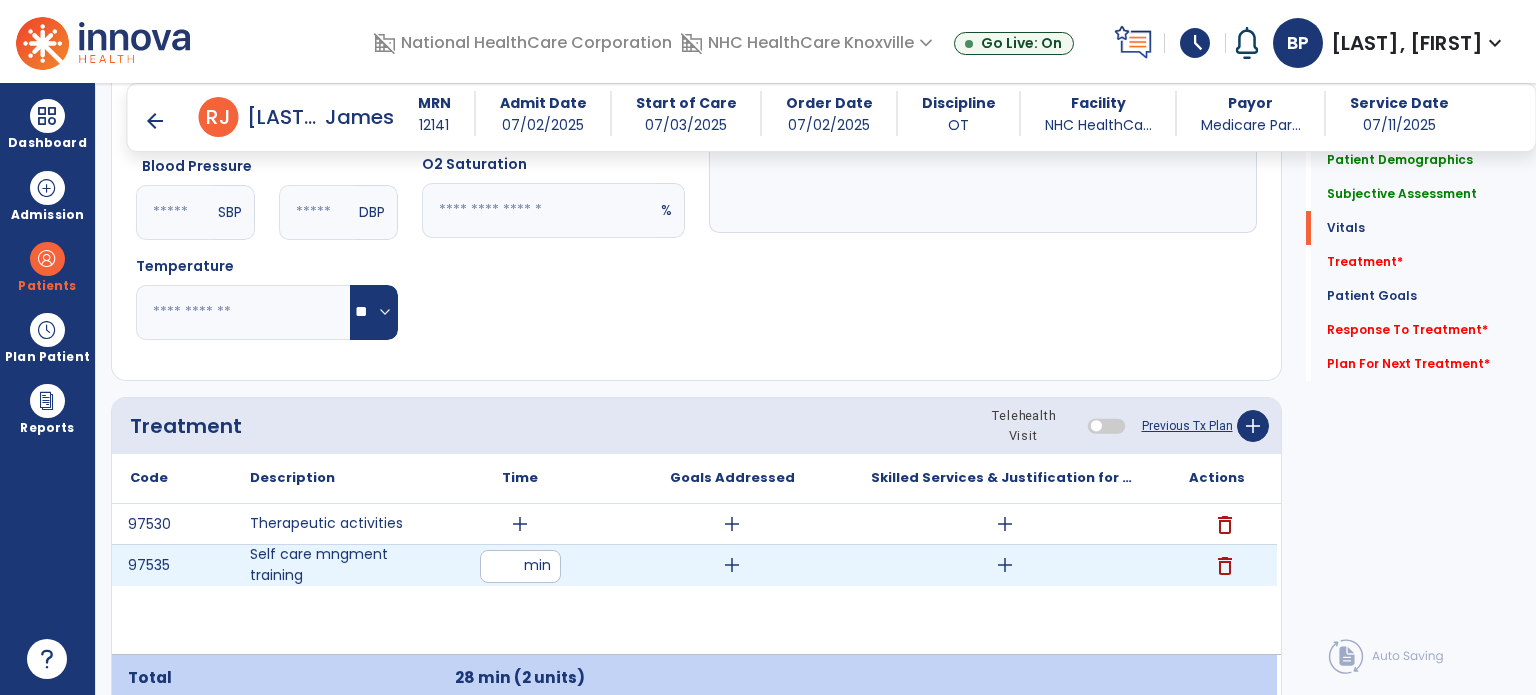 click on "**" at bounding box center [520, 566] 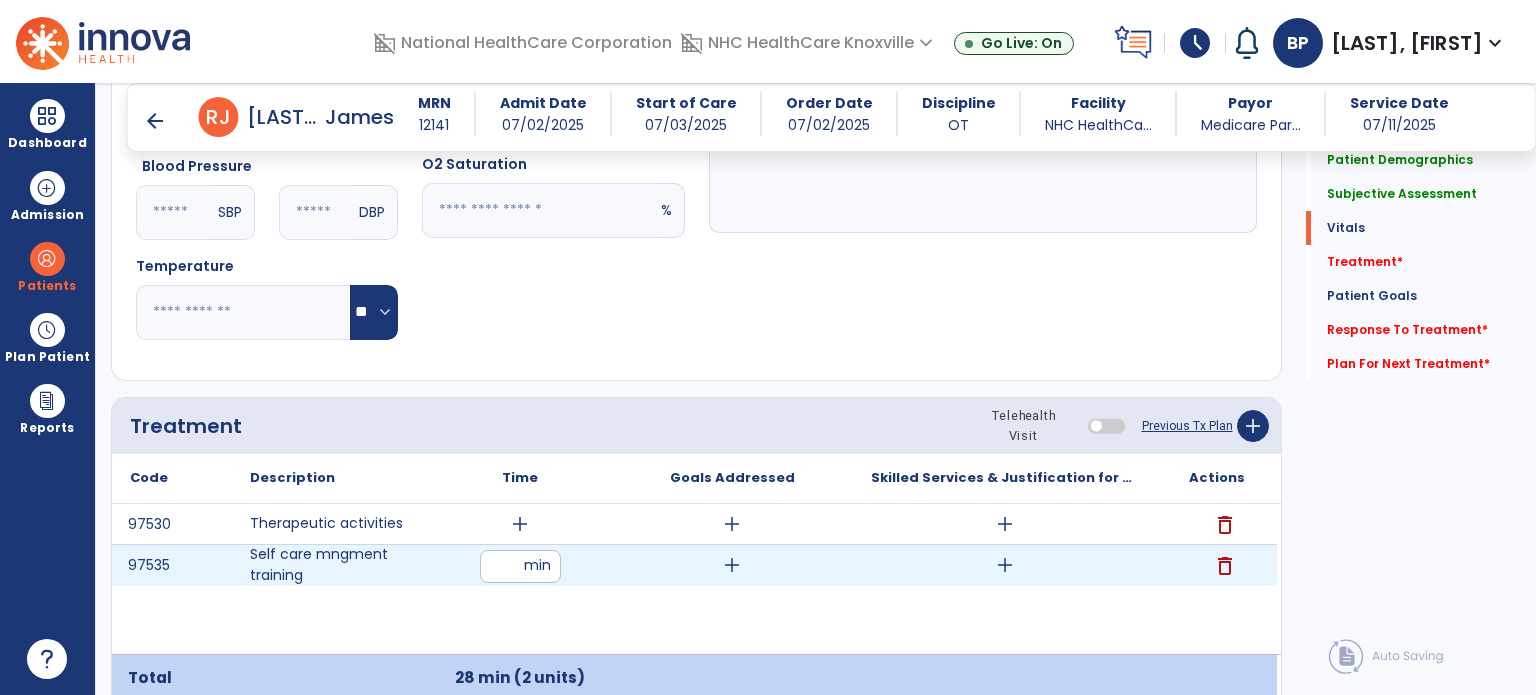 type on "**" 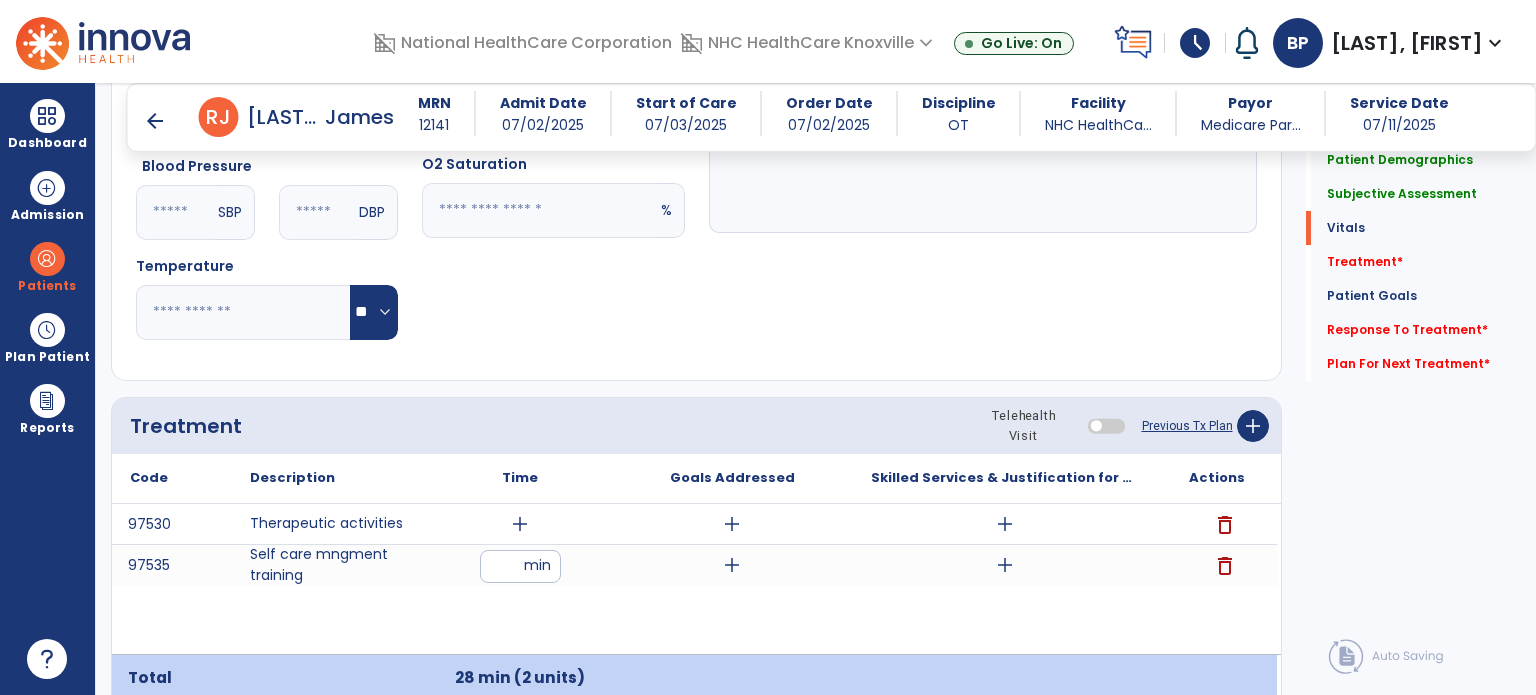 click on "Pulse Rate  BPM O2 Saturation  %" 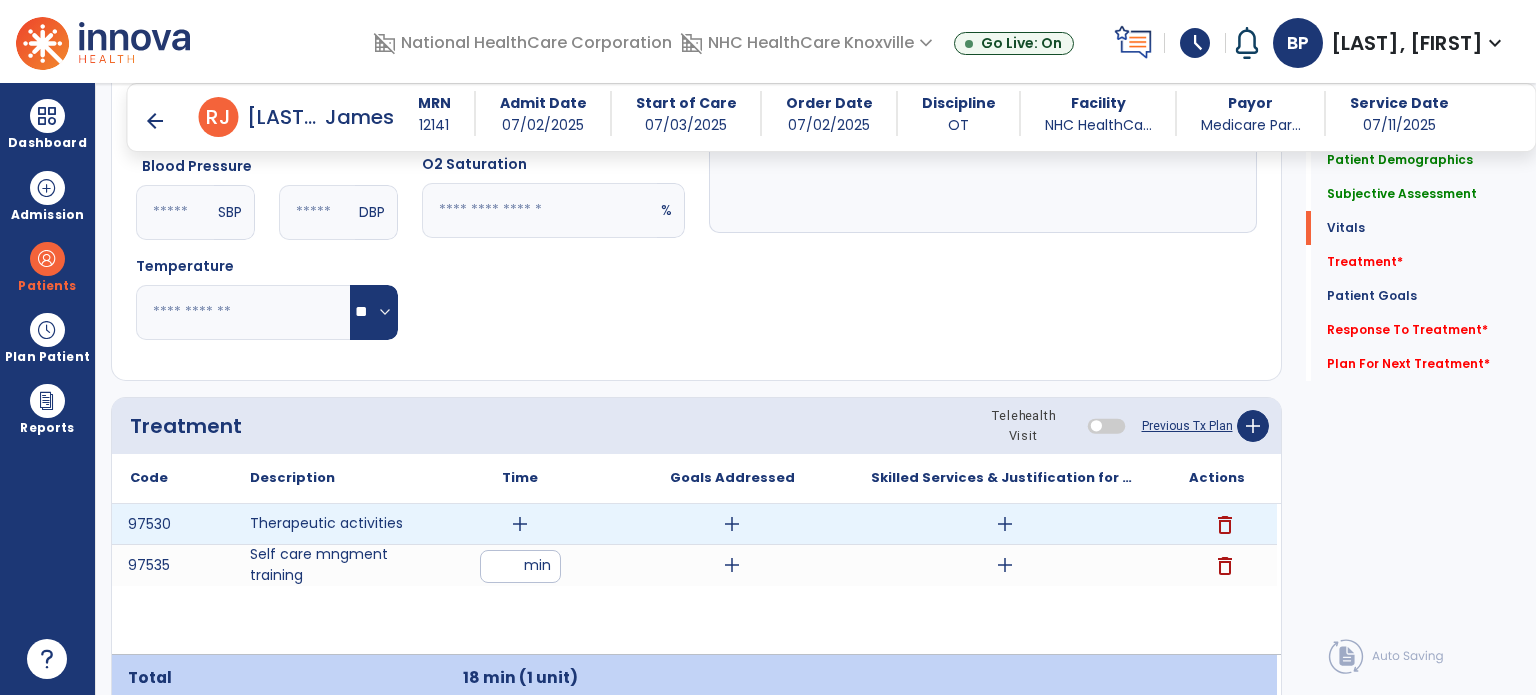 click on "add" at bounding box center (520, 524) 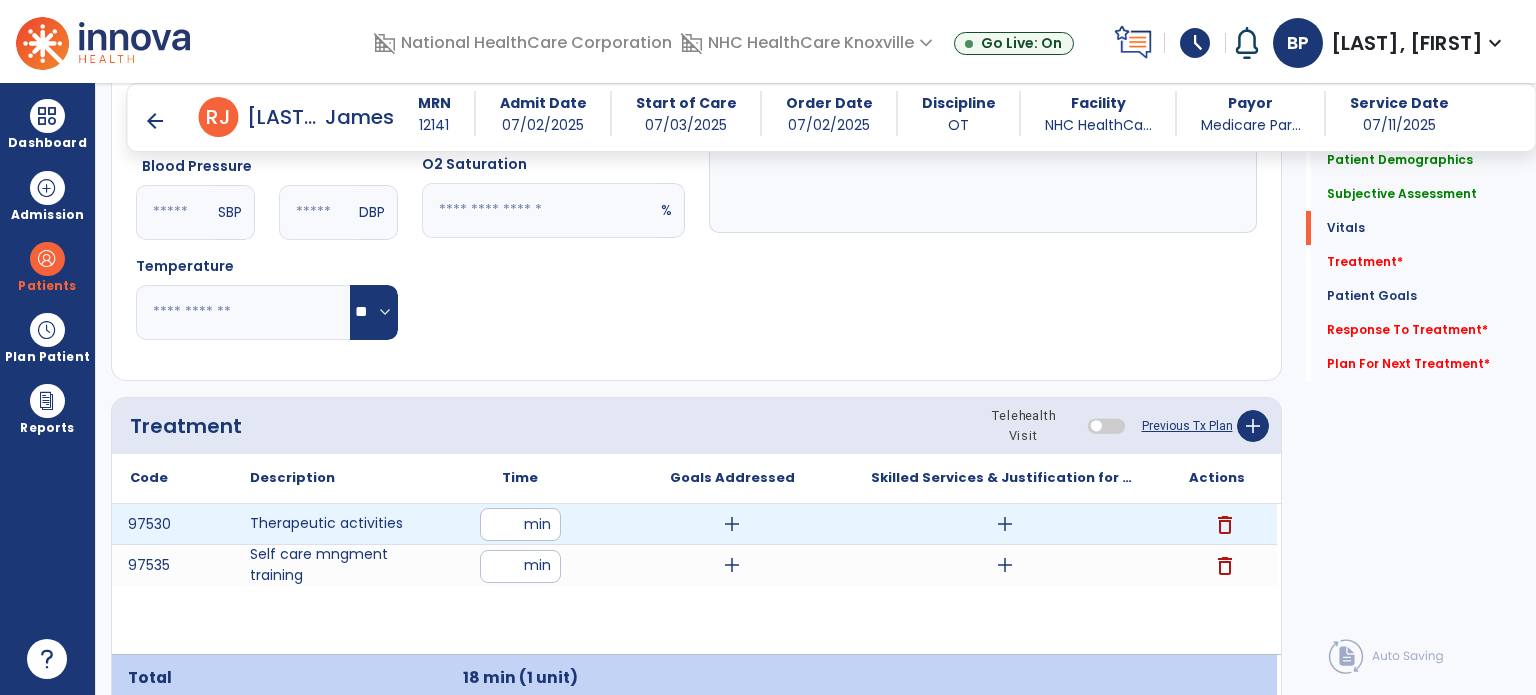 type on "**" 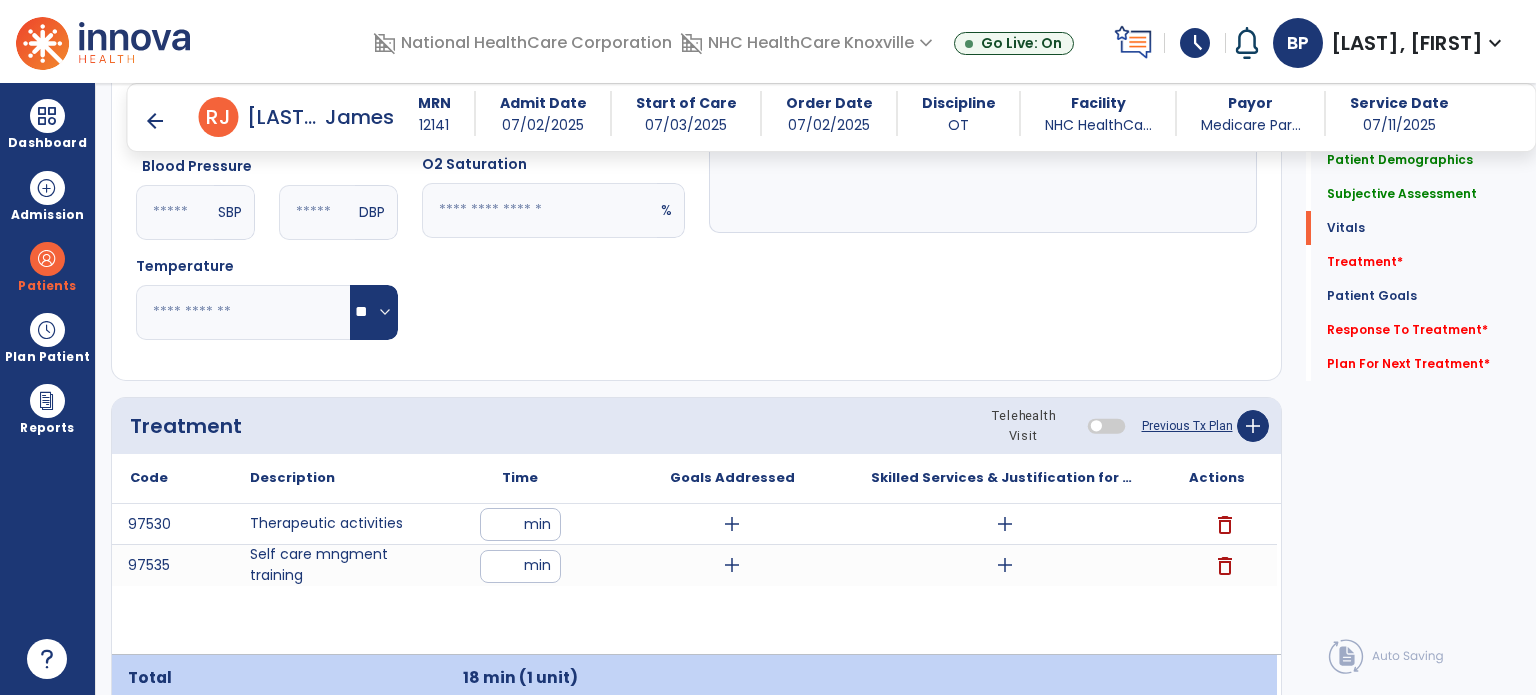 click on "Respiratory Rate  BPM Blood Pressure   SBP   DBP Temperature  ** ** Pulse Rate  BPM O2 Saturation  % Notes/Comments" 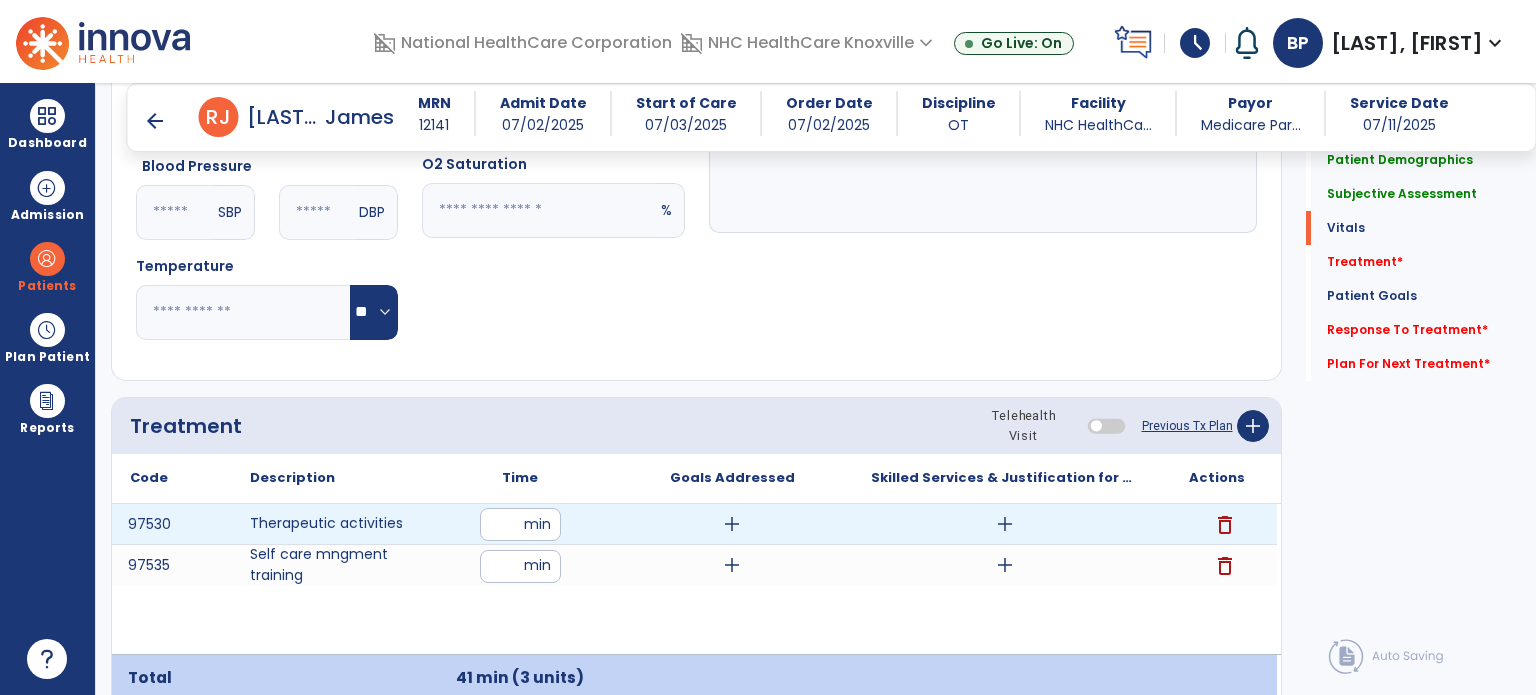 click on "add" at bounding box center [1005, 524] 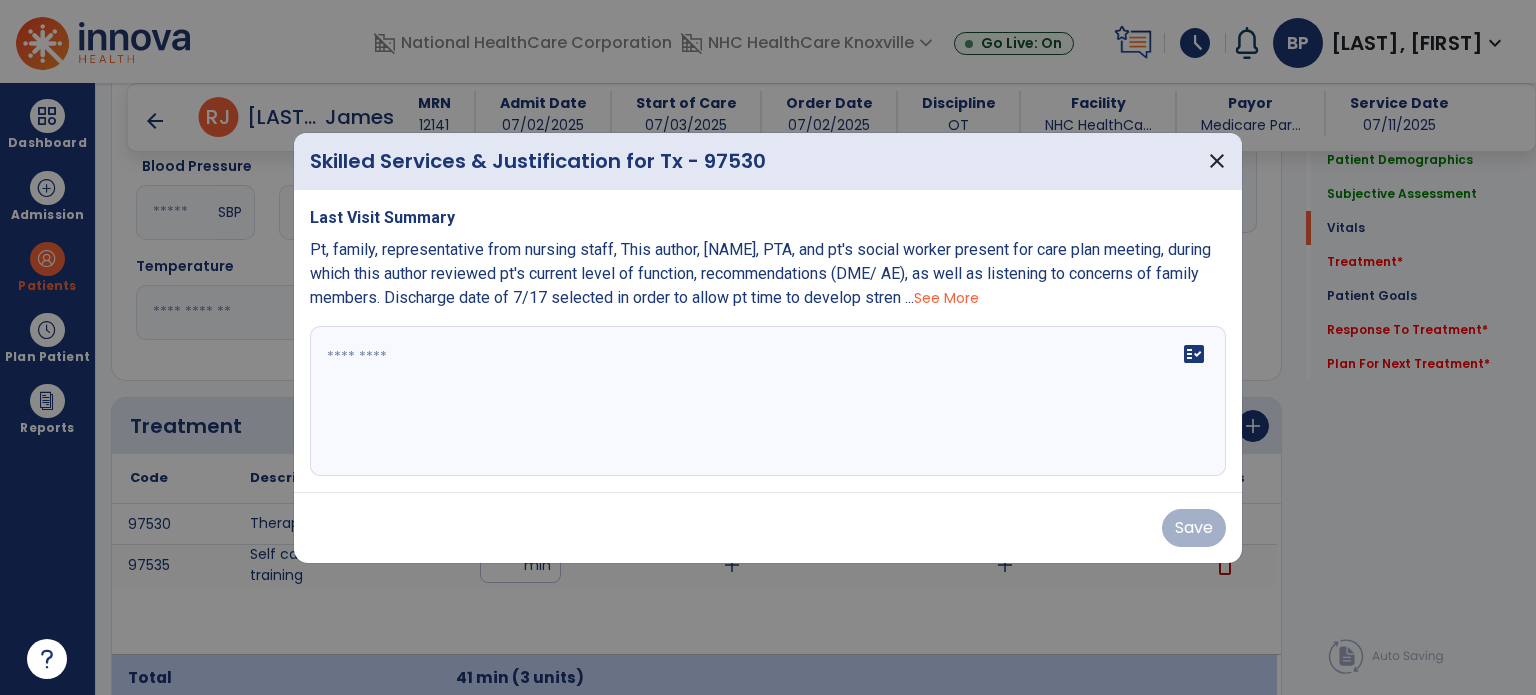 click on "fact_check" at bounding box center (768, 401) 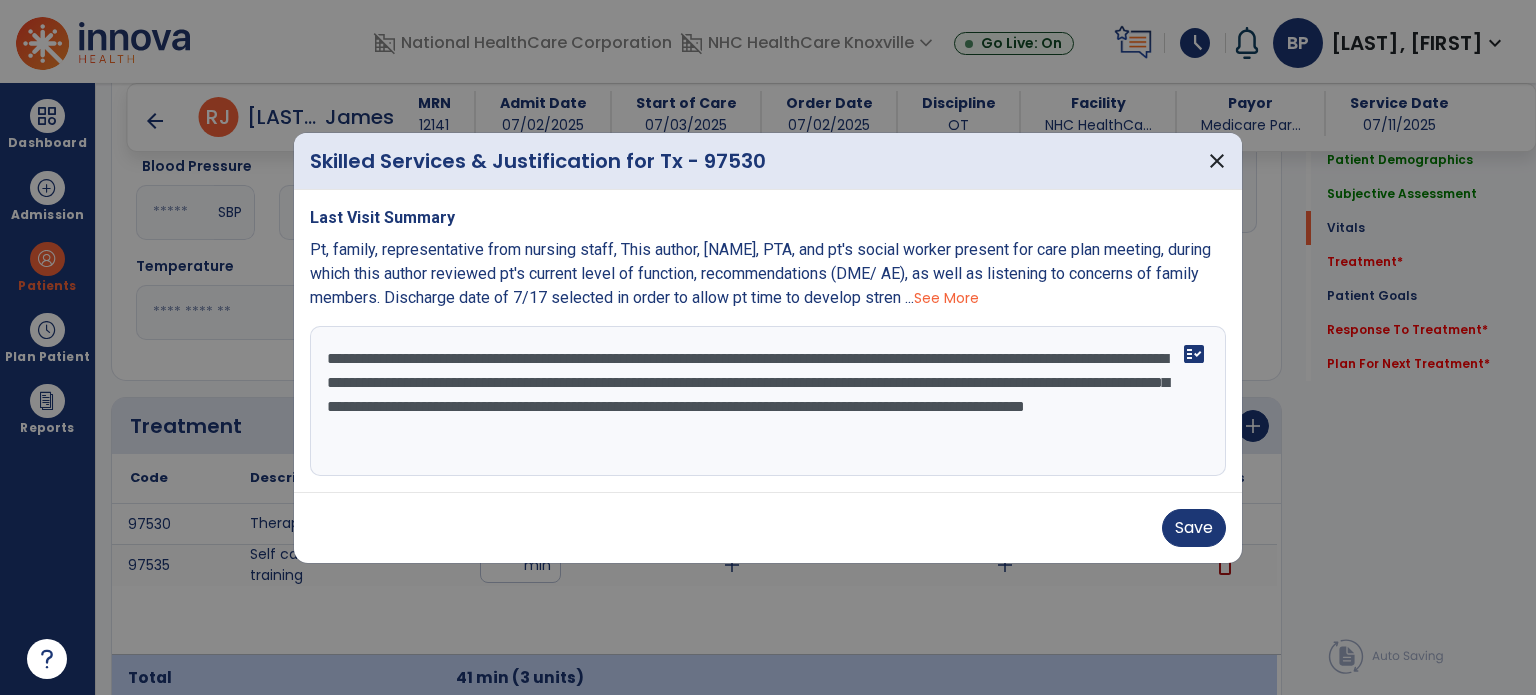 scroll, scrollTop: 15, scrollLeft: 0, axis: vertical 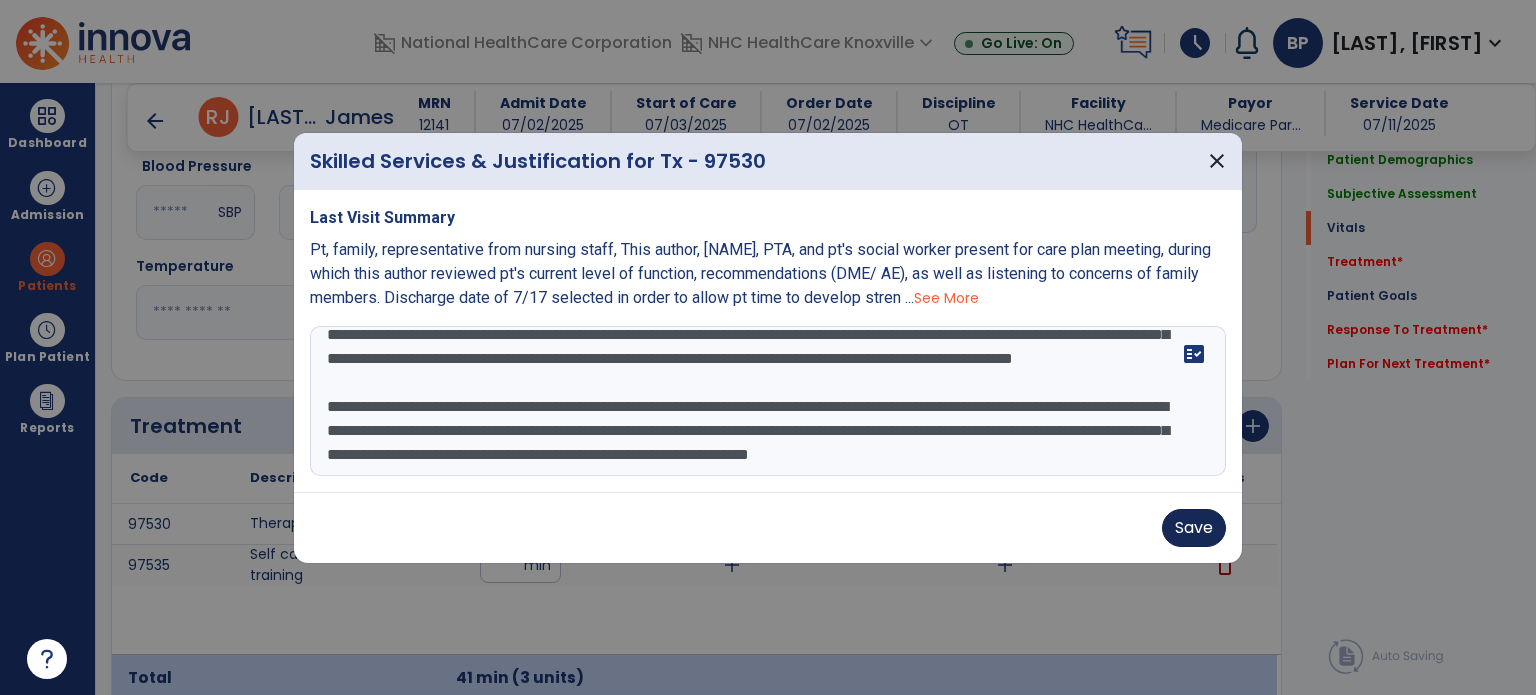 type on "**********" 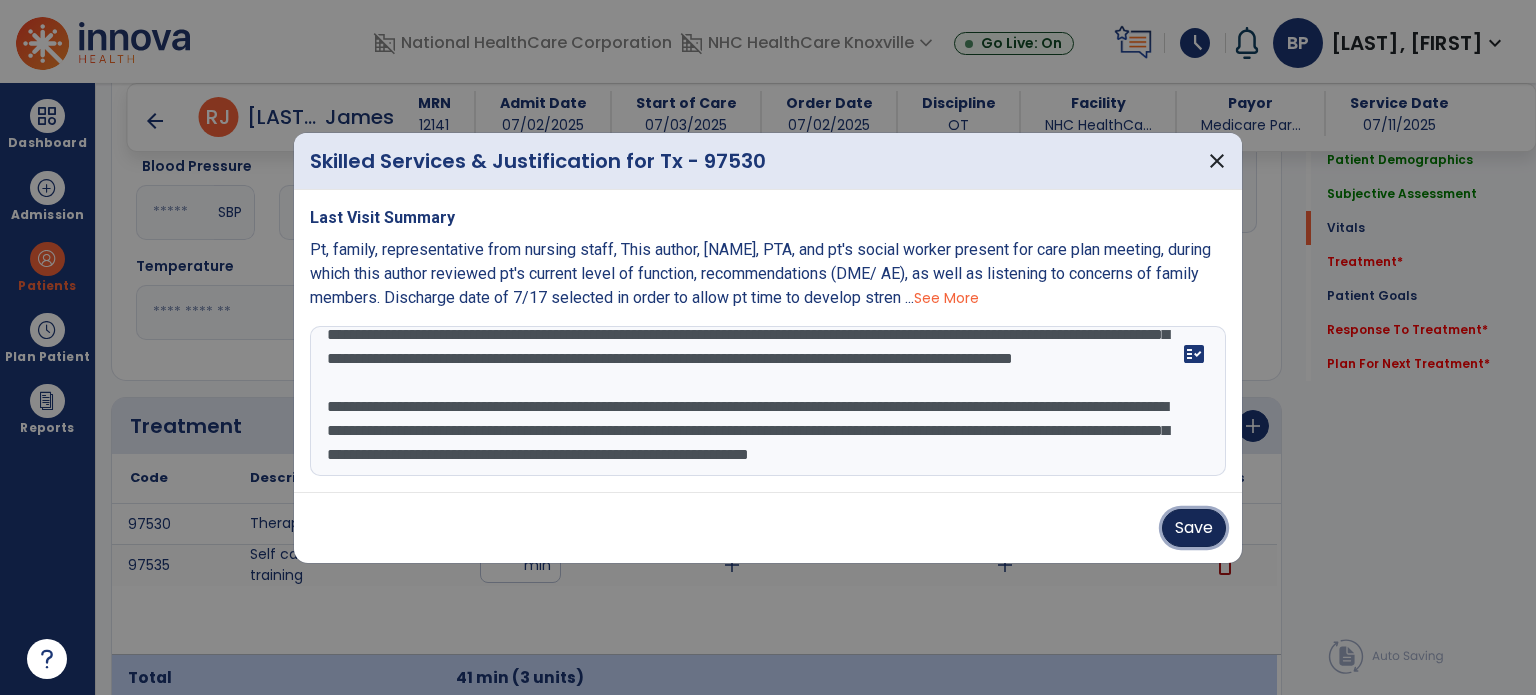 click on "Save" at bounding box center [1194, 528] 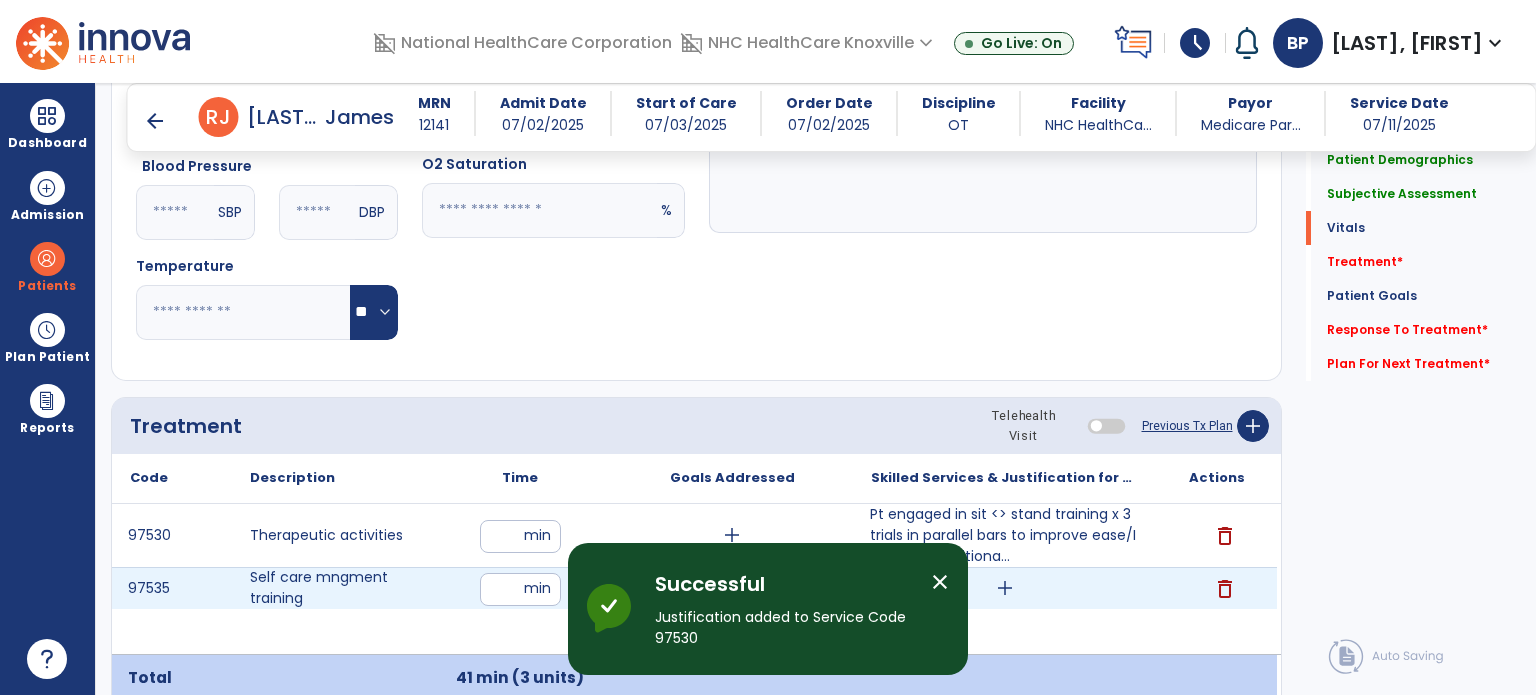 click on "add" at bounding box center (1005, 588) 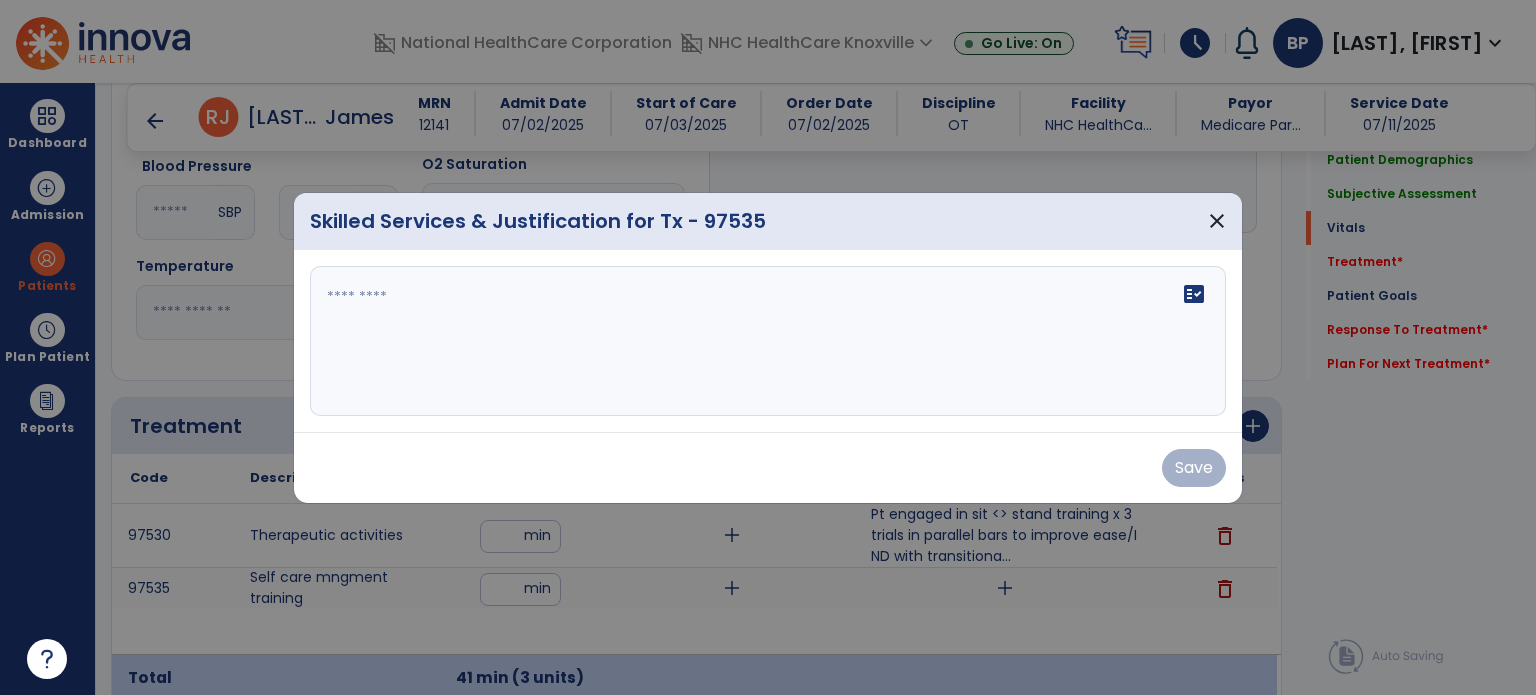 click on "fact_check" at bounding box center (768, 341) 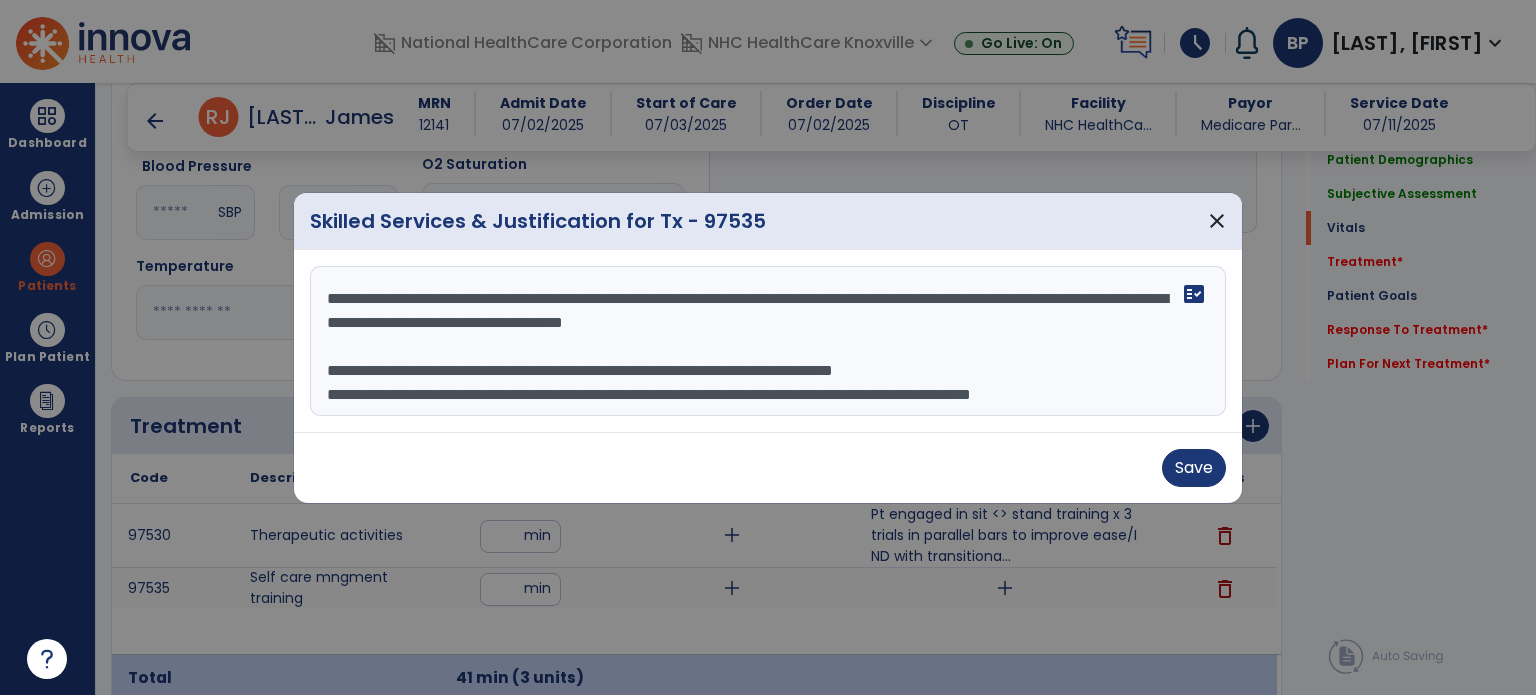 scroll, scrollTop: 15, scrollLeft: 0, axis: vertical 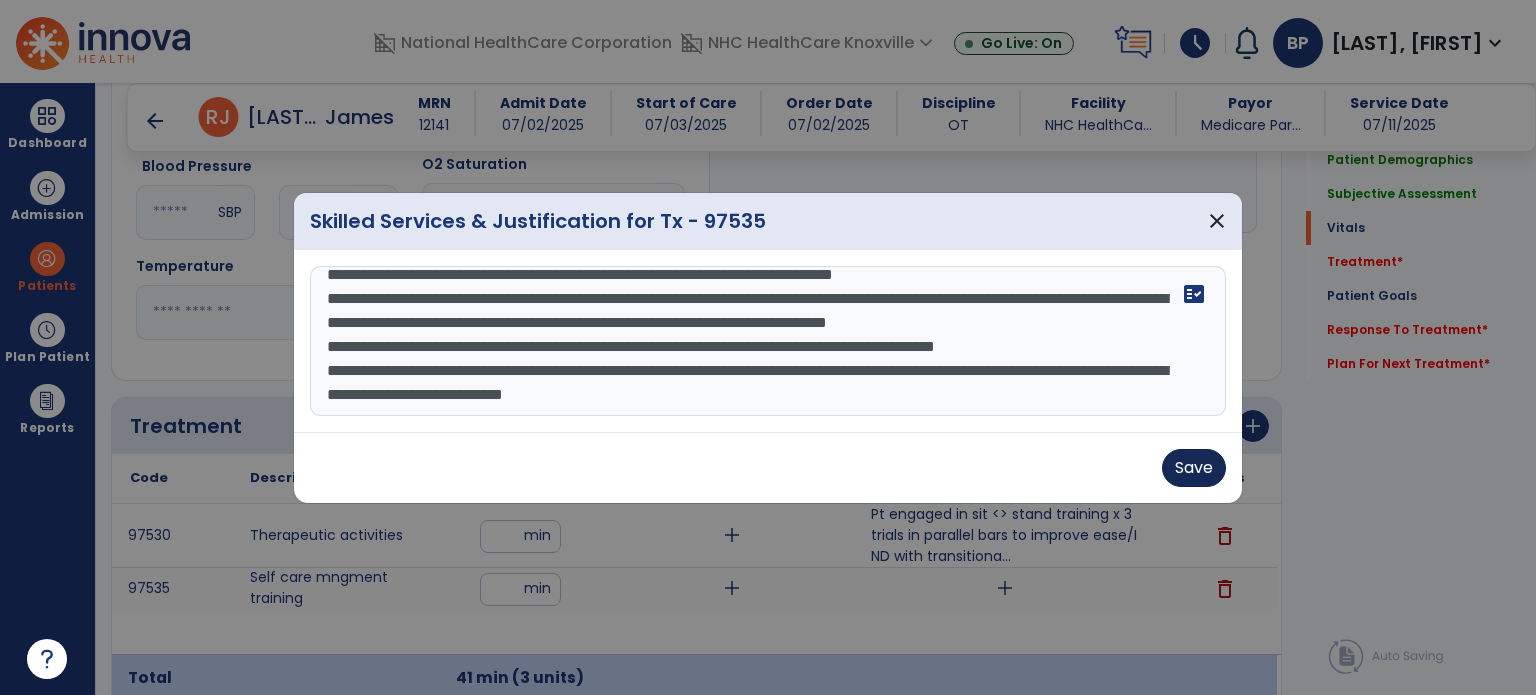 type on "**********" 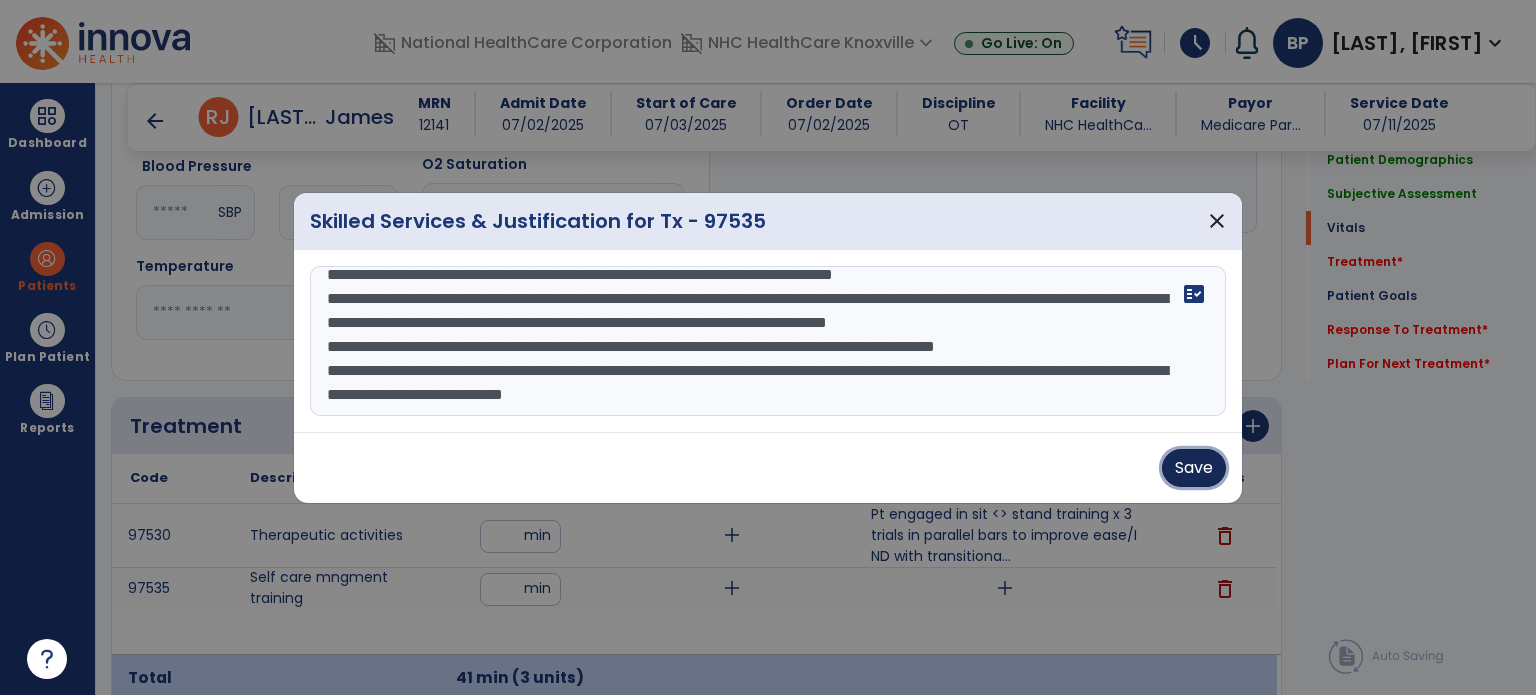 click on "Save" at bounding box center (1194, 468) 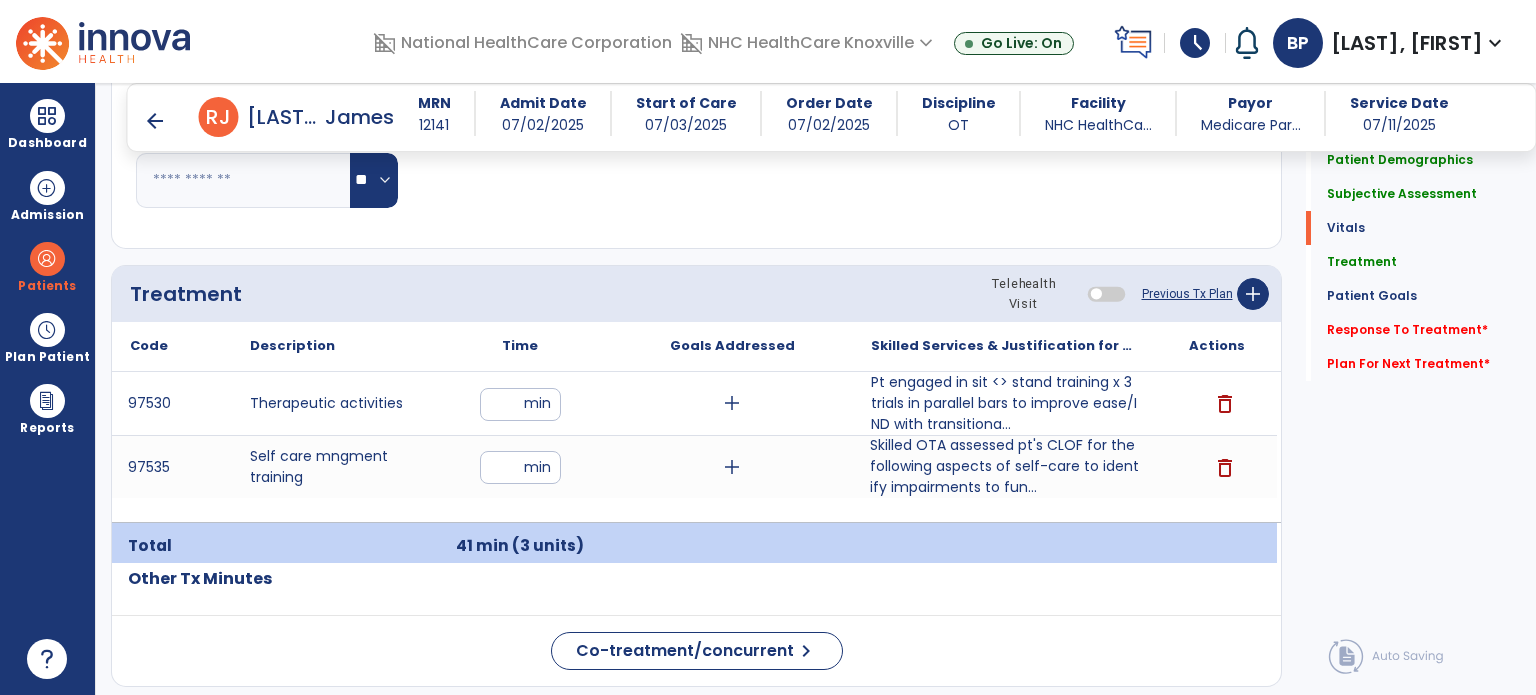 scroll, scrollTop: 1096, scrollLeft: 0, axis: vertical 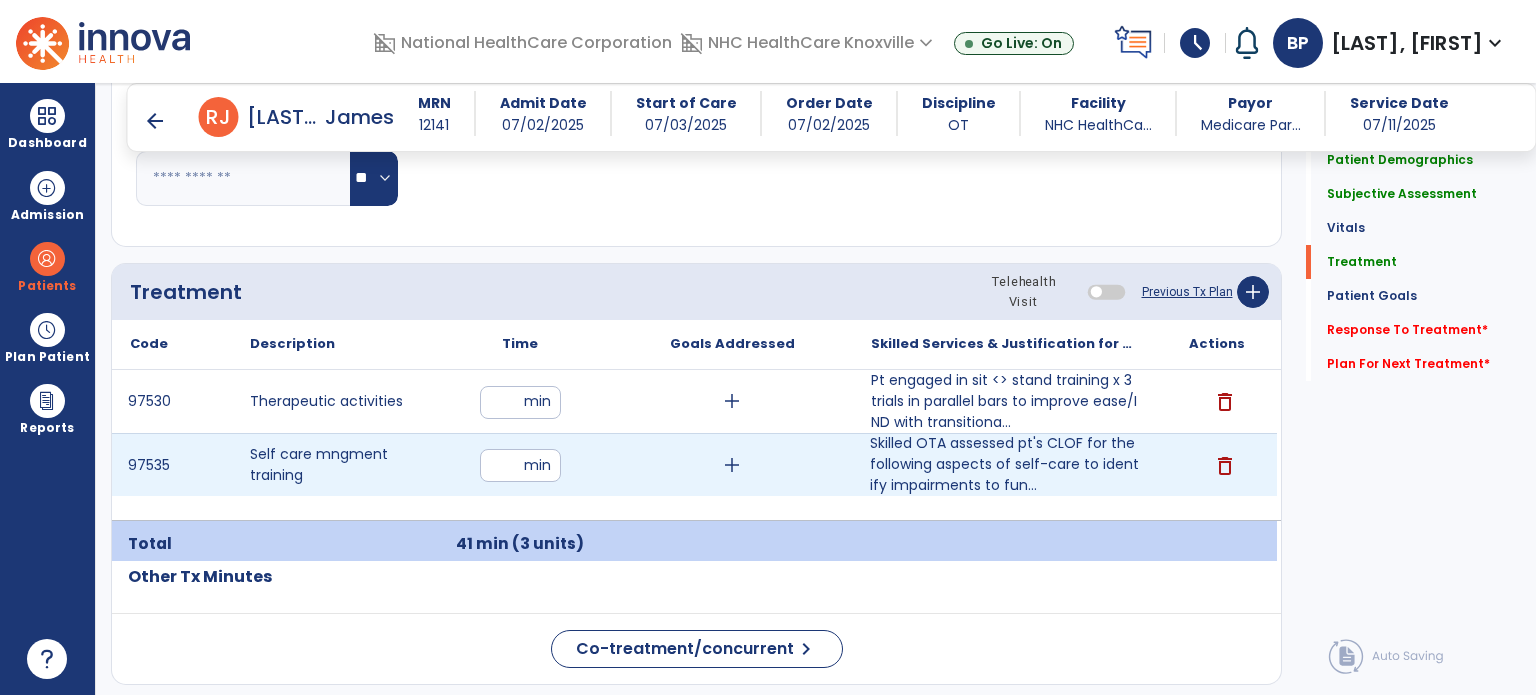 click on "add" at bounding box center [732, 465] 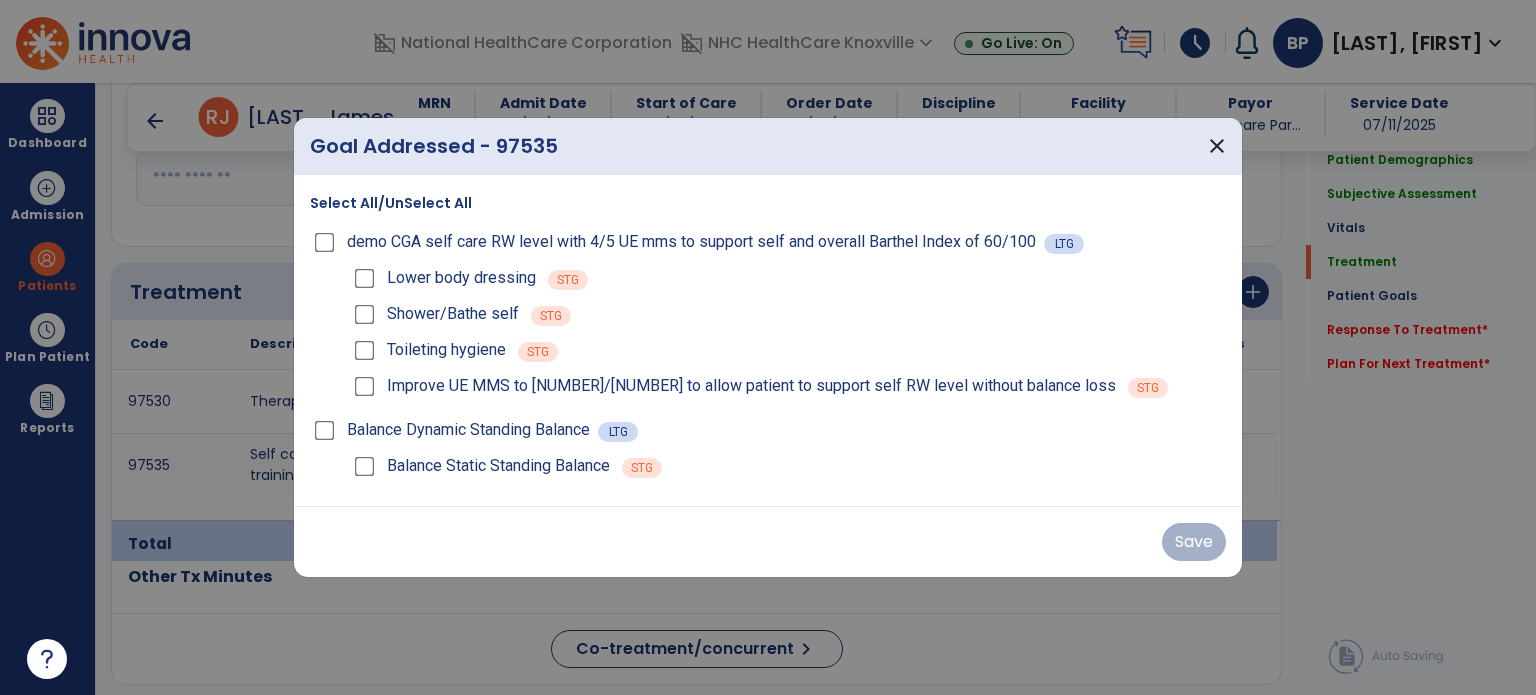 click on "Lower body dressing" at bounding box center [443, 278] 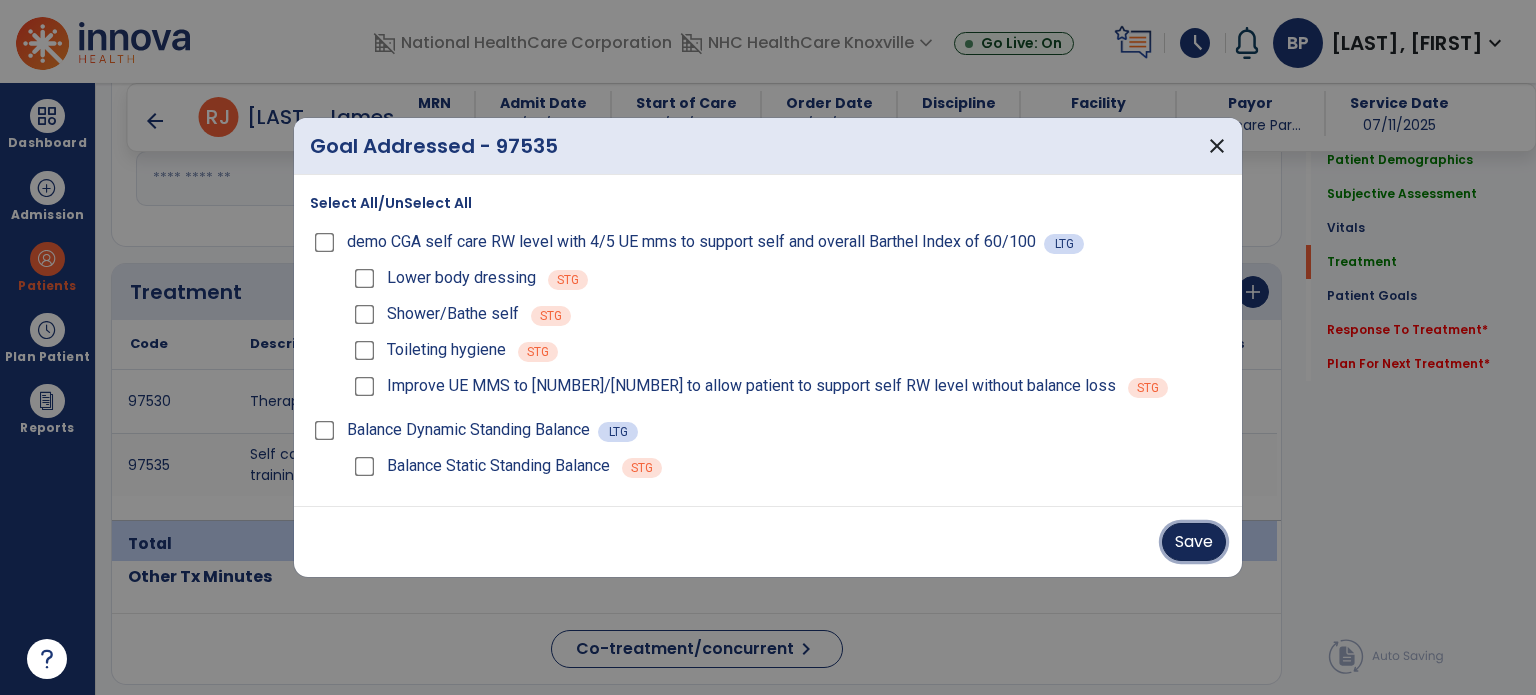 click on "Save" at bounding box center (1194, 542) 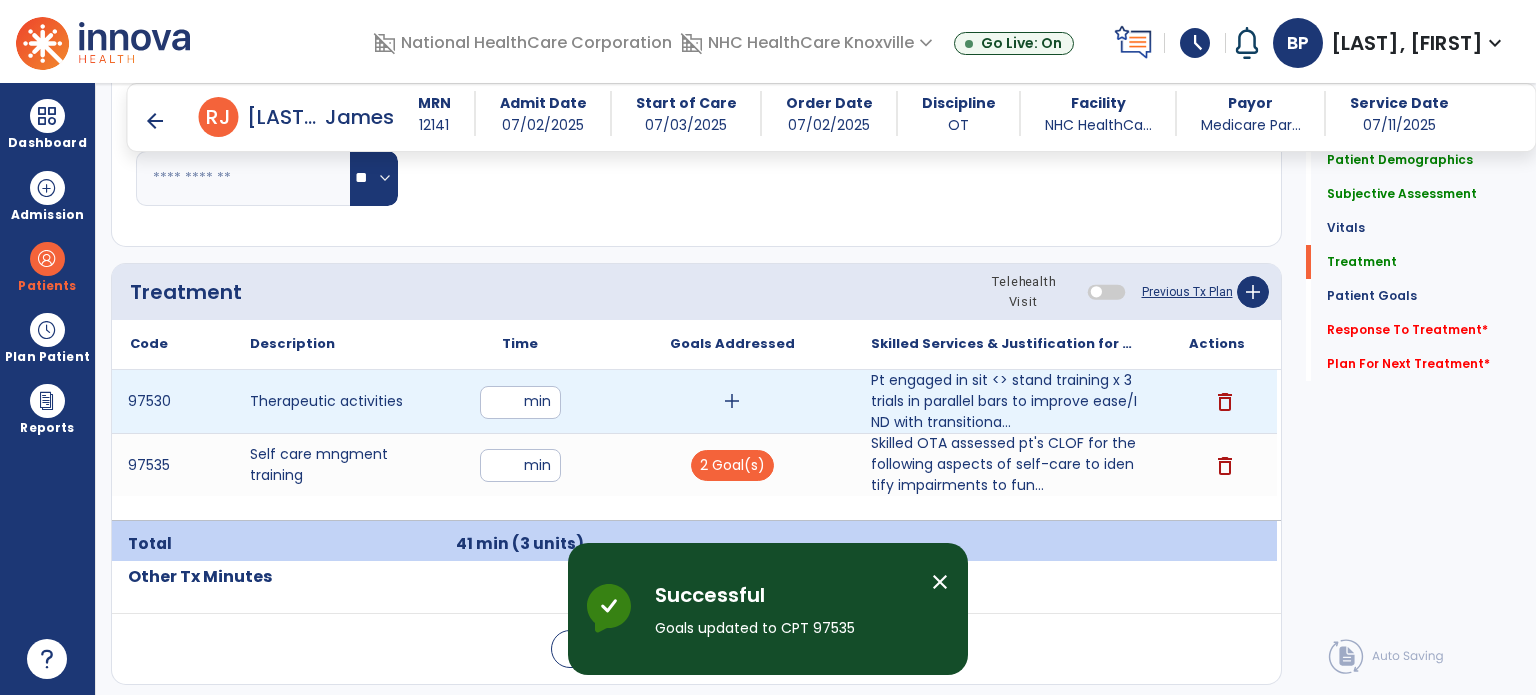 click on "add" at bounding box center (732, 401) 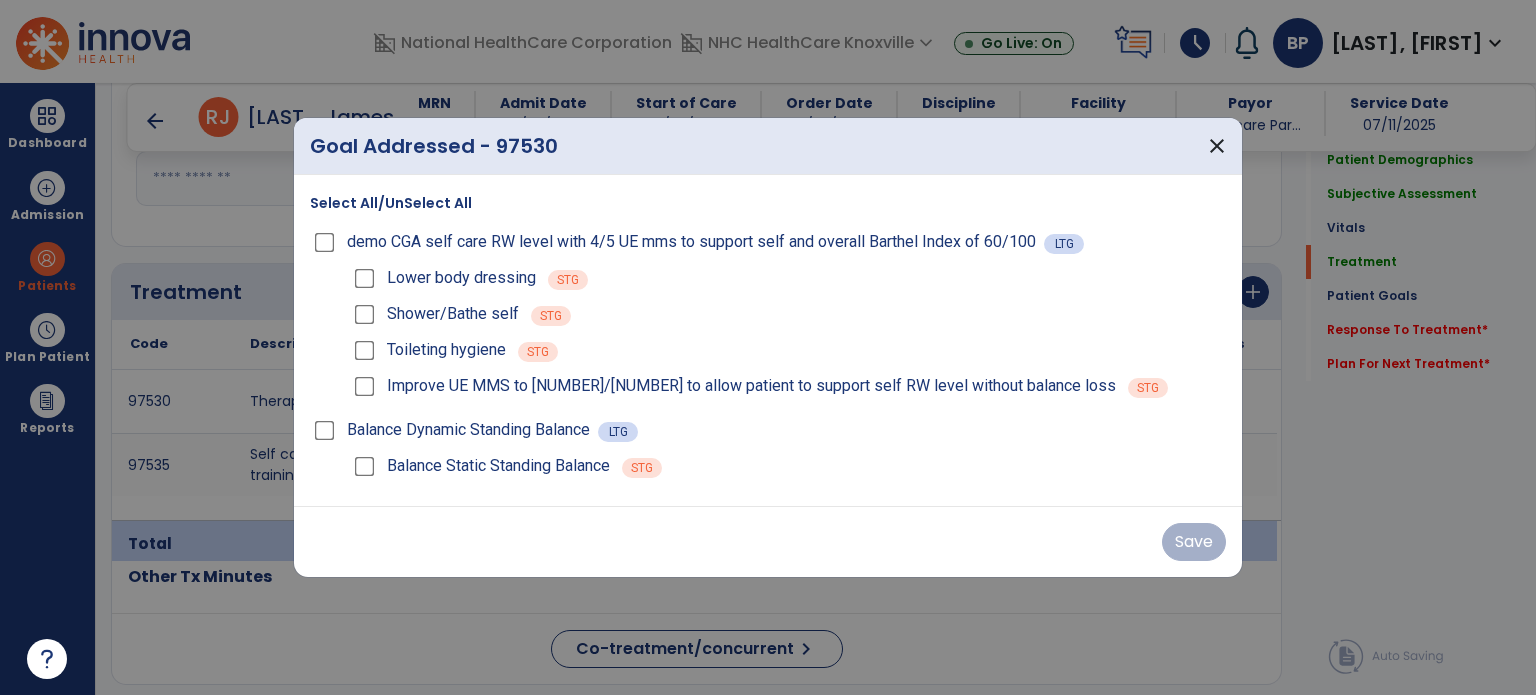 click on "Balance Static Standing Balance STG" at bounding box center [788, 466] 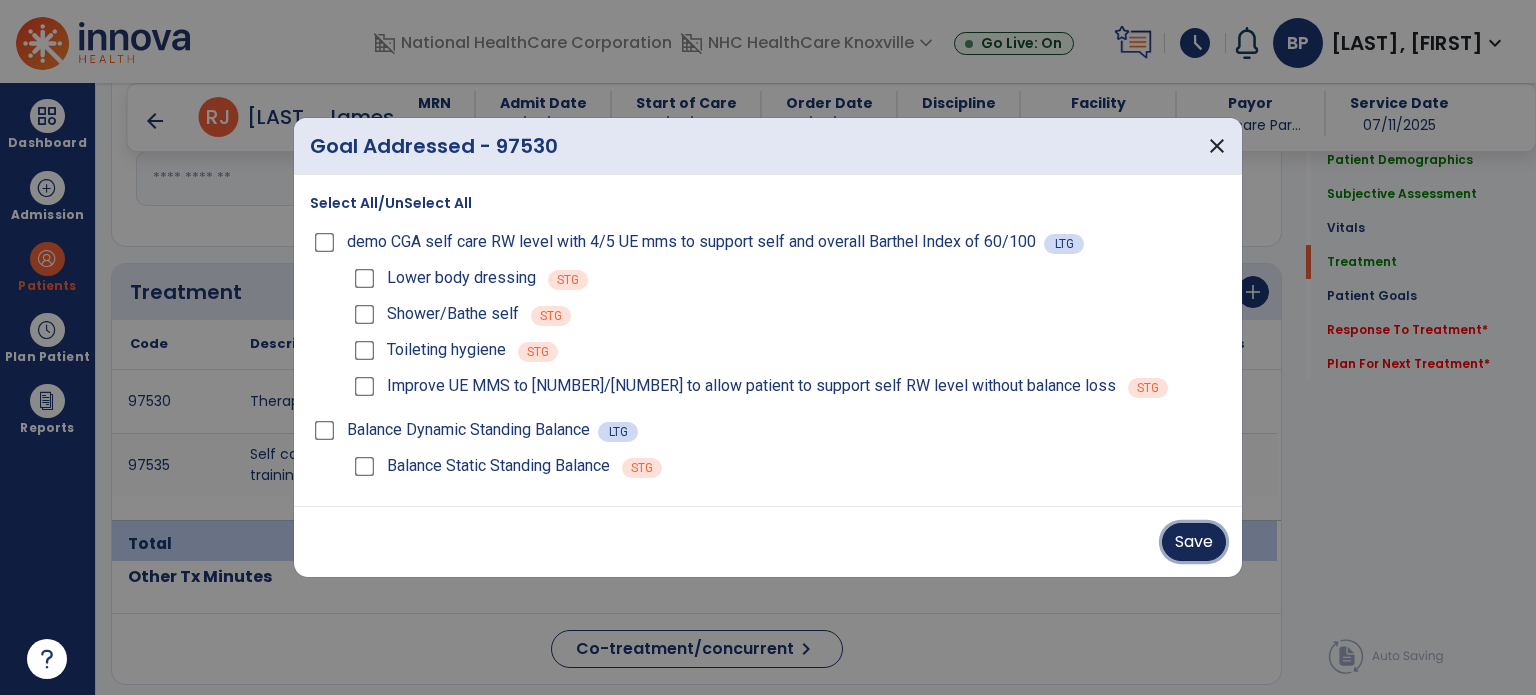 click on "Save" at bounding box center (1194, 542) 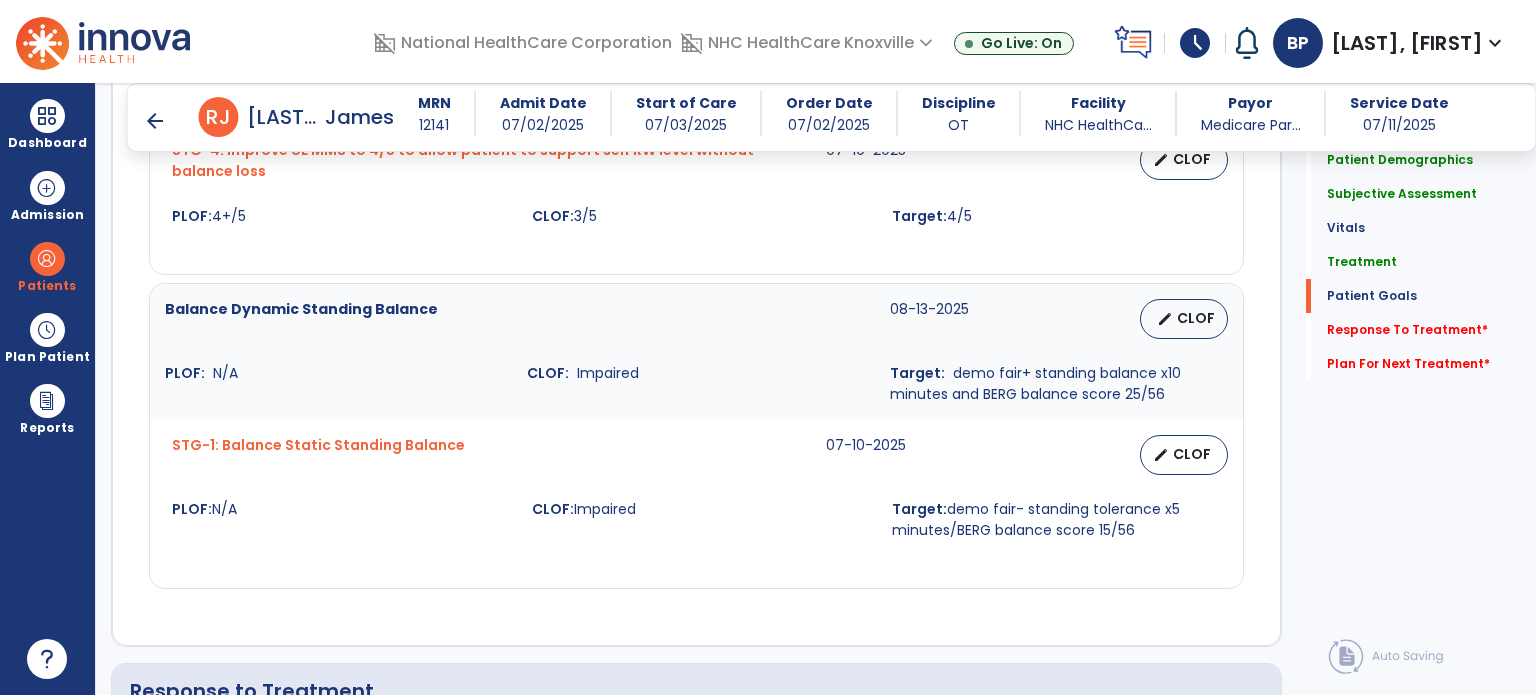 scroll, scrollTop: 2248, scrollLeft: 0, axis: vertical 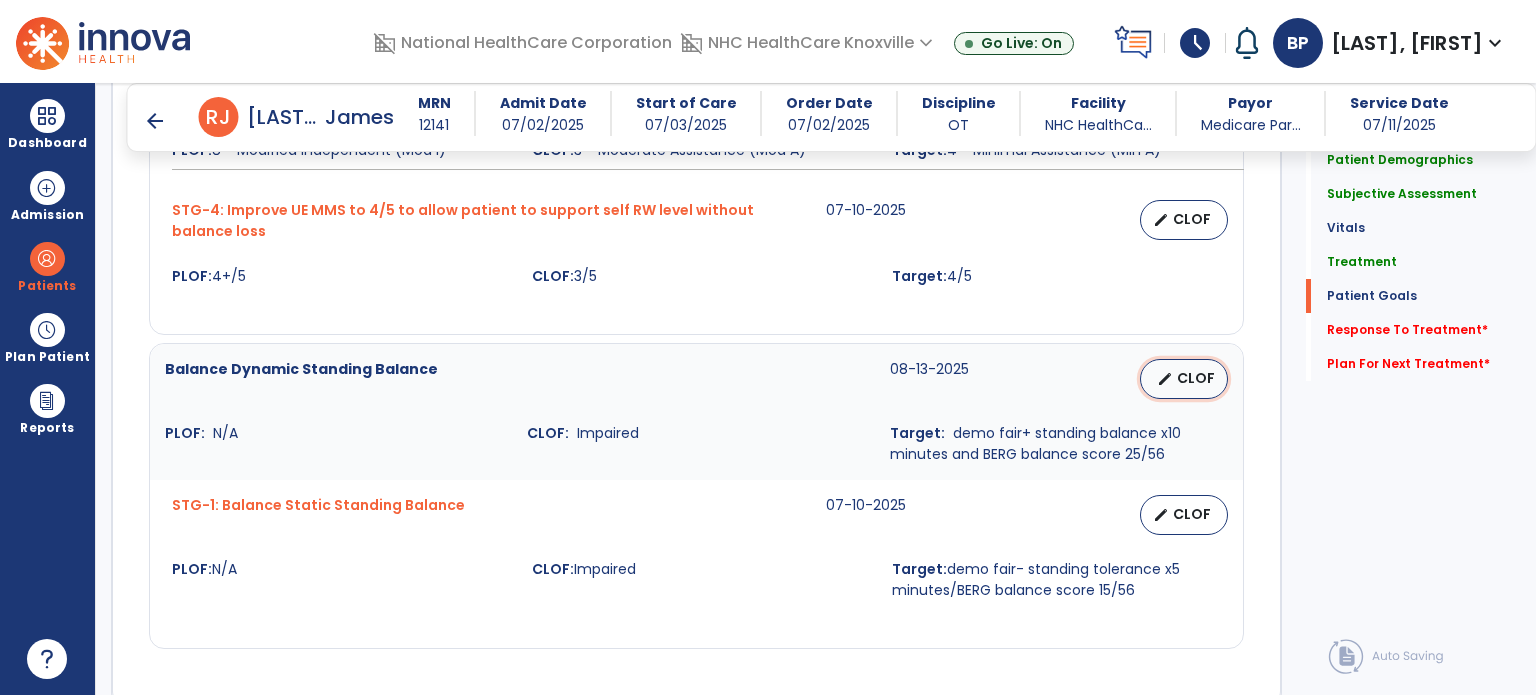 click on "edit   CLOF" at bounding box center [1184, 379] 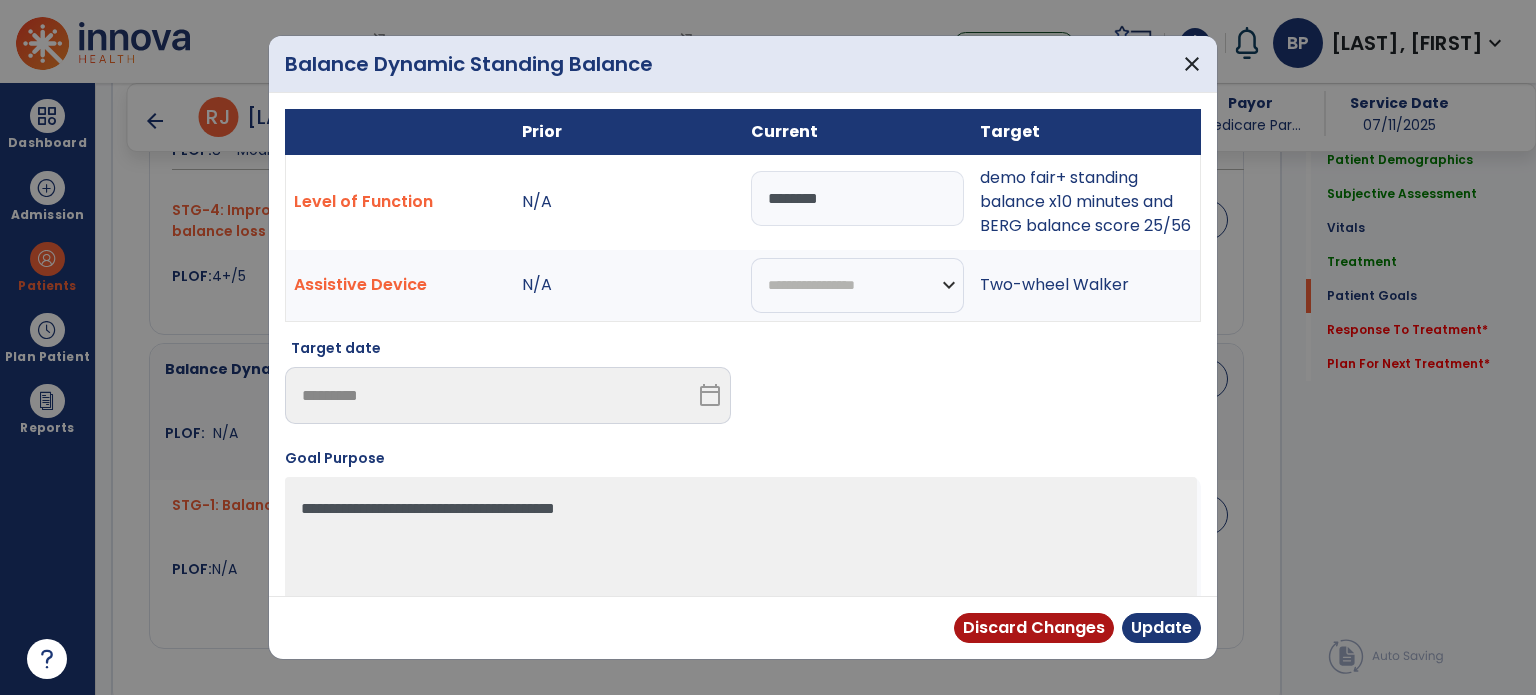 click on "********" at bounding box center (857, 198) 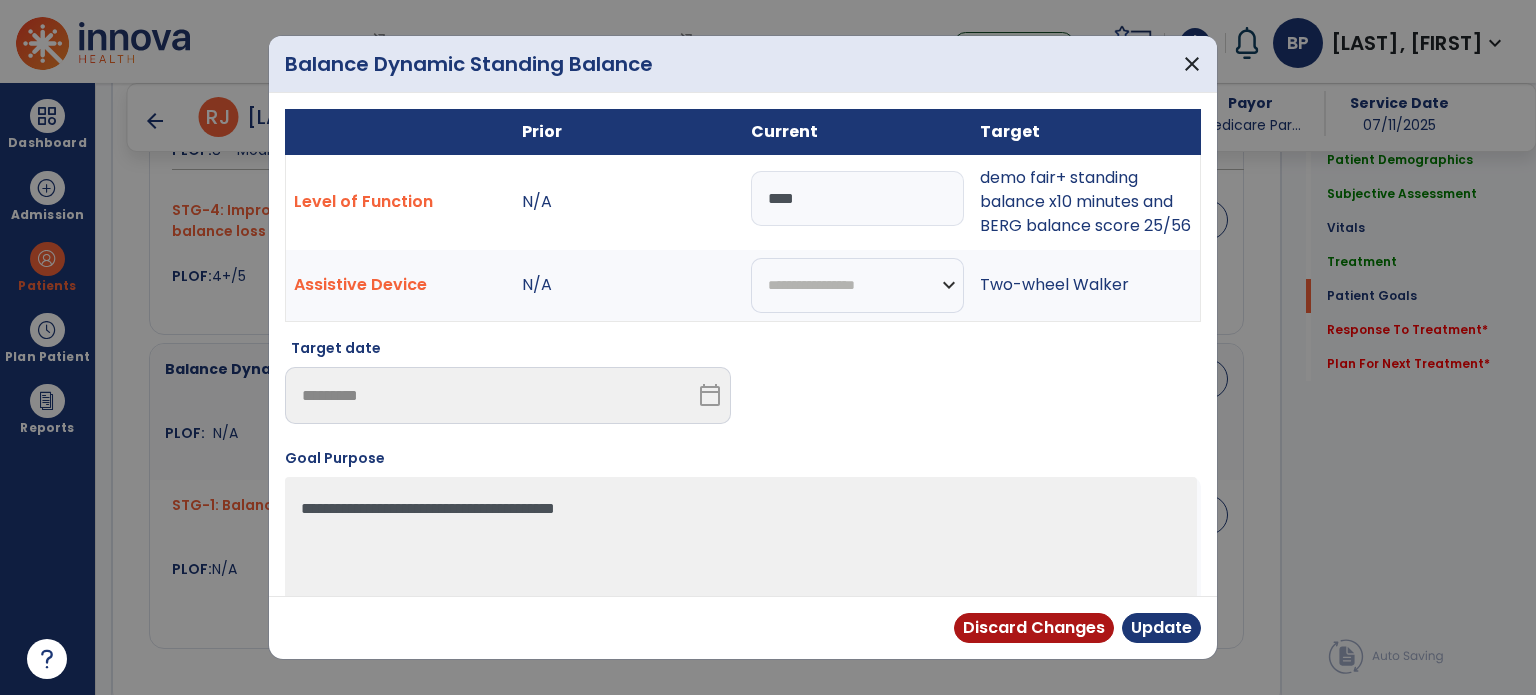 type on "*****" 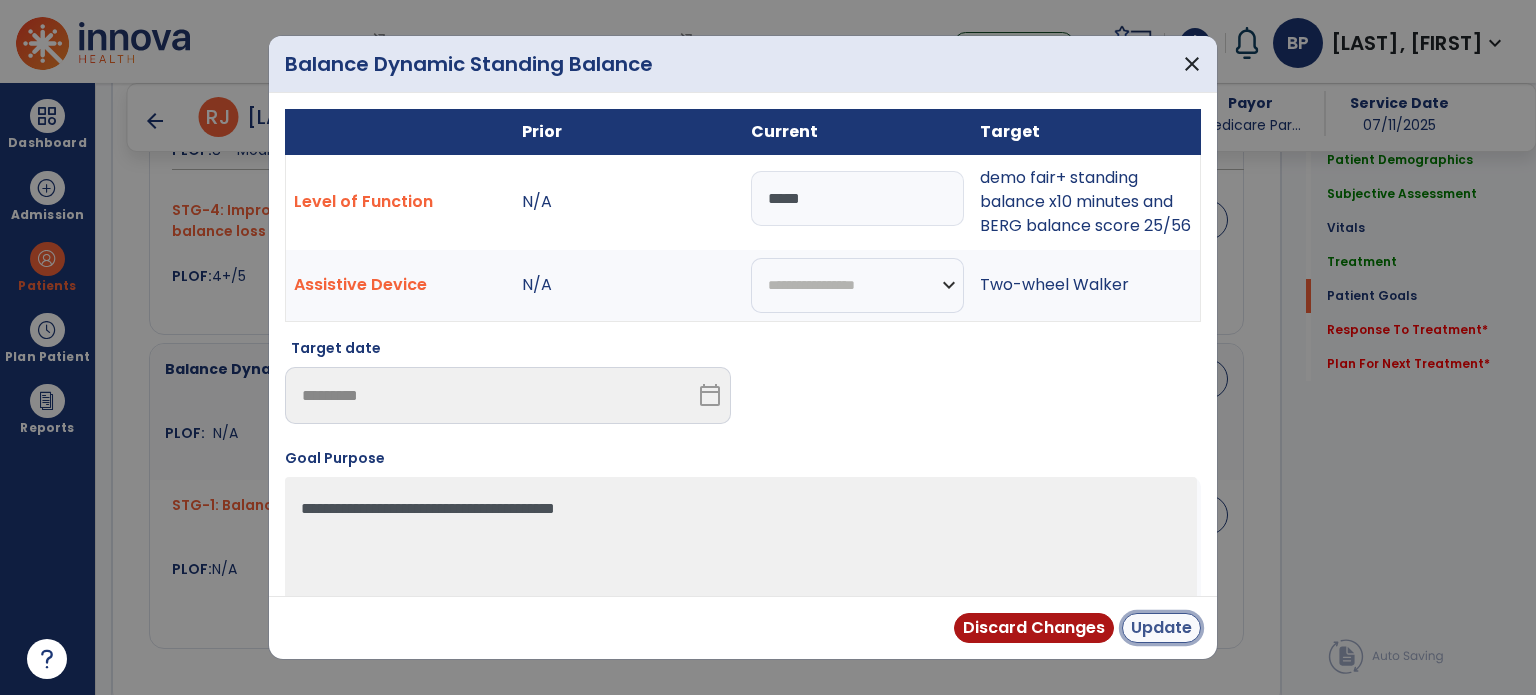 click on "Update" at bounding box center [1161, 628] 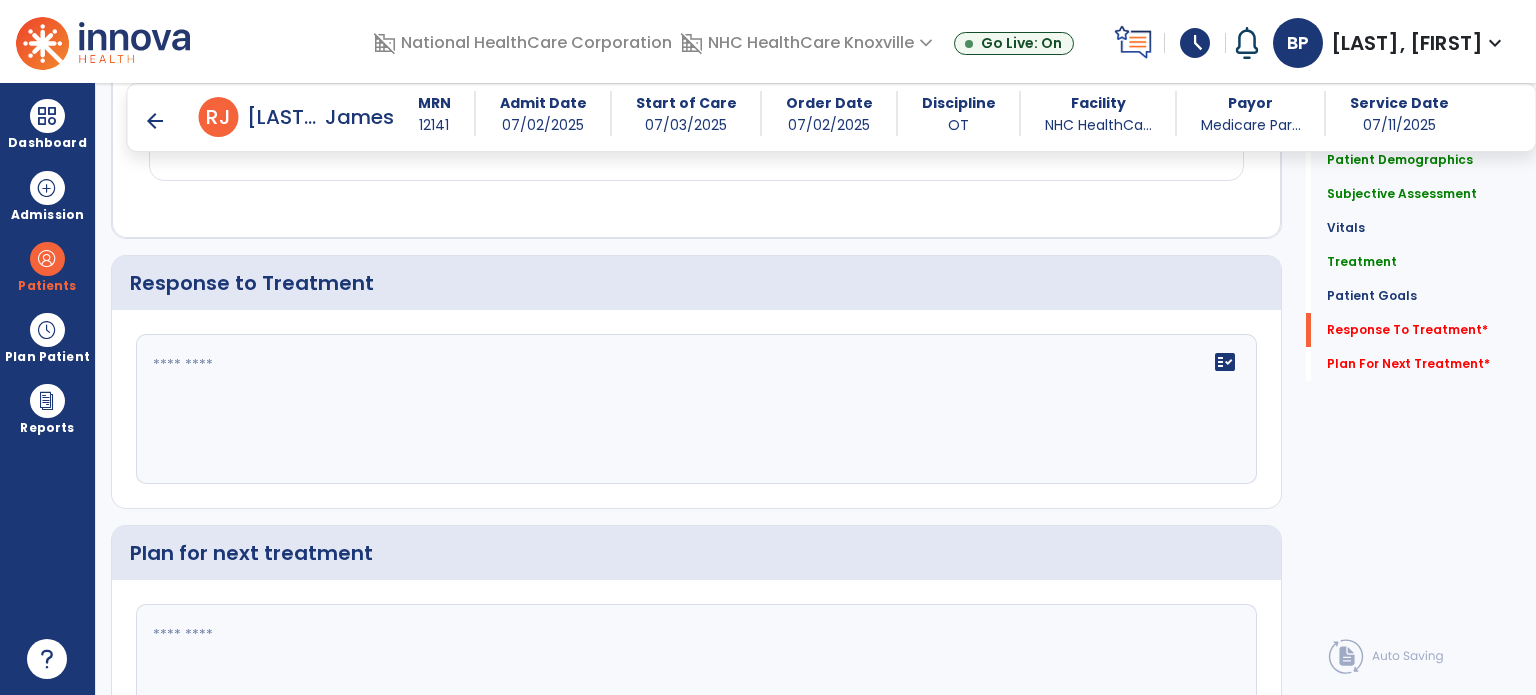 scroll, scrollTop: 2735, scrollLeft: 0, axis: vertical 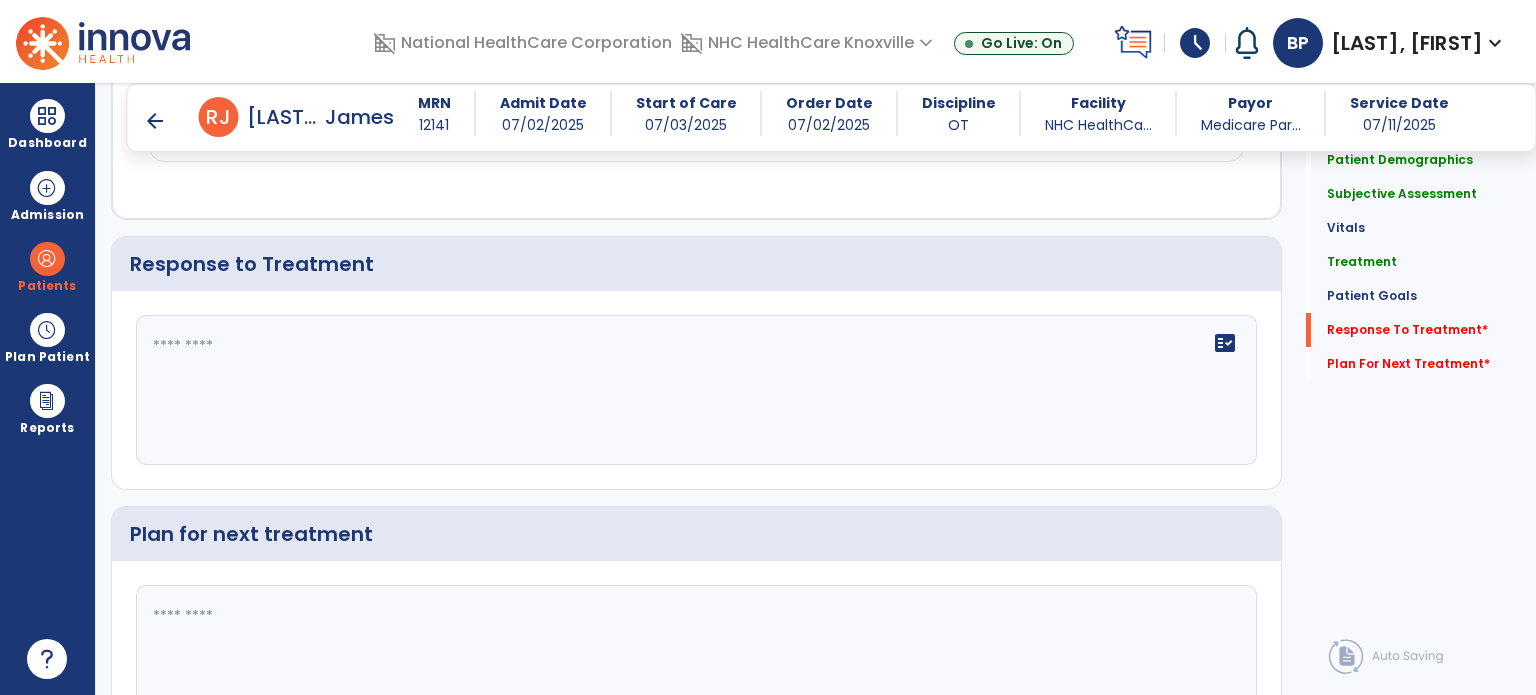 click 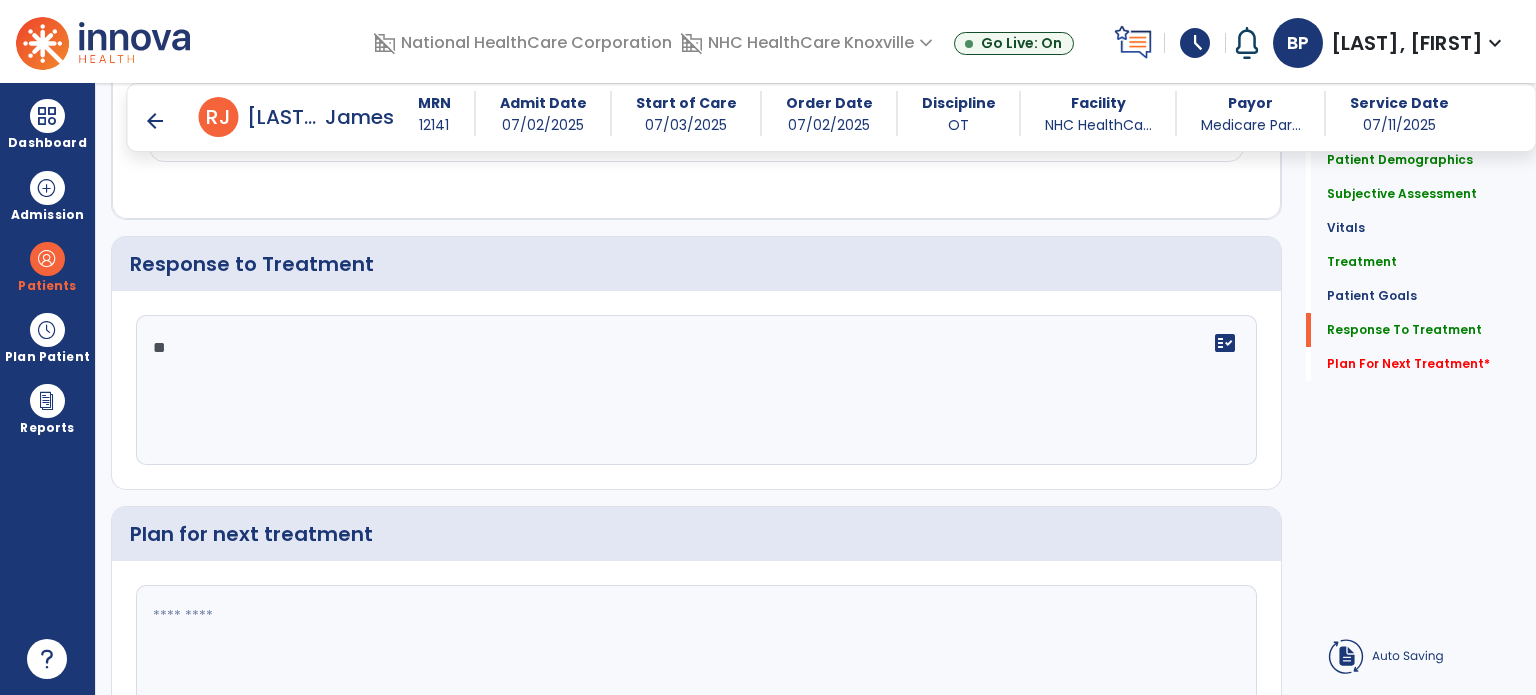 type on "*" 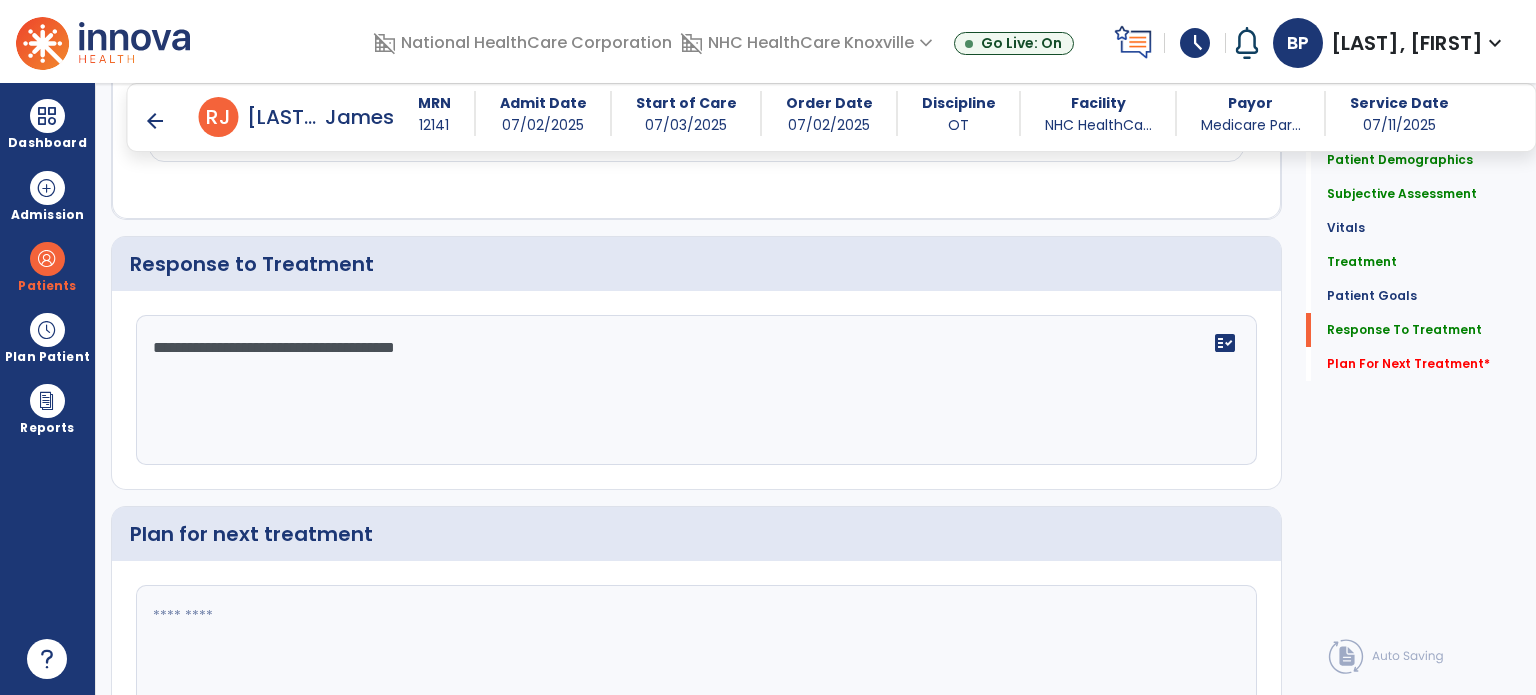 scroll, scrollTop: 2857, scrollLeft: 0, axis: vertical 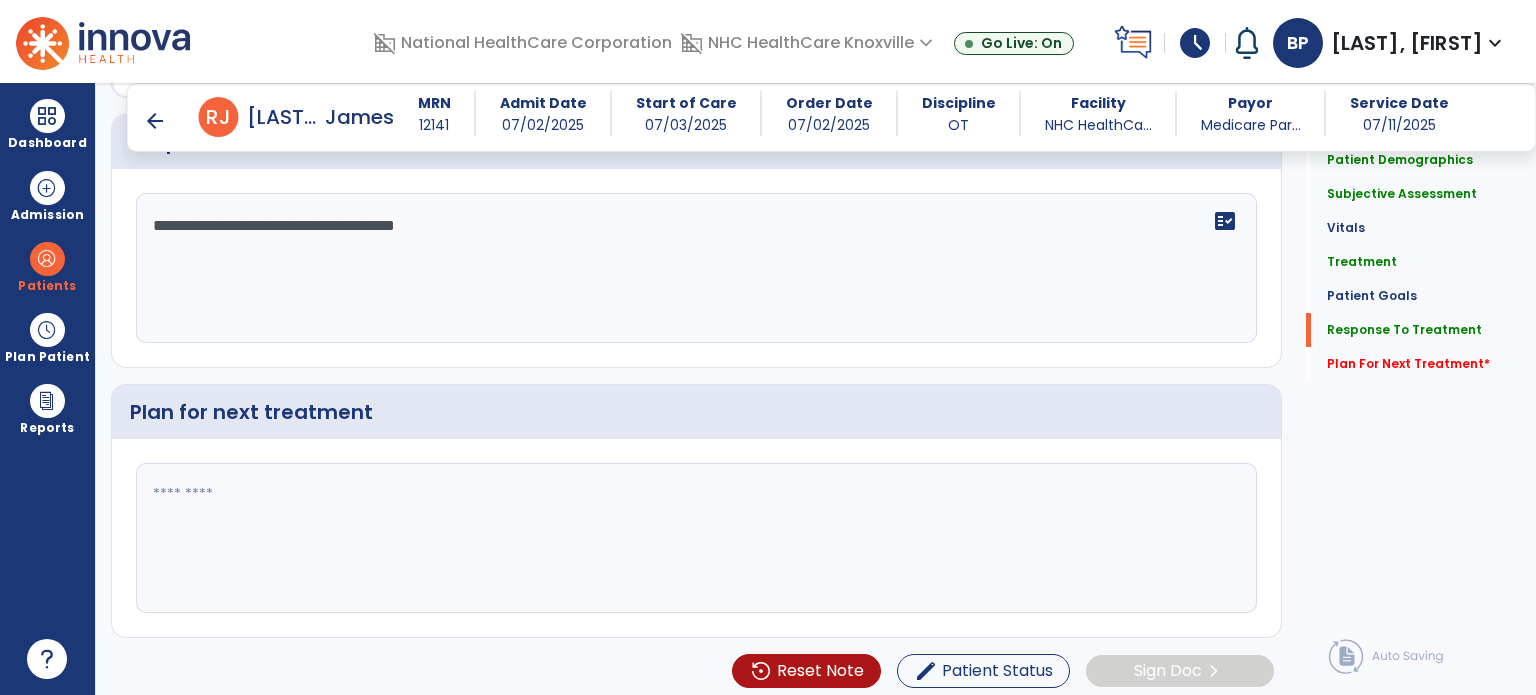 type on "**********" 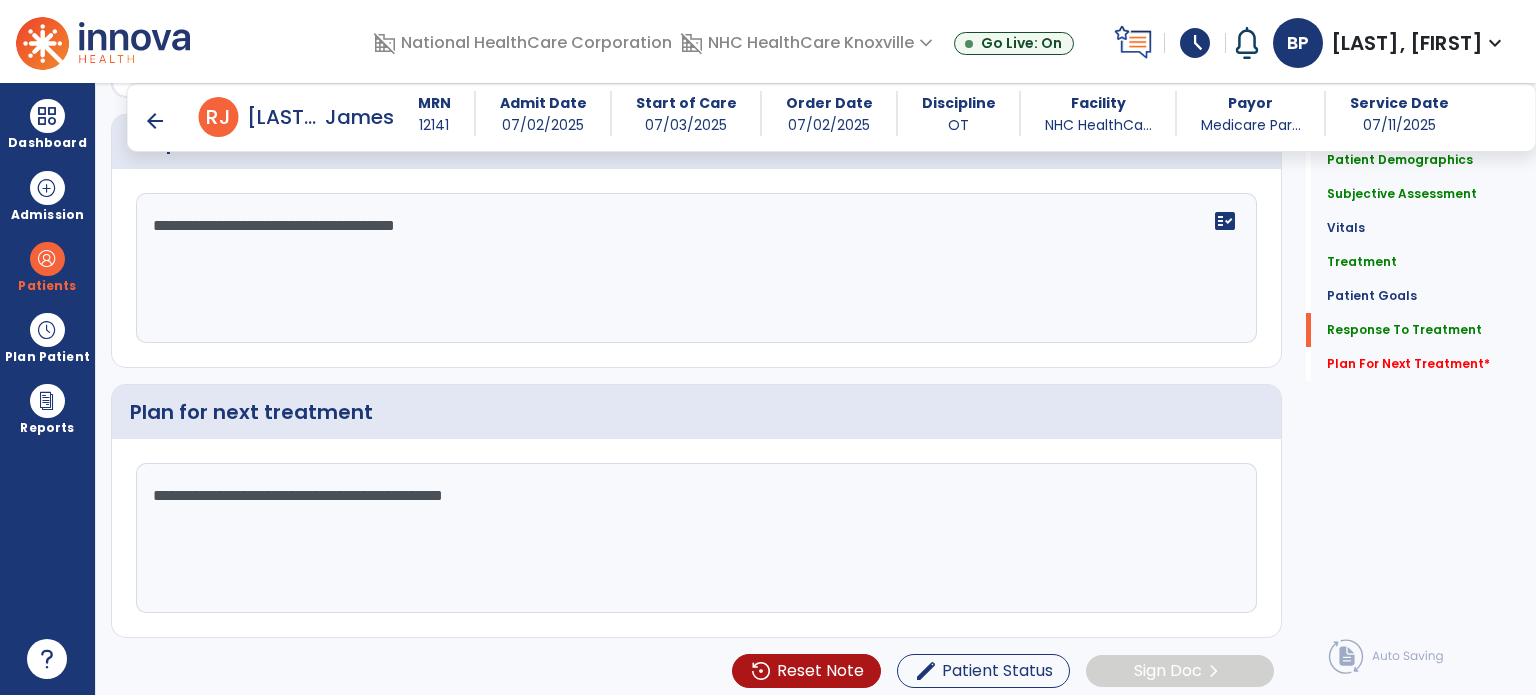 click on "**********" 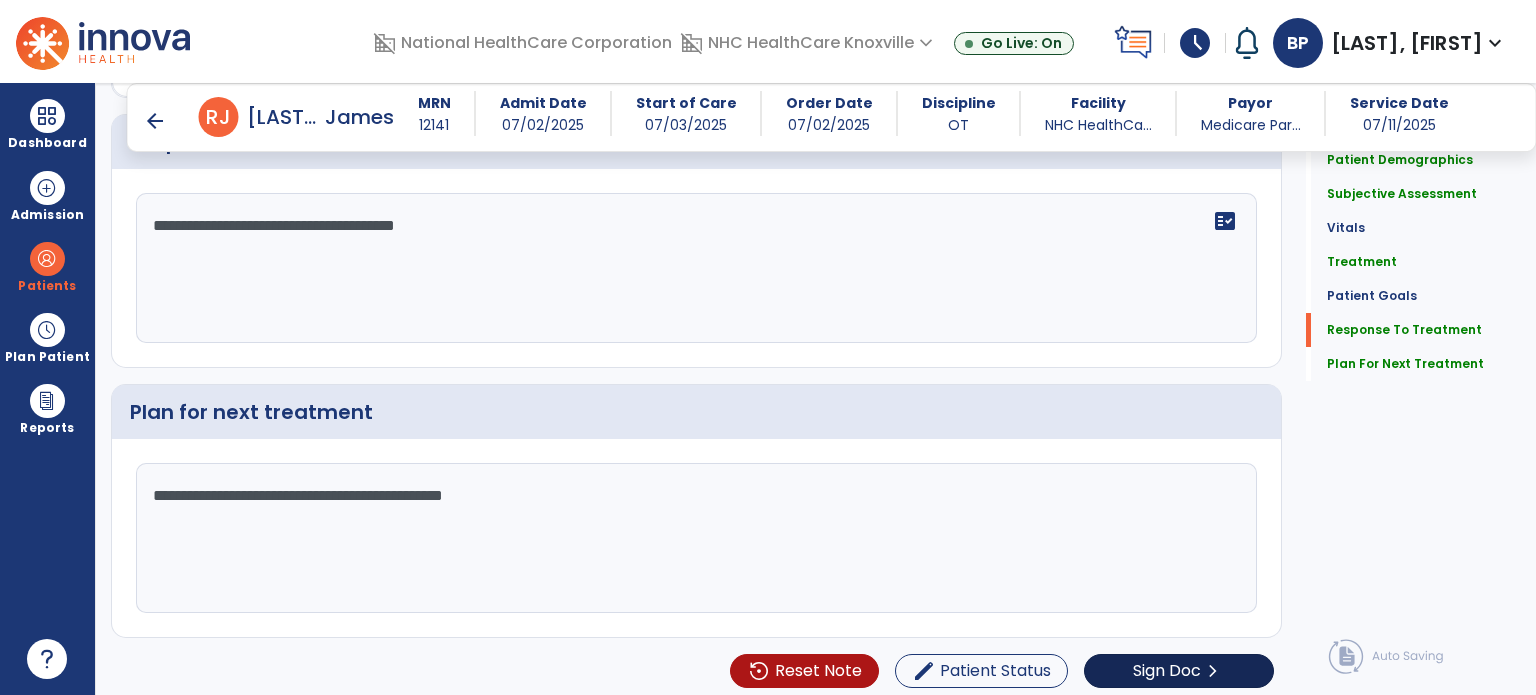 type on "**********" 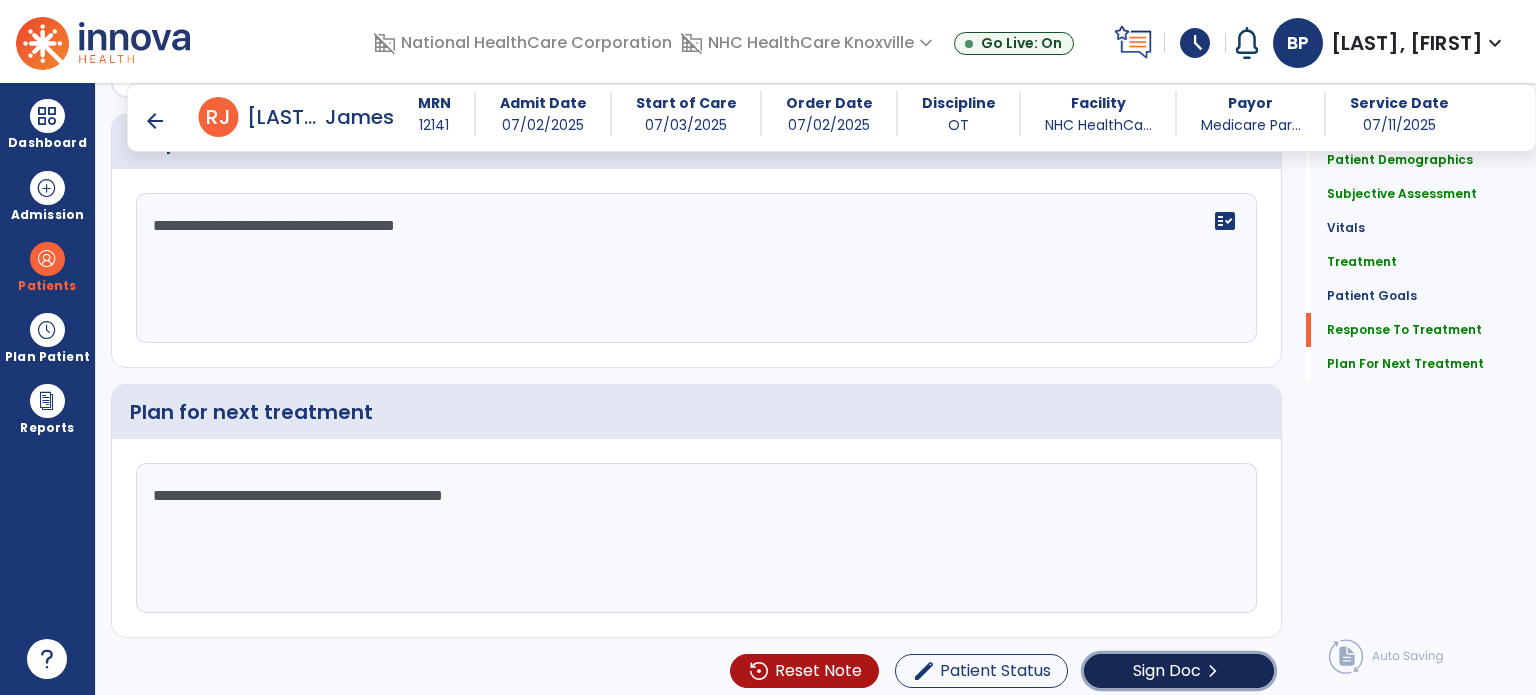 click on "Sign Doc" 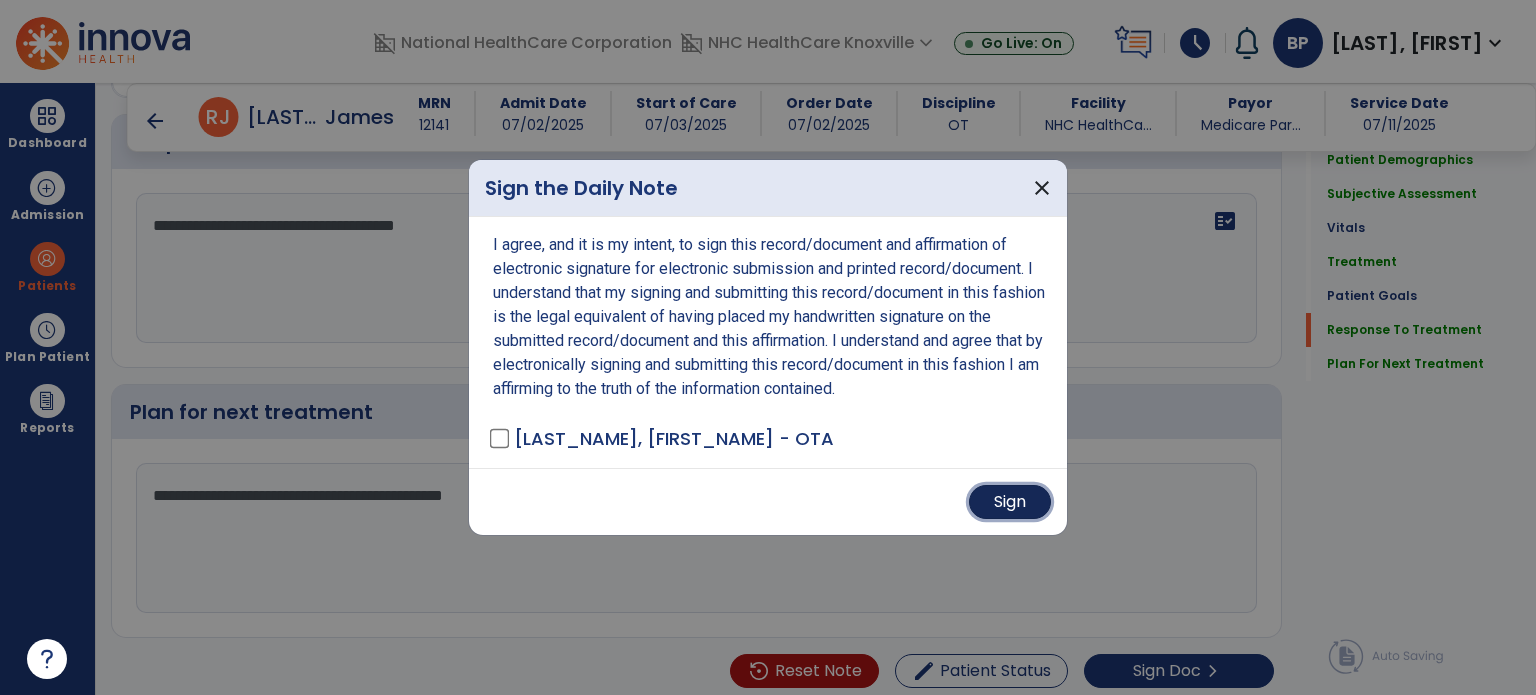 click on "Sign" at bounding box center [1010, 502] 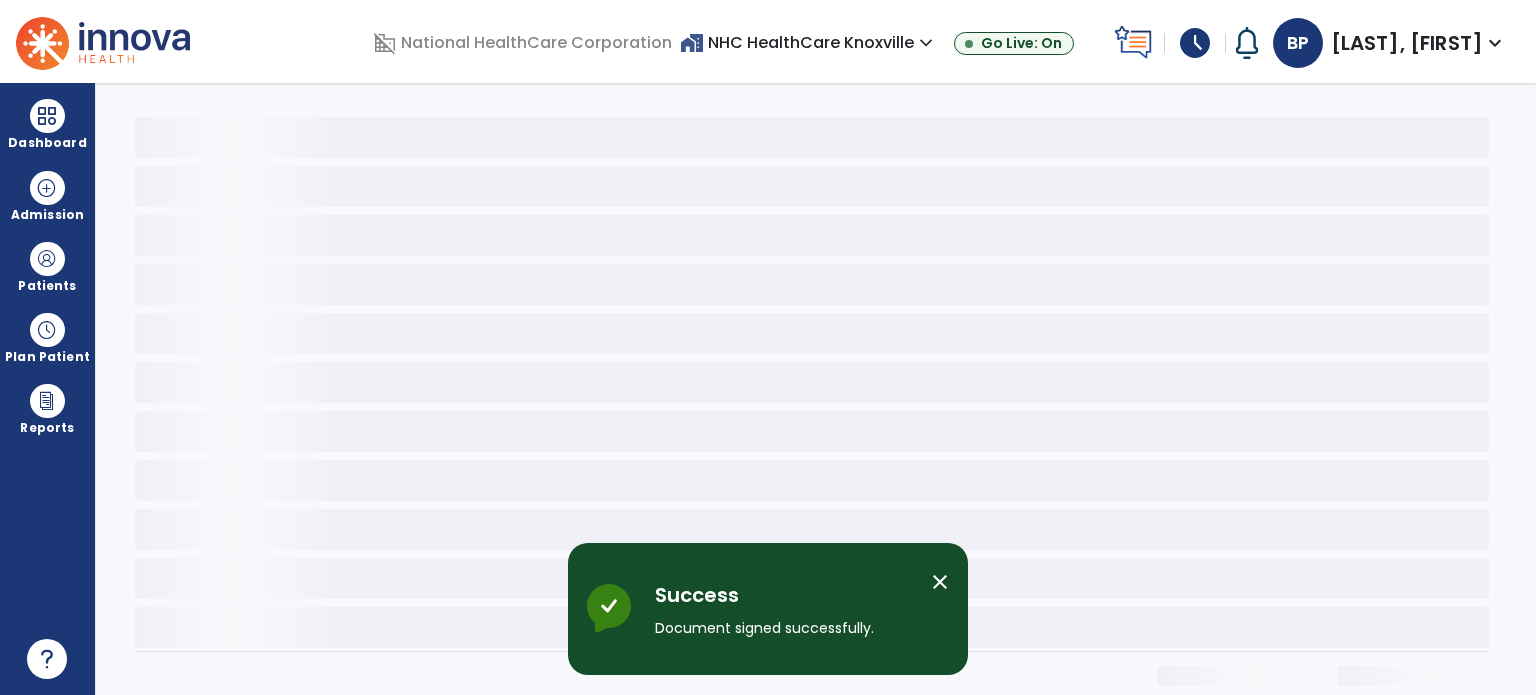 scroll, scrollTop: 0, scrollLeft: 0, axis: both 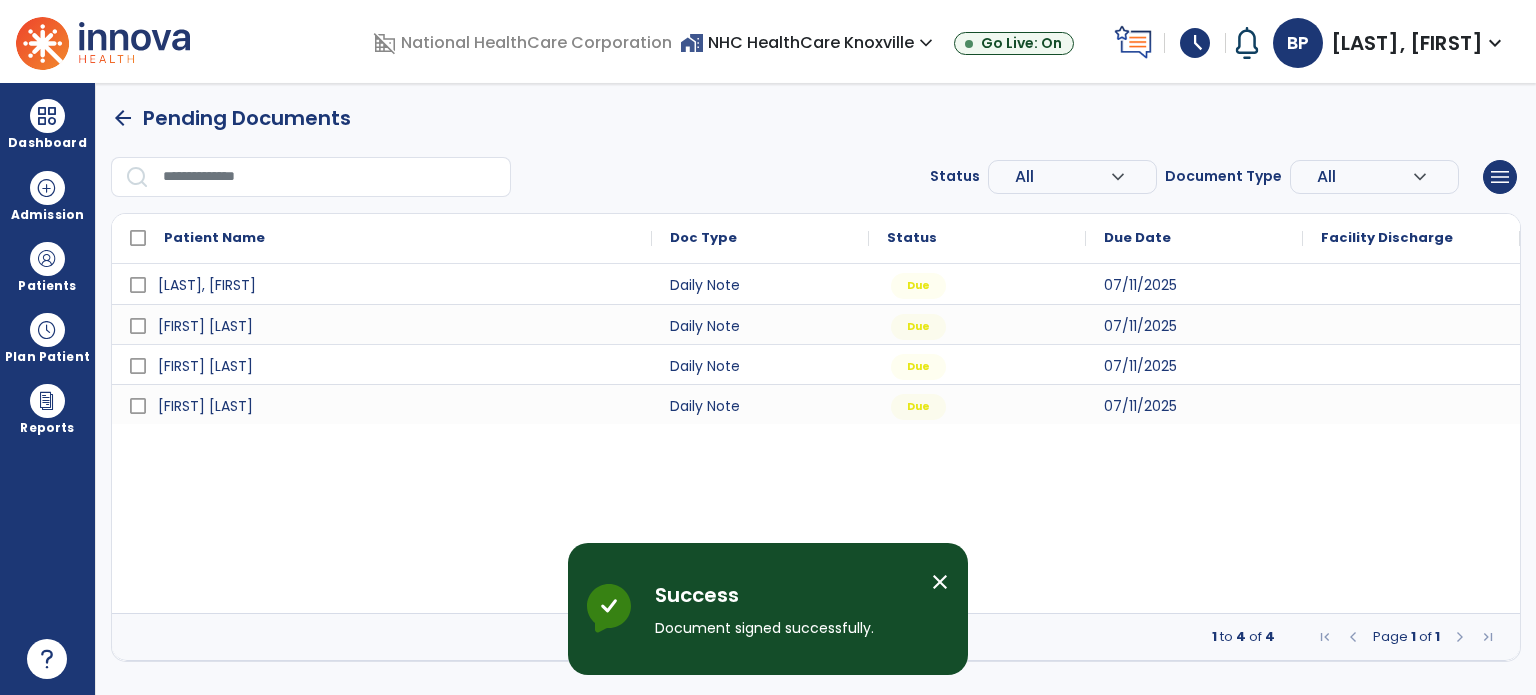 click at bounding box center (330, 177) 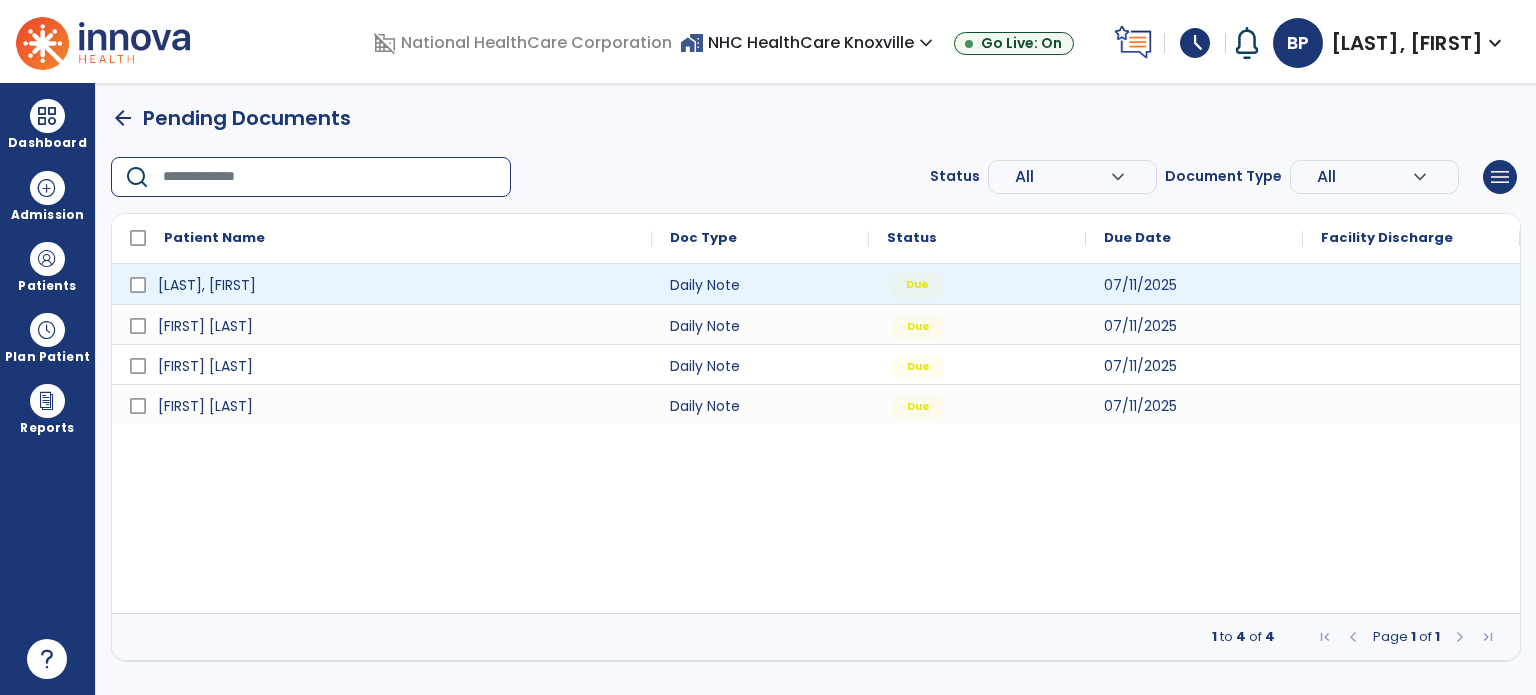 click on "Due" at bounding box center (977, 284) 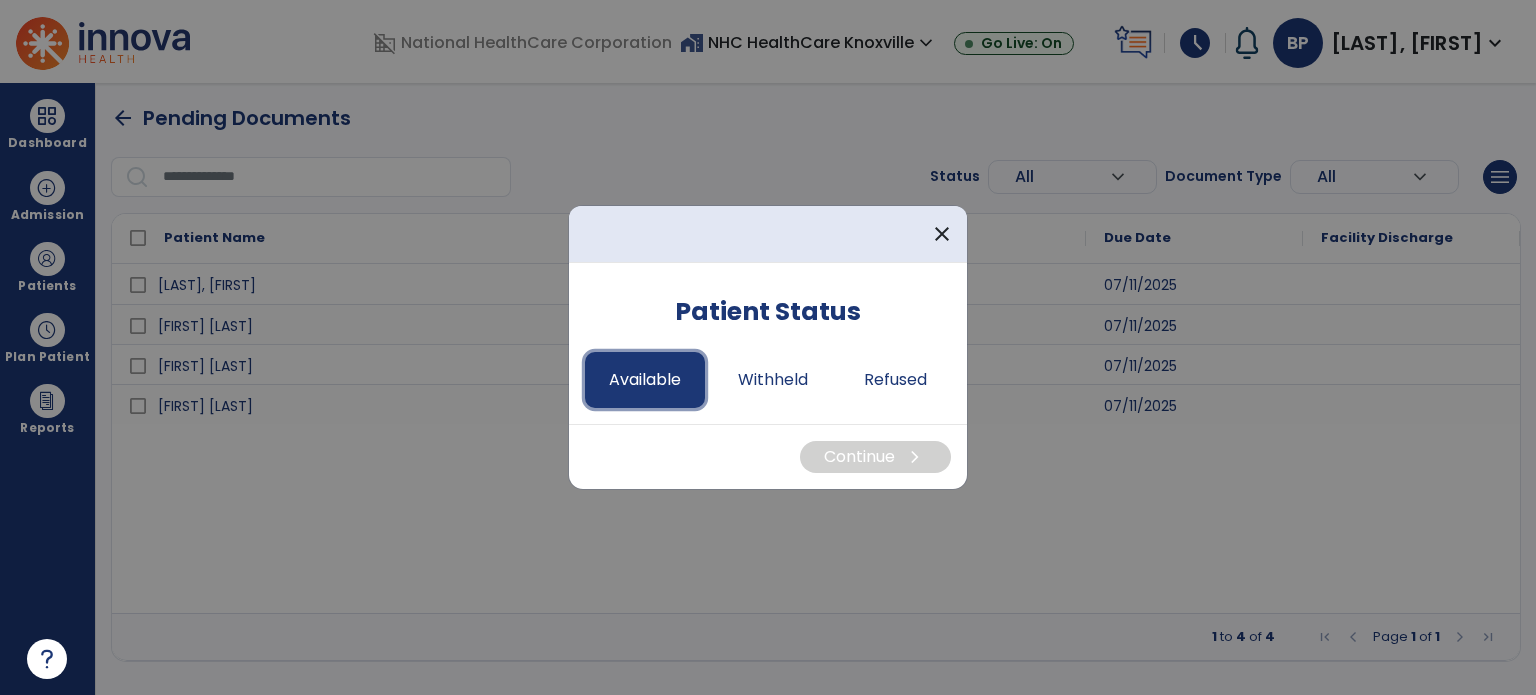 click on "Available" at bounding box center [645, 380] 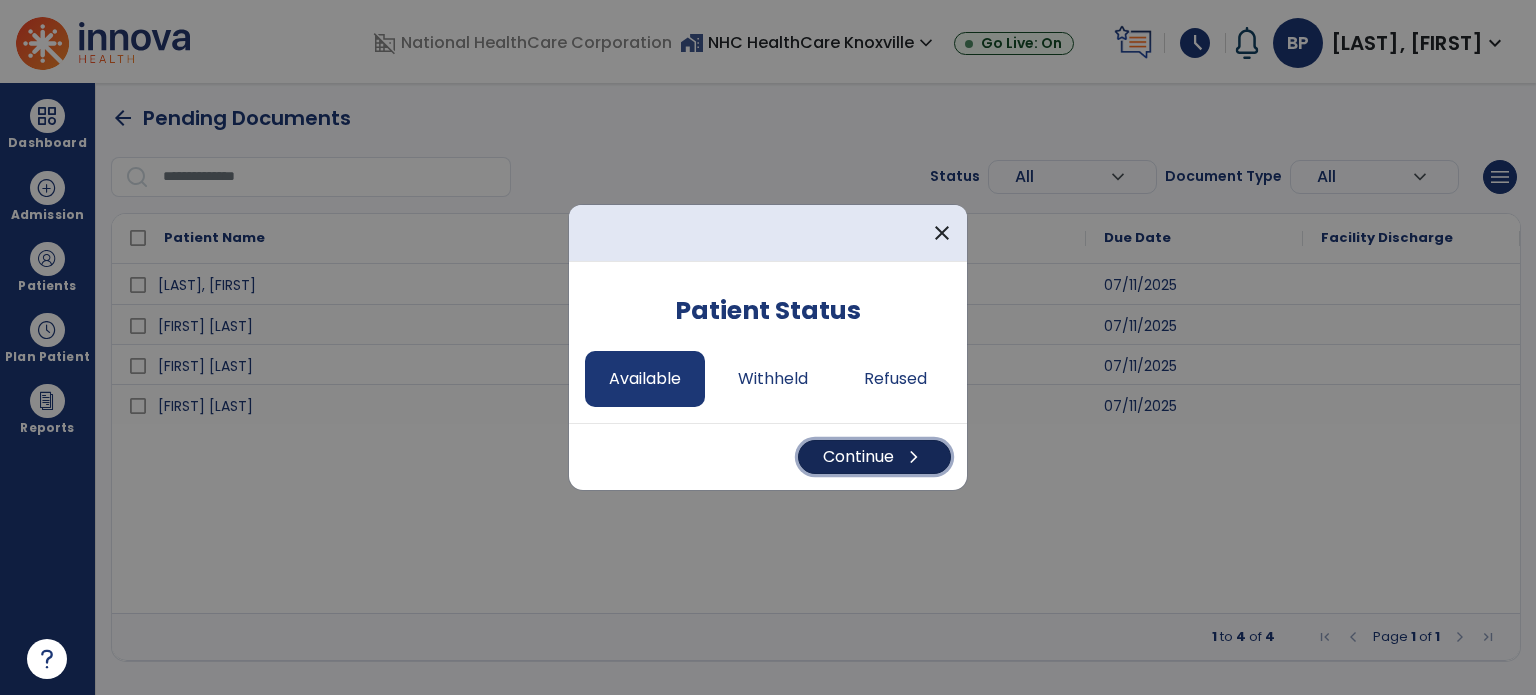 click on "chevron_right" at bounding box center [914, 457] 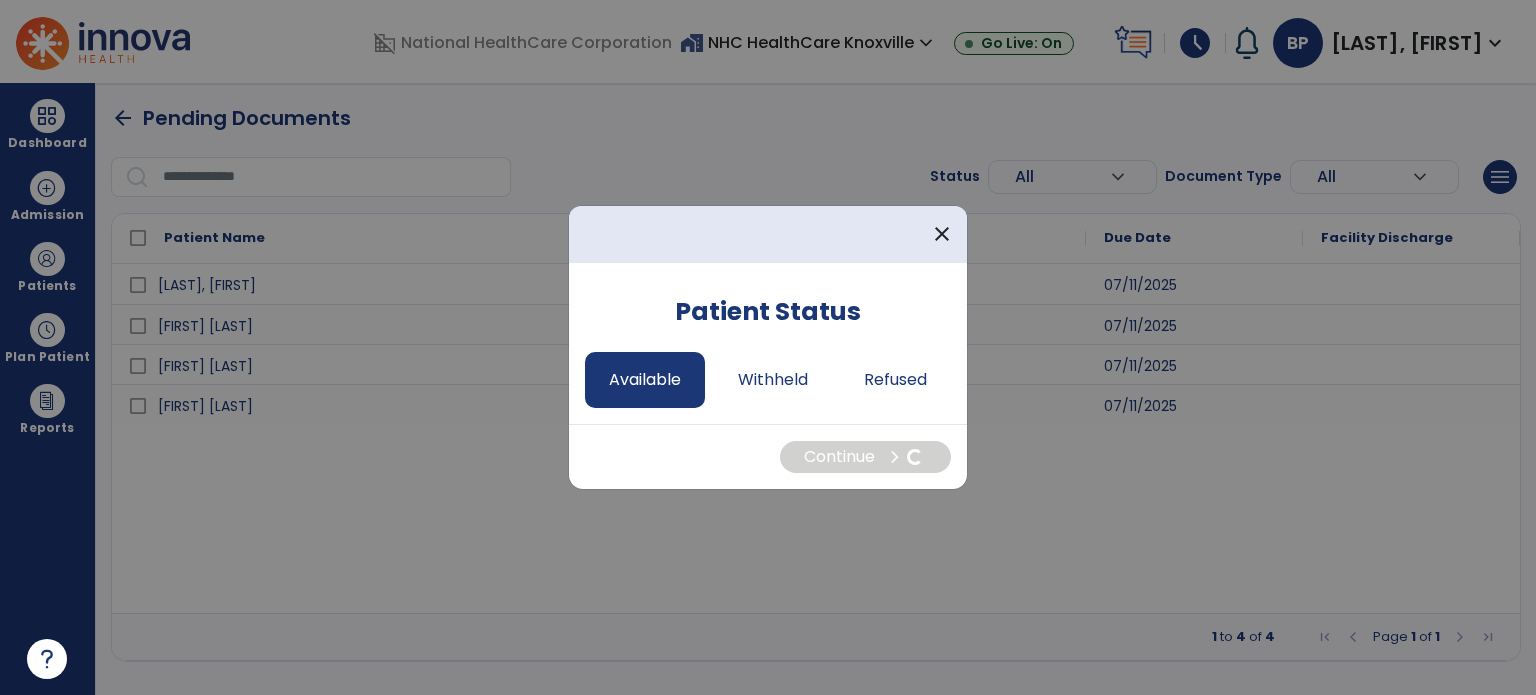 select on "*" 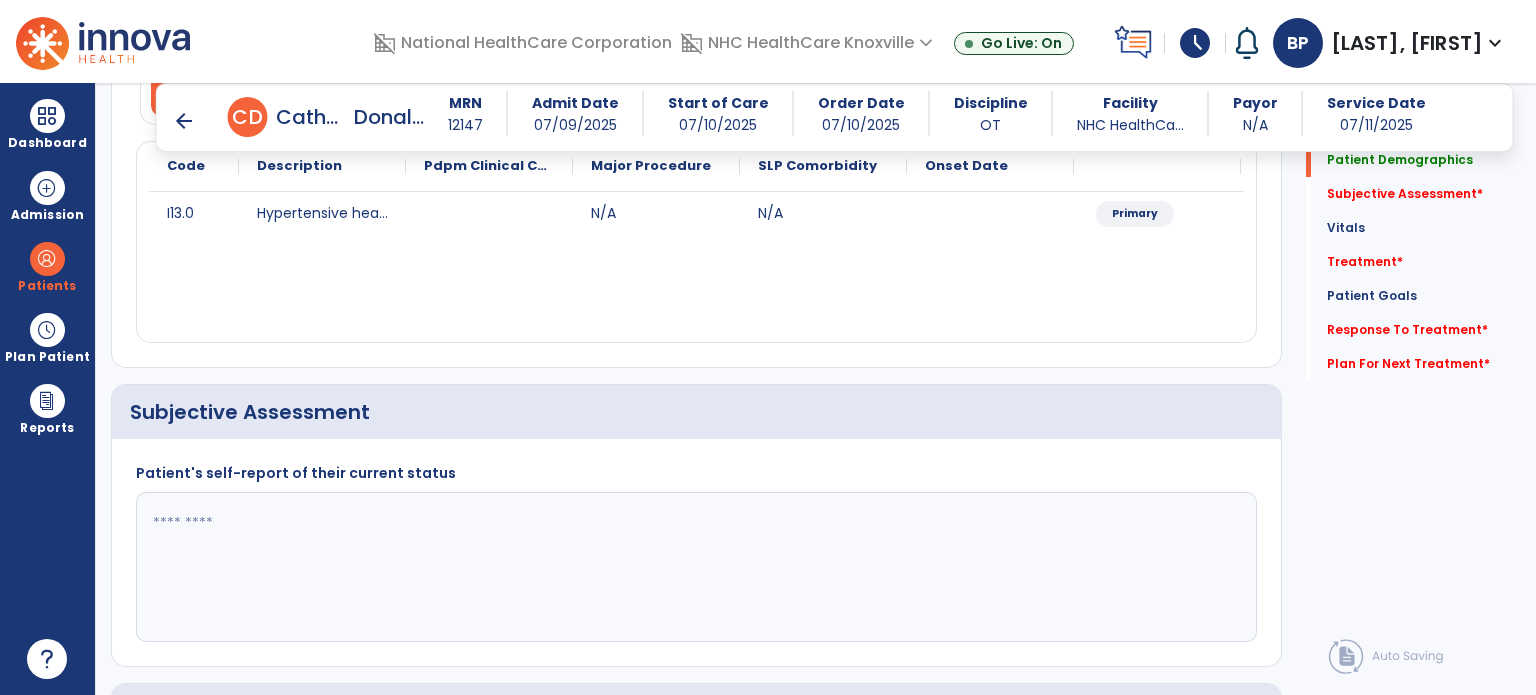 scroll, scrollTop: 245, scrollLeft: 0, axis: vertical 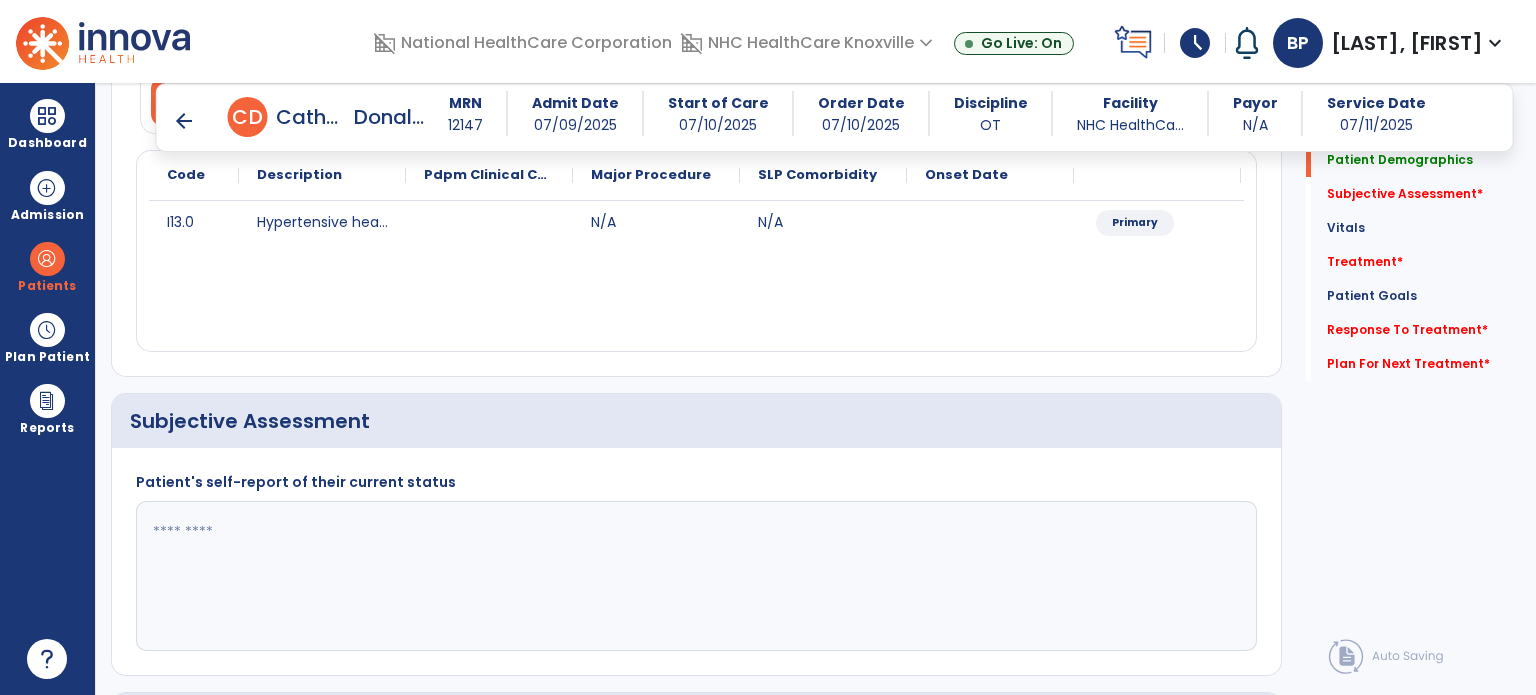 click 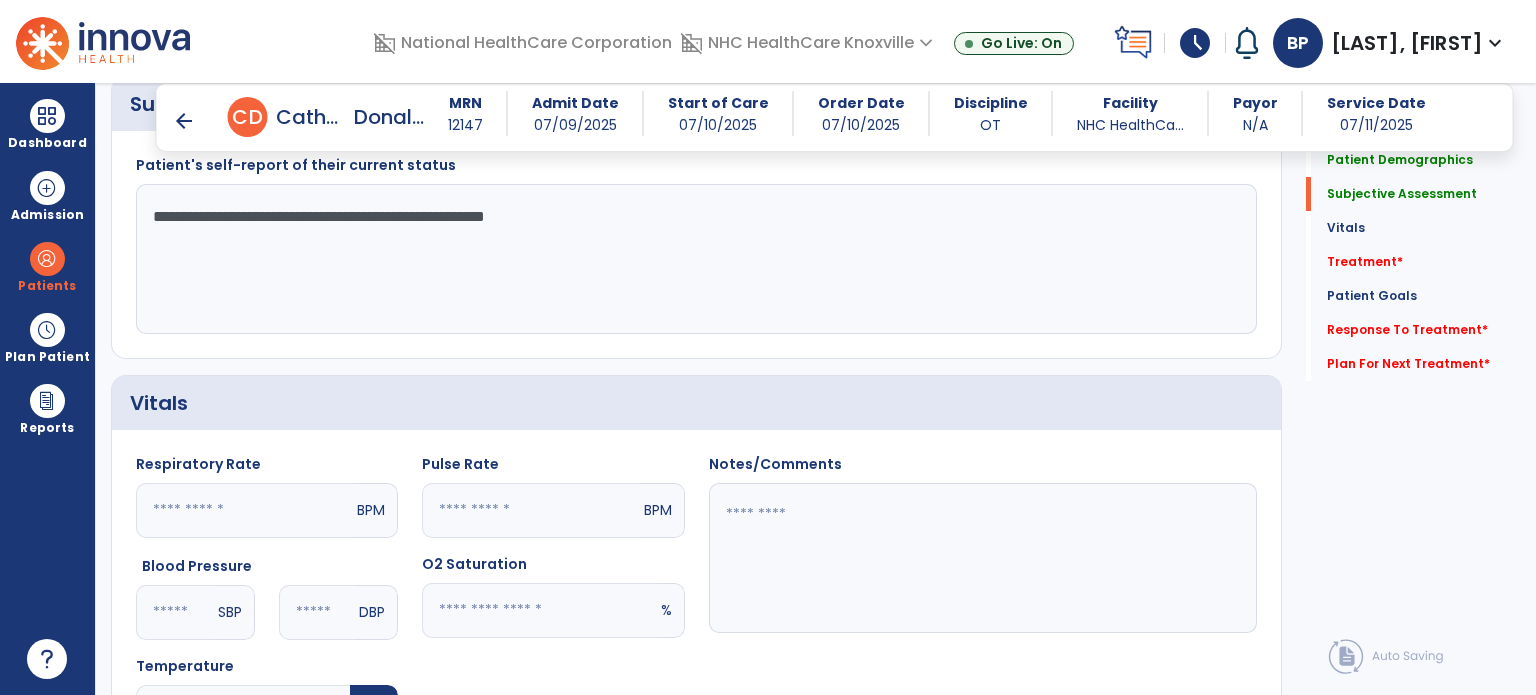 scroll, scrollTop: 577, scrollLeft: 0, axis: vertical 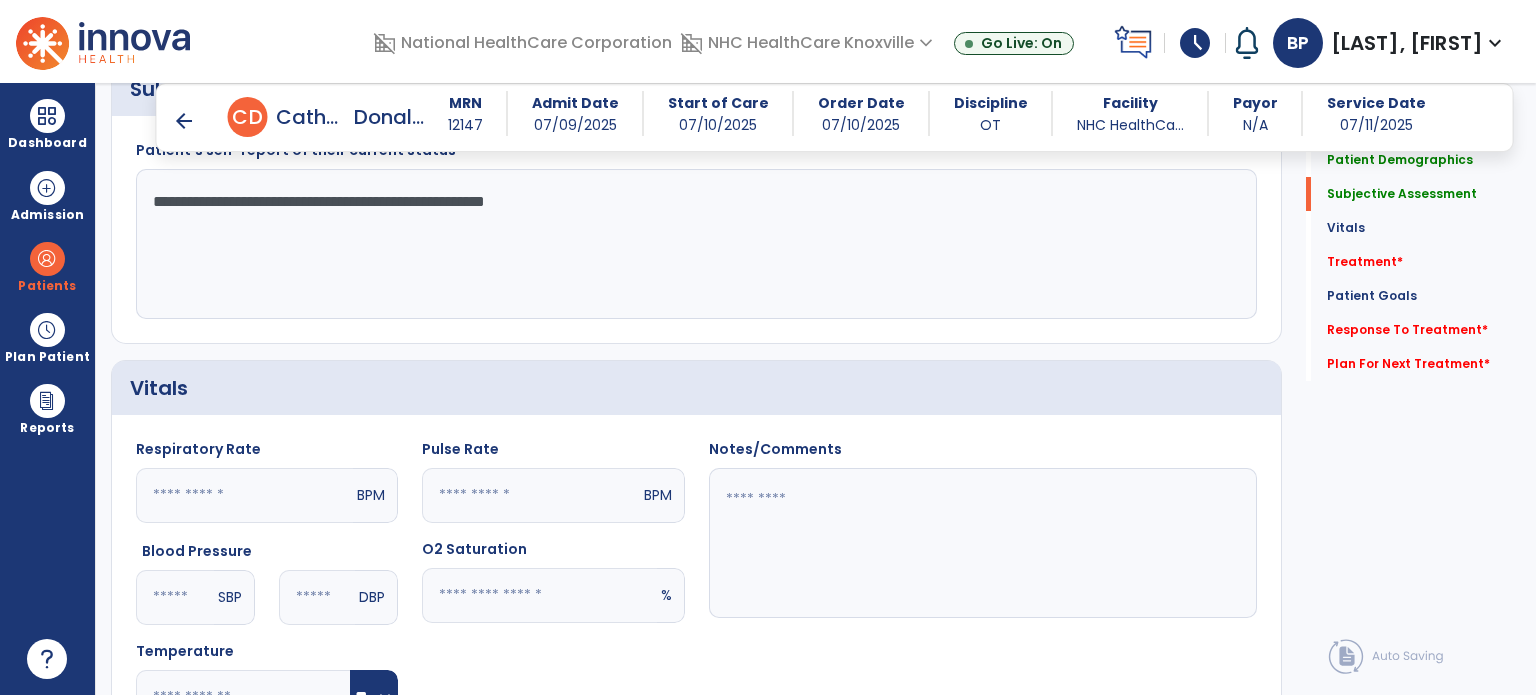 type on "**********" 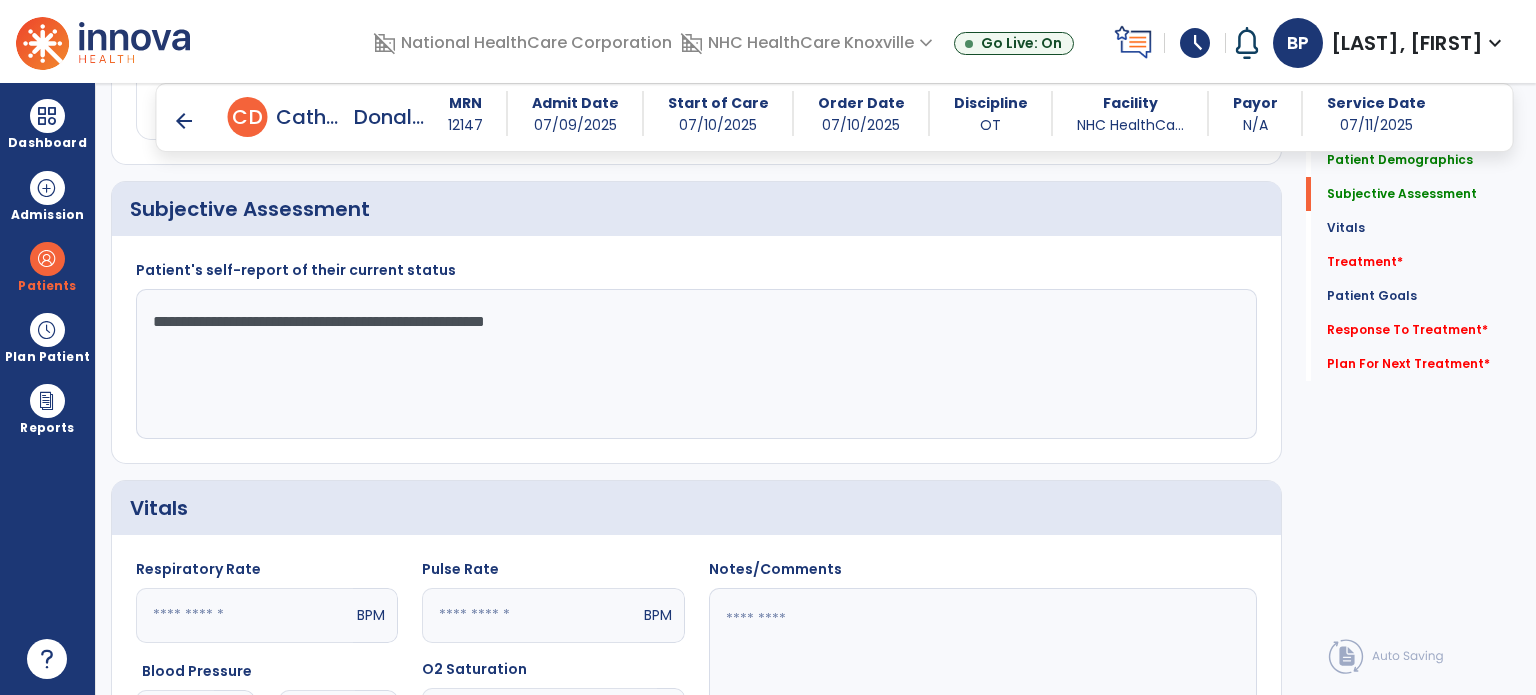 scroll, scrollTop: 436, scrollLeft: 0, axis: vertical 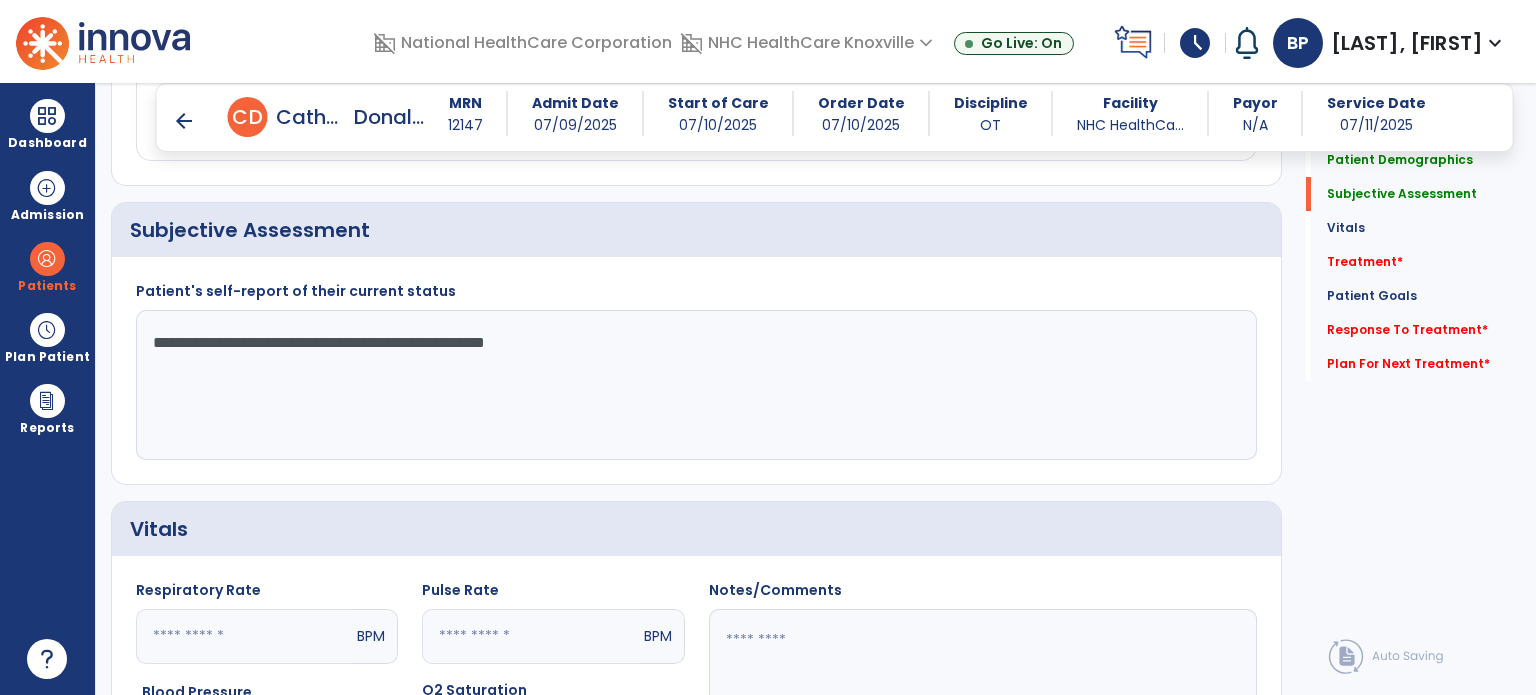 drag, startPoint x: 586, startPoint y: 351, endPoint x: 136, endPoint y: 122, distance: 504.91684 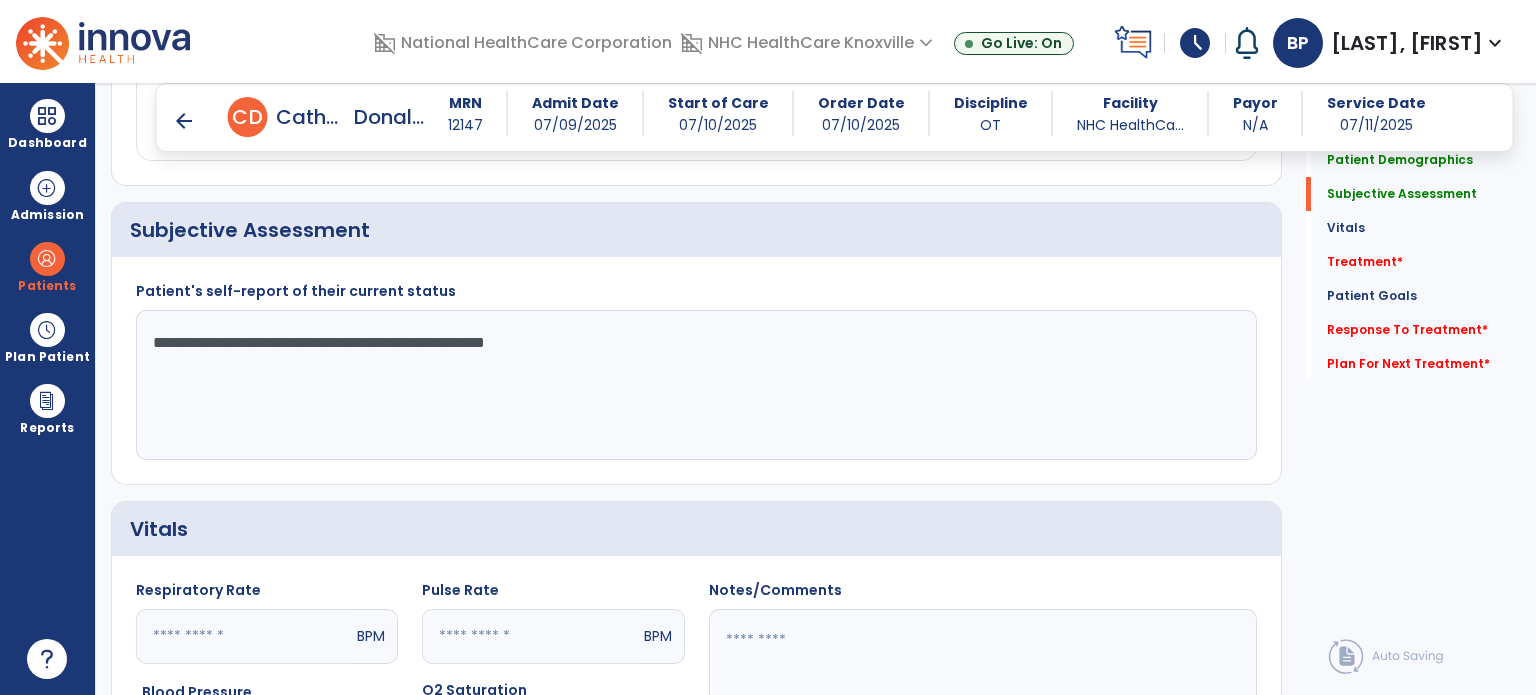 click on "Patient Demographics  Medical Diagnosis   Treatment Diagnosis   Precautions   Contraindications
Code
Description
Pdpm Clinical Category
I13.0 to" 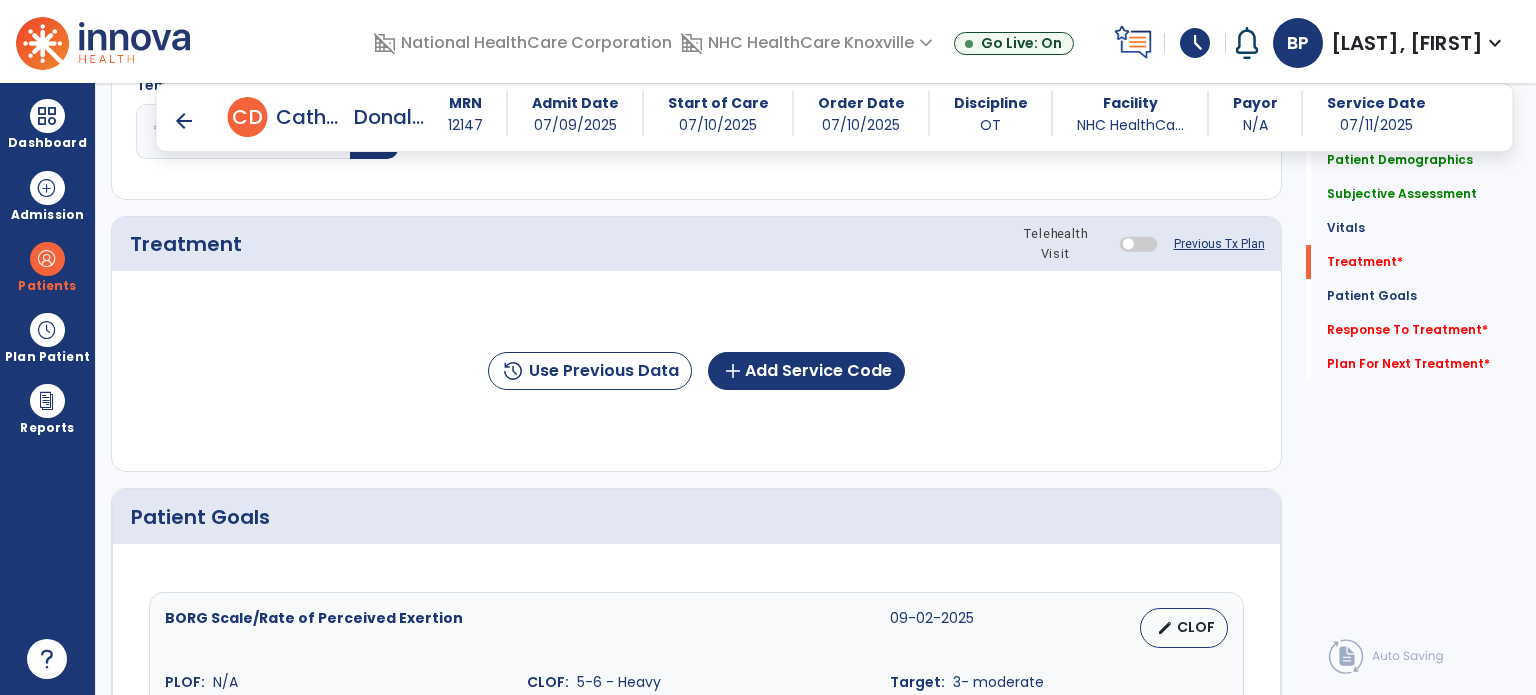 scroll, scrollTop: 1150, scrollLeft: 0, axis: vertical 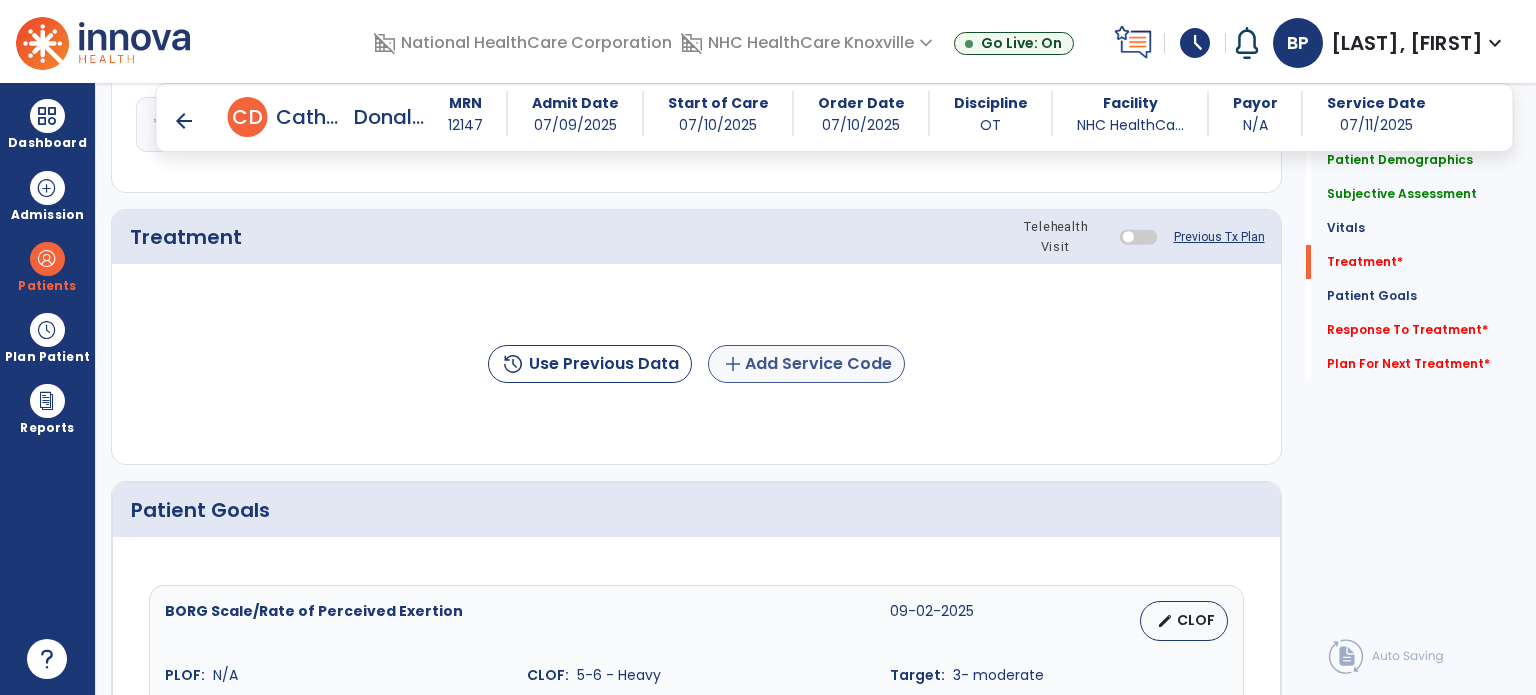 type on "**********" 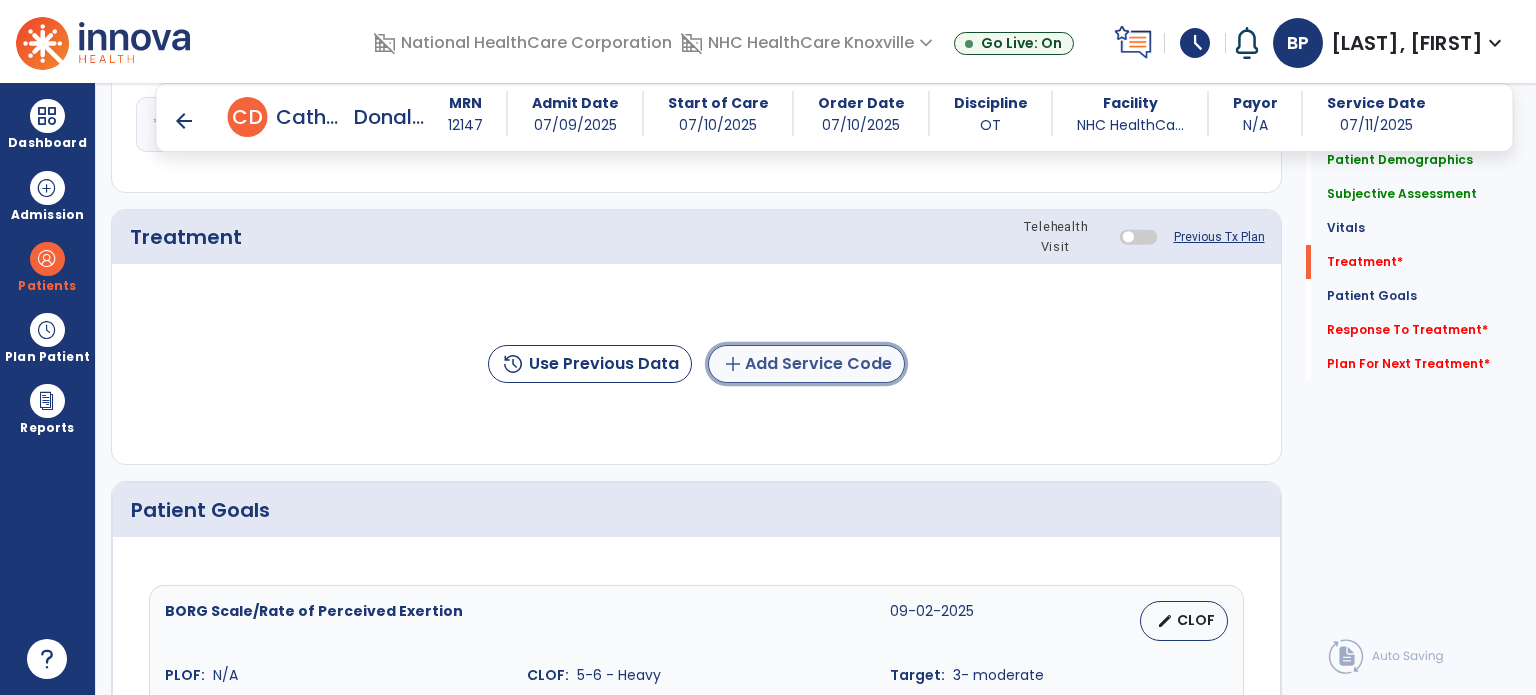 click on "add  Add Service Code" 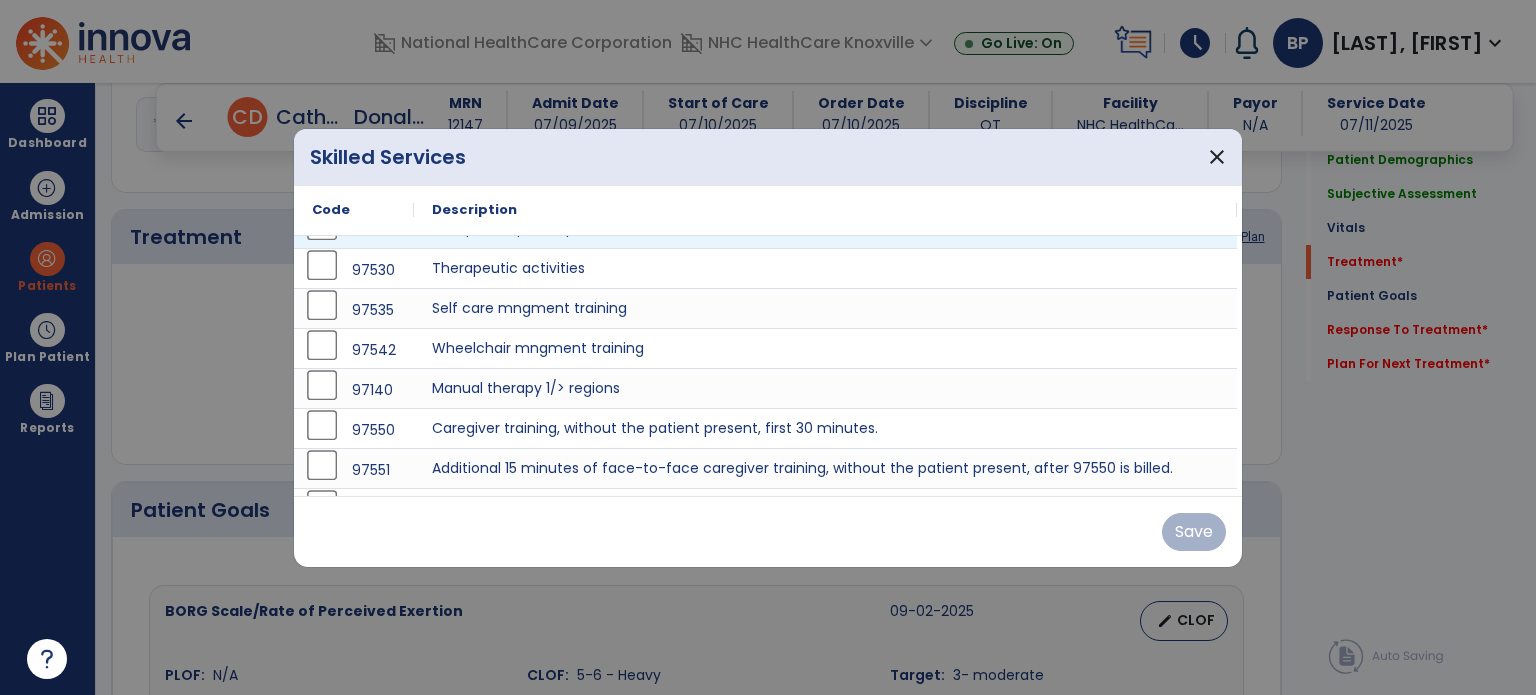 scroll, scrollTop: 155, scrollLeft: 0, axis: vertical 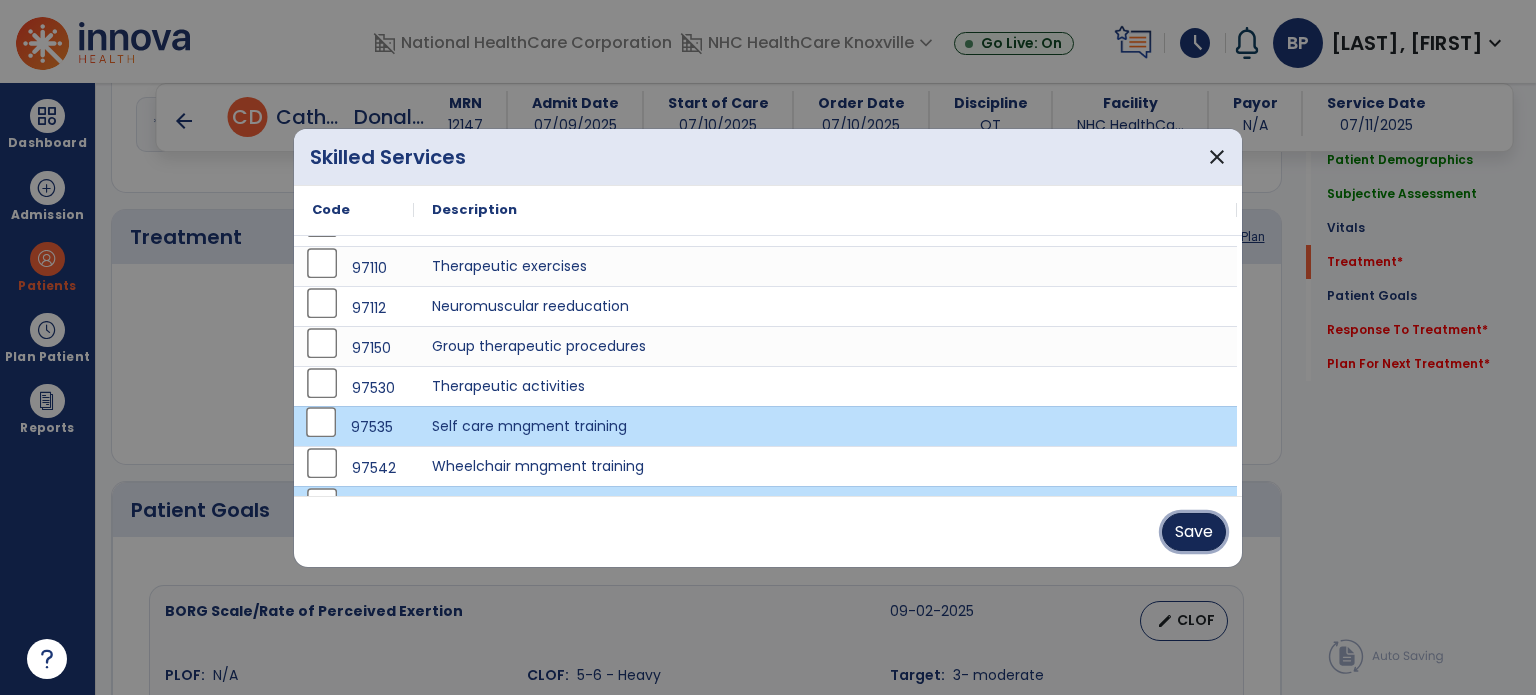click on "Save" at bounding box center (1194, 532) 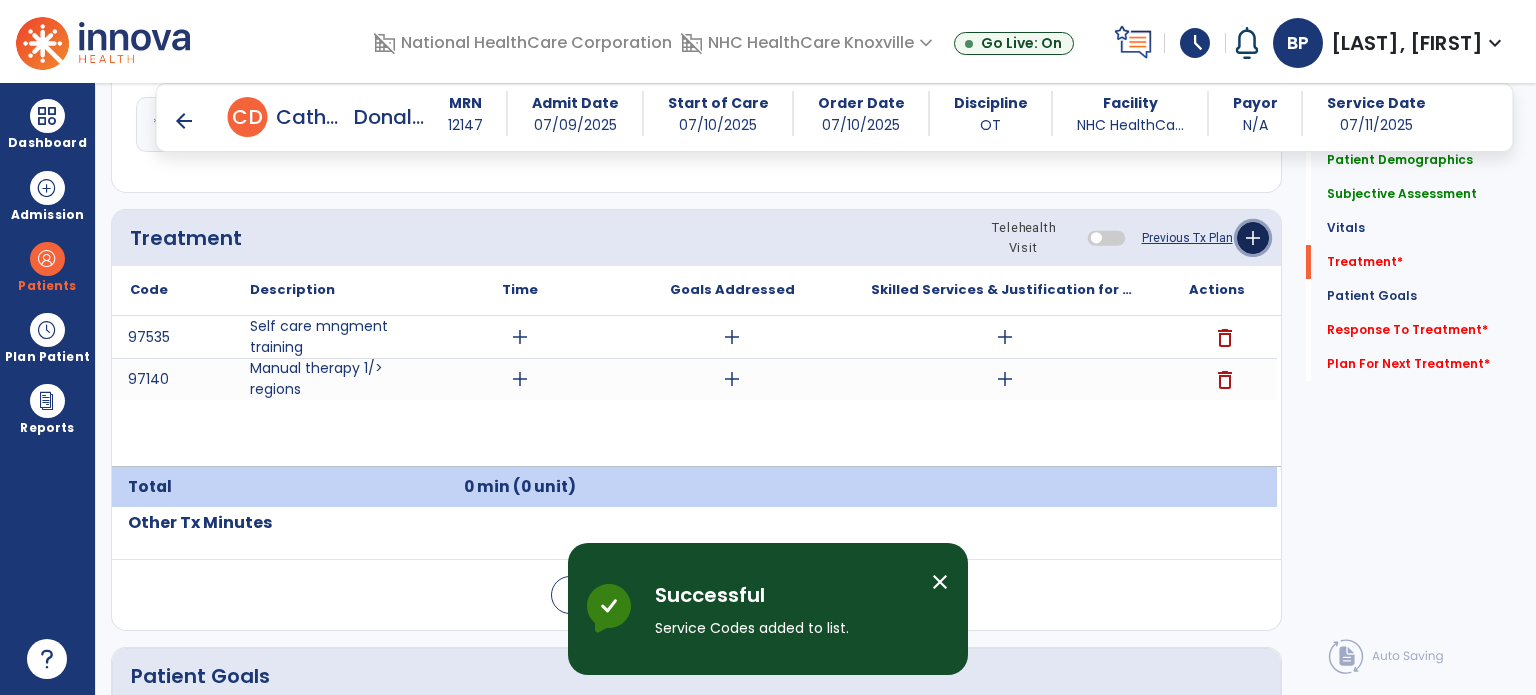 click on "add" 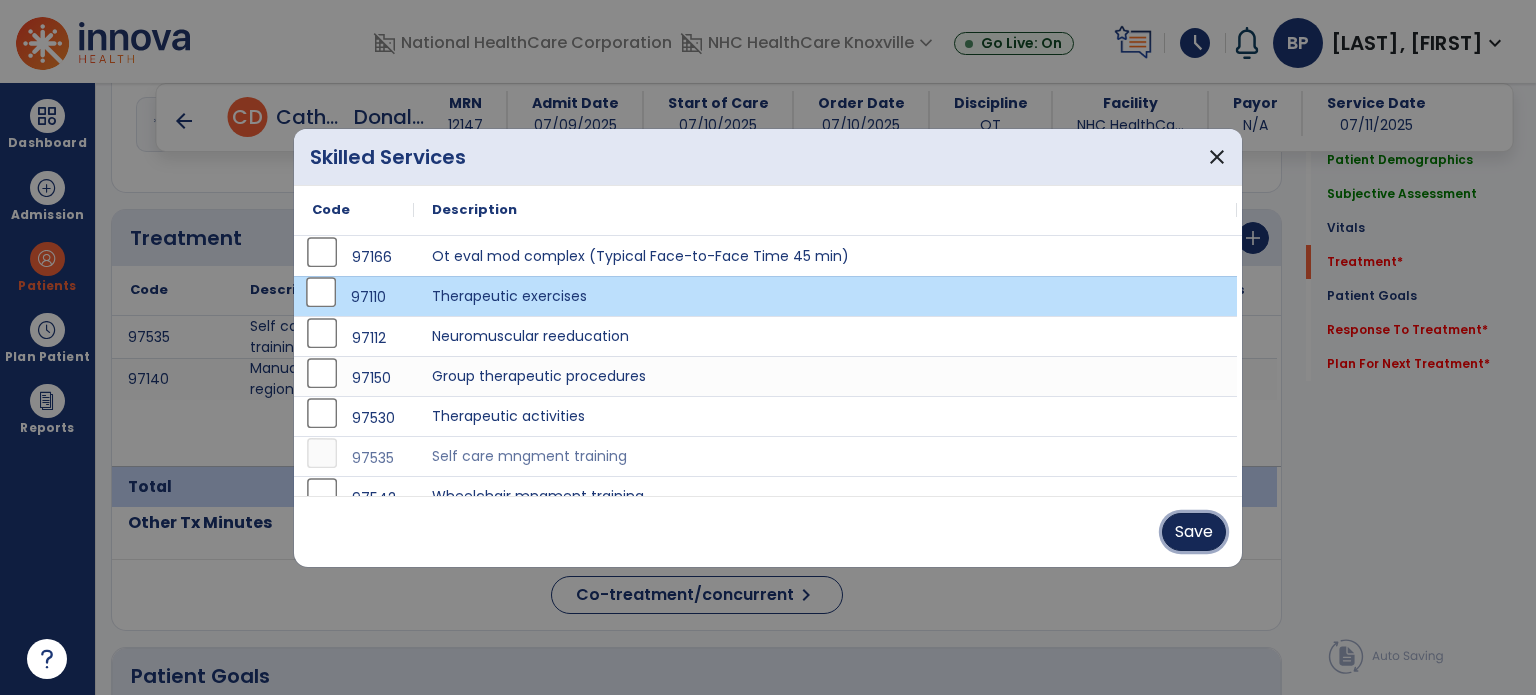 click on "Save" at bounding box center (1194, 532) 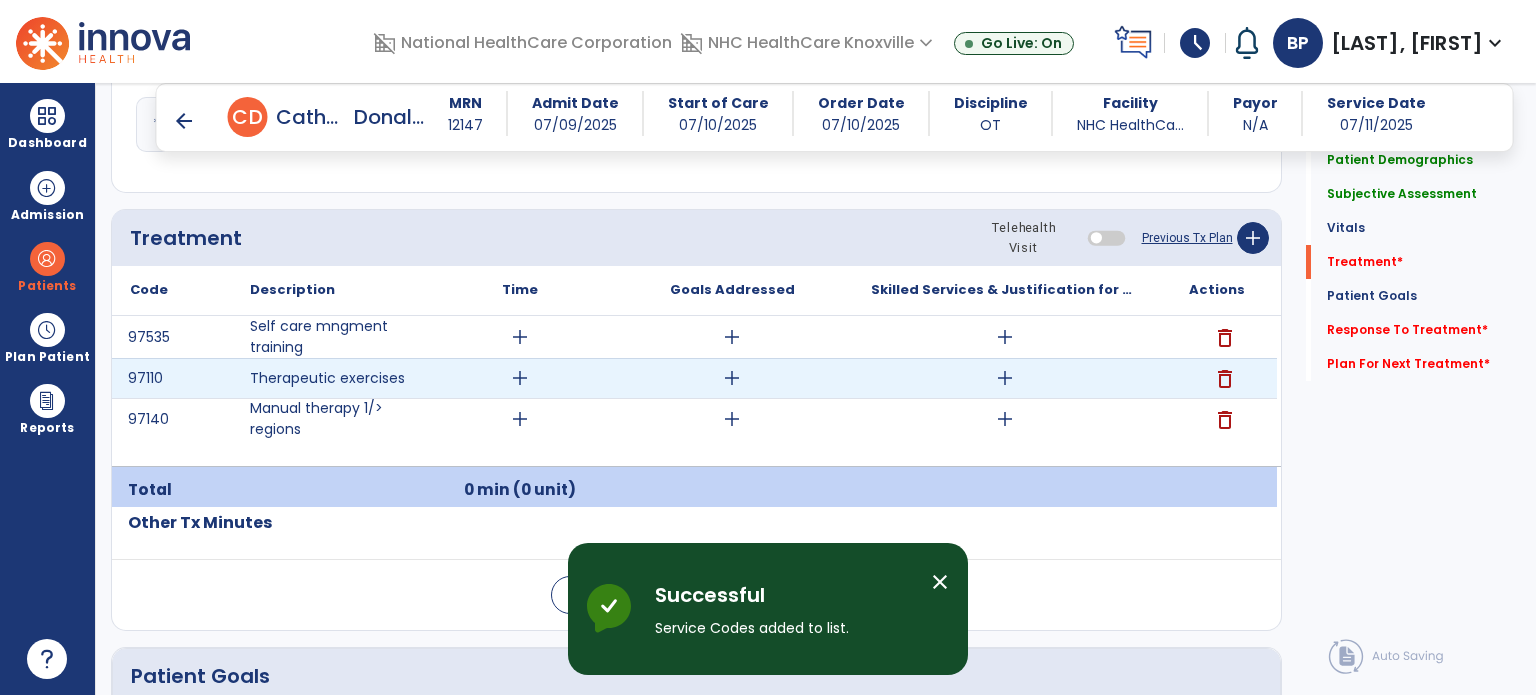 click on "add" at bounding box center (520, 378) 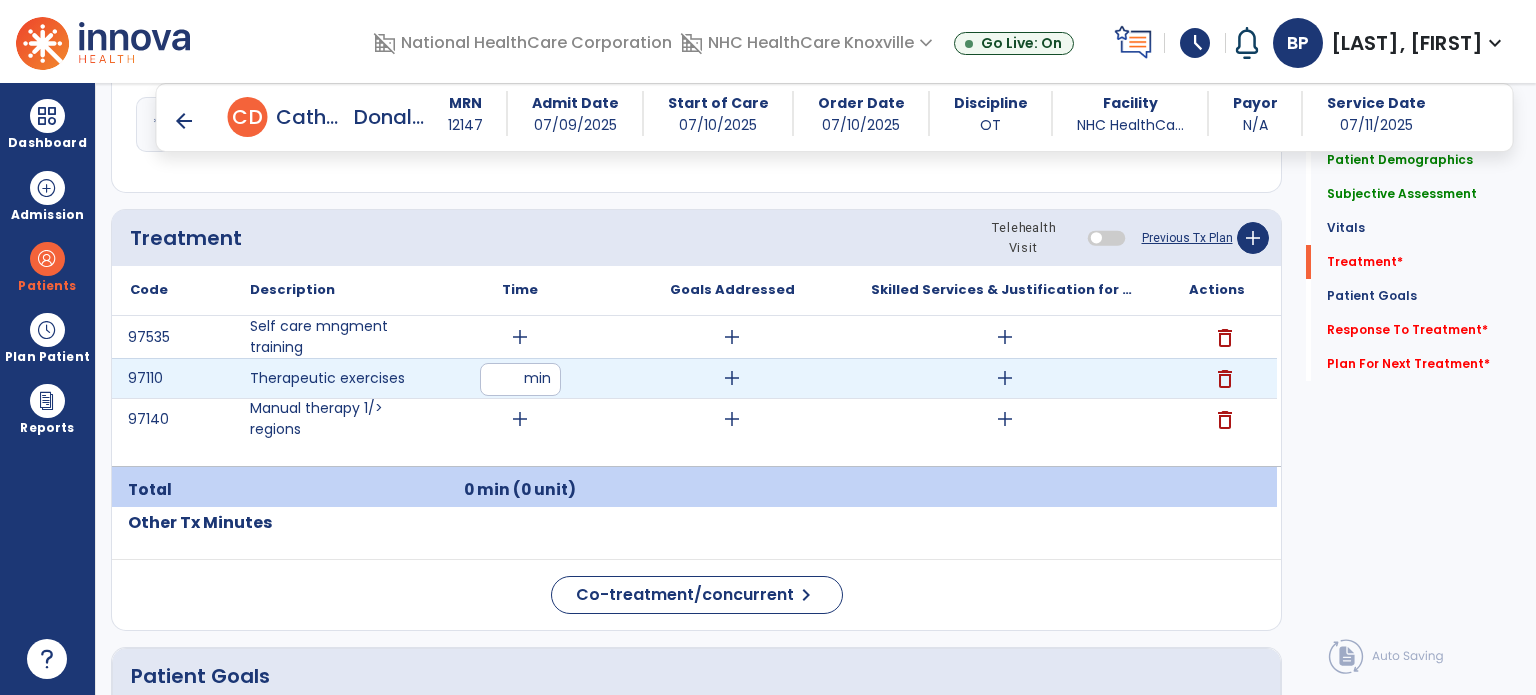 type on "**" 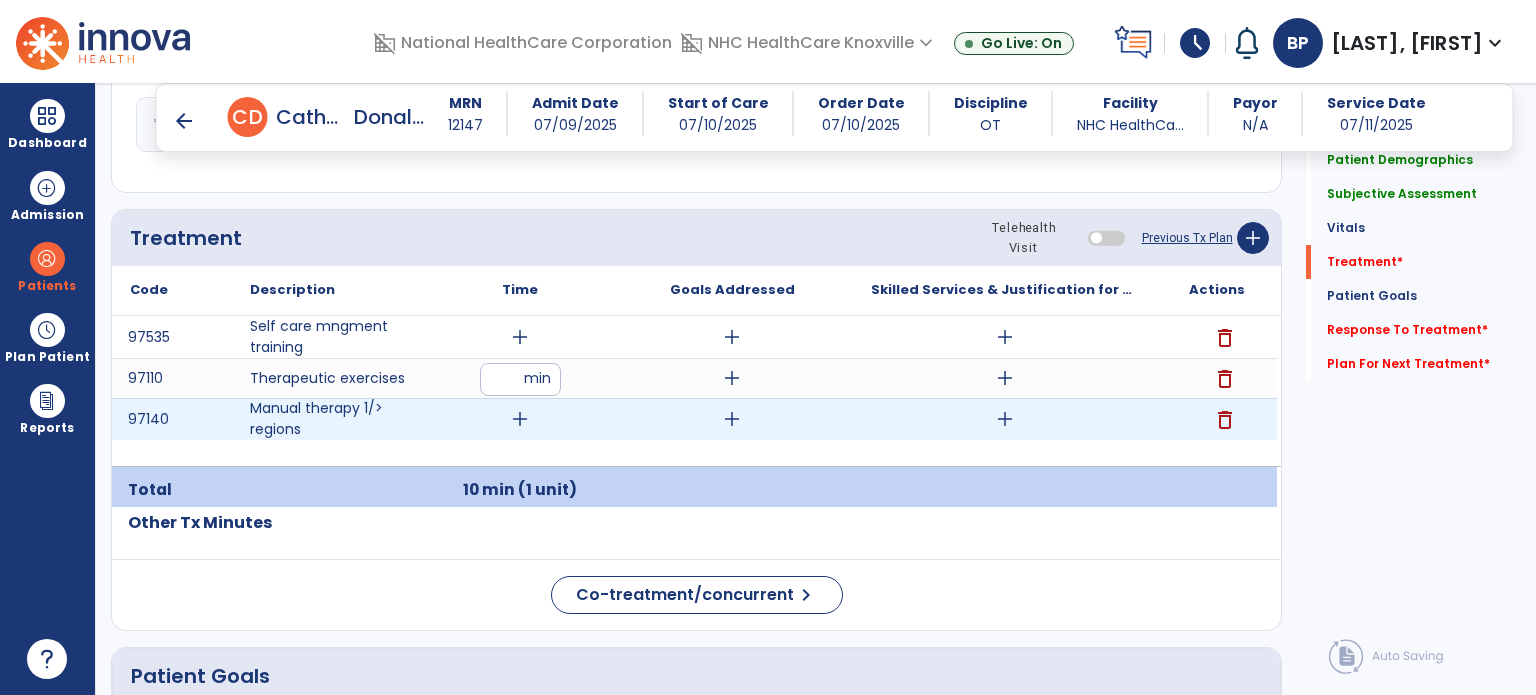 click on "add" at bounding box center (520, 419) 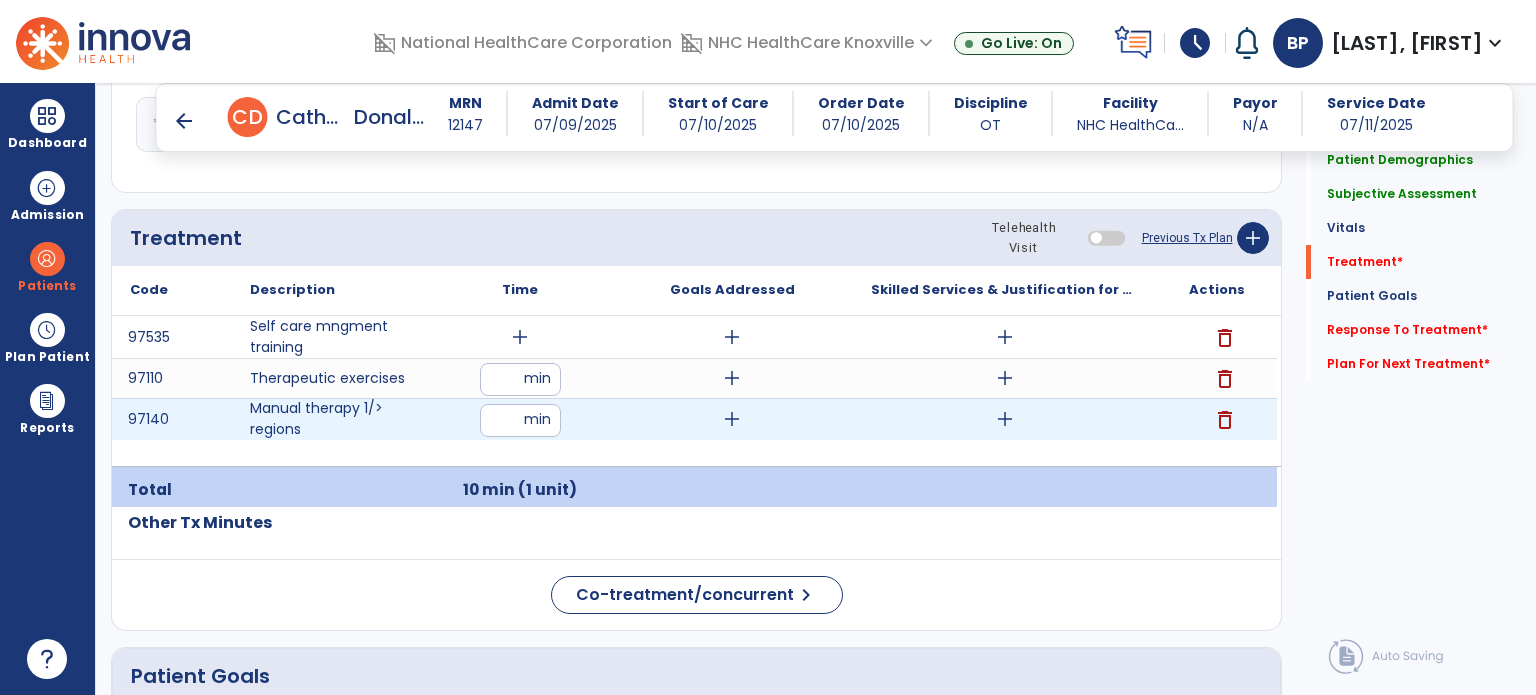 type on "*" 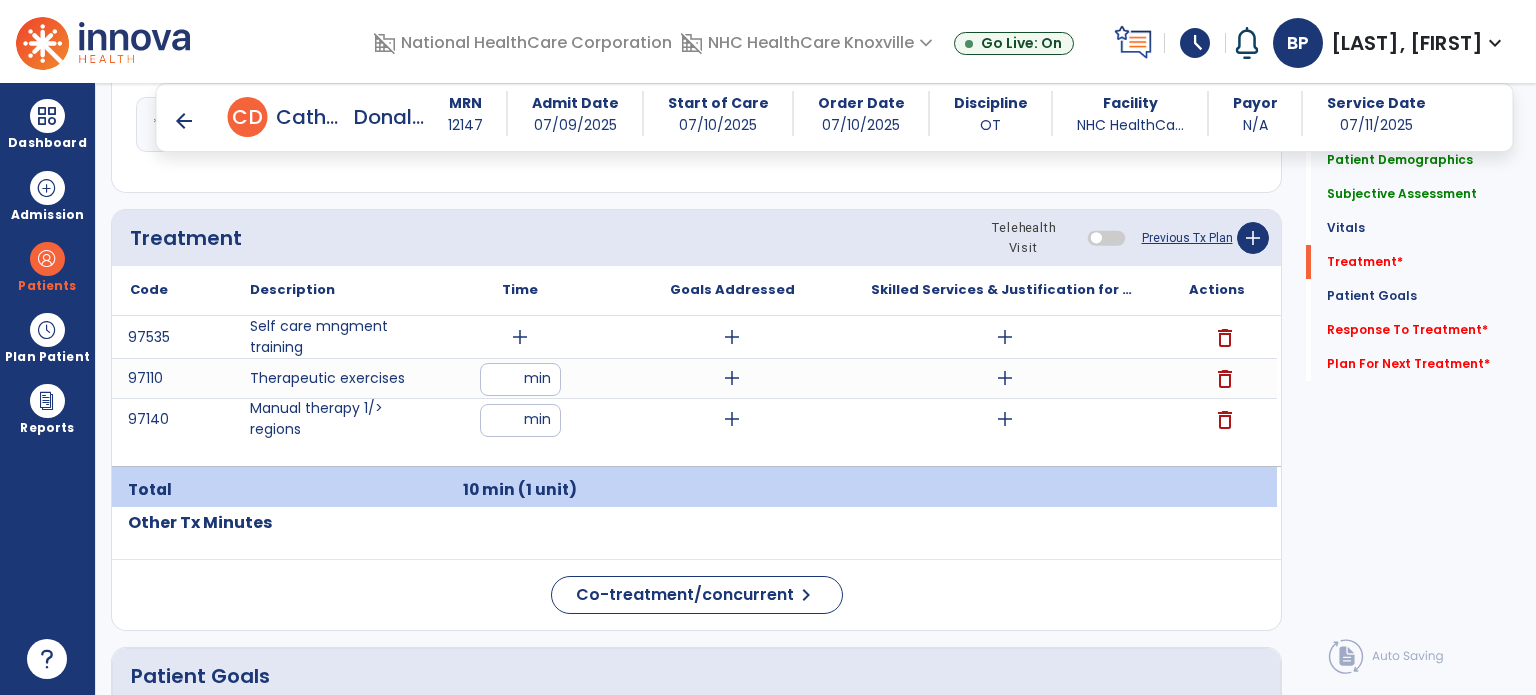 click on "Respiratory Rate  BPM Blood Pressure   SBP   DBP Temperature  ** ** Pulse Rate  BPM O2 Saturation  % Notes/Comments" 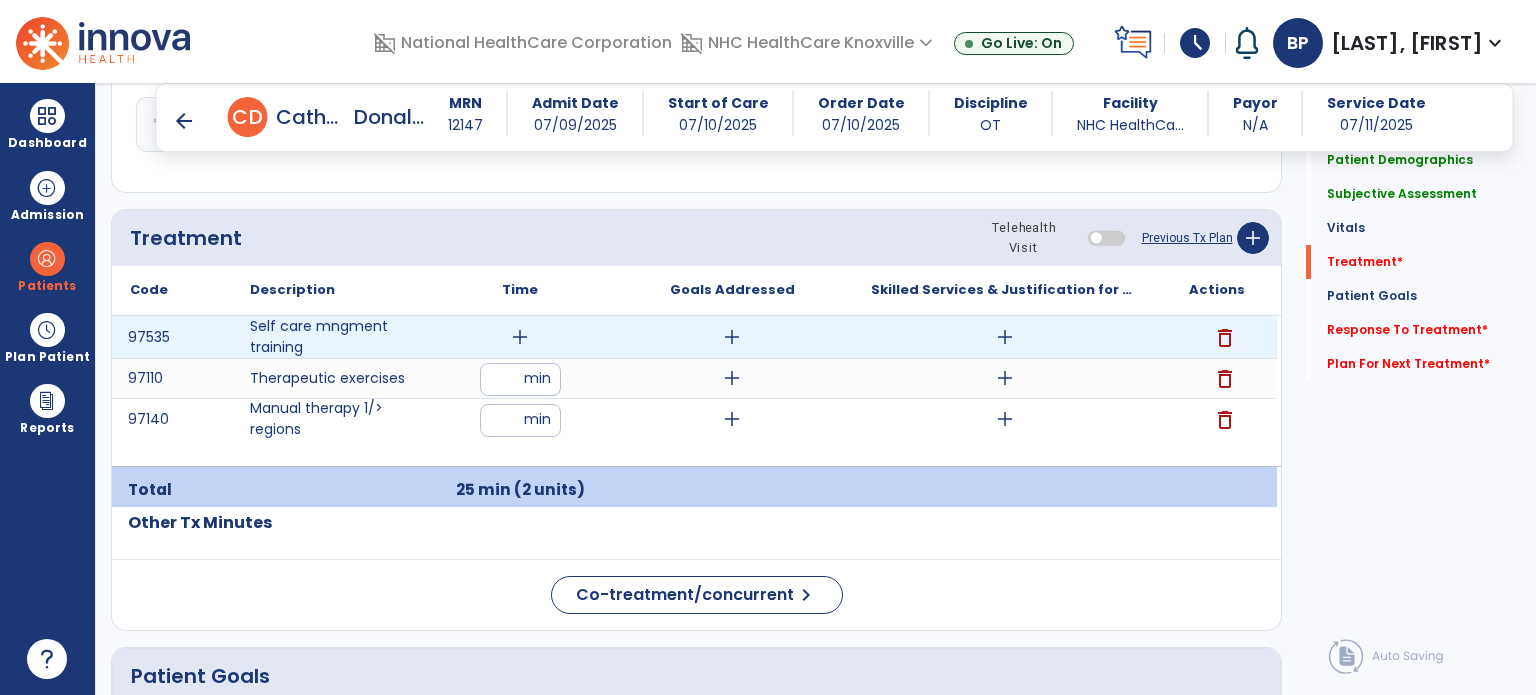 click on "add" at bounding box center (520, 337) 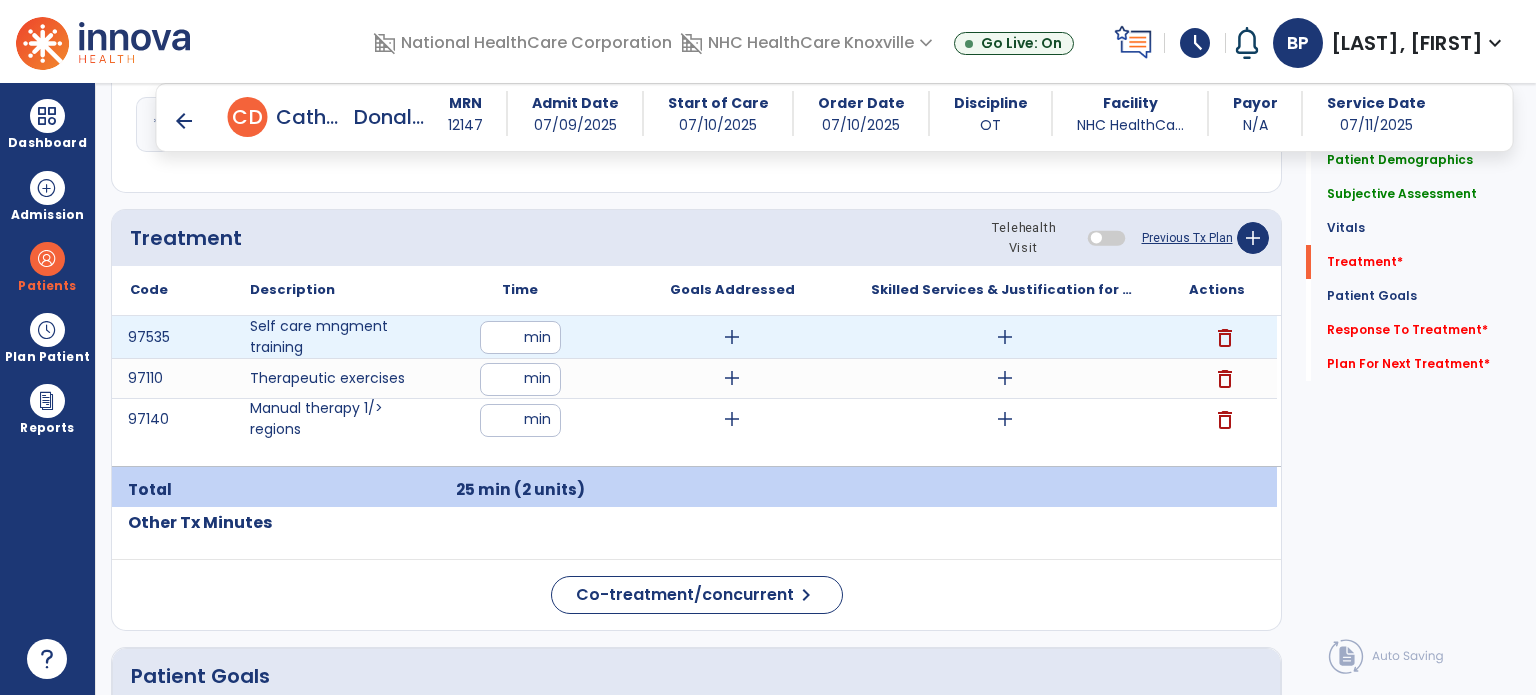 type on "**" 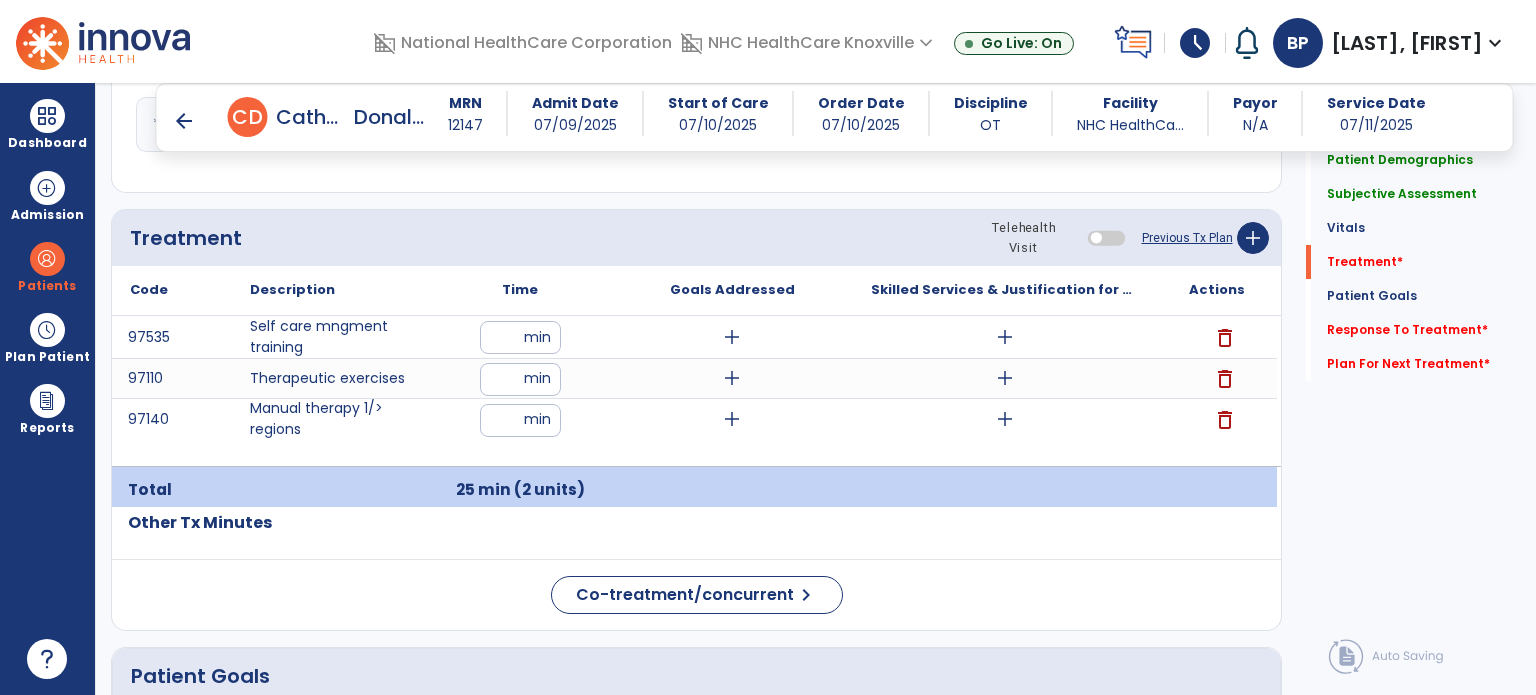 click on "Respiratory Rate  BPM Blood Pressure   SBP   DBP Temperature  ** ** Pulse Rate  BPM O2 Saturation  % Notes/Comments" 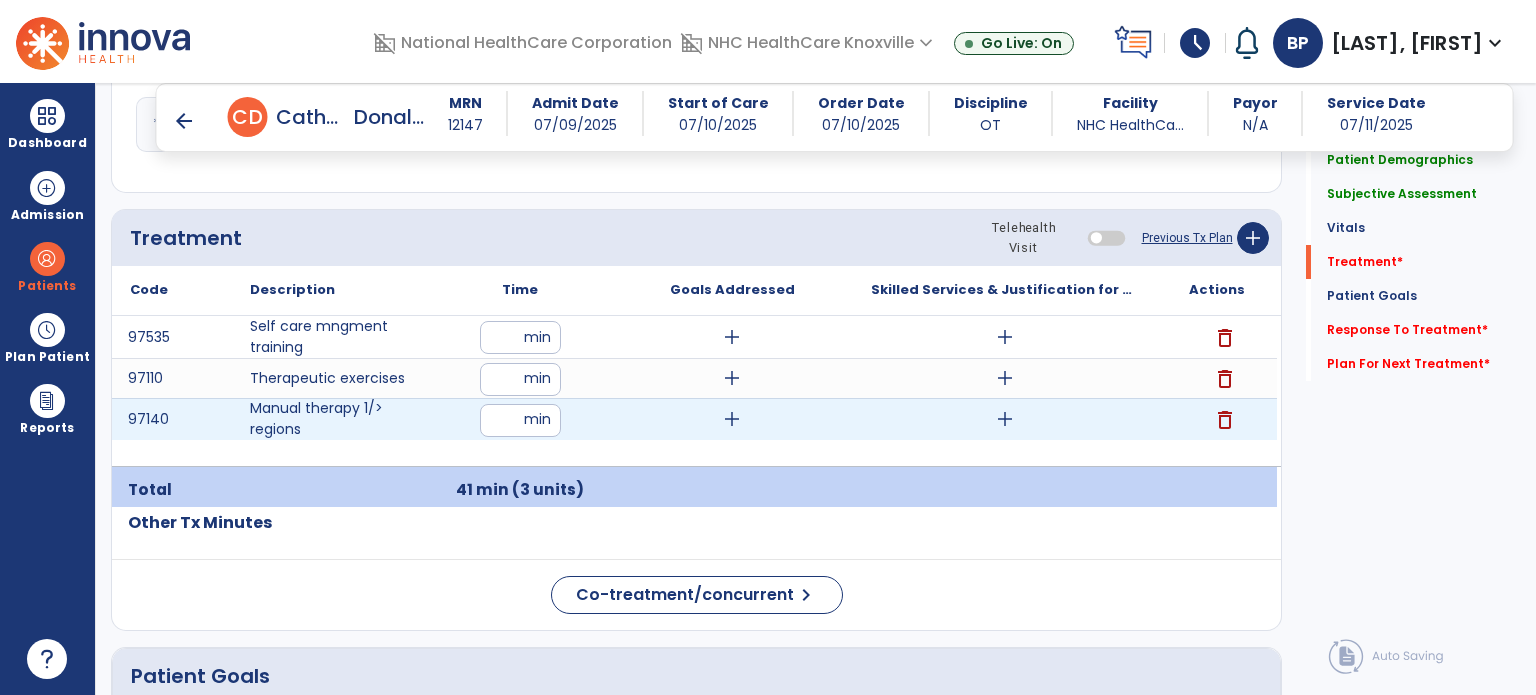 click on "add" at bounding box center (1005, 419) 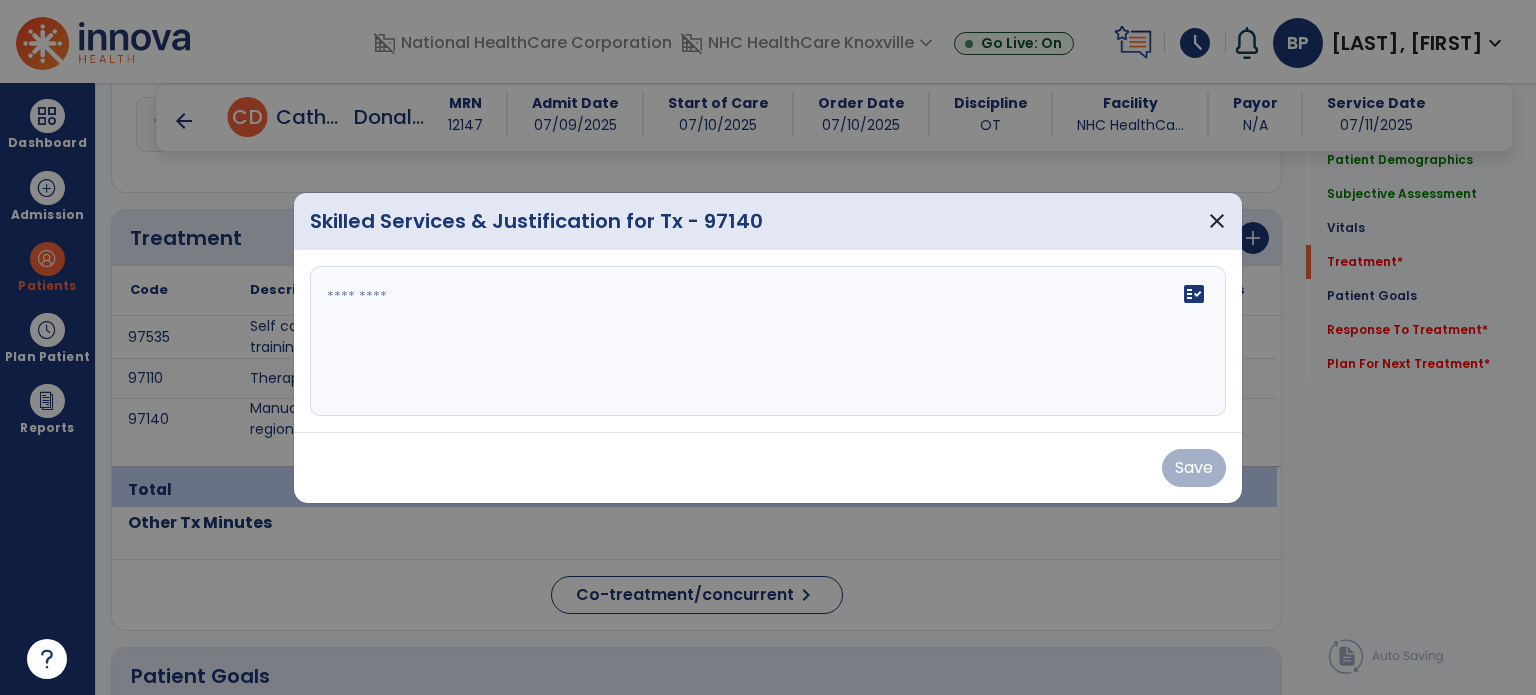 click on "fact_check" at bounding box center [768, 341] 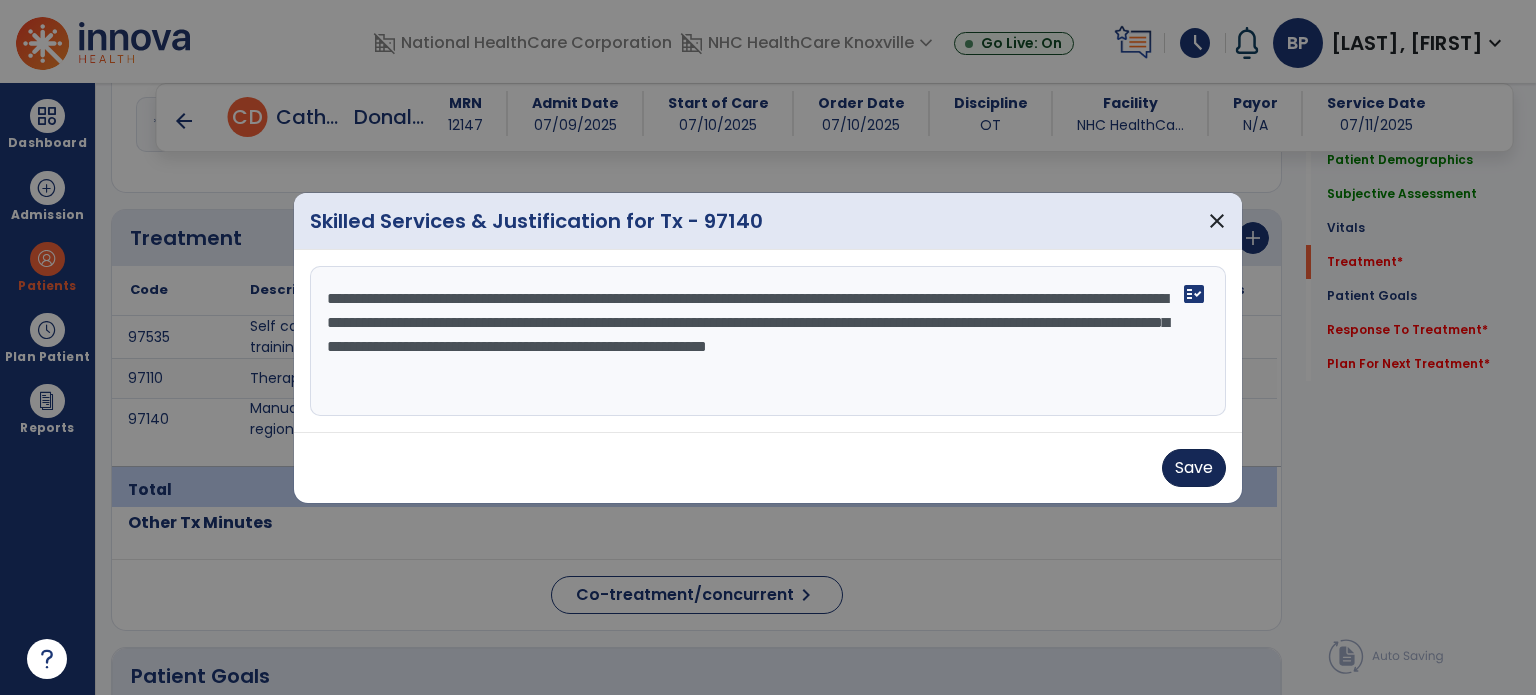 type on "**********" 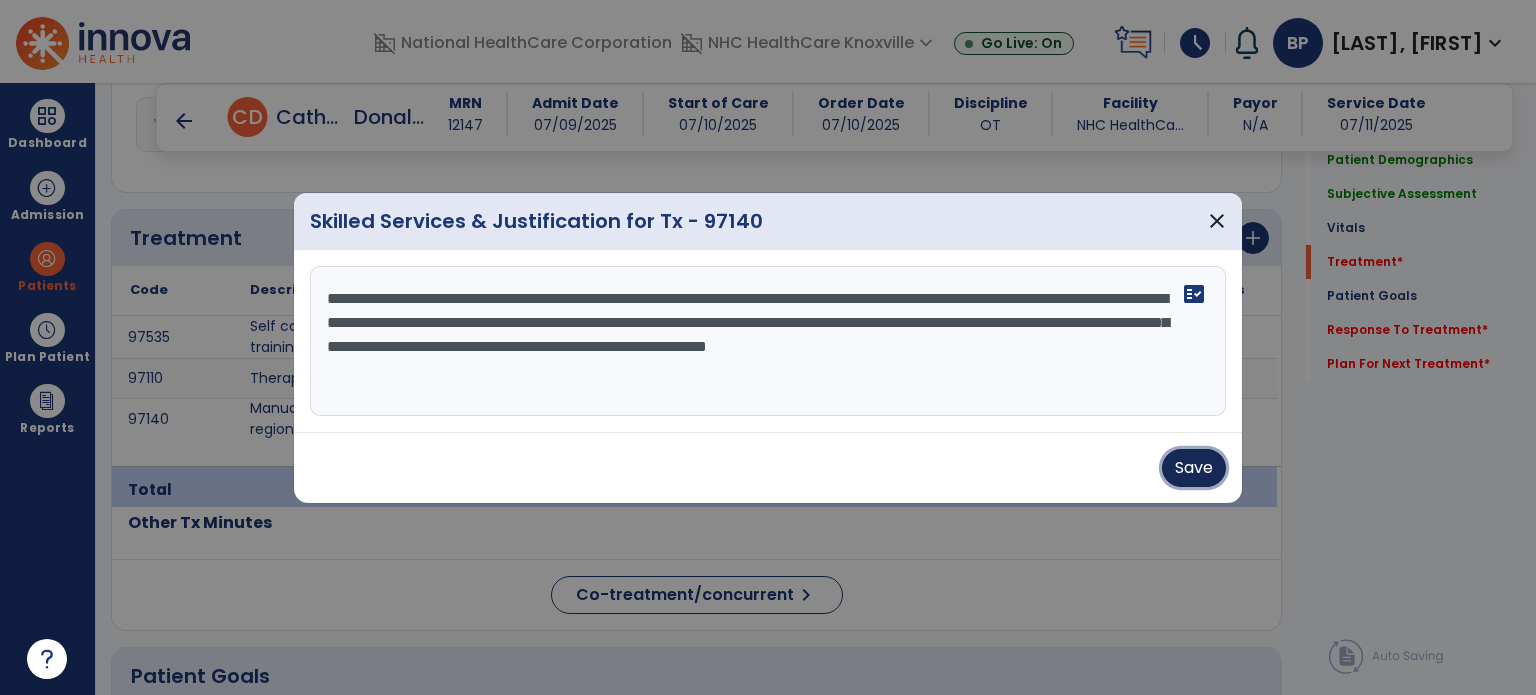 click on "Save" at bounding box center [1194, 468] 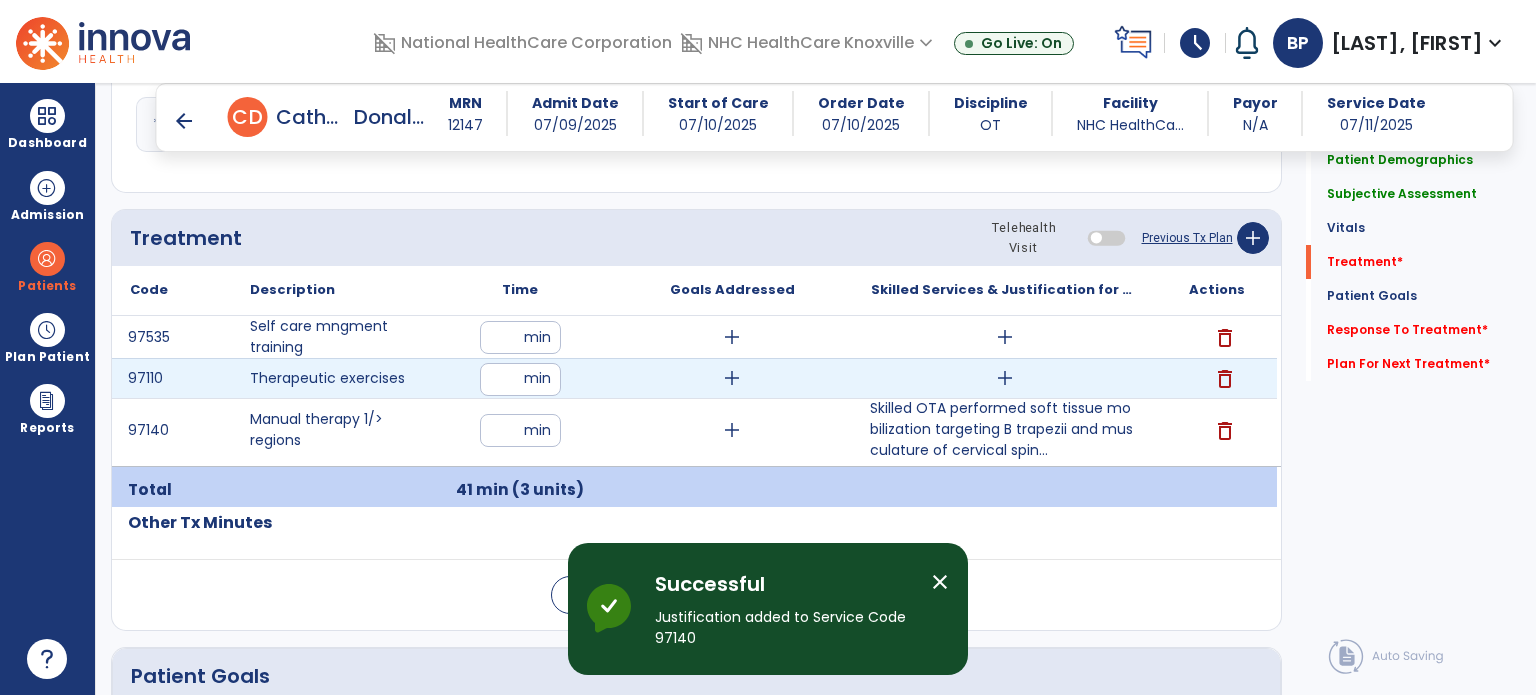 click on "add" at bounding box center [1005, 378] 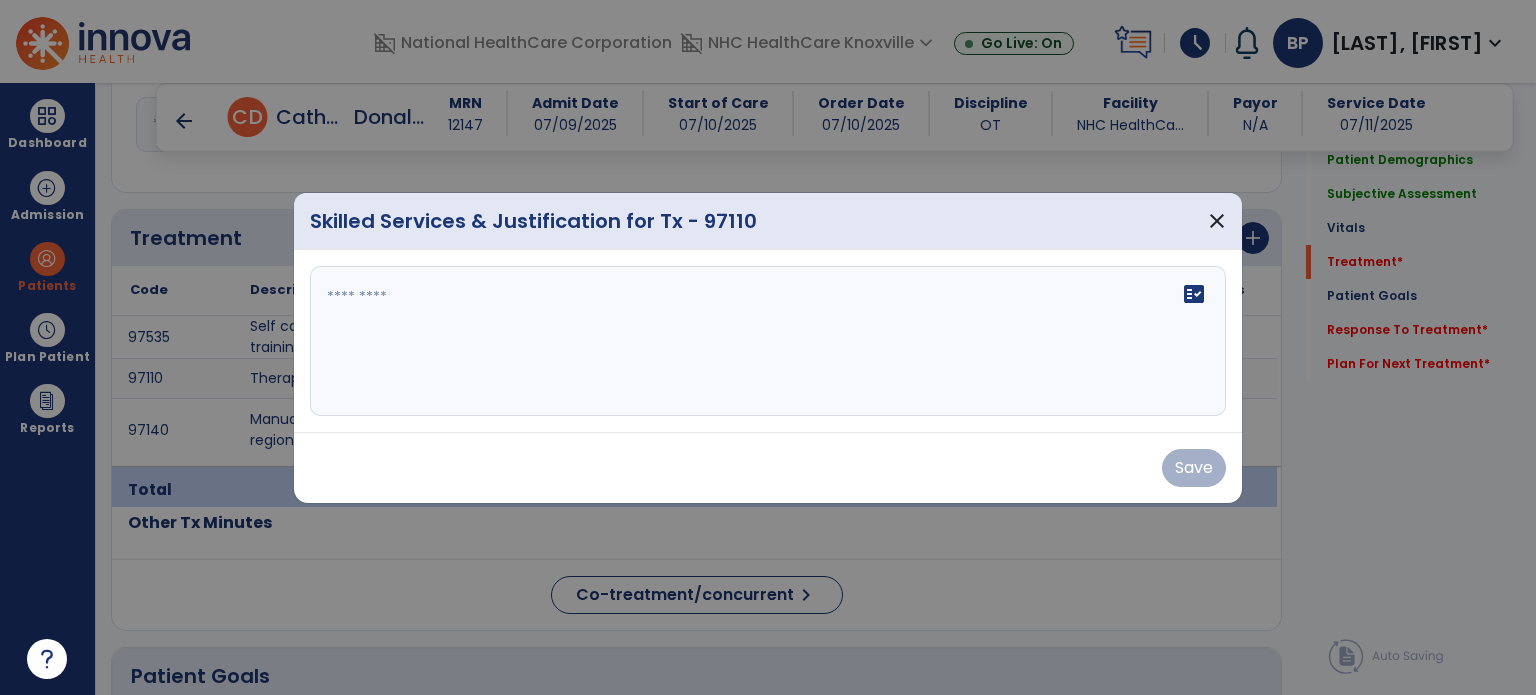 click on "fact_check" at bounding box center (768, 341) 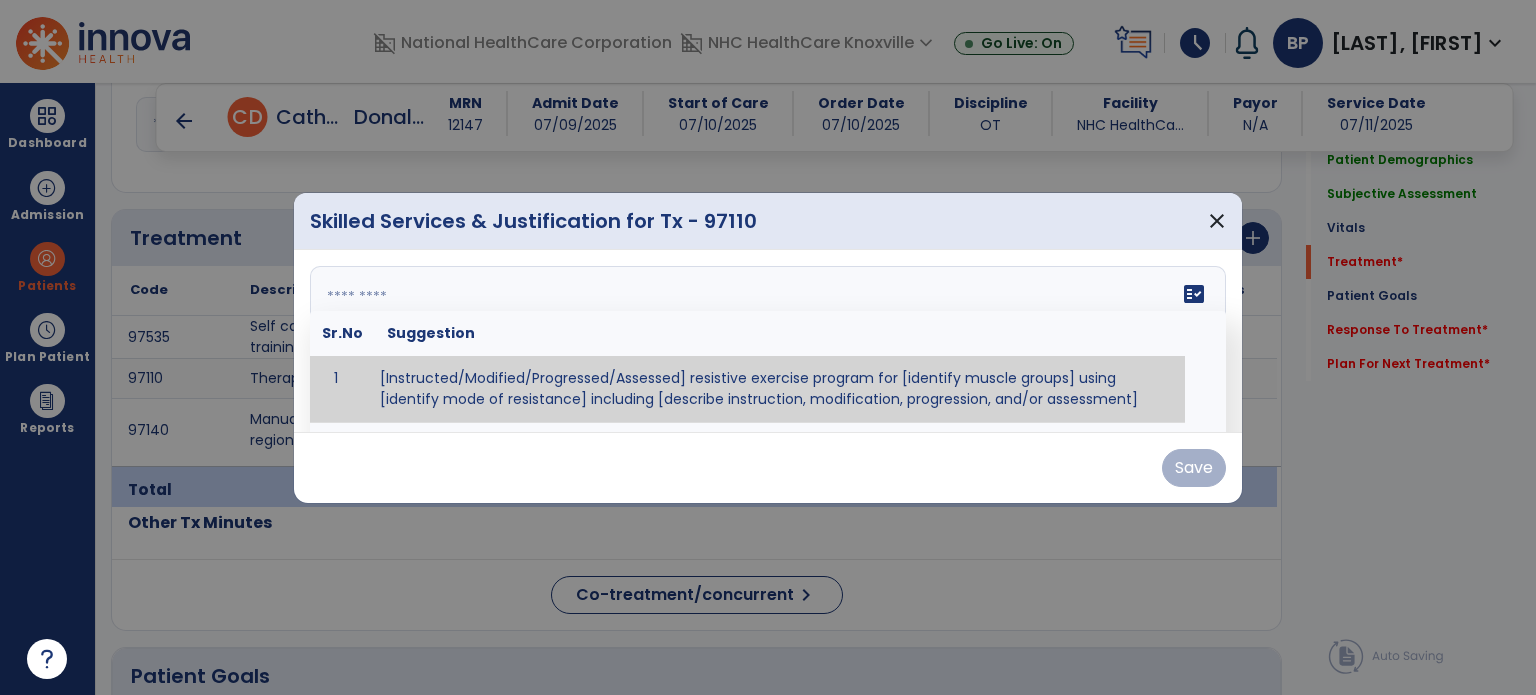 type on "*" 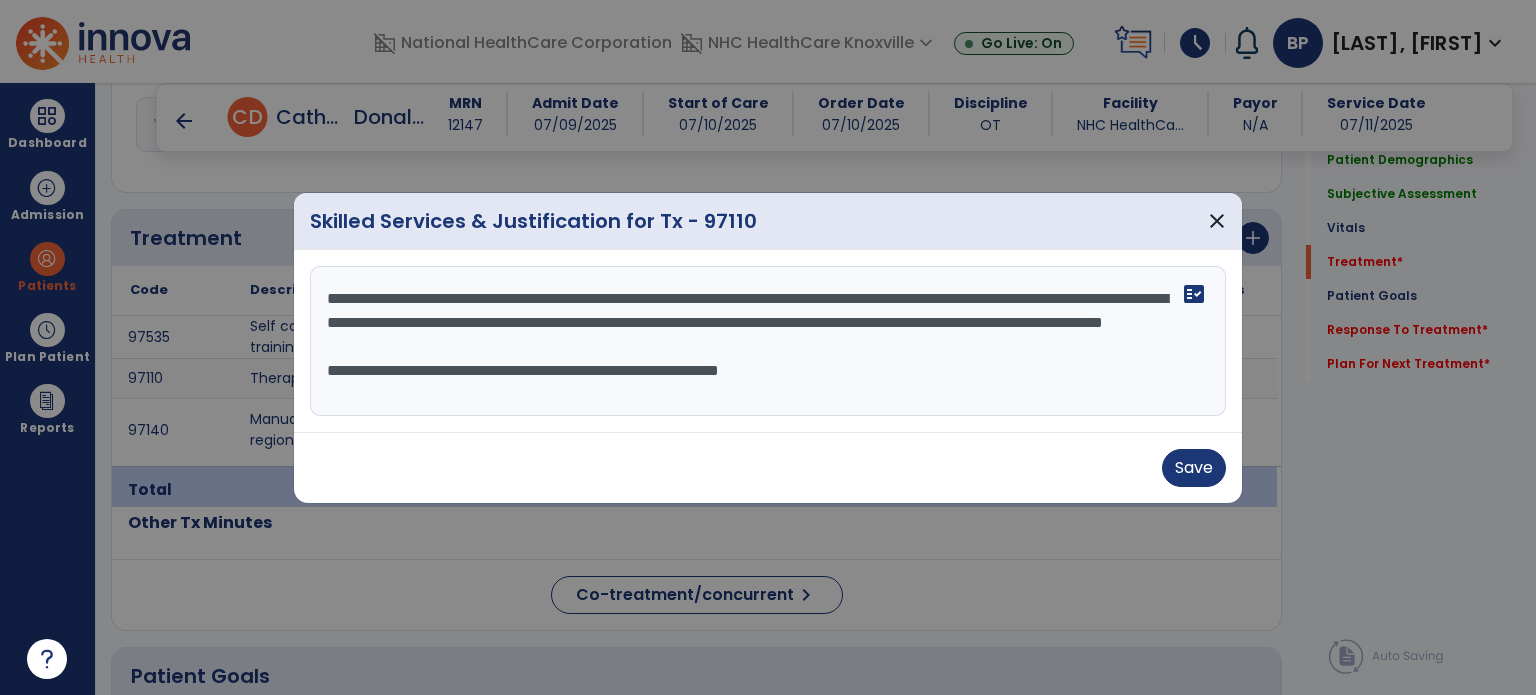 click on "**********" at bounding box center (768, 341) 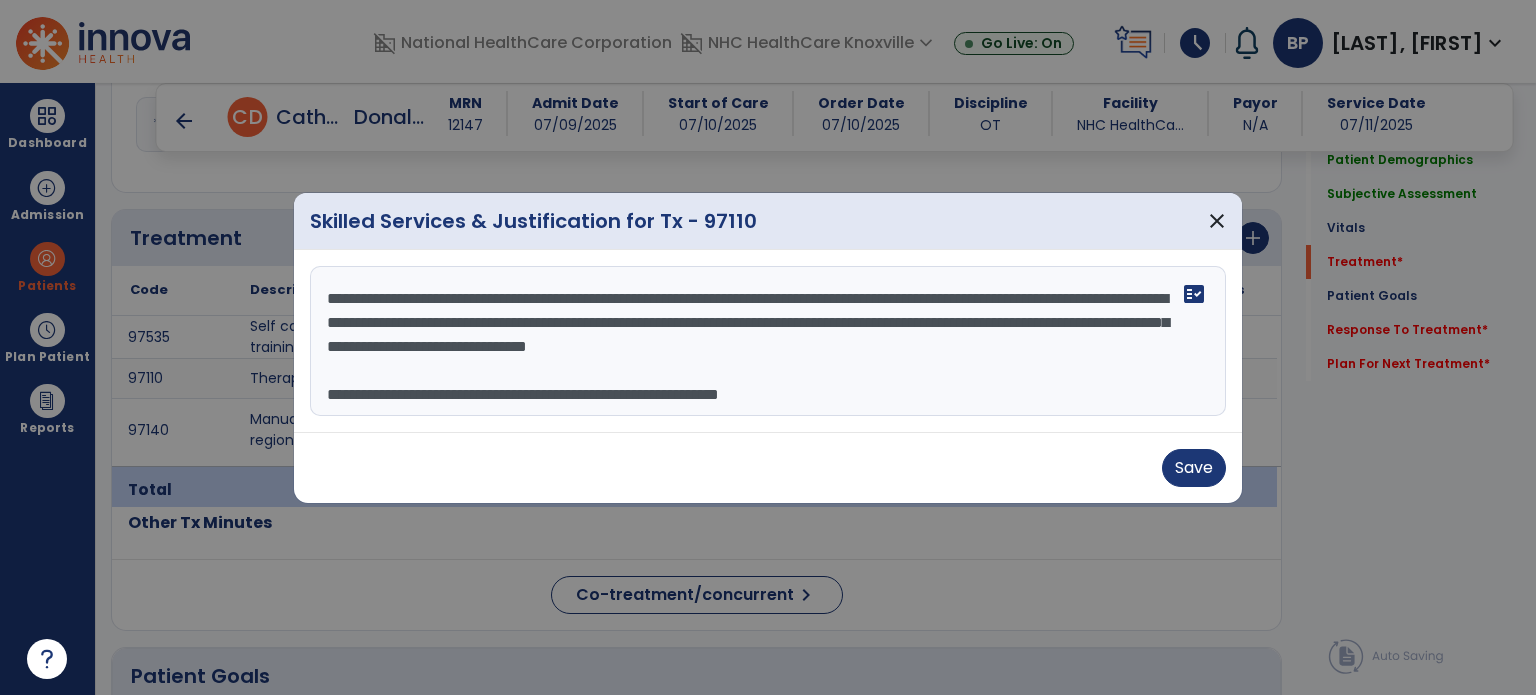 click on "**********" at bounding box center (768, 341) 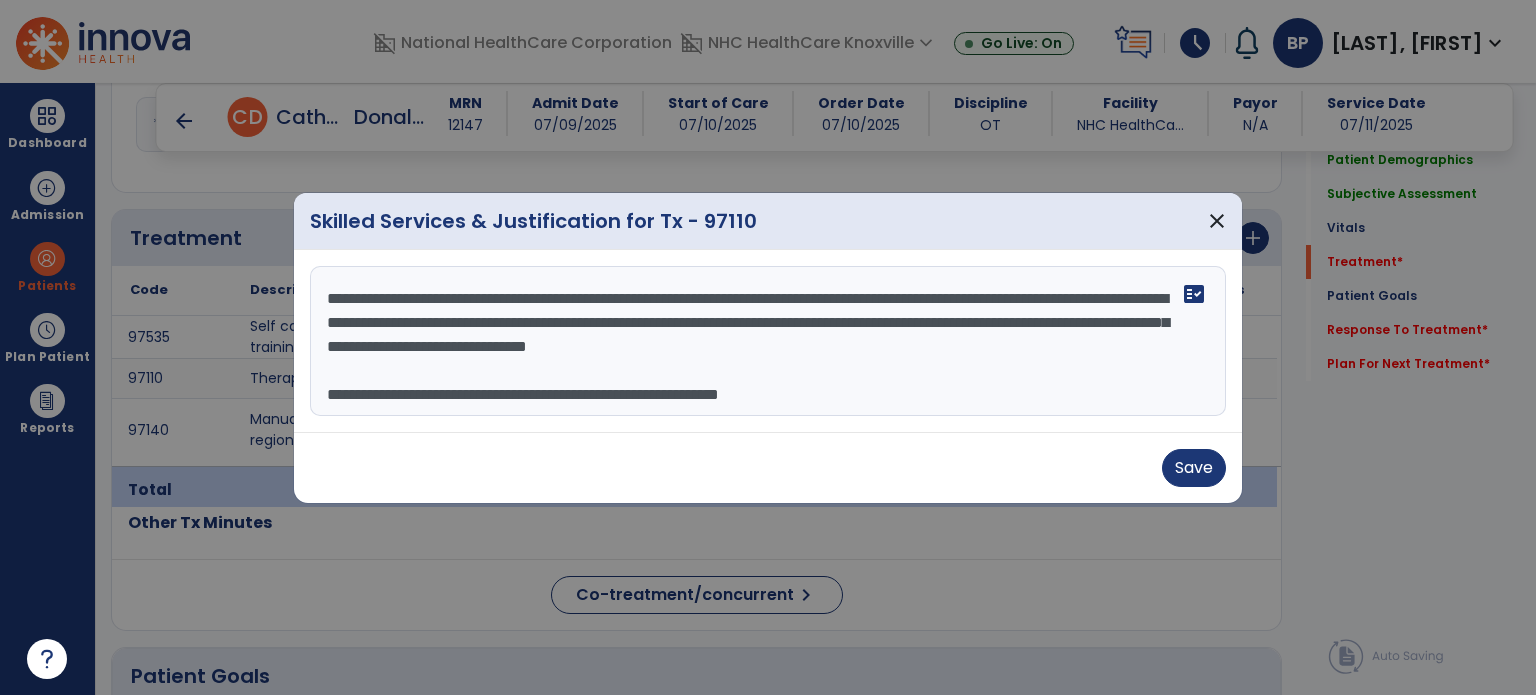 click on "**********" at bounding box center (768, 341) 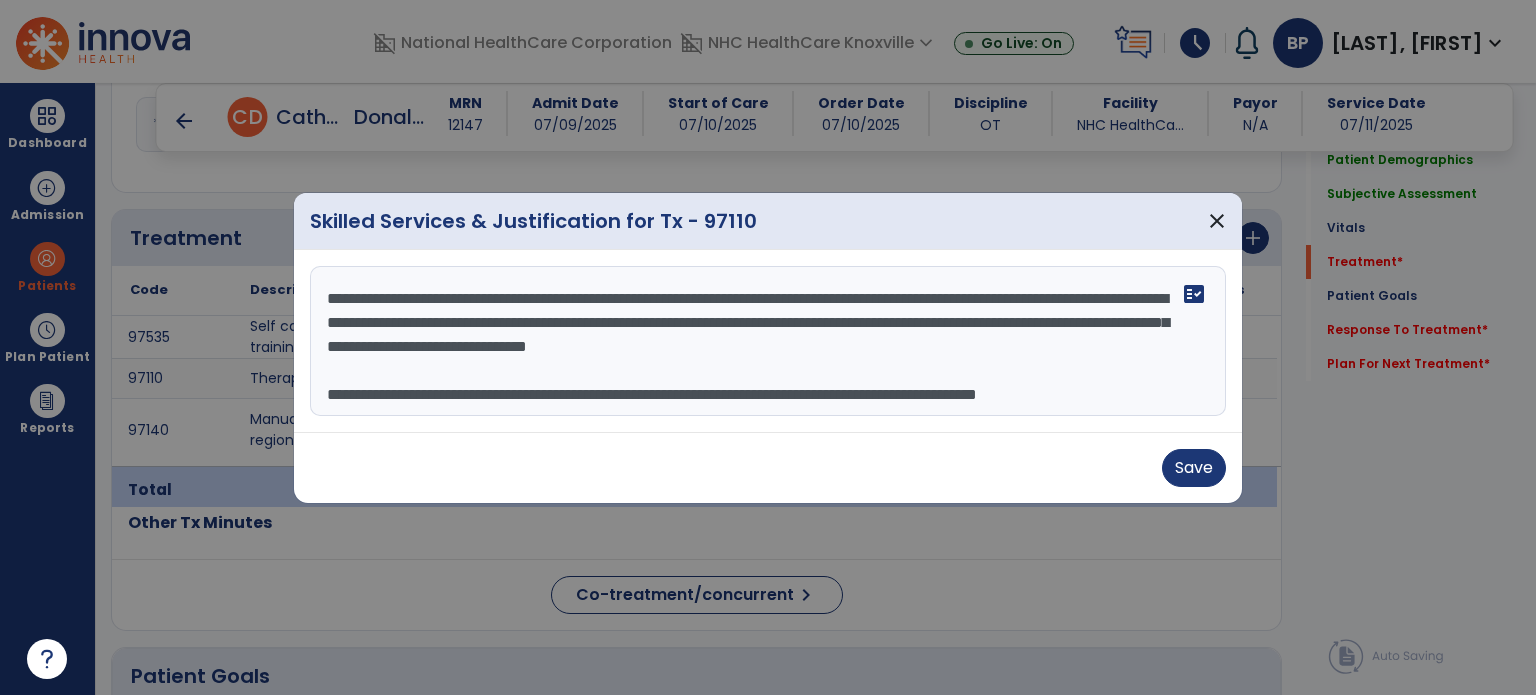 scroll, scrollTop: 15, scrollLeft: 0, axis: vertical 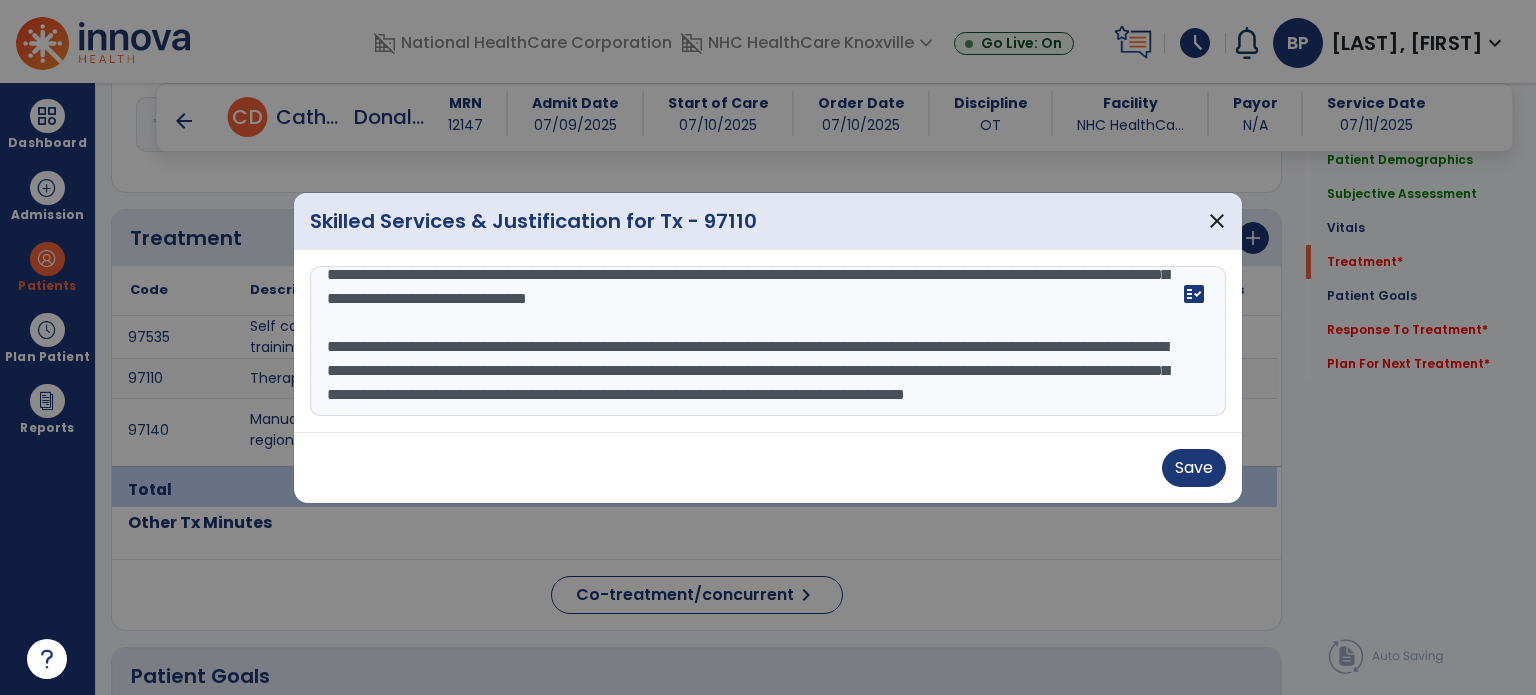 click on "**********" at bounding box center [768, 341] 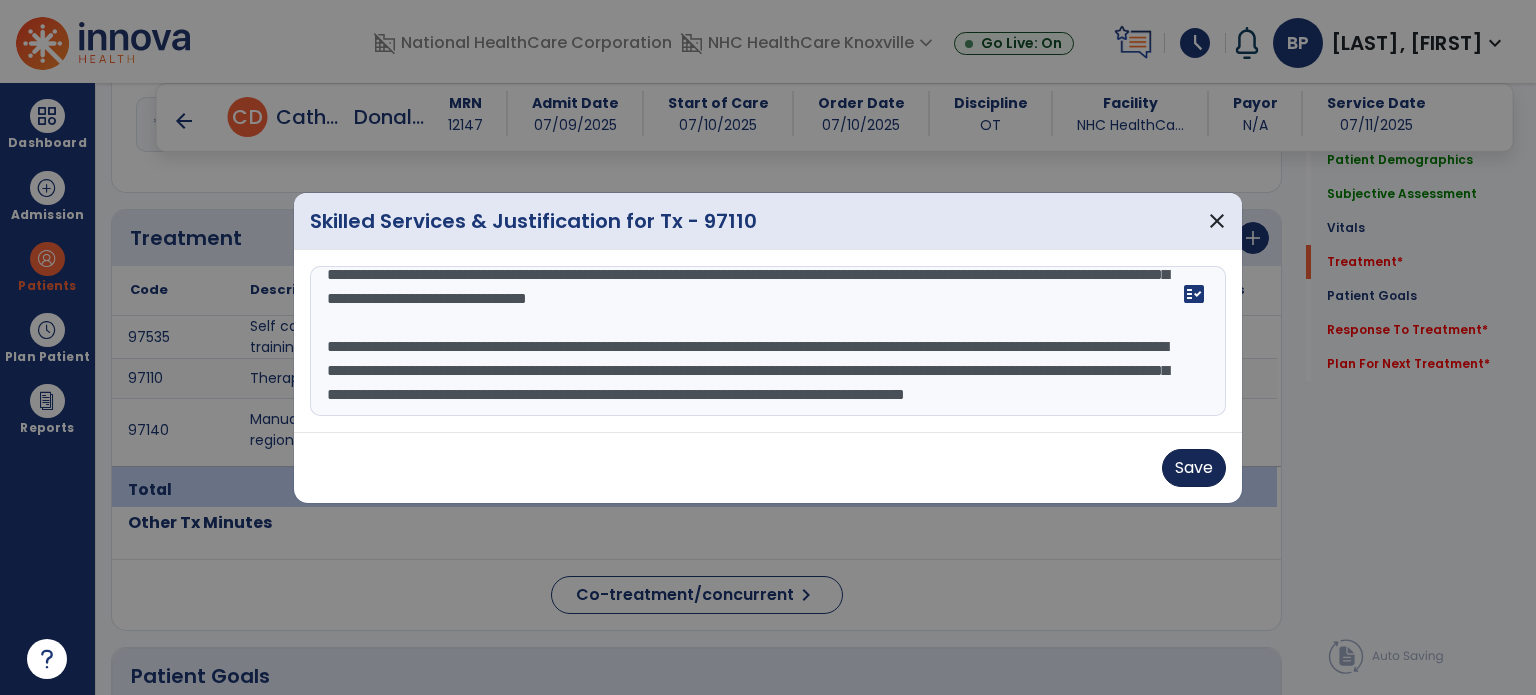 type on "**********" 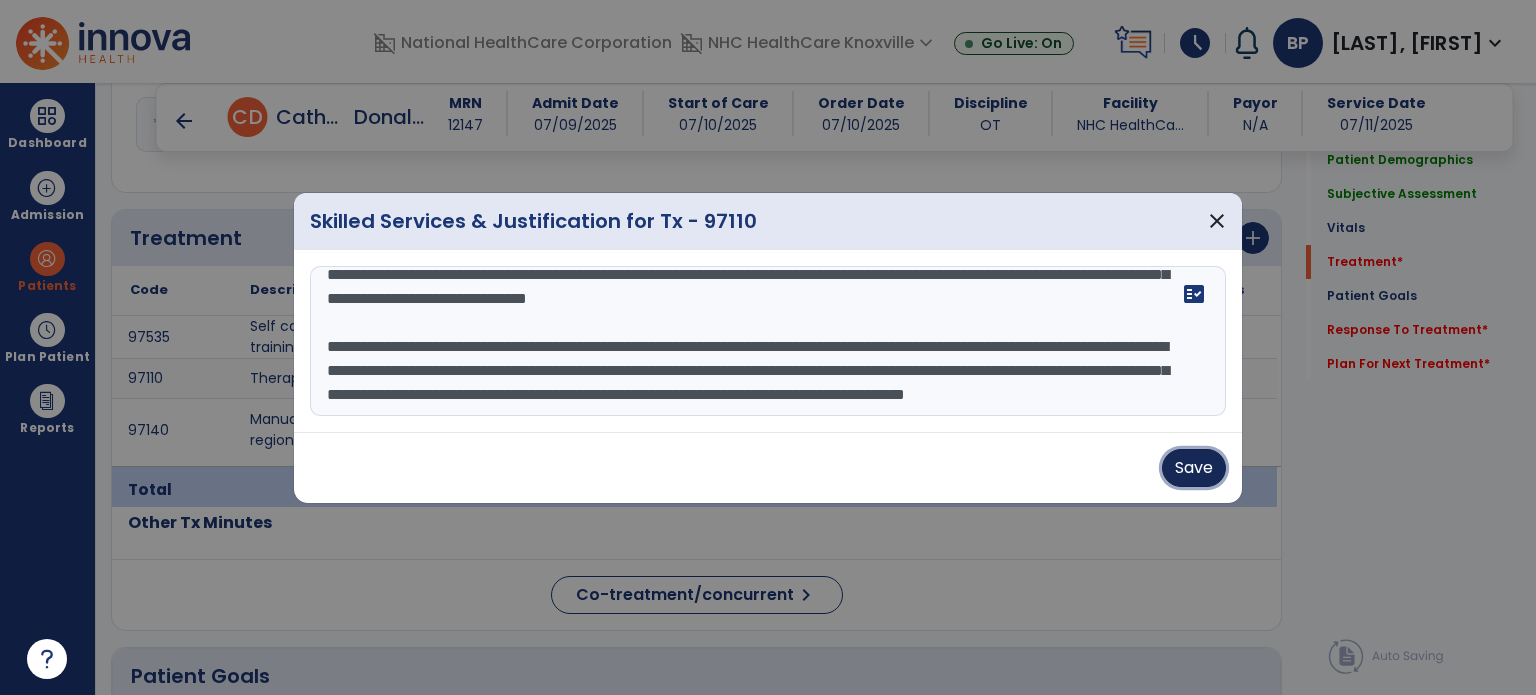 click on "Save" at bounding box center [1194, 468] 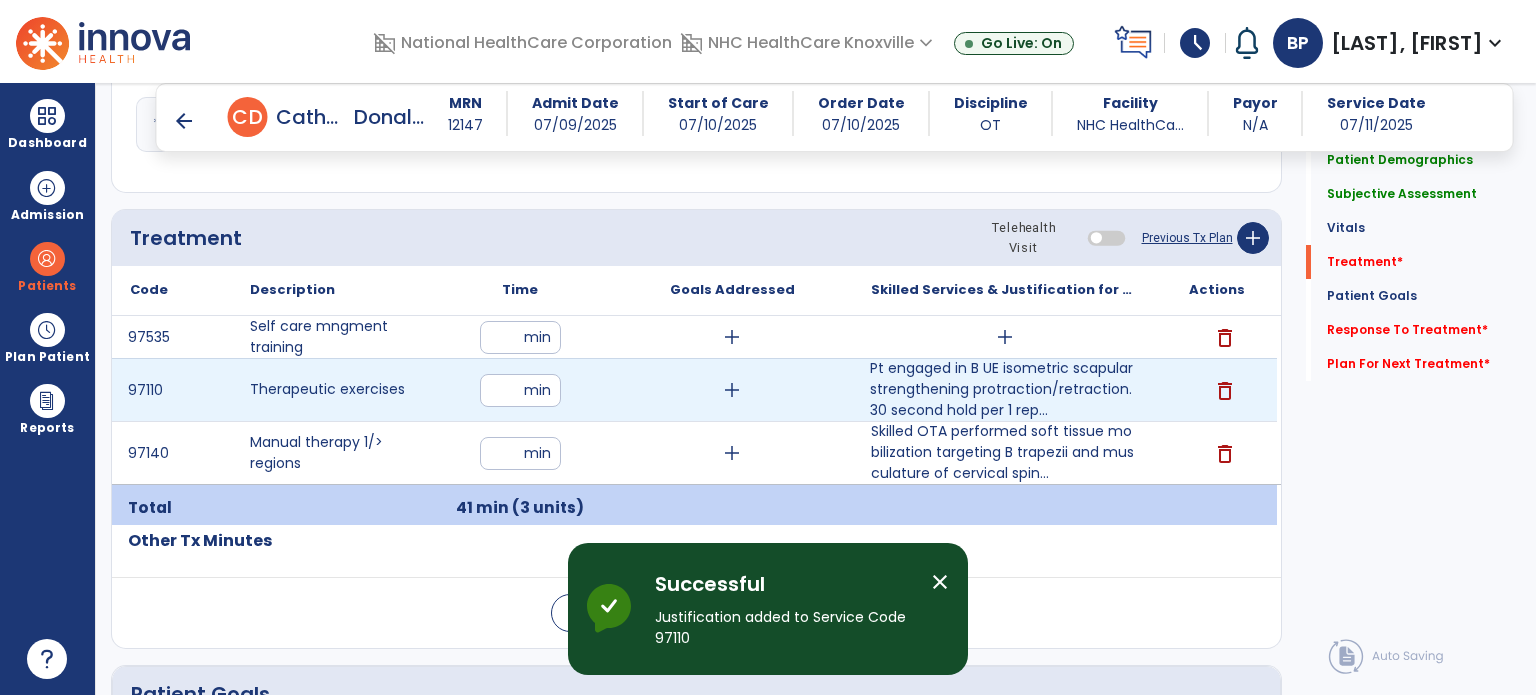 click on "add" at bounding box center [732, 390] 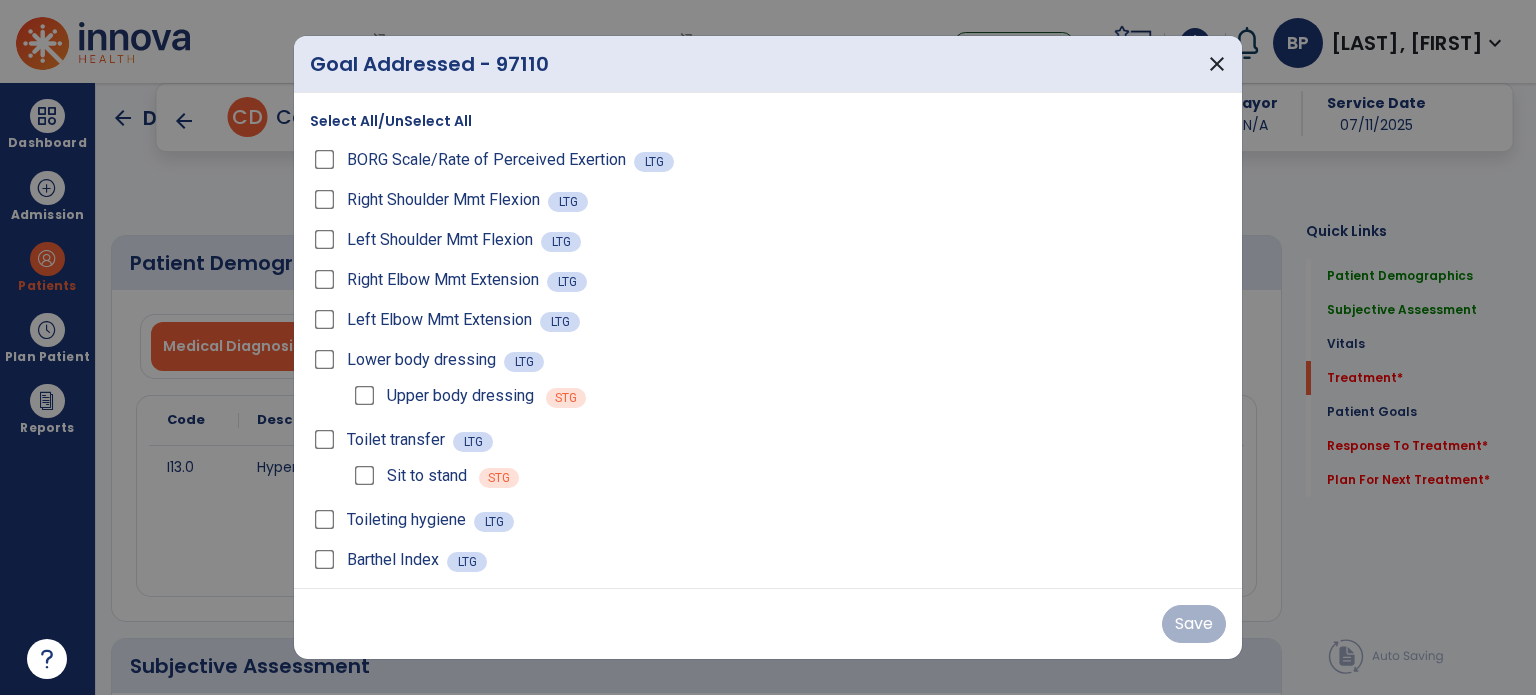 select on "*" 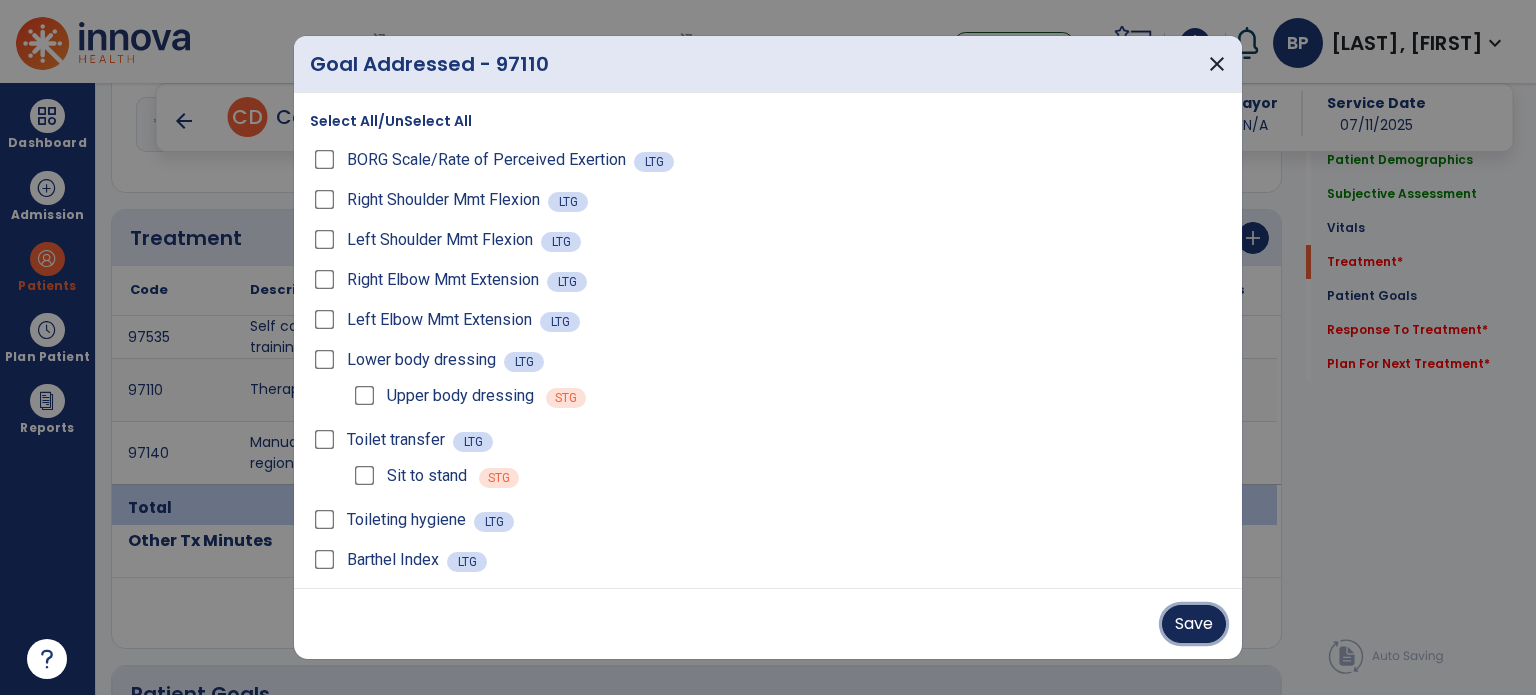 click on "Save" at bounding box center [1194, 624] 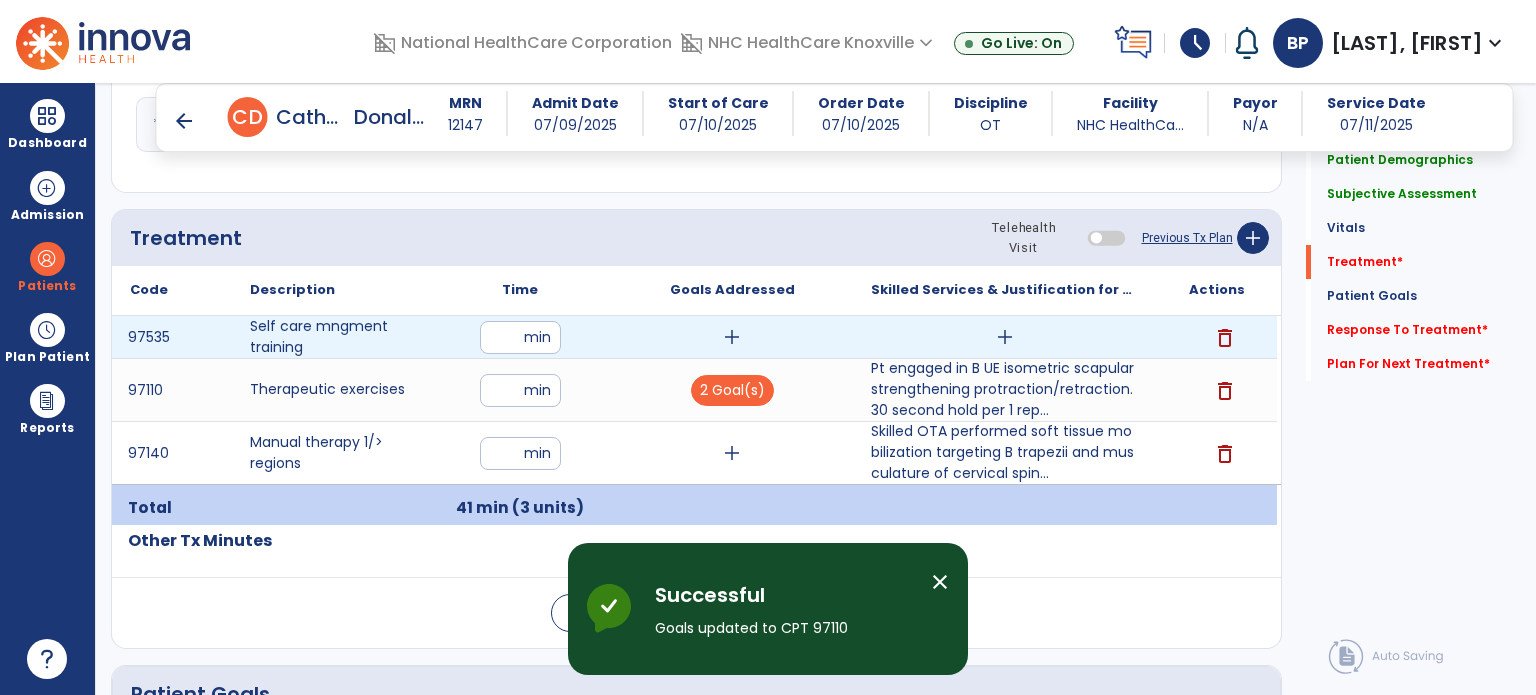 click on "add" at bounding box center (732, 337) 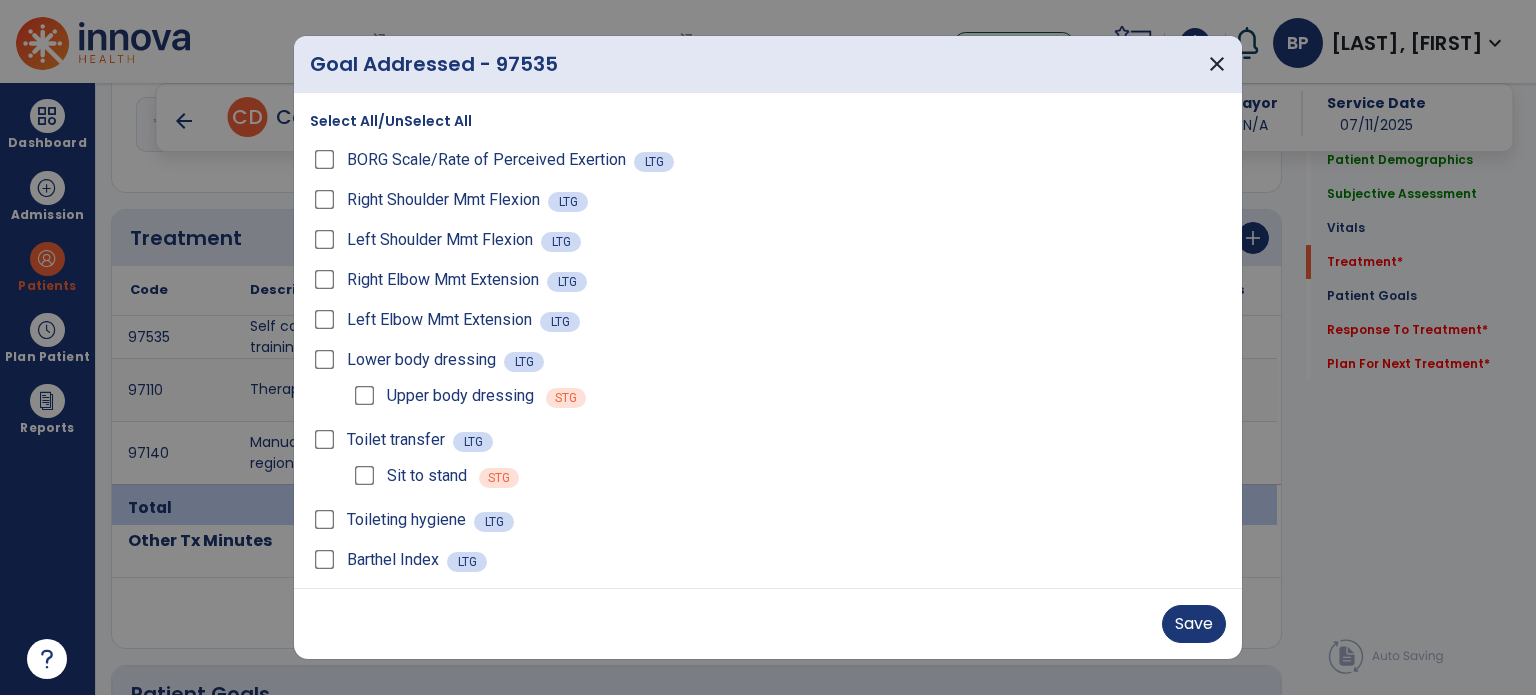 click on "Sit to stand" at bounding box center (408, 476) 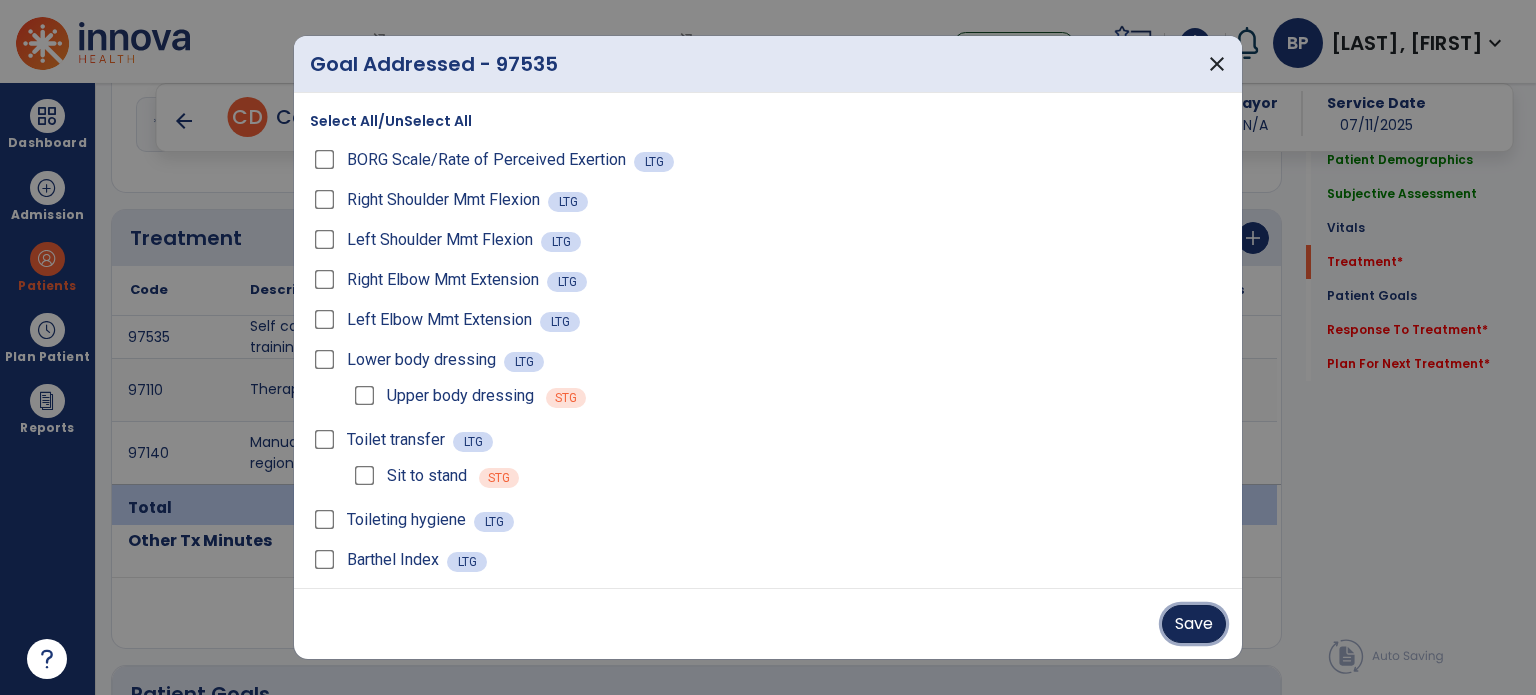 click on "Save" at bounding box center (1194, 624) 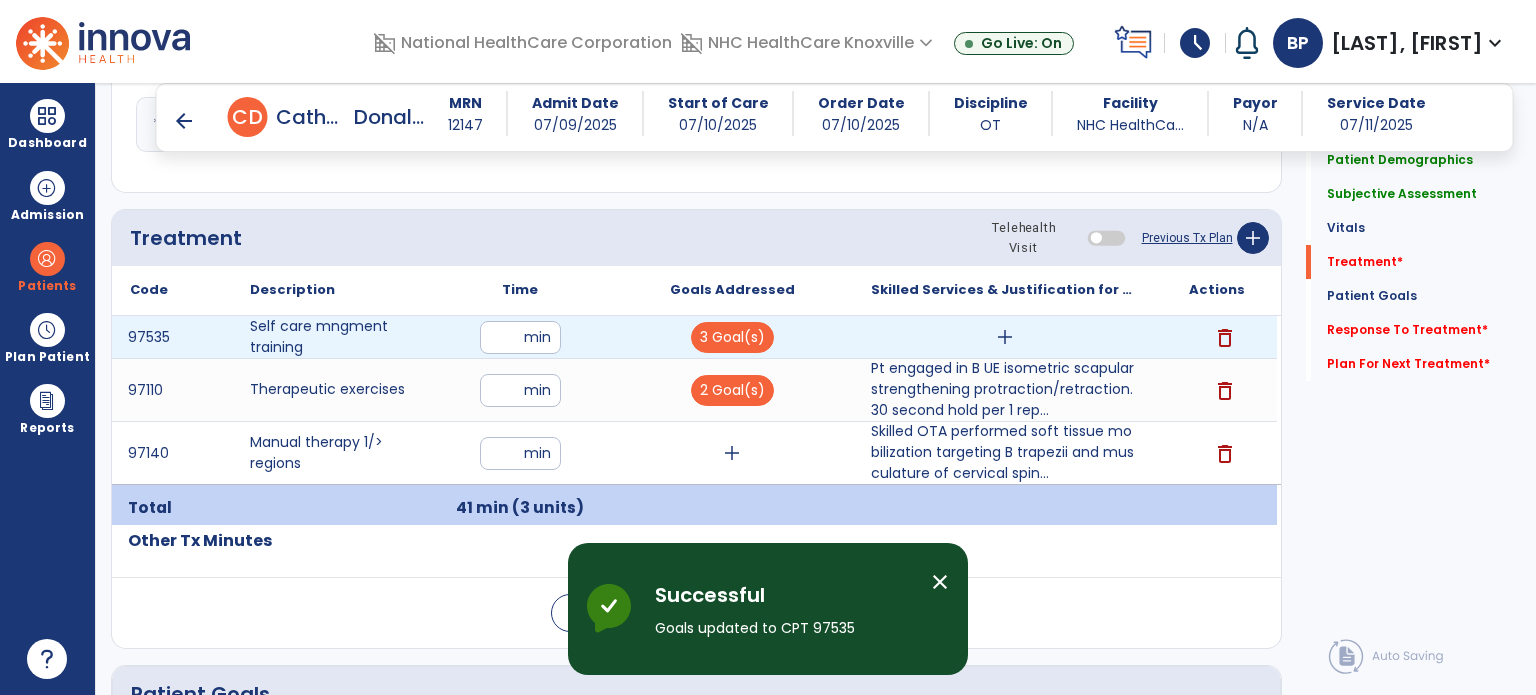 click on "add" at bounding box center [1005, 337] 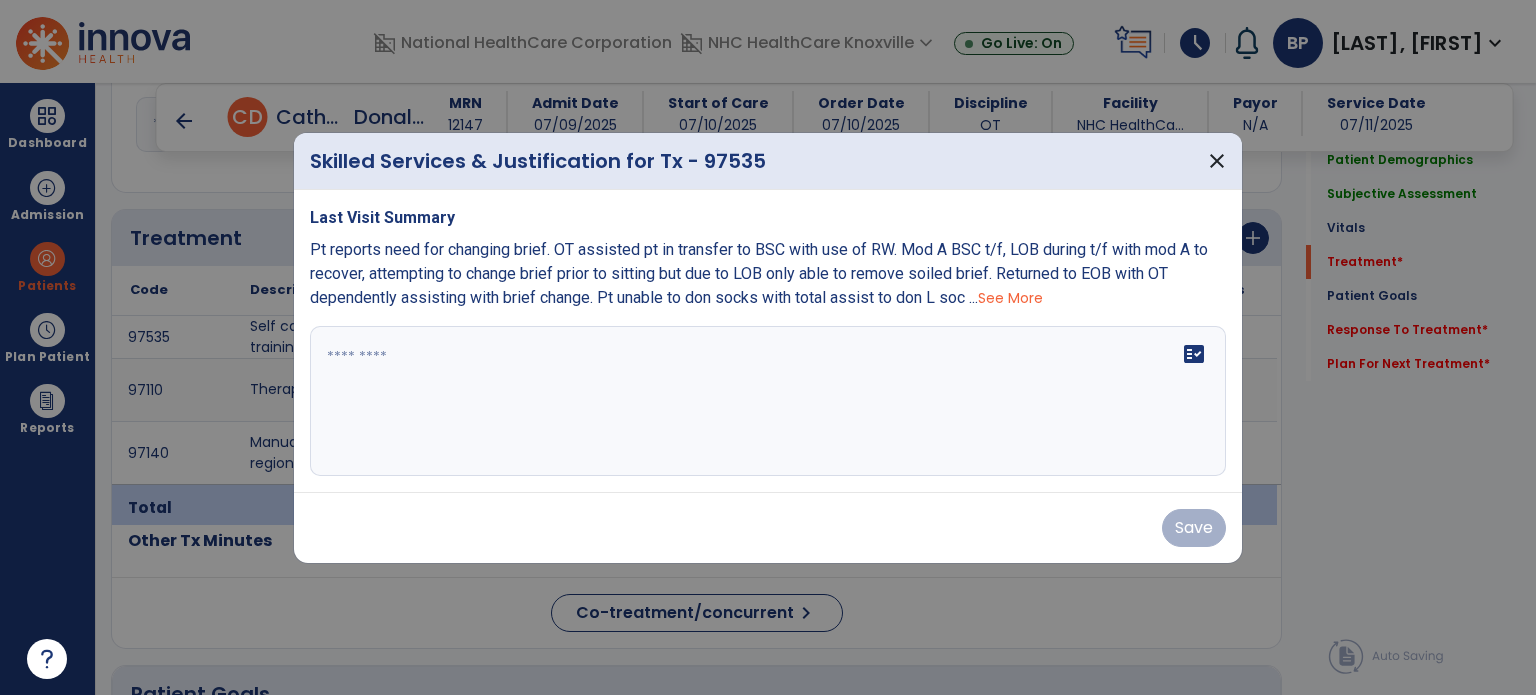 click at bounding box center [768, 401] 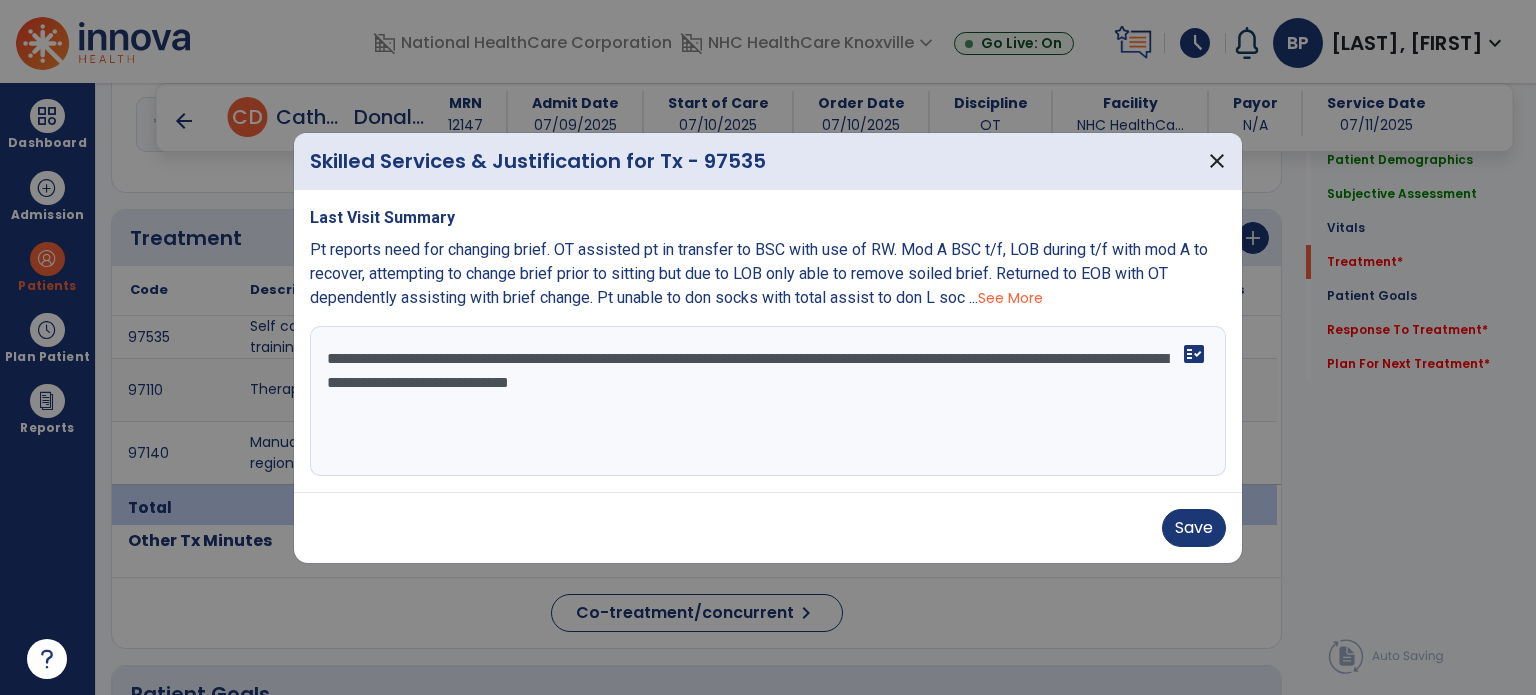 click on "**********" at bounding box center [768, 401] 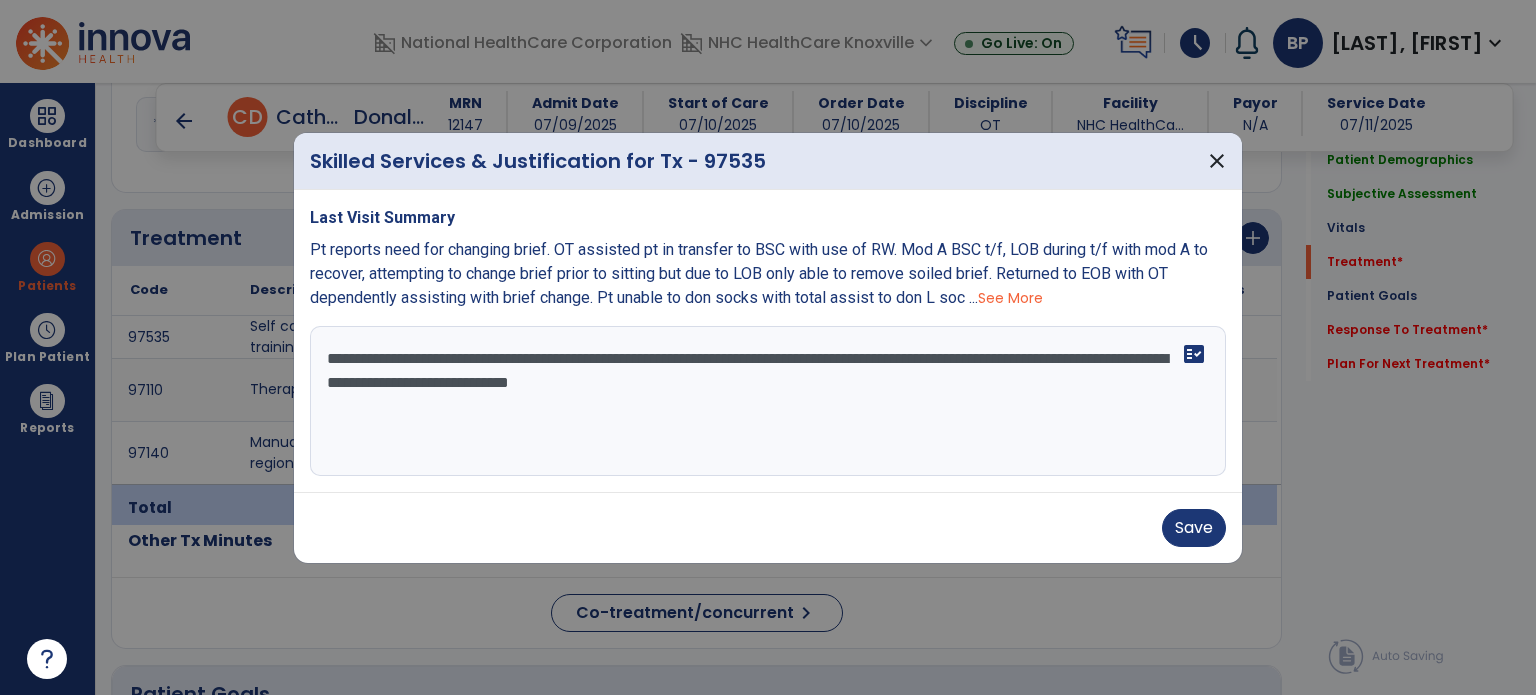 click on "**********" at bounding box center [768, 401] 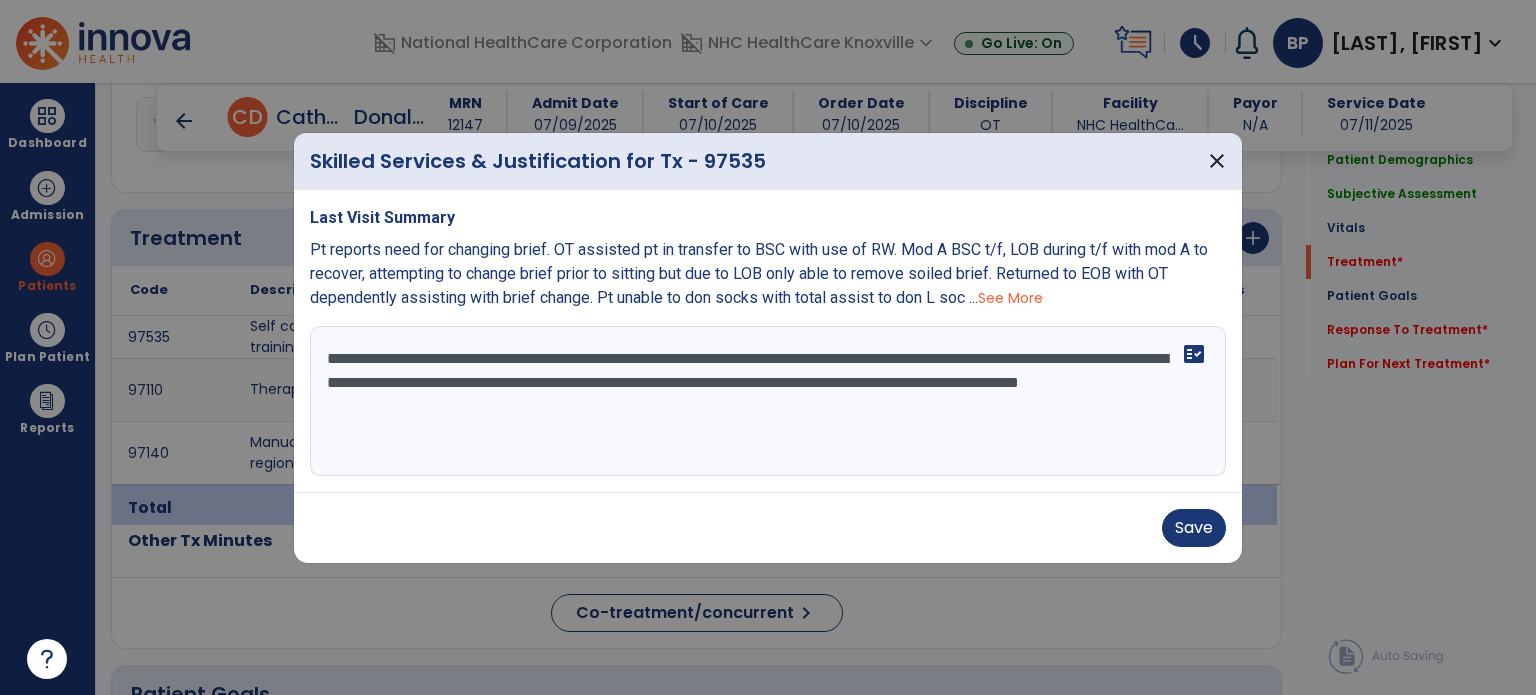 type on "**********" 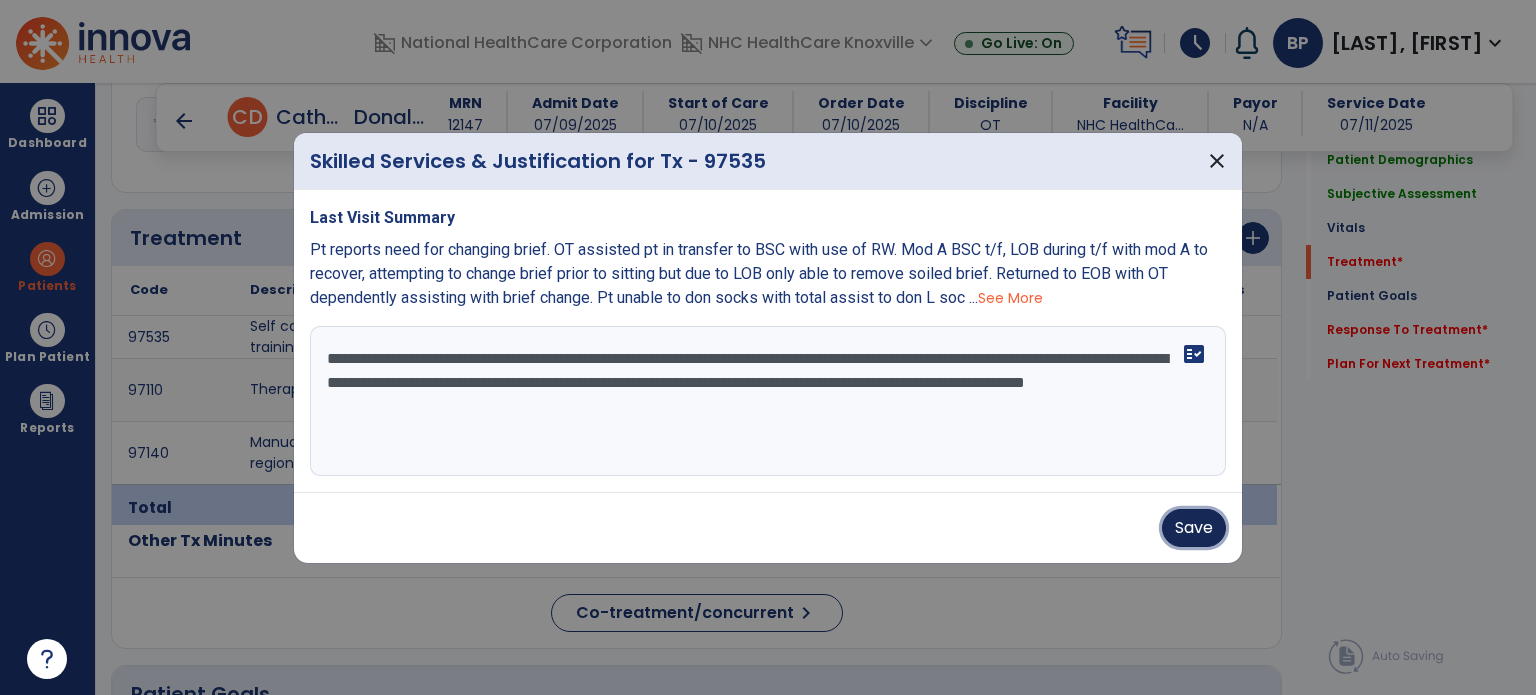 click on "Save" at bounding box center (1194, 528) 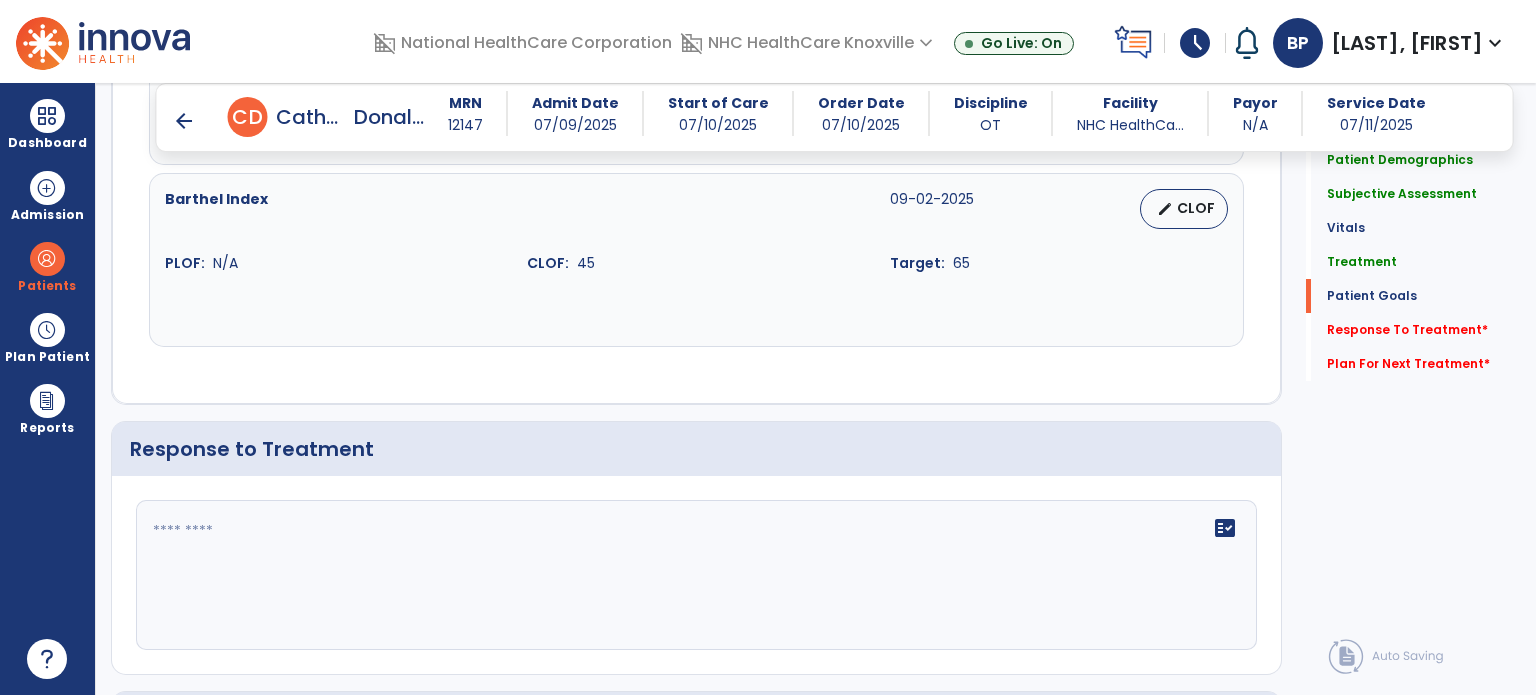 scroll, scrollTop: 3472, scrollLeft: 0, axis: vertical 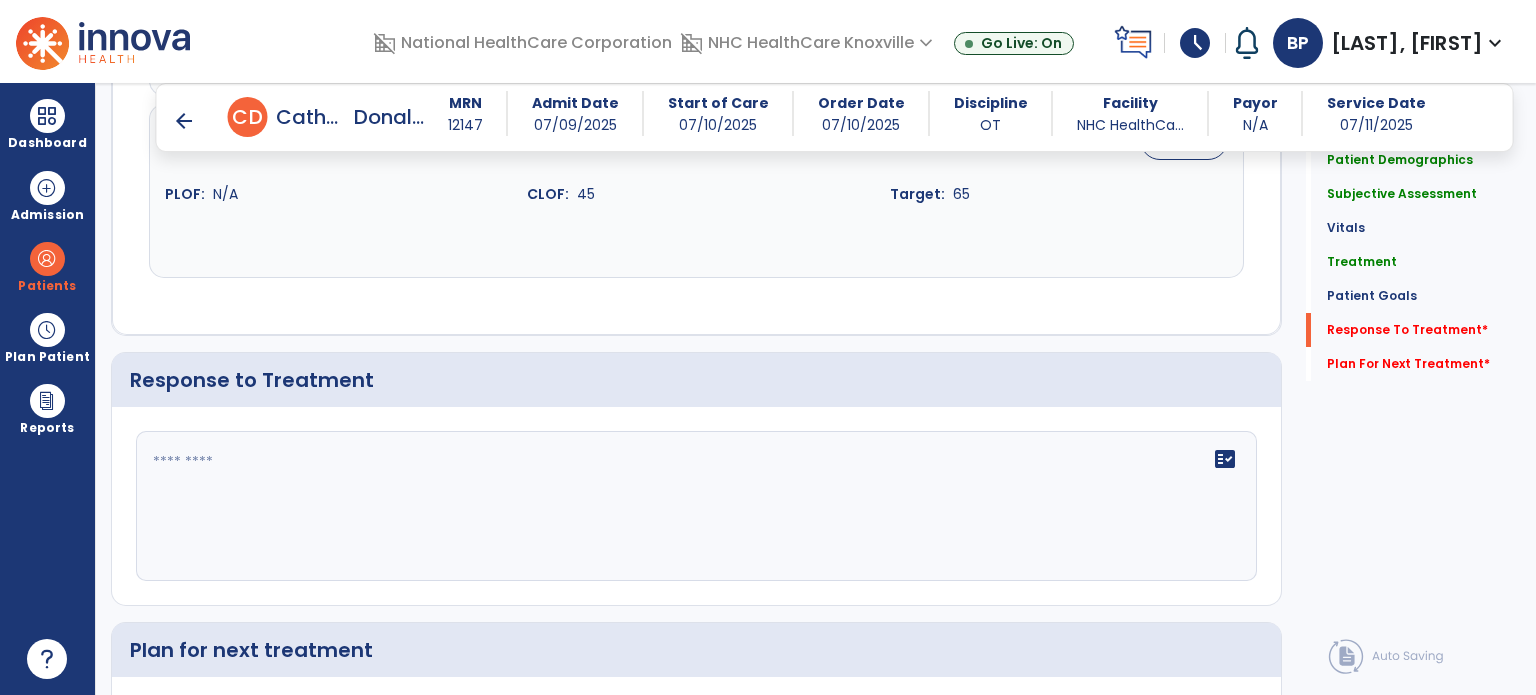 click on "fact_check" 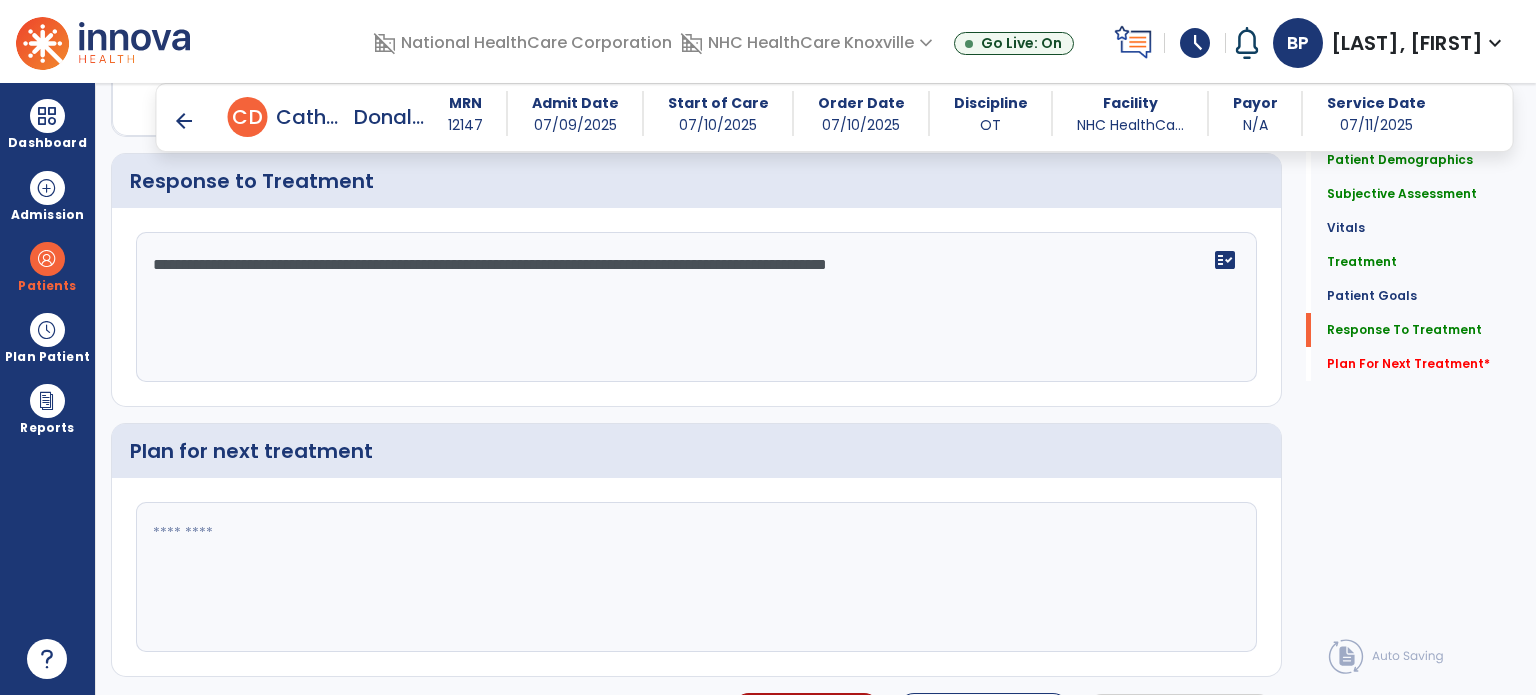 scroll, scrollTop: 3710, scrollLeft: 0, axis: vertical 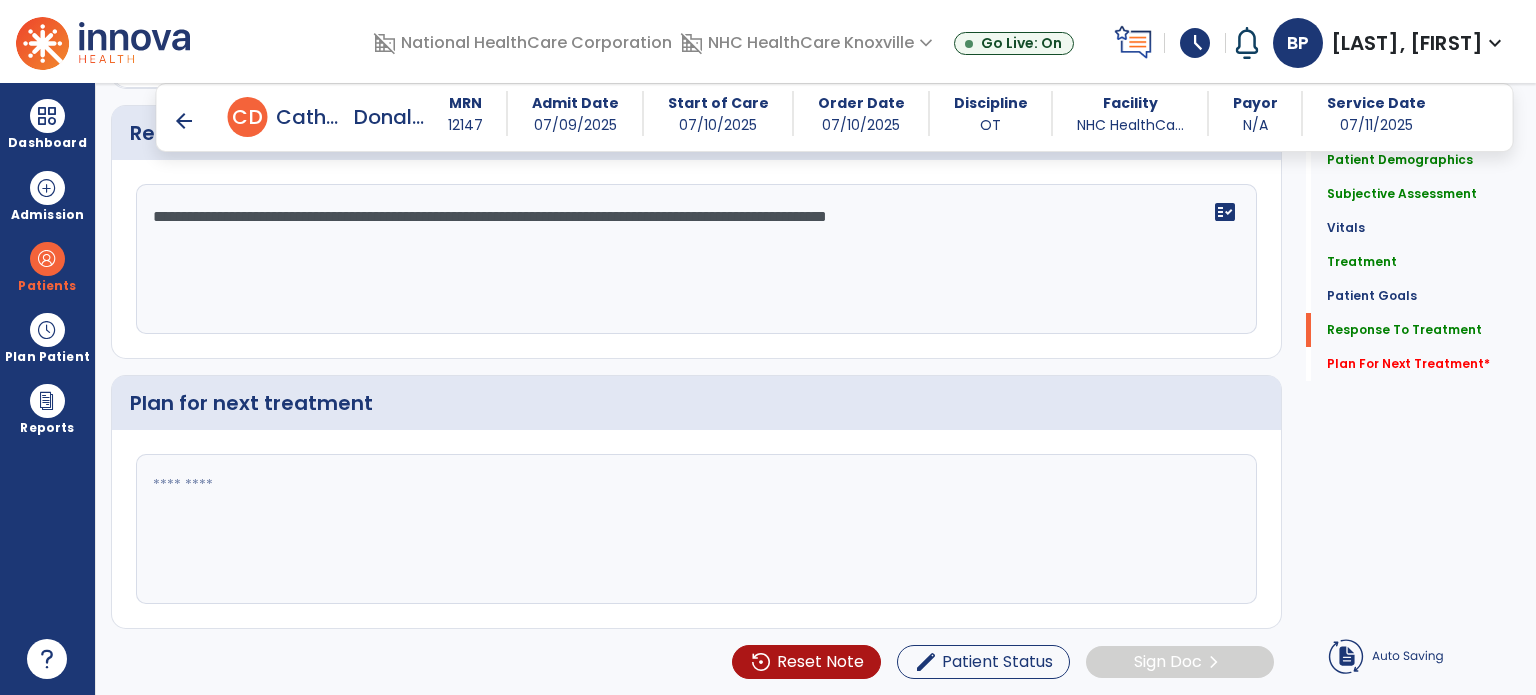 type on "**********" 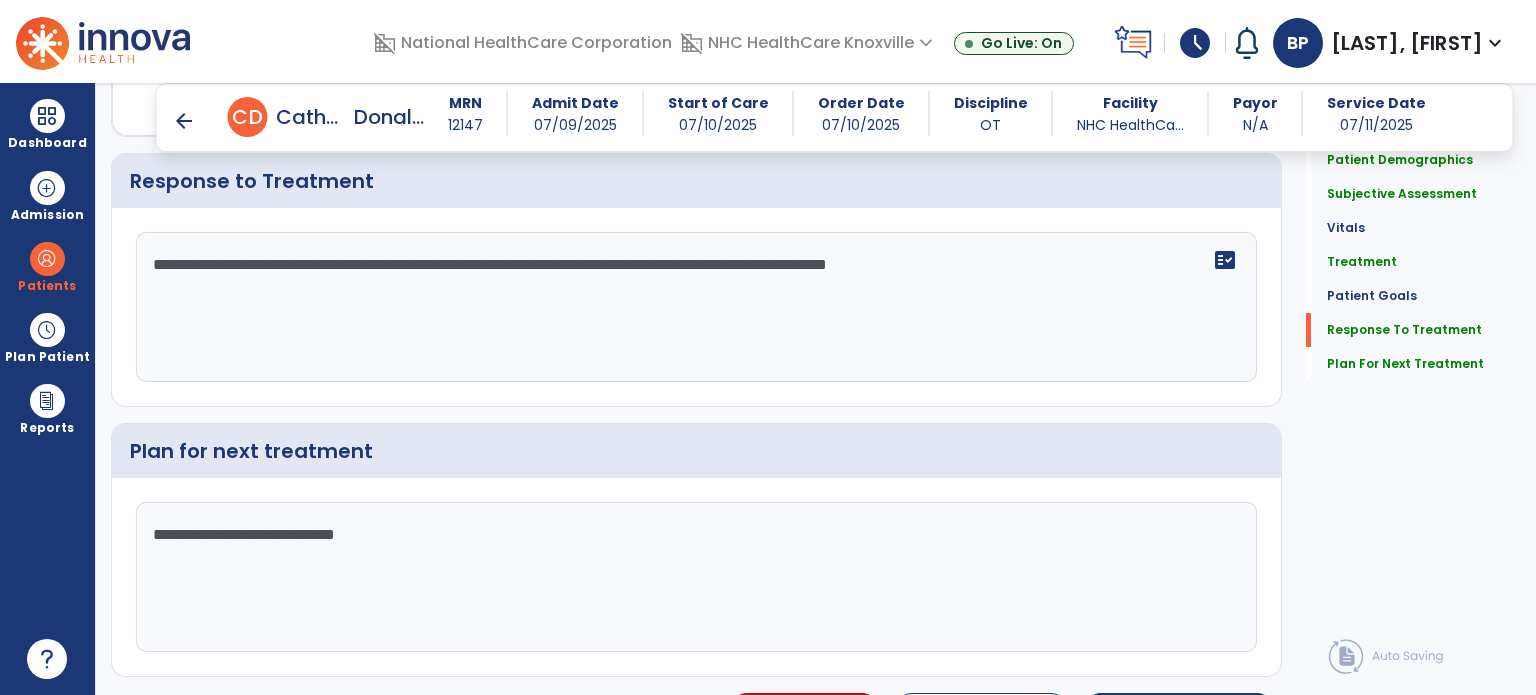 scroll, scrollTop: 3710, scrollLeft: 0, axis: vertical 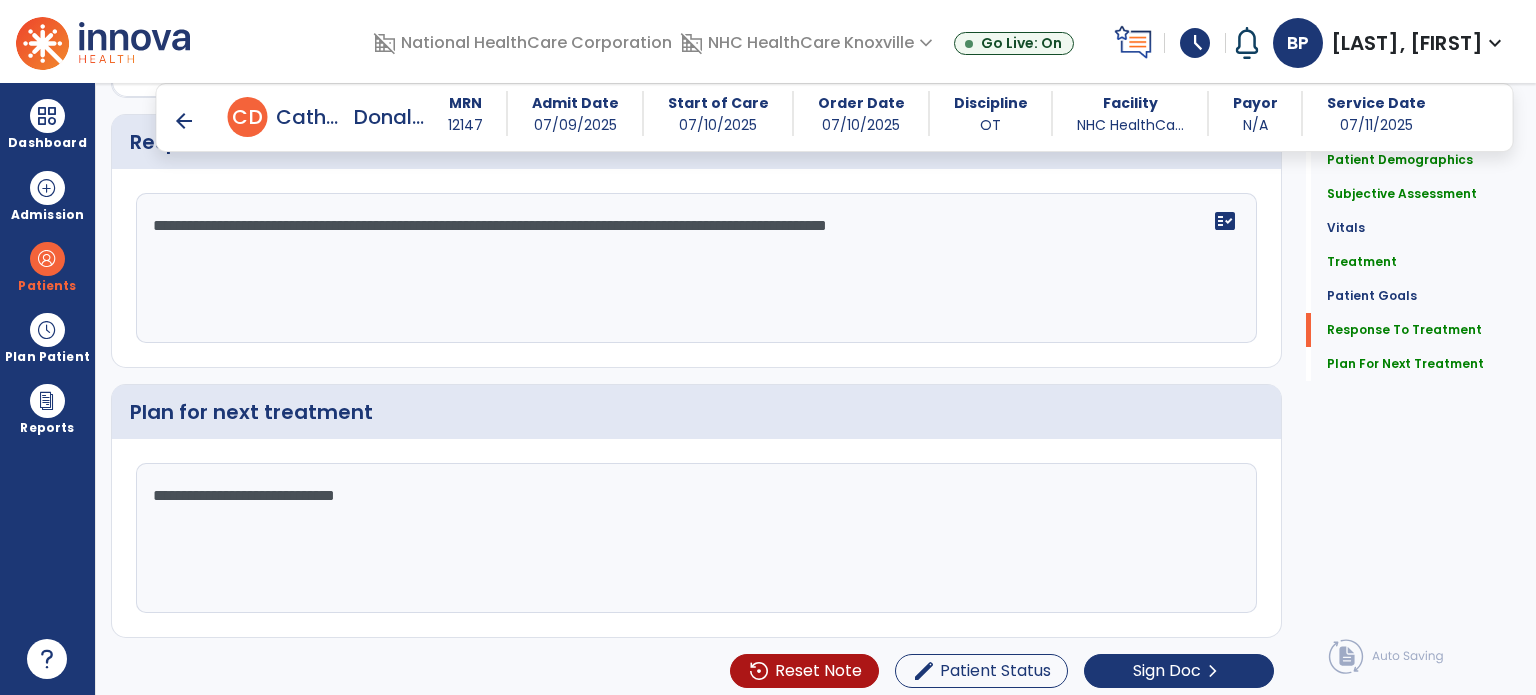 click on "**********" 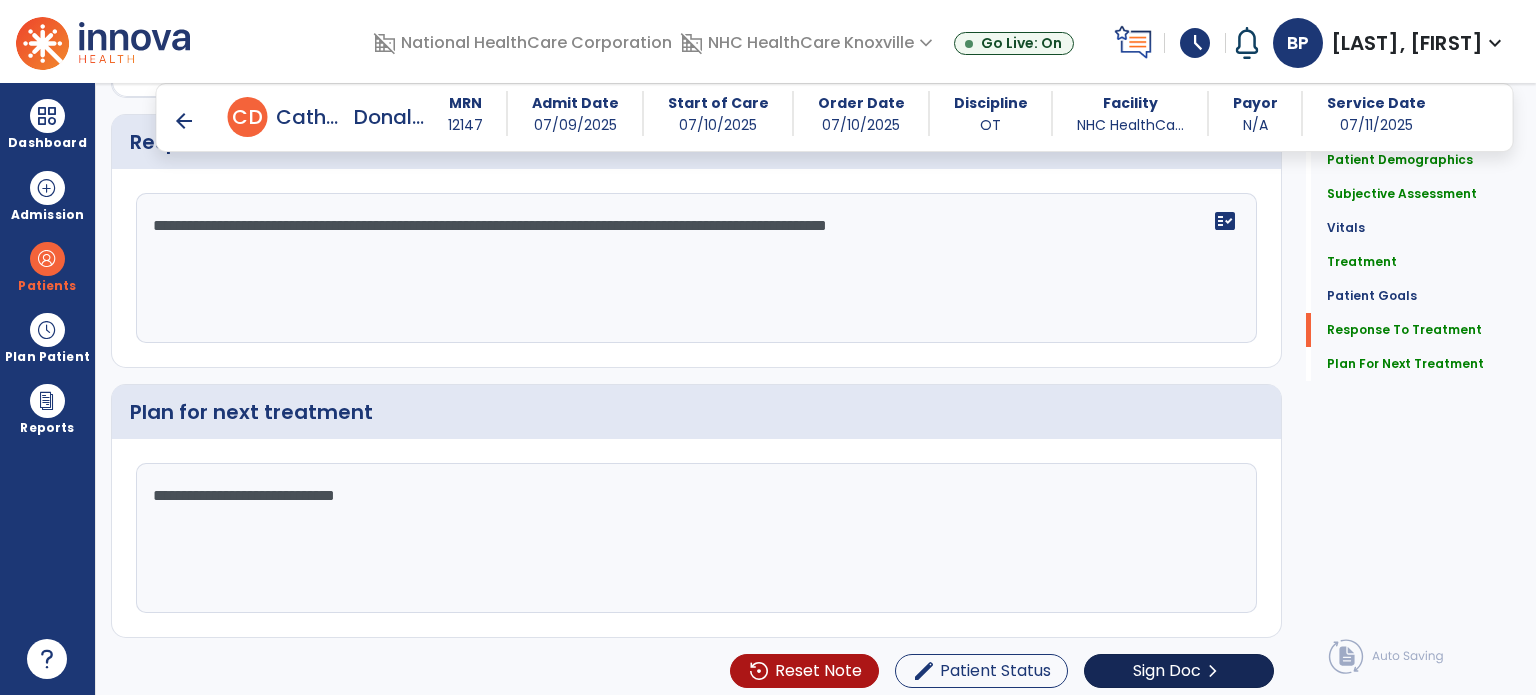 type on "**********" 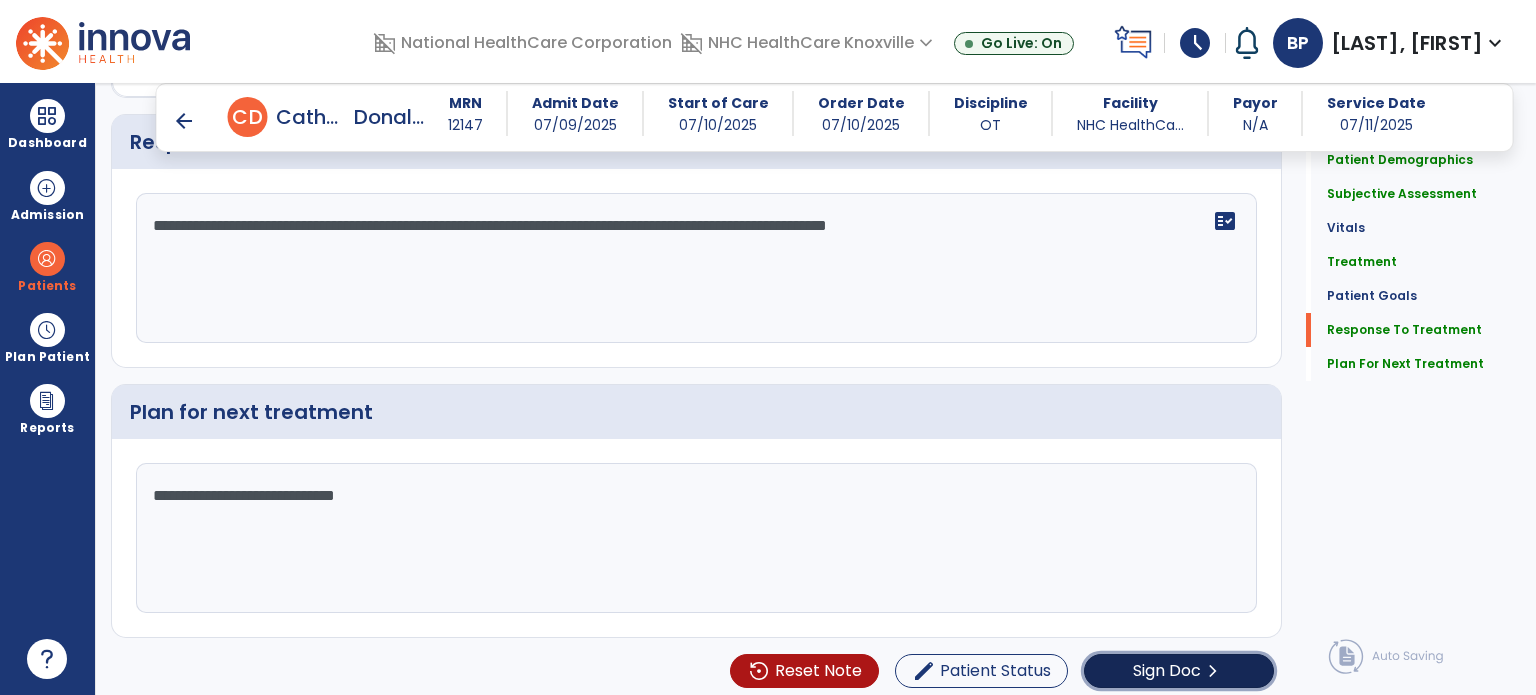 click on "chevron_right" 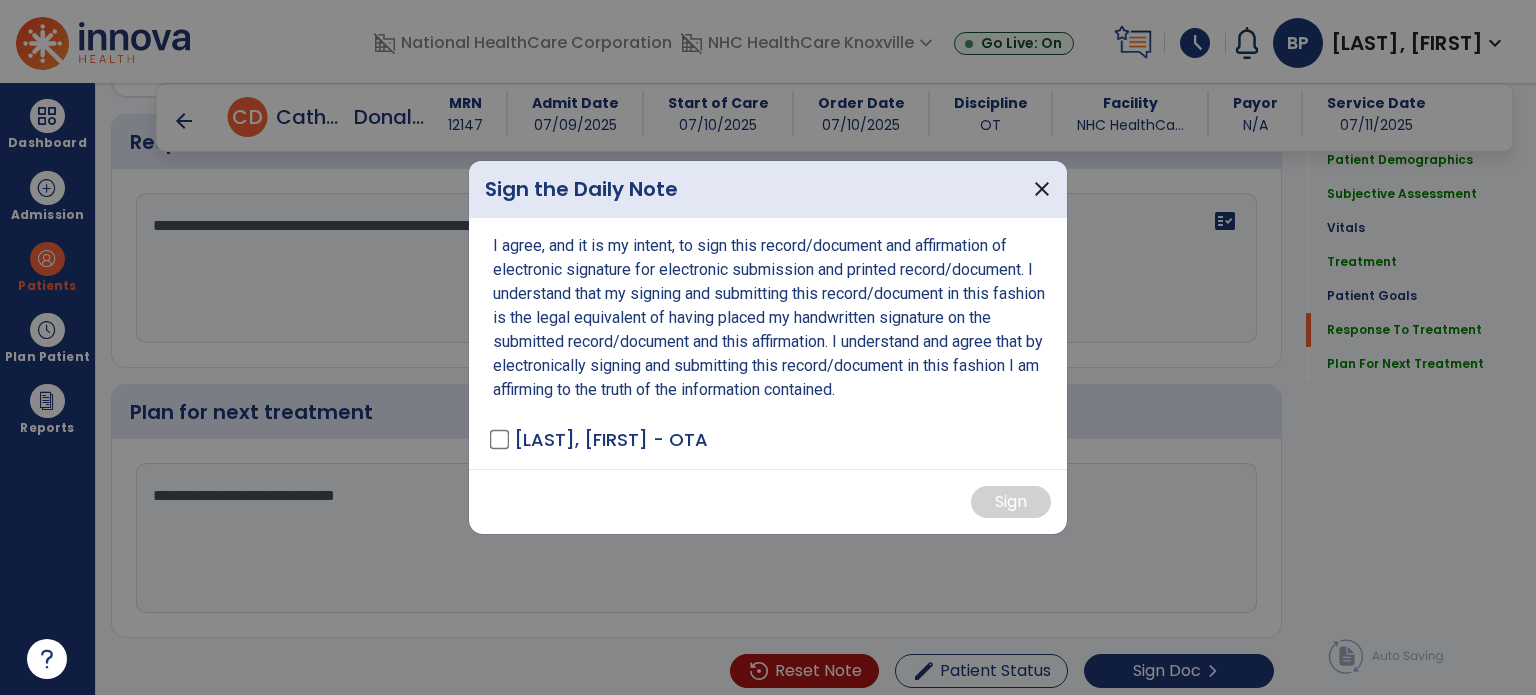 click on "[LAST], [FIRST]  - OTA" at bounding box center (600, 439) 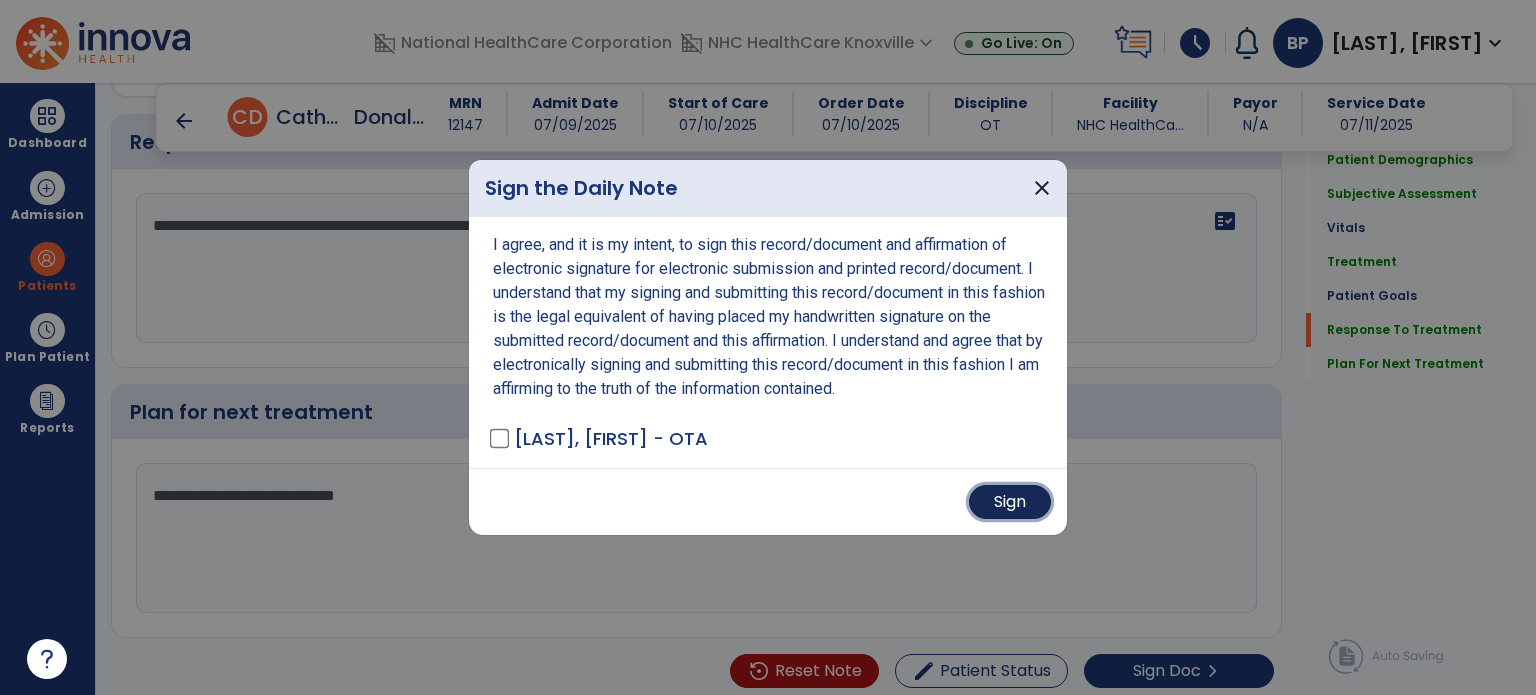 click on "Sign" at bounding box center [1010, 502] 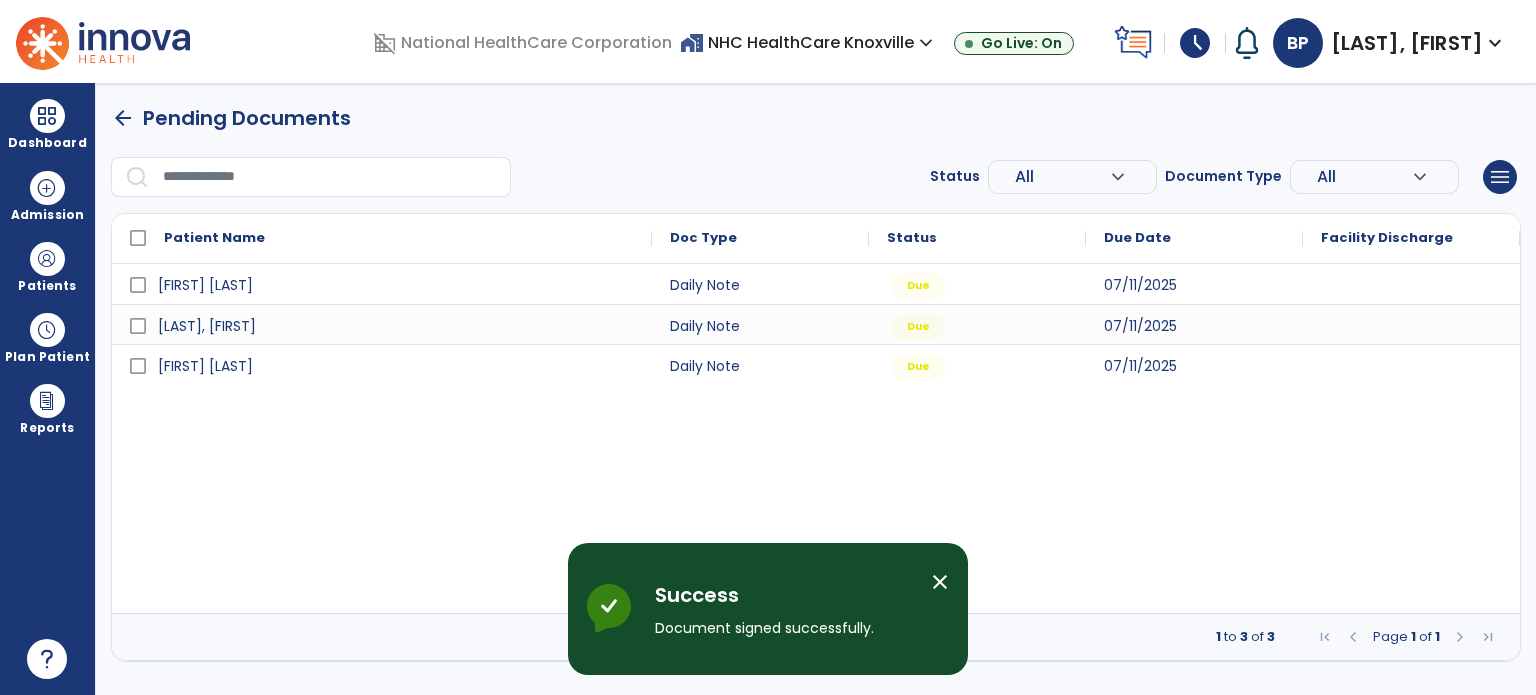 scroll, scrollTop: 0, scrollLeft: 0, axis: both 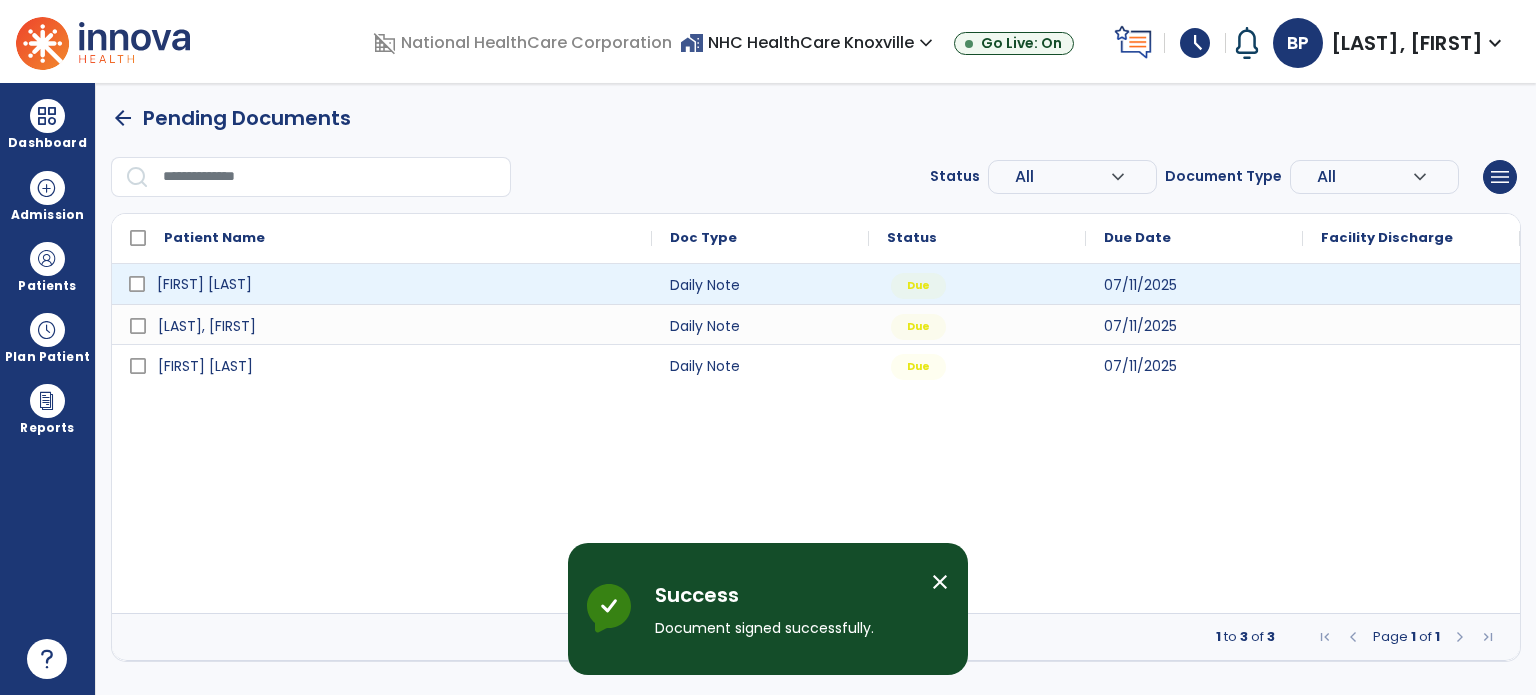 click on "[FIRST] [LAST]" at bounding box center [396, 284] 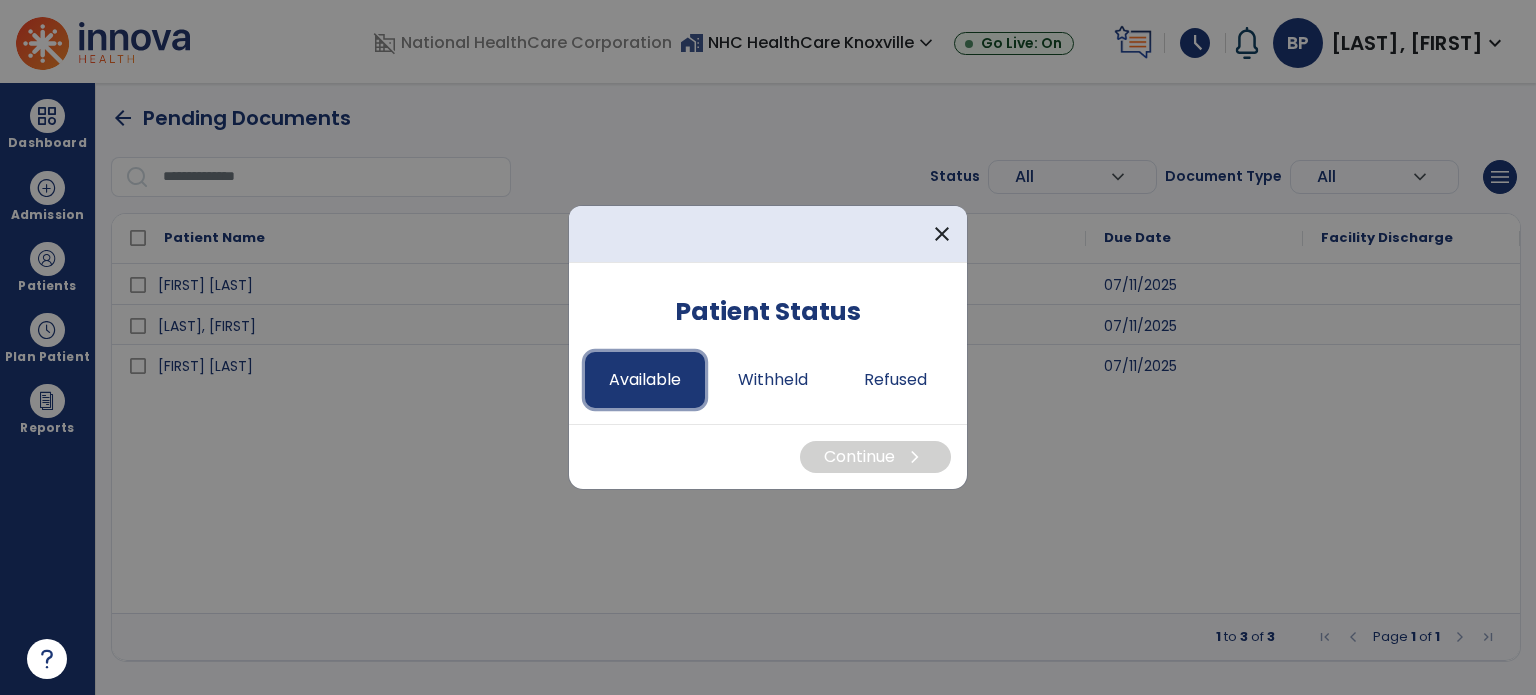 click on "Available" at bounding box center [645, 380] 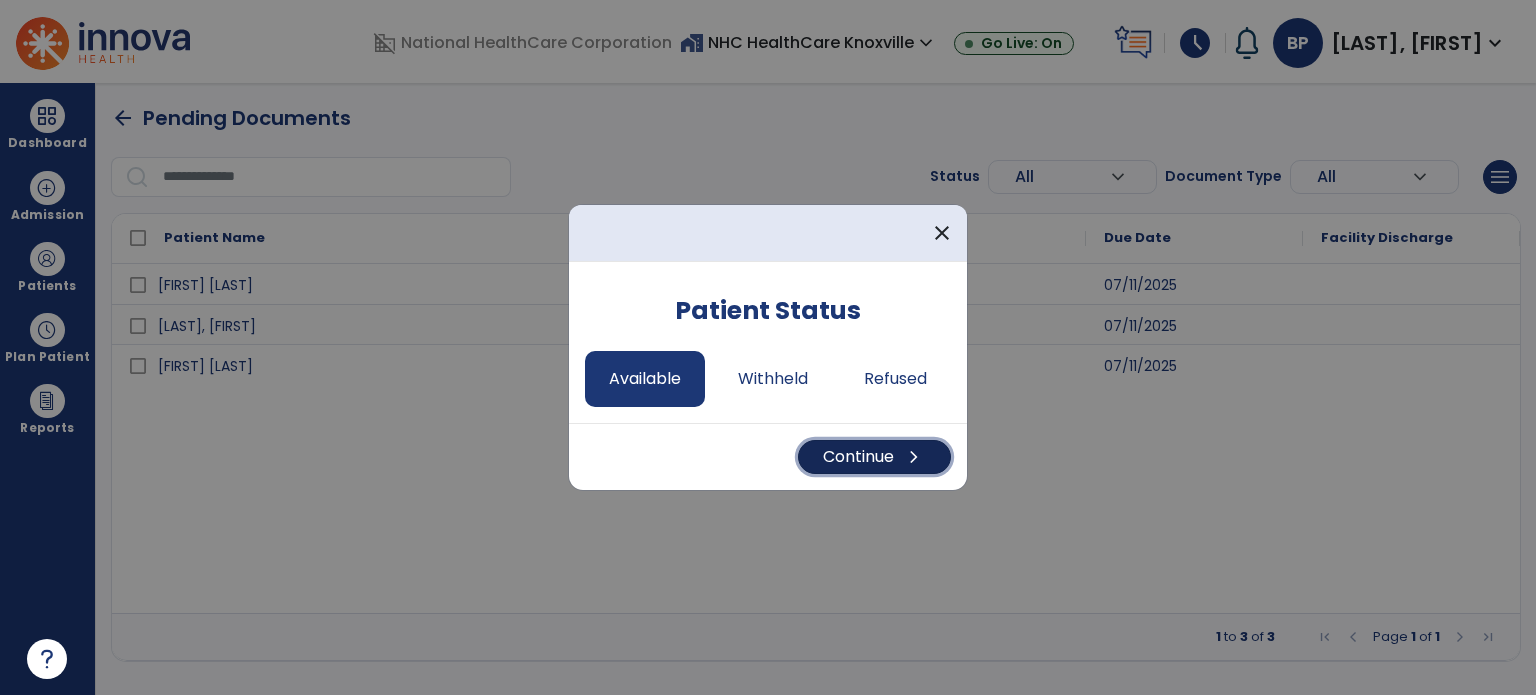 click on "Continue   chevron_right" at bounding box center [874, 457] 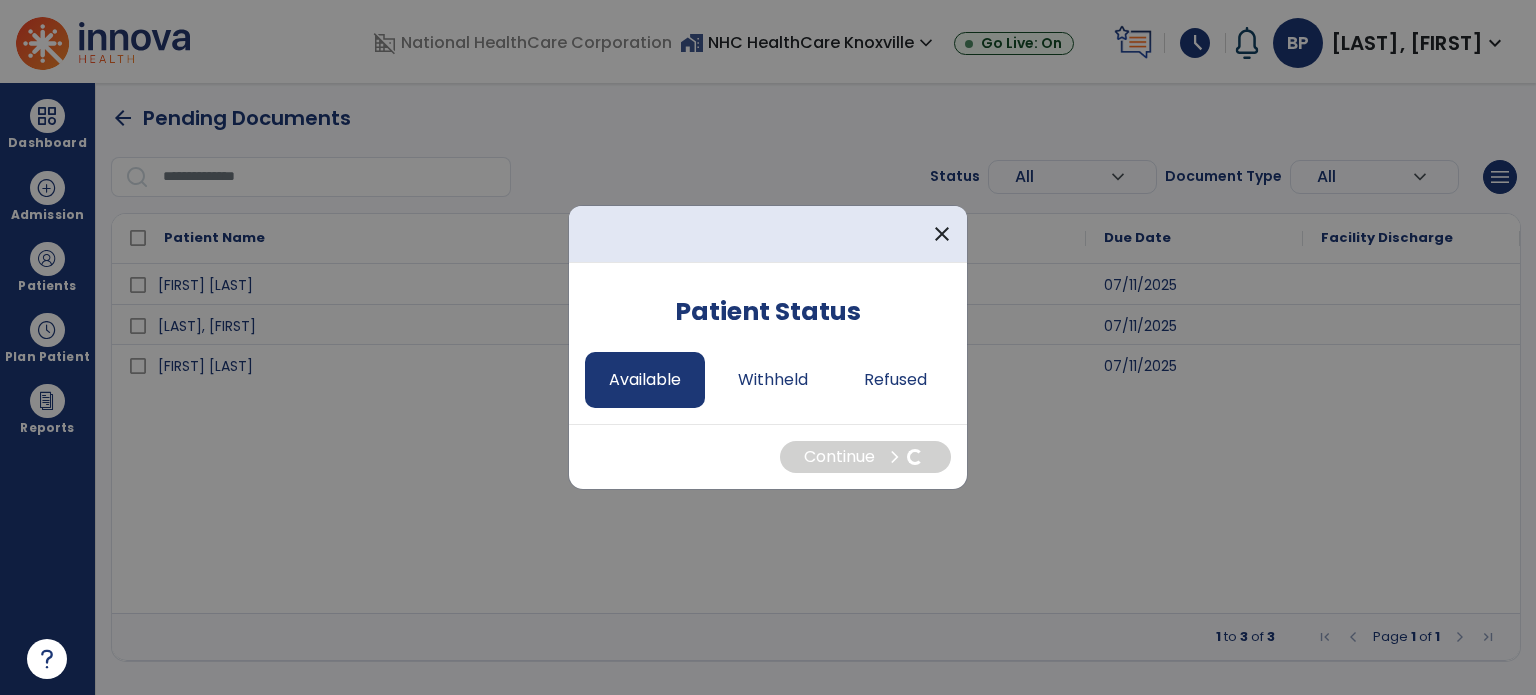 select on "*" 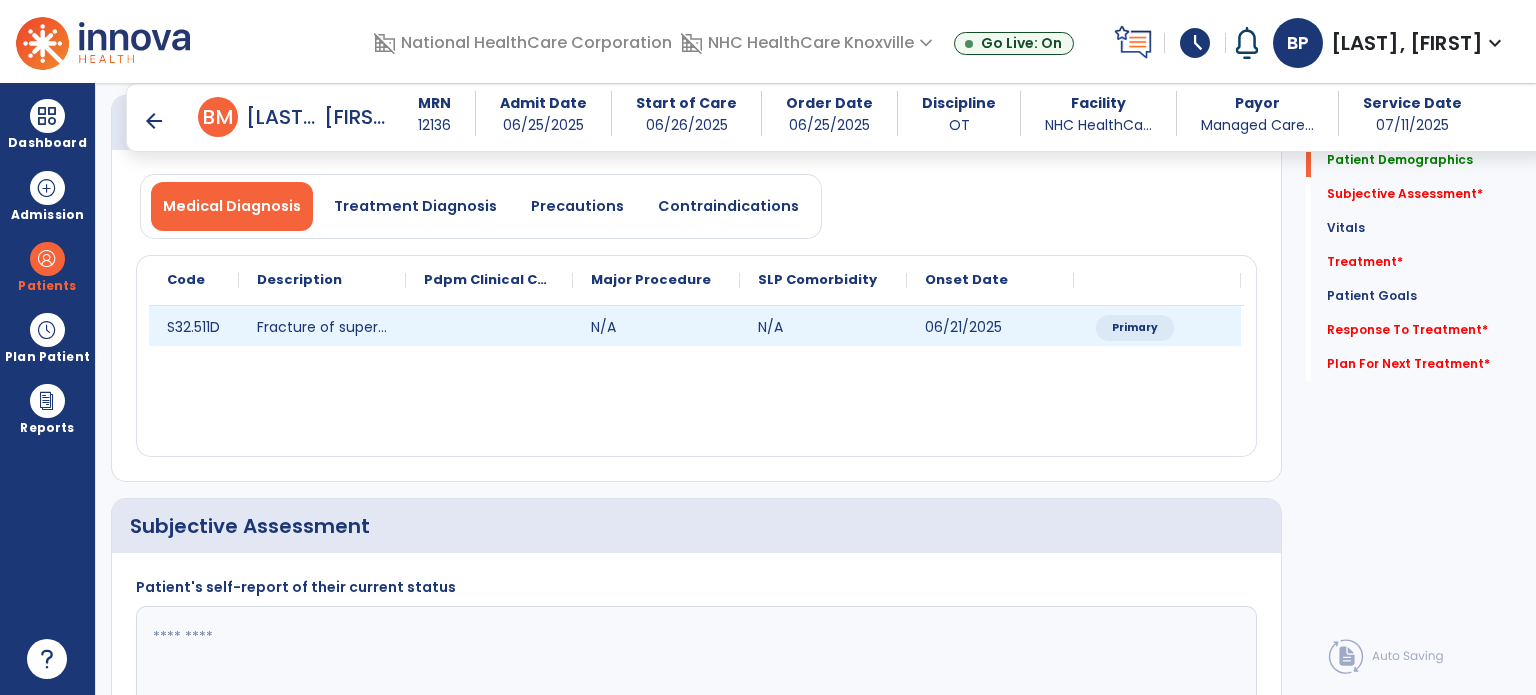 scroll, scrollTop: 181, scrollLeft: 0, axis: vertical 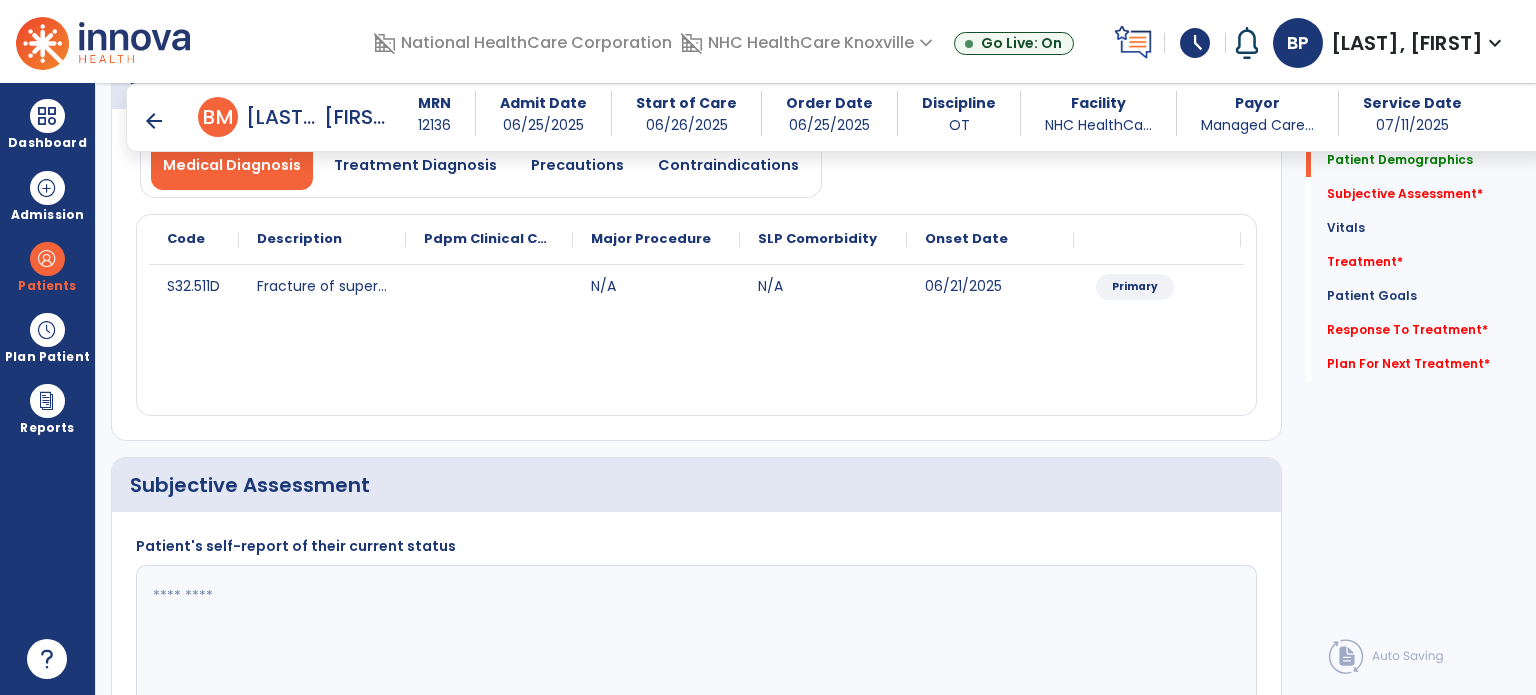 click 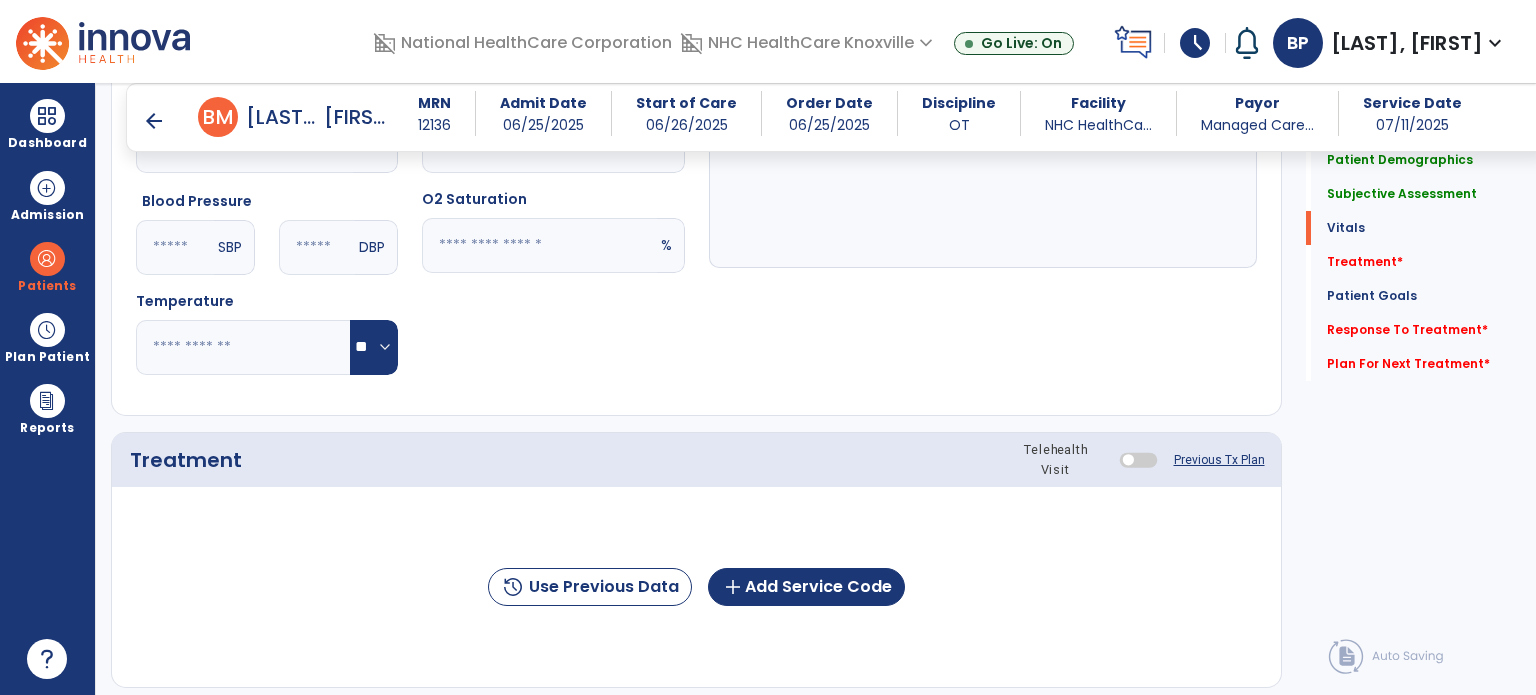 scroll, scrollTop: 930, scrollLeft: 0, axis: vertical 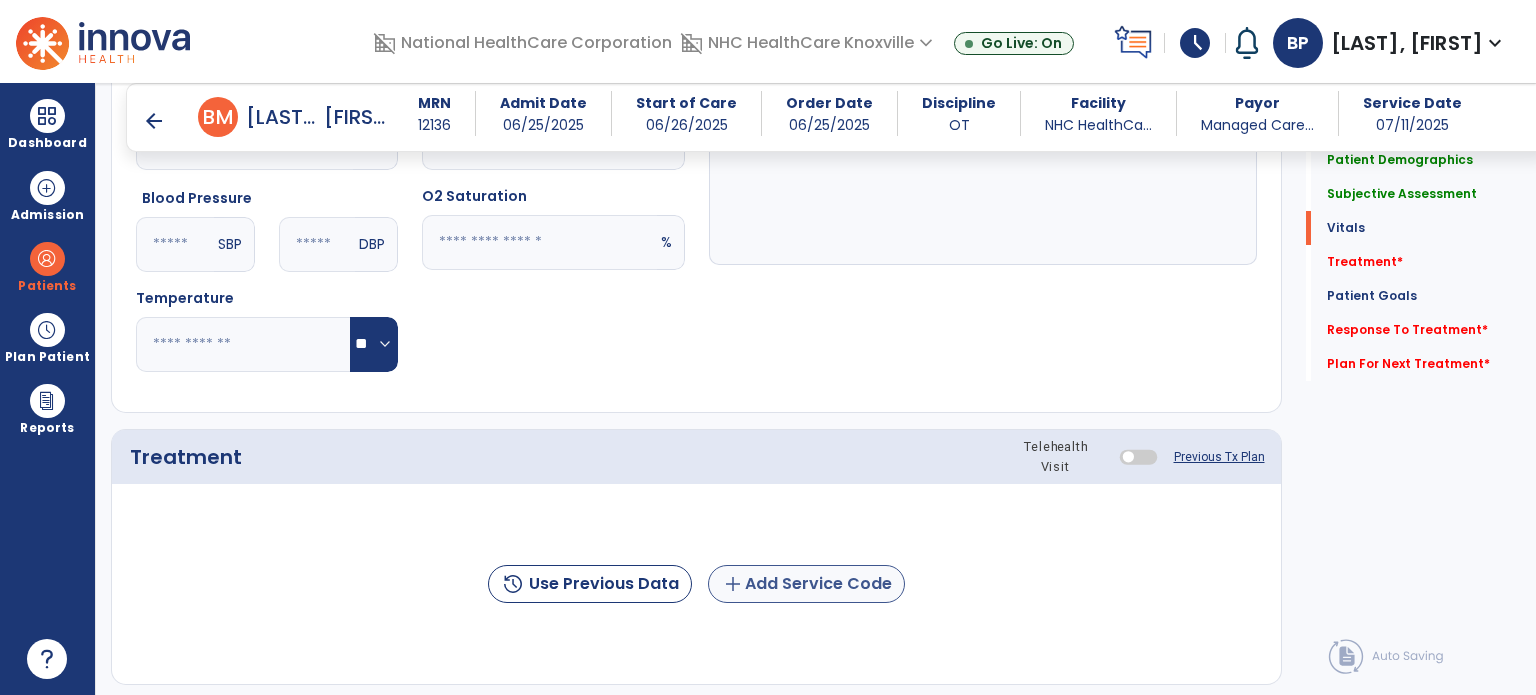 type on "**********" 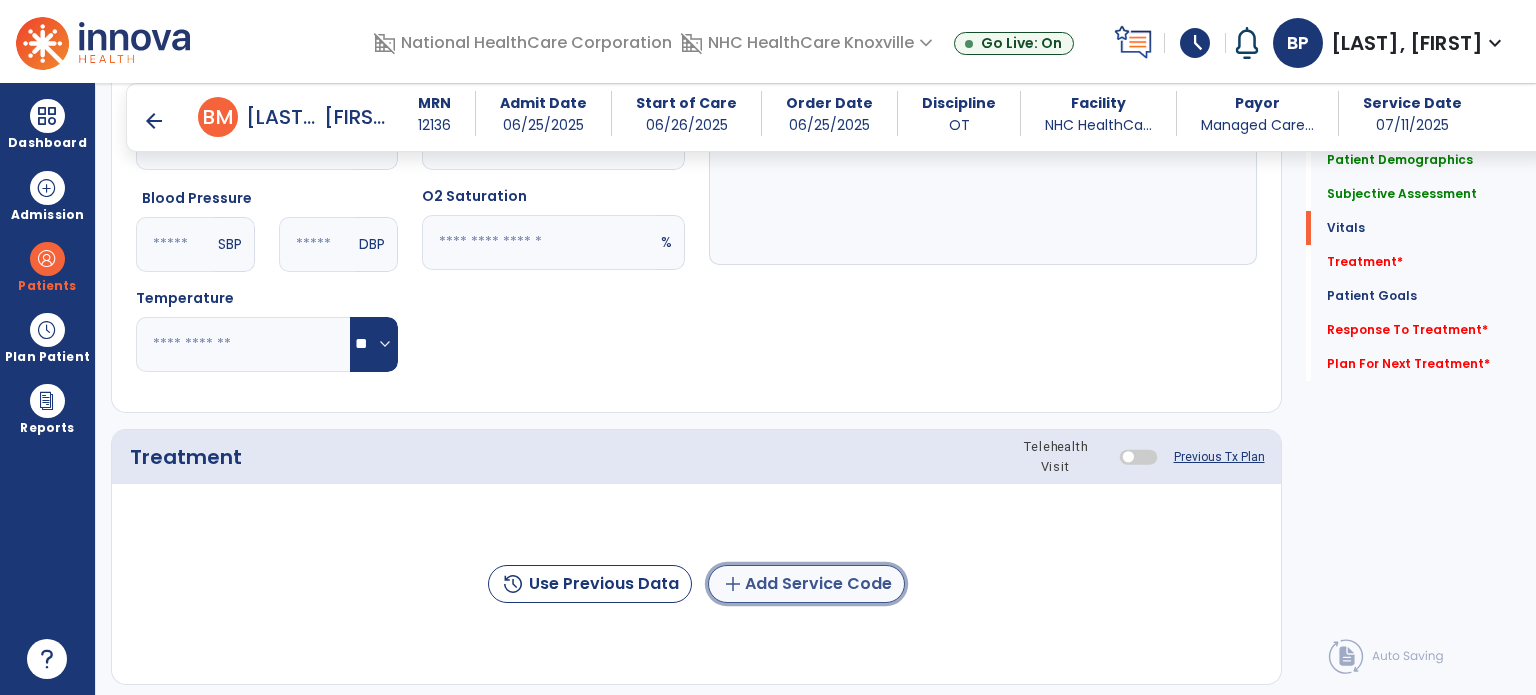 click on "add  Add Service Code" 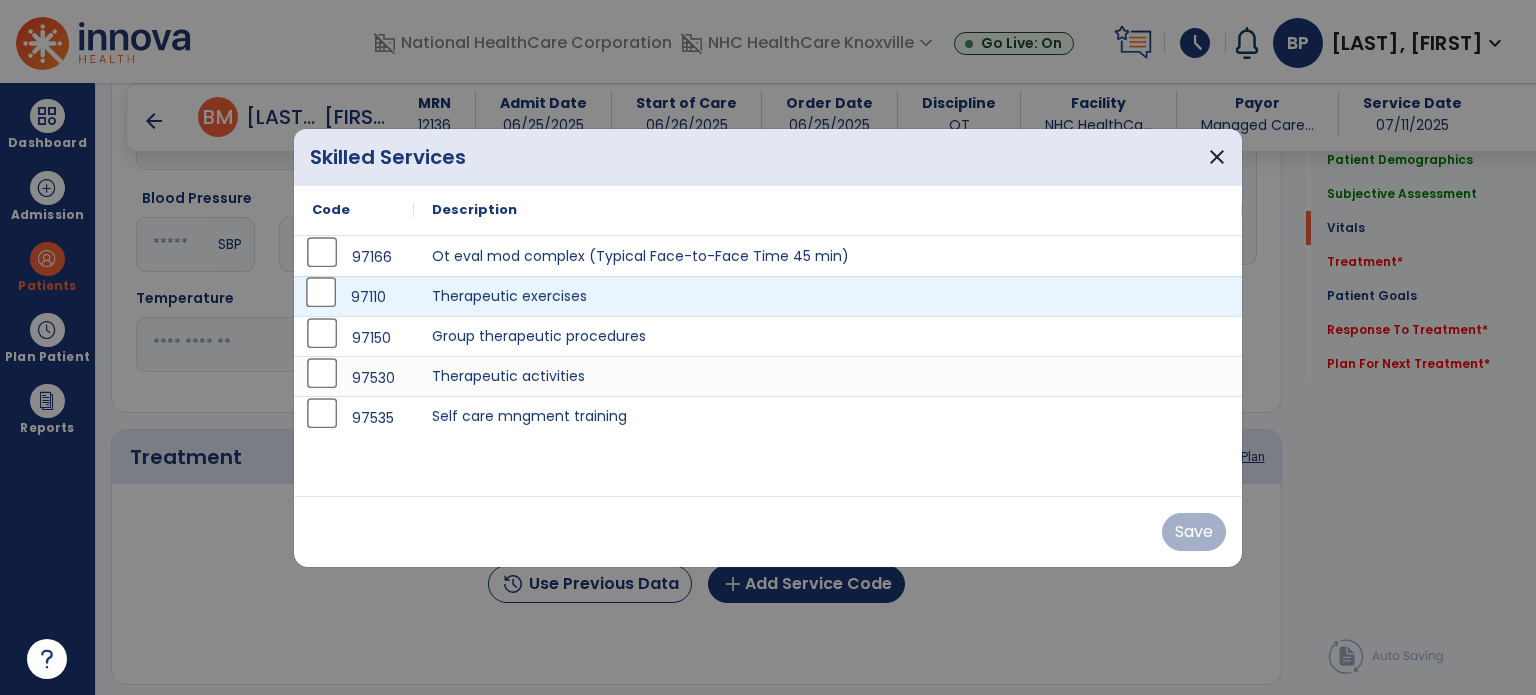 click on "97110" at bounding box center (354, 296) 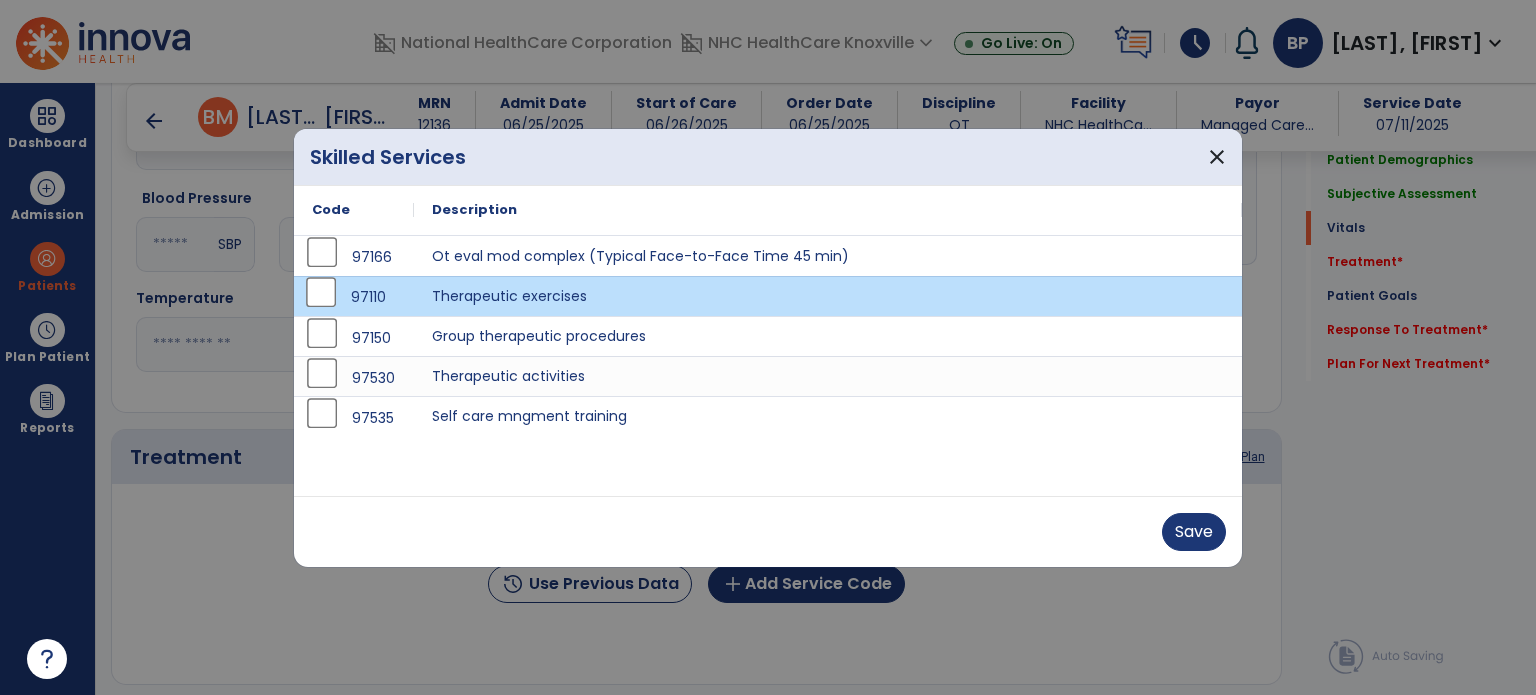 click on "Save" at bounding box center (768, 532) 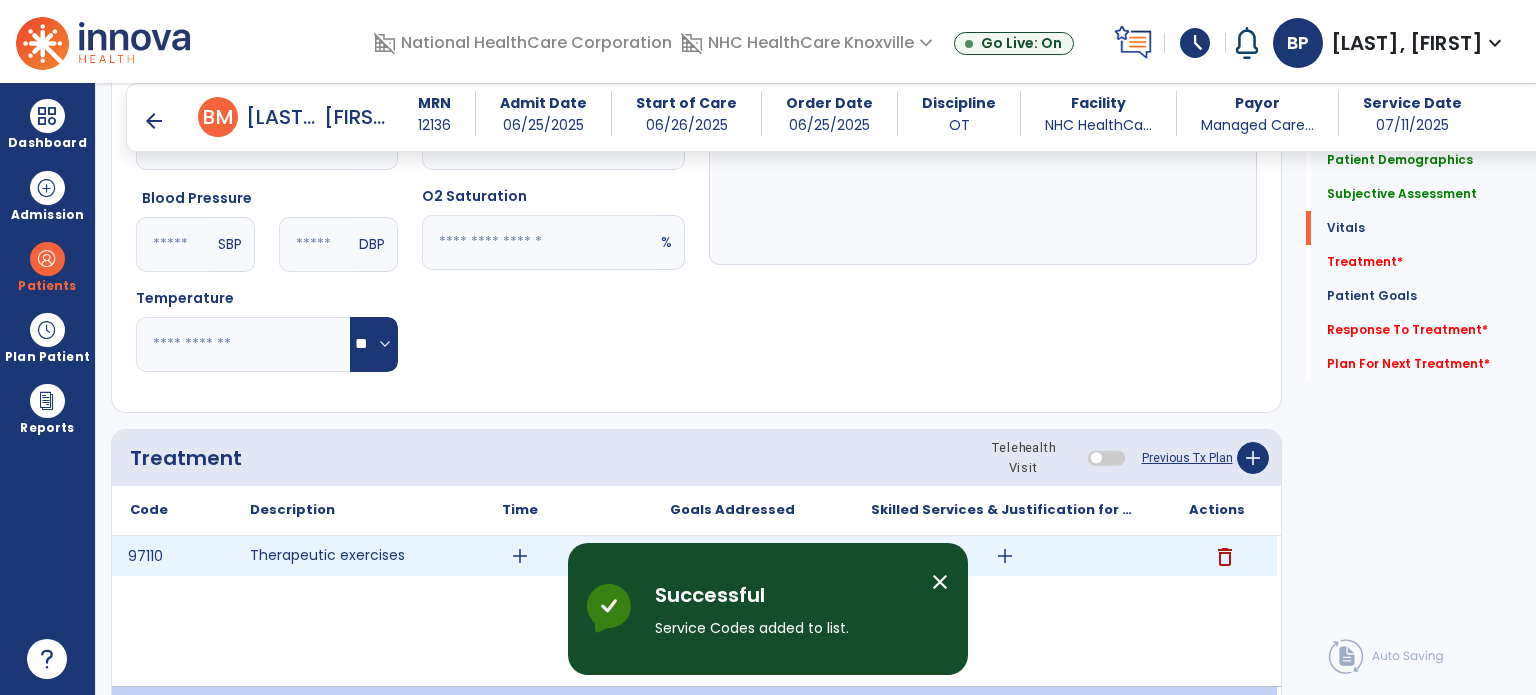 click on "add" at bounding box center (520, 556) 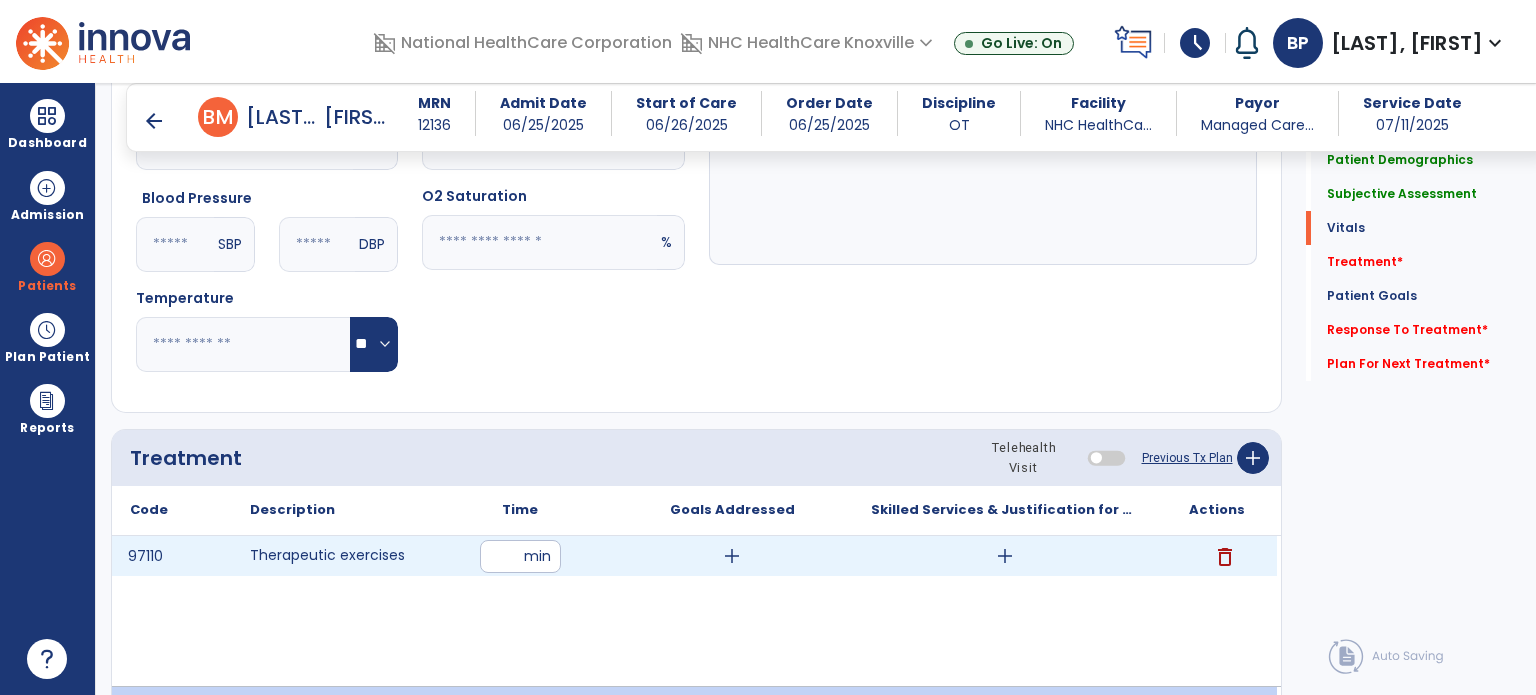 type on "**" 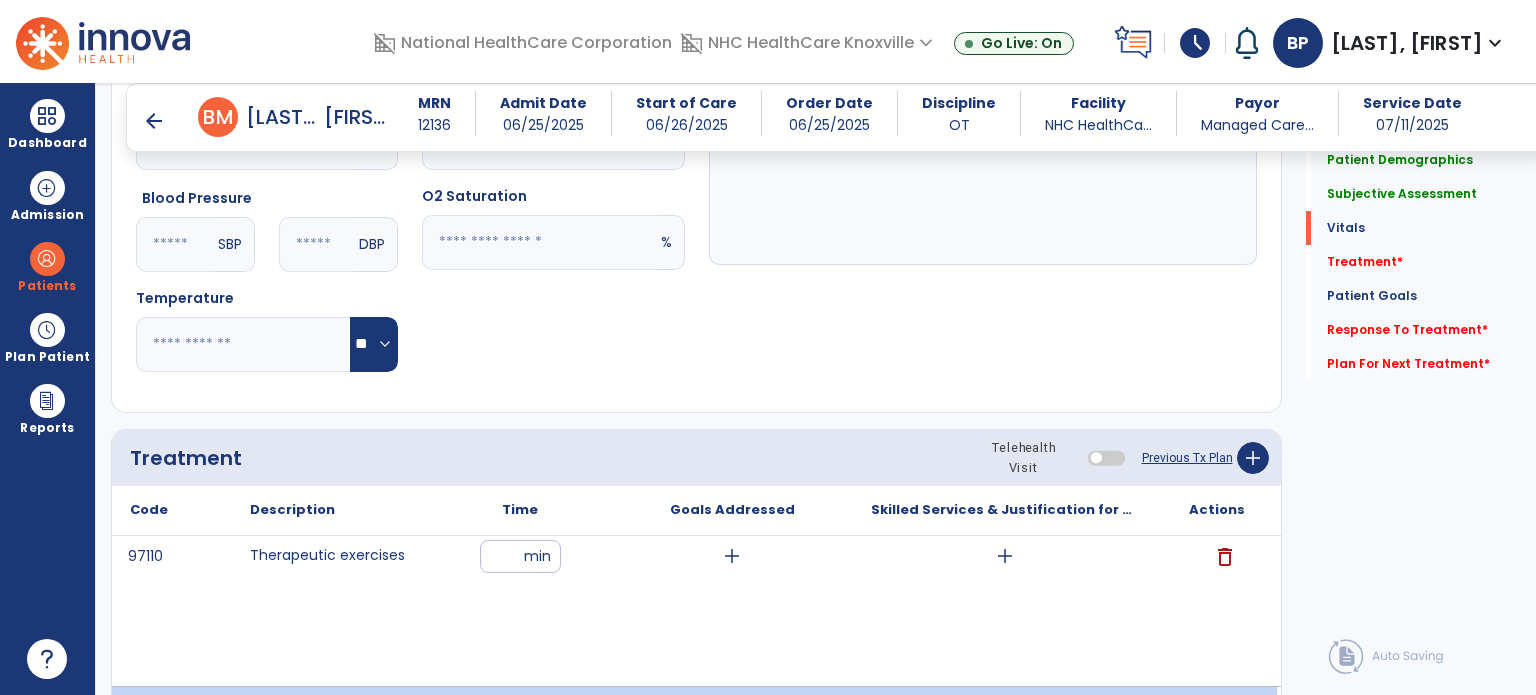 click on "97110  Therapeutic exercises  ** min add add delete" at bounding box center (694, 611) 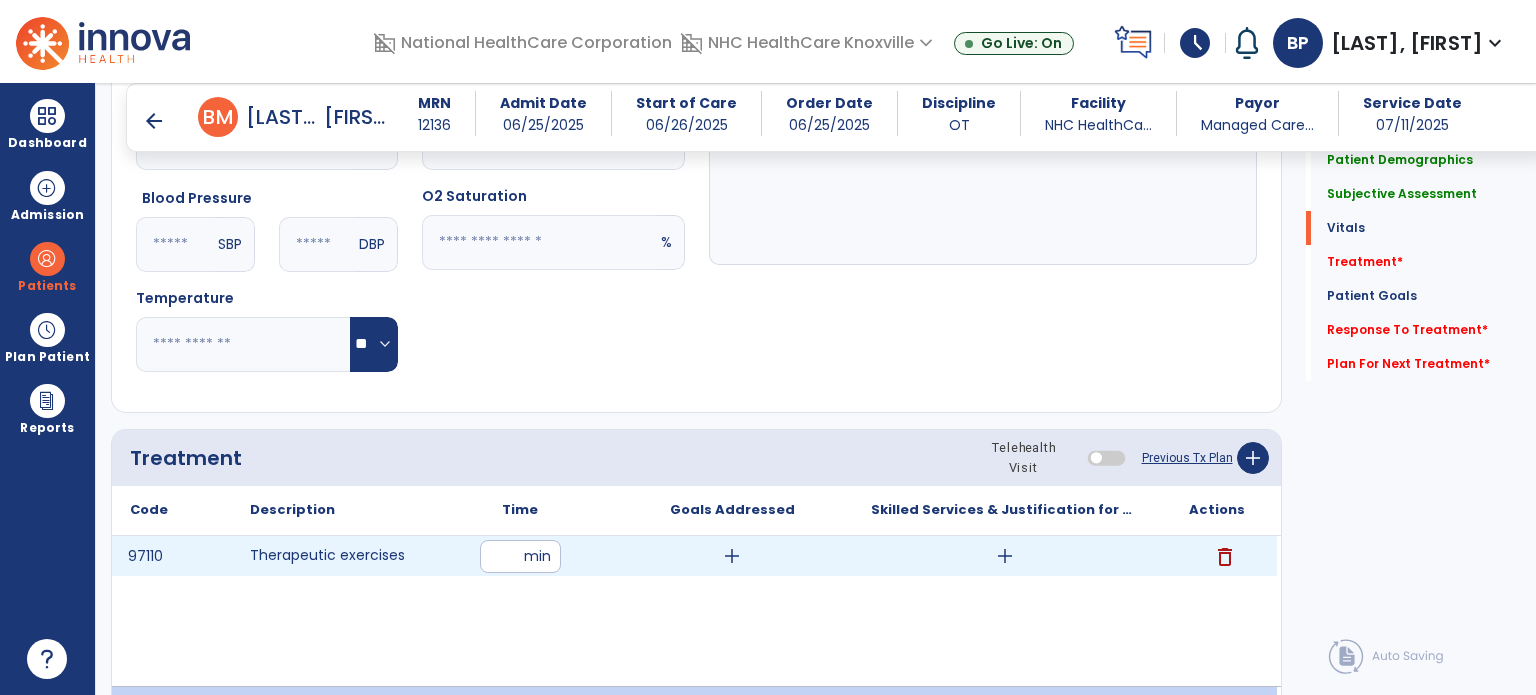 click on "add" at bounding box center [1005, 556] 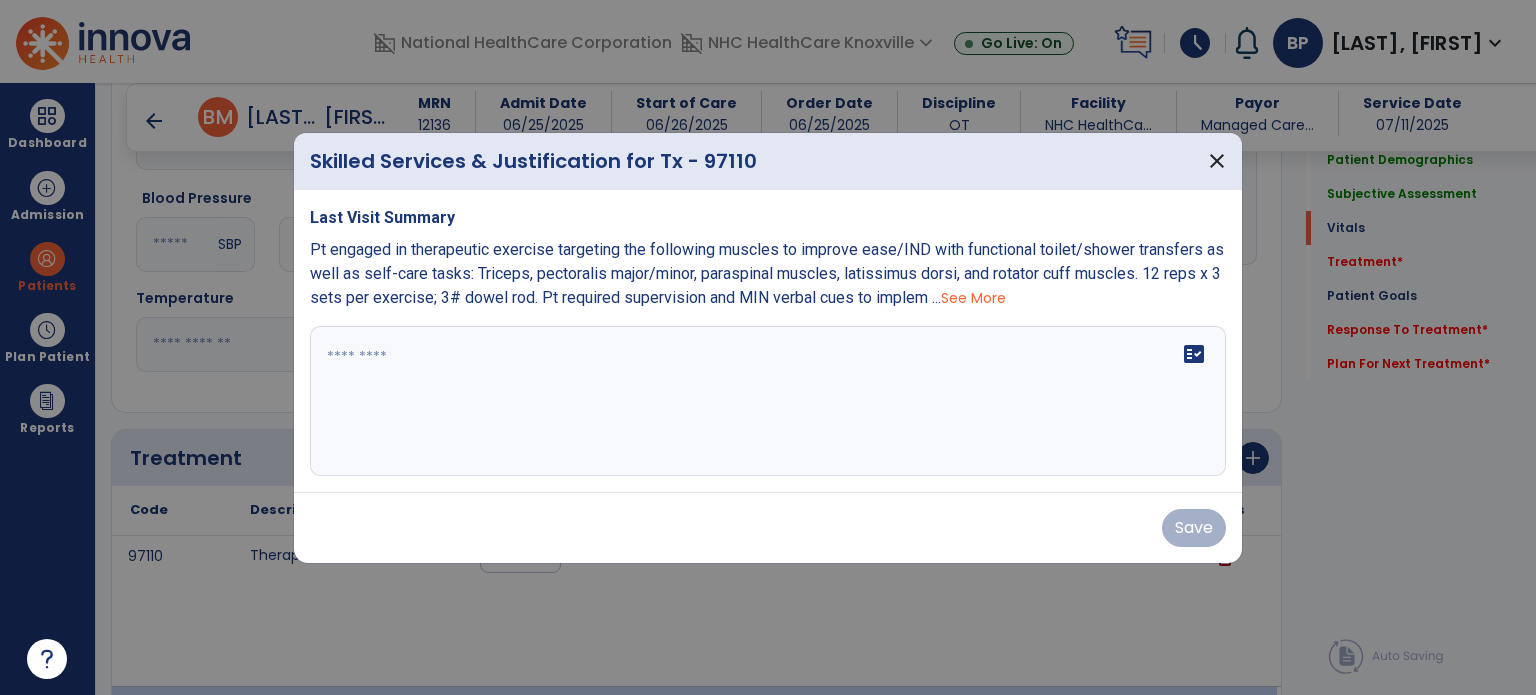 click on "fact_check" at bounding box center (768, 401) 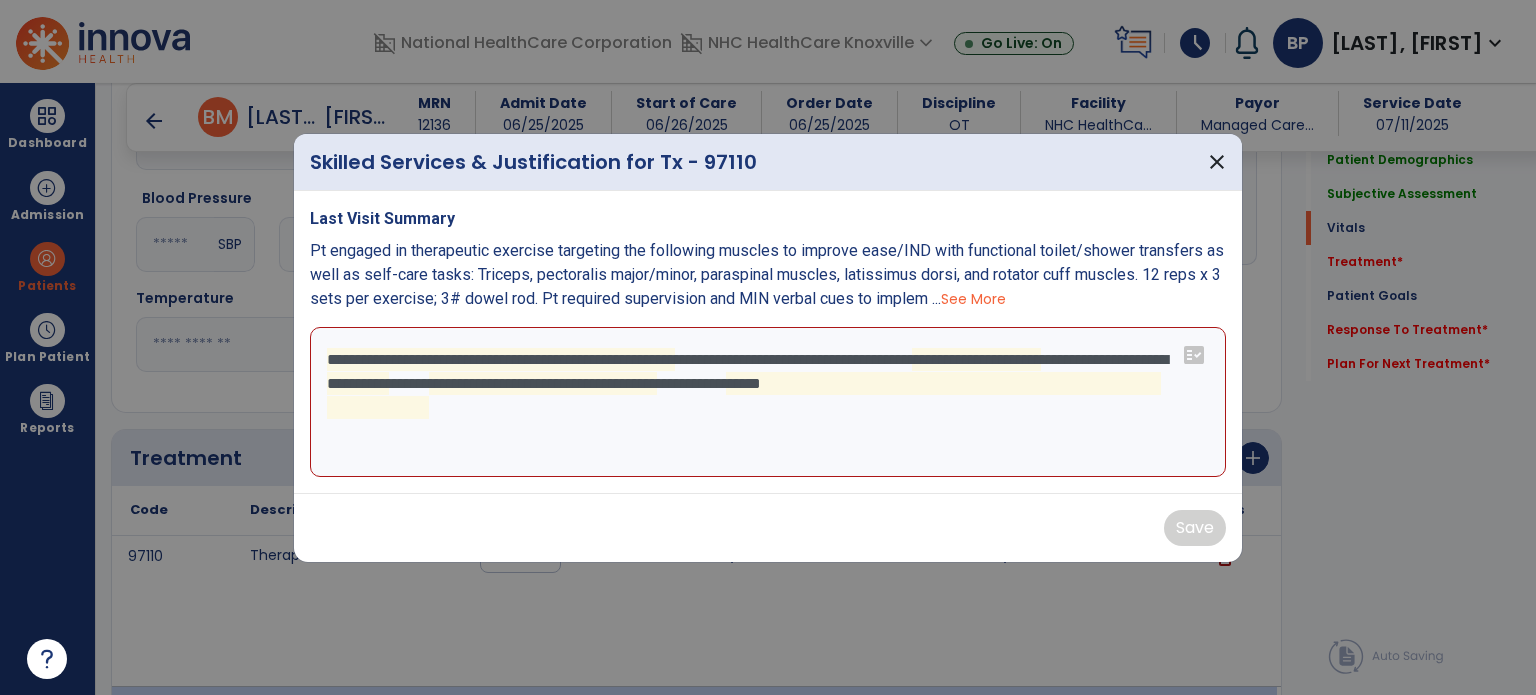 drag, startPoint x: 683, startPoint y: 440, endPoint x: 336, endPoint y: 357, distance: 356.78845 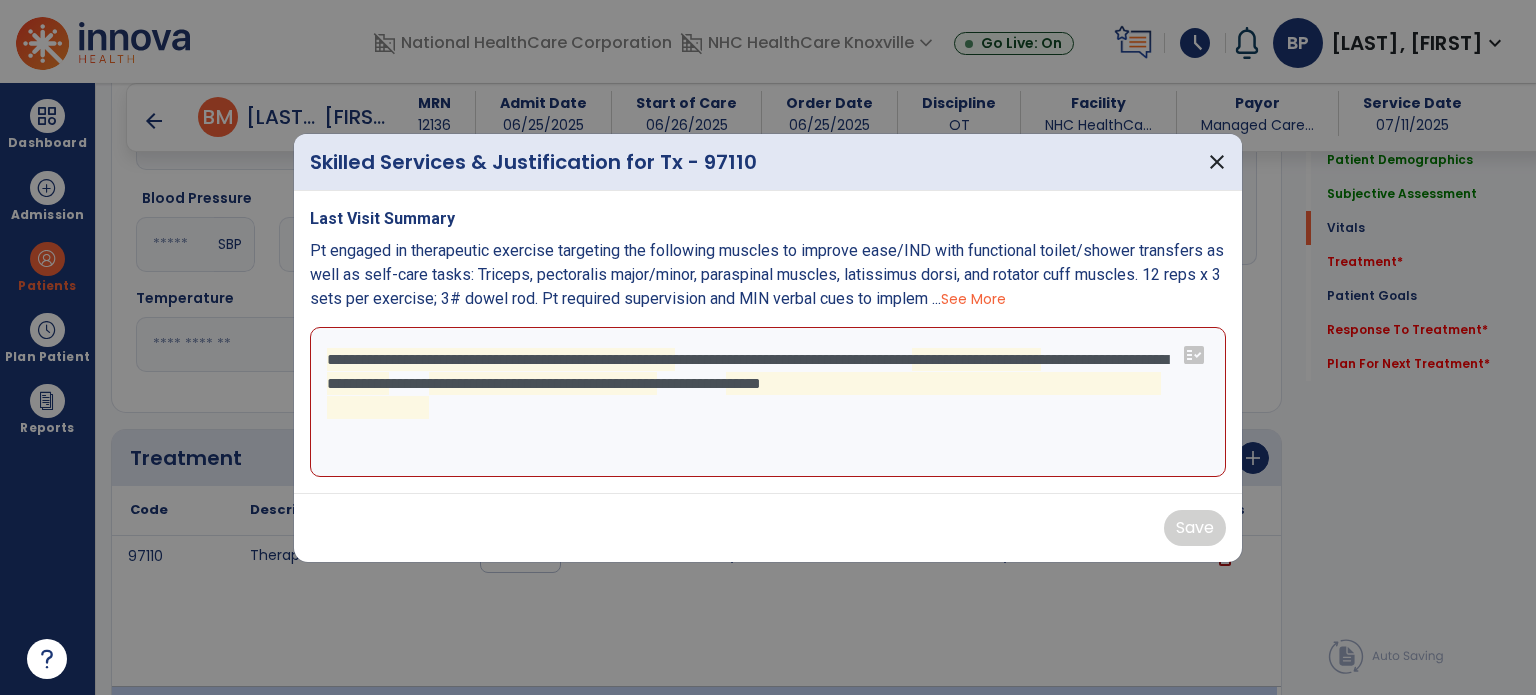 click on "**********" at bounding box center (768, 402) 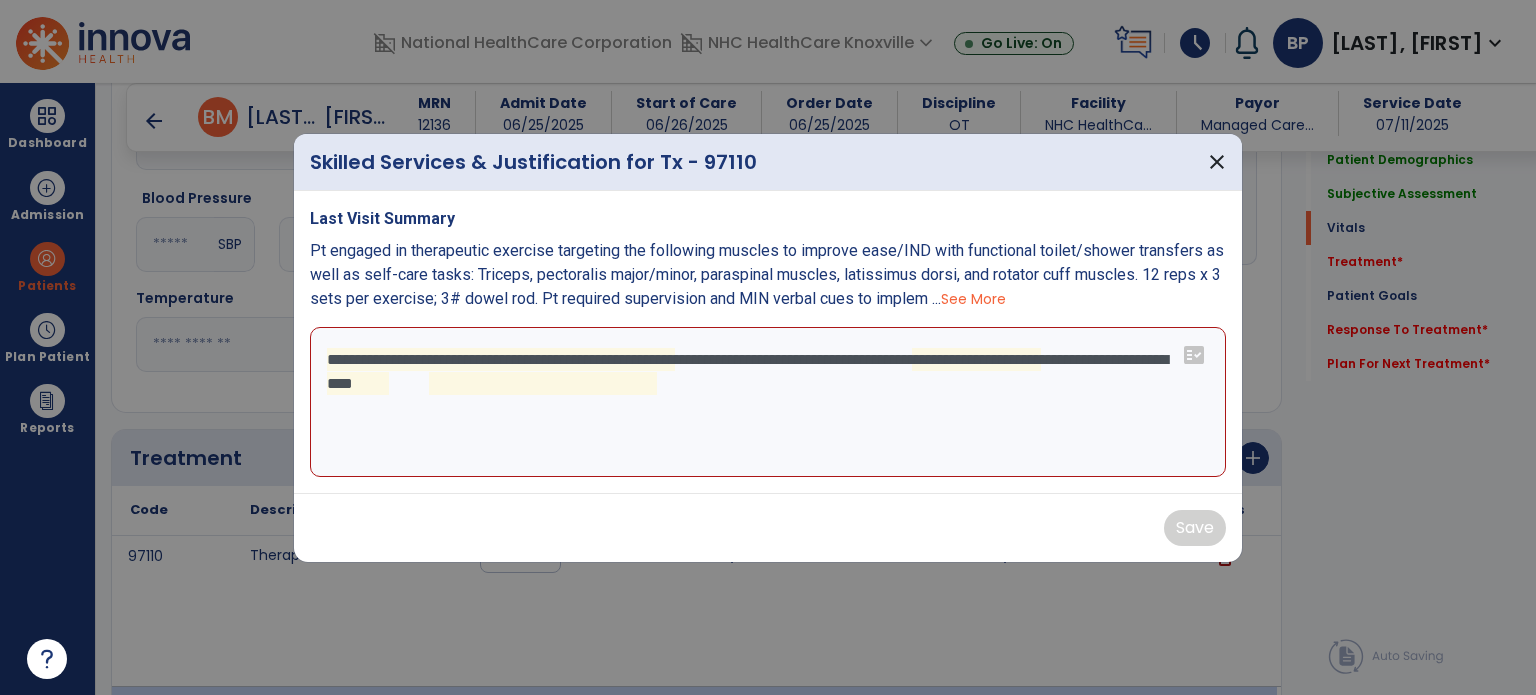 drag, startPoint x: 785, startPoint y: 427, endPoint x: 240, endPoint y: 114, distance: 628.4855 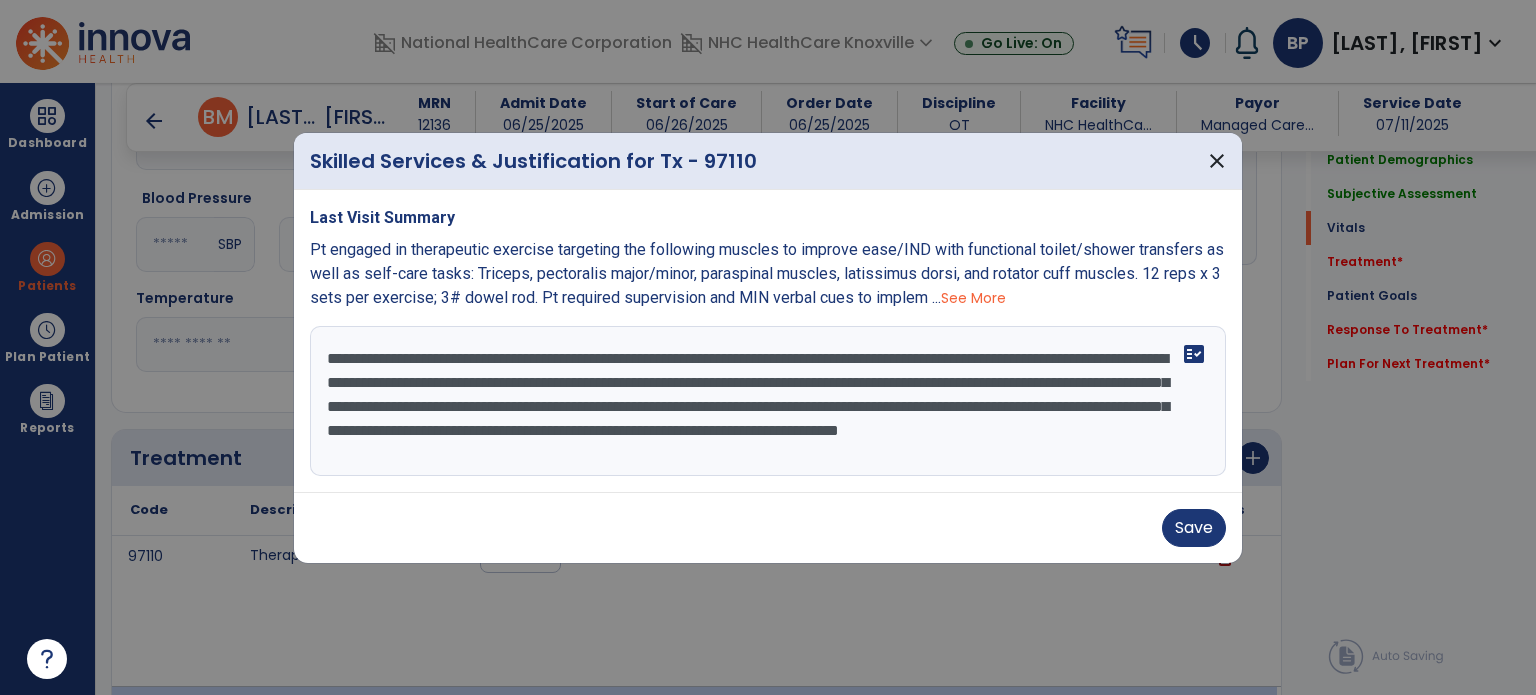 click on "**********" at bounding box center [768, 401] 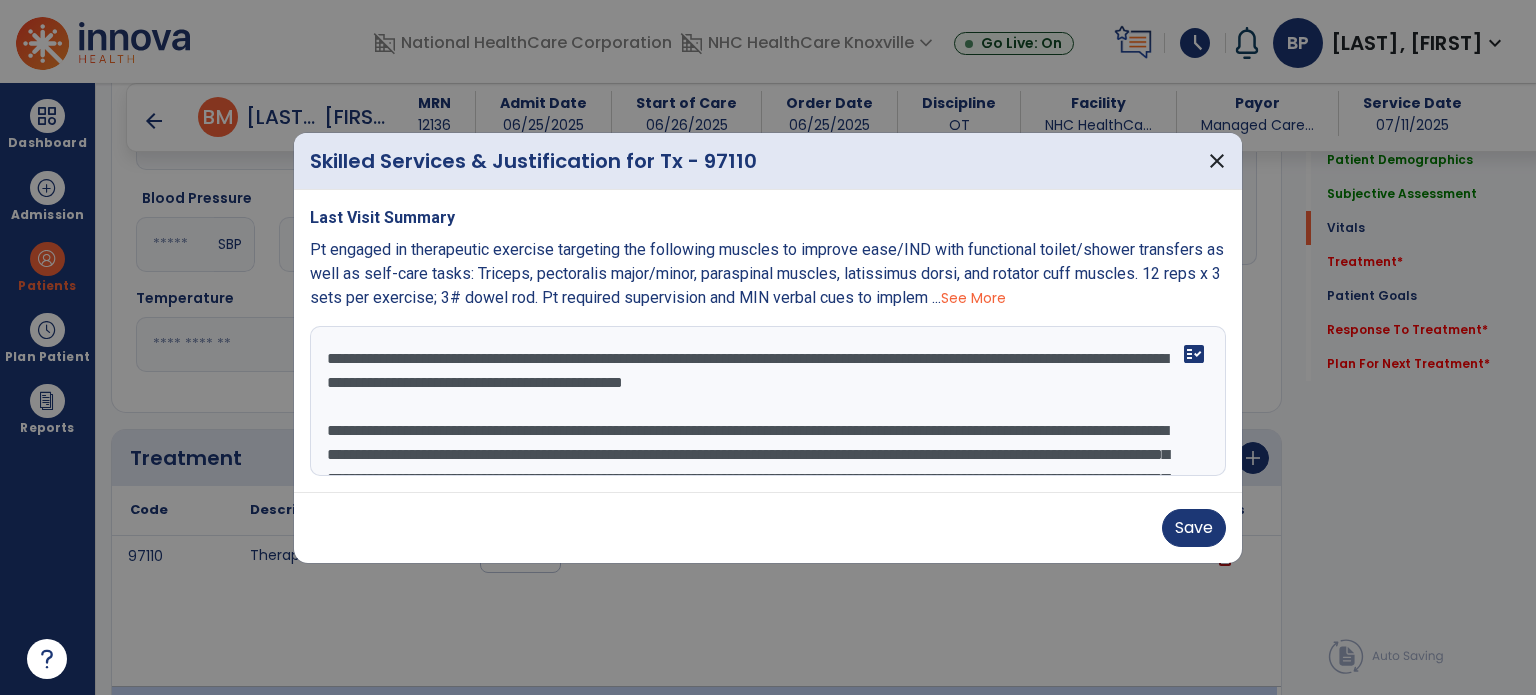 drag, startPoint x: 978, startPoint y: 388, endPoint x: 258, endPoint y: 109, distance: 772.16644 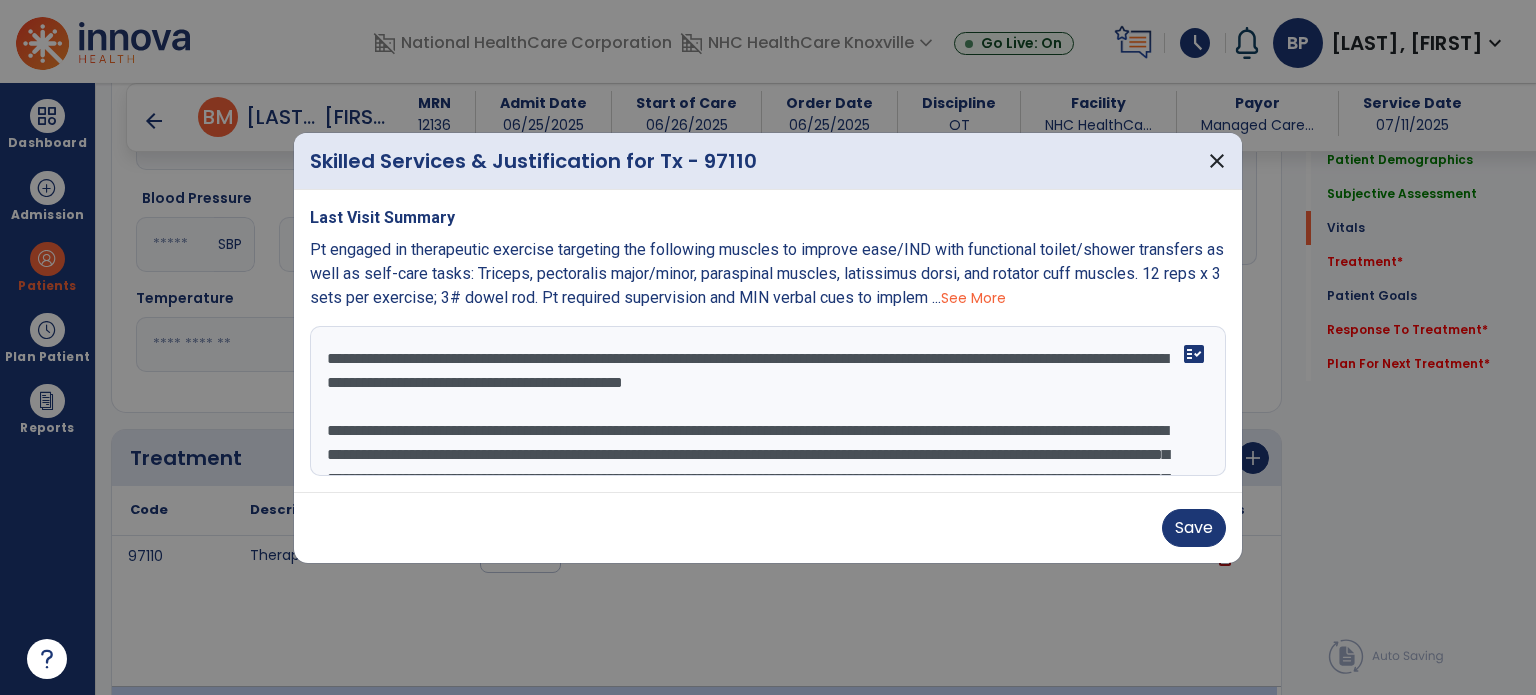 click on "Skilled Services & Justification for Tx - 97110   close   Last Visit Summary Pt engaged in therapeutic exercise targeting the following muscles to improve ease/IND with functional toilet/shower transfers as well as self-care tasks: Triceps, pectoralis major/minor, paraspinal muscles, latissimus dorsi, and rotator cuff muscles. 12 reps x 3 sets per exercise; 3# dowel rod. Pt required supervision and MIN verbal cues to implem ...  See More   fact_check   Save" at bounding box center (768, 347) 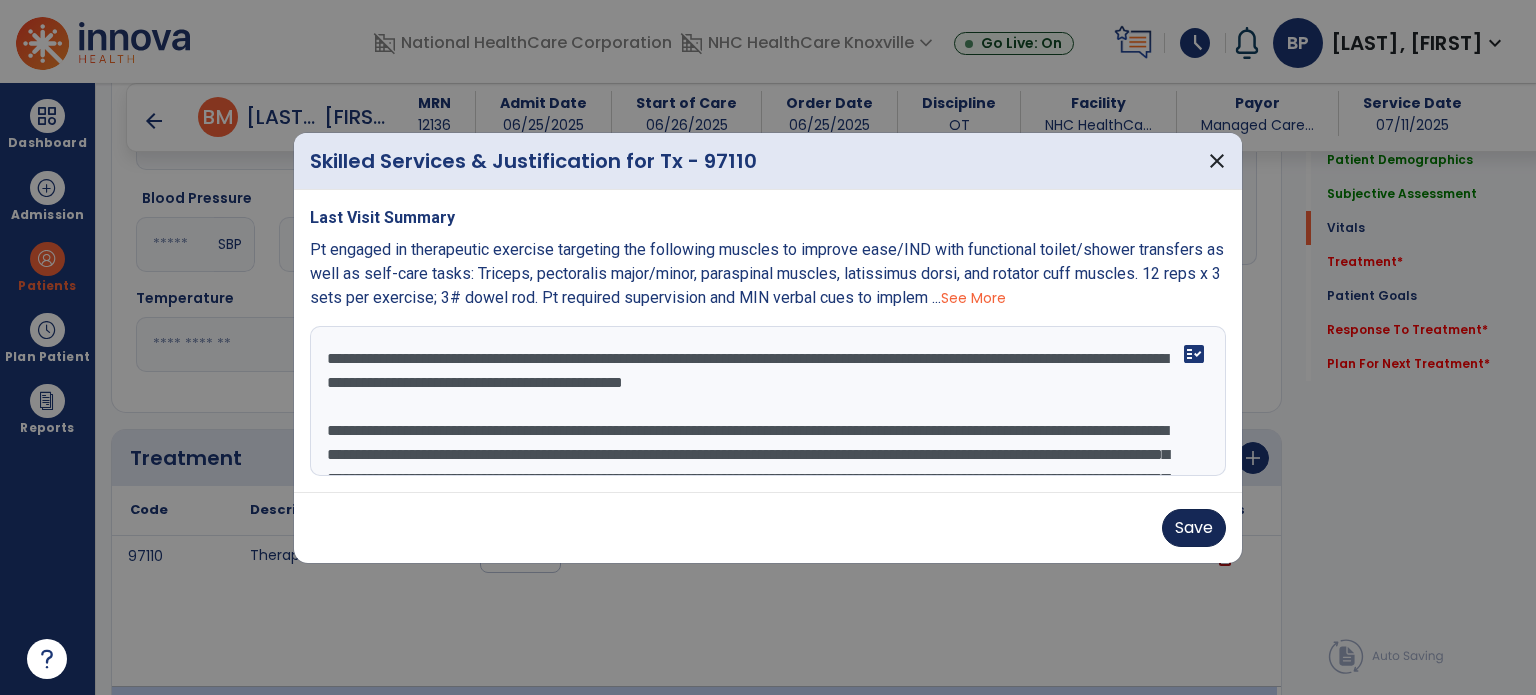 type on "**********" 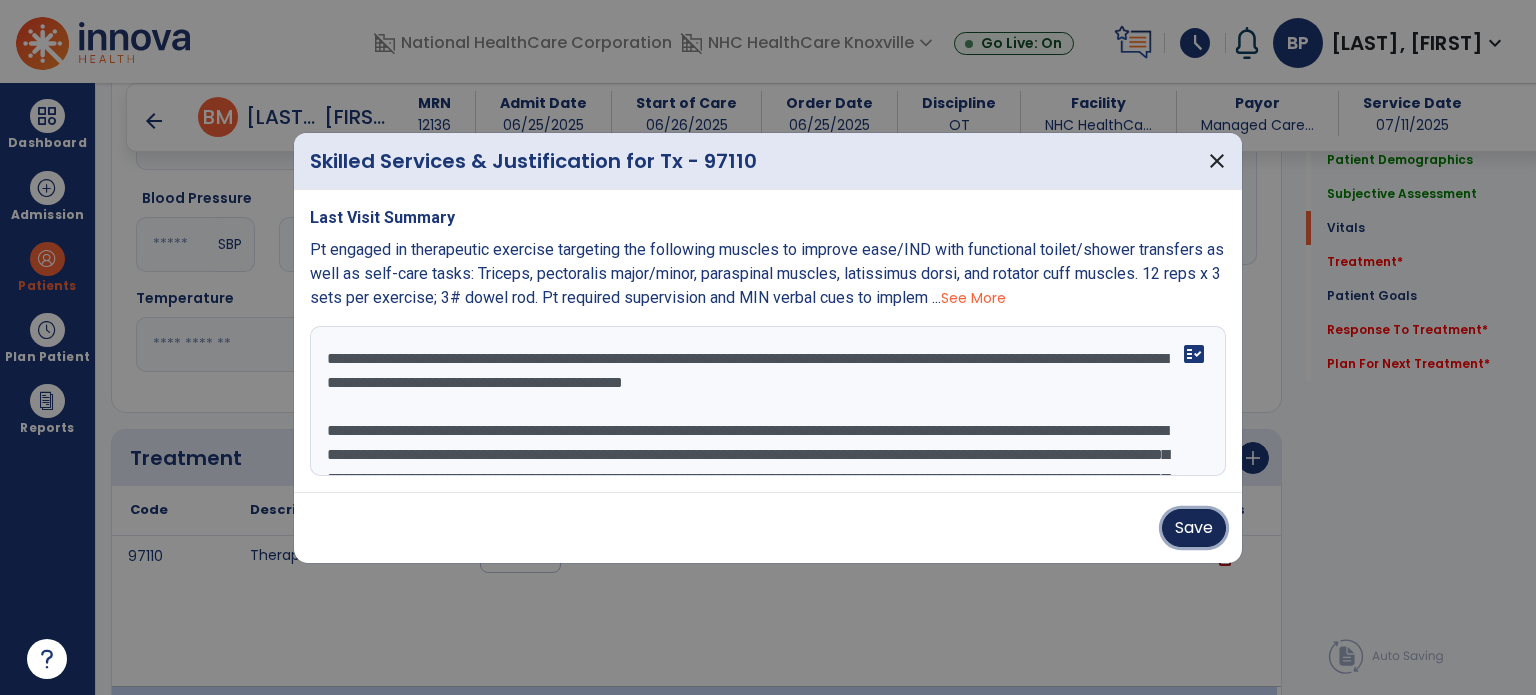 click on "Save" at bounding box center (1194, 528) 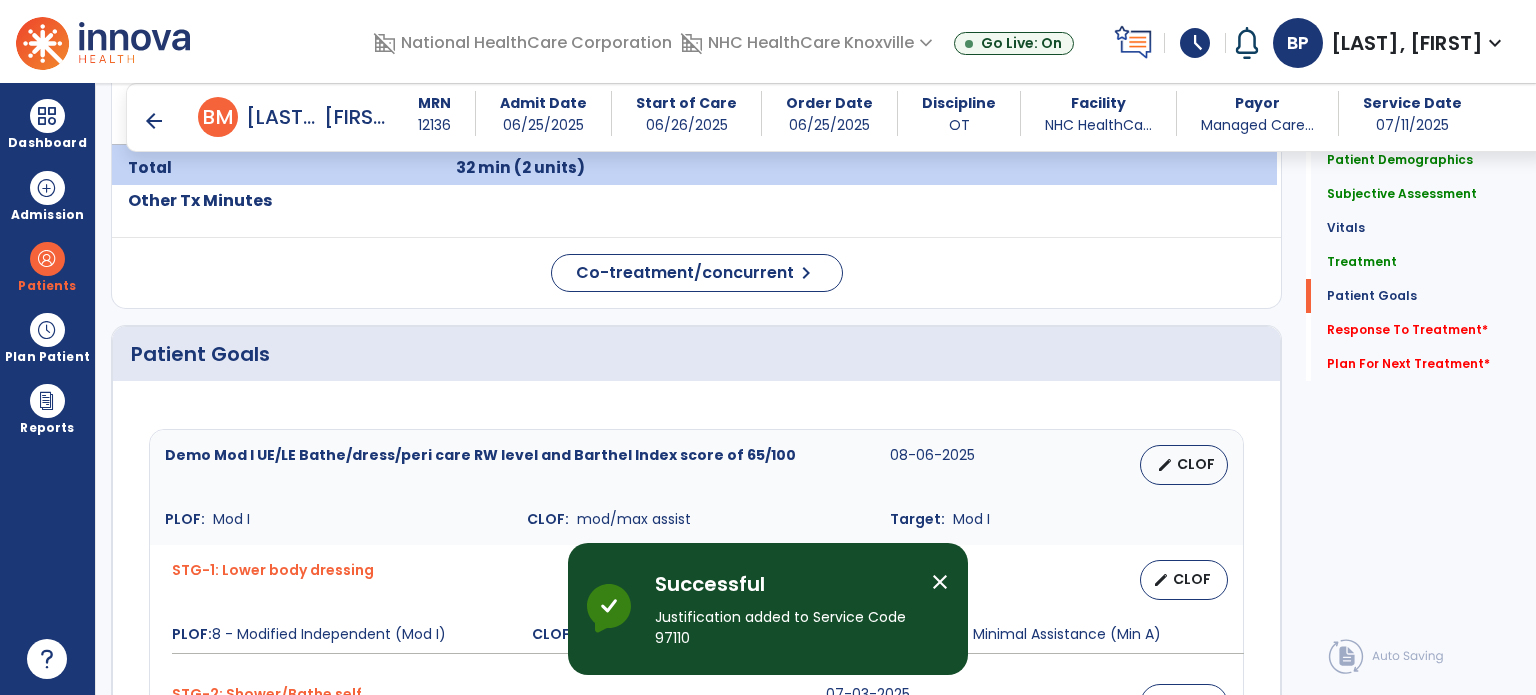 scroll, scrollTop: 1467, scrollLeft: 0, axis: vertical 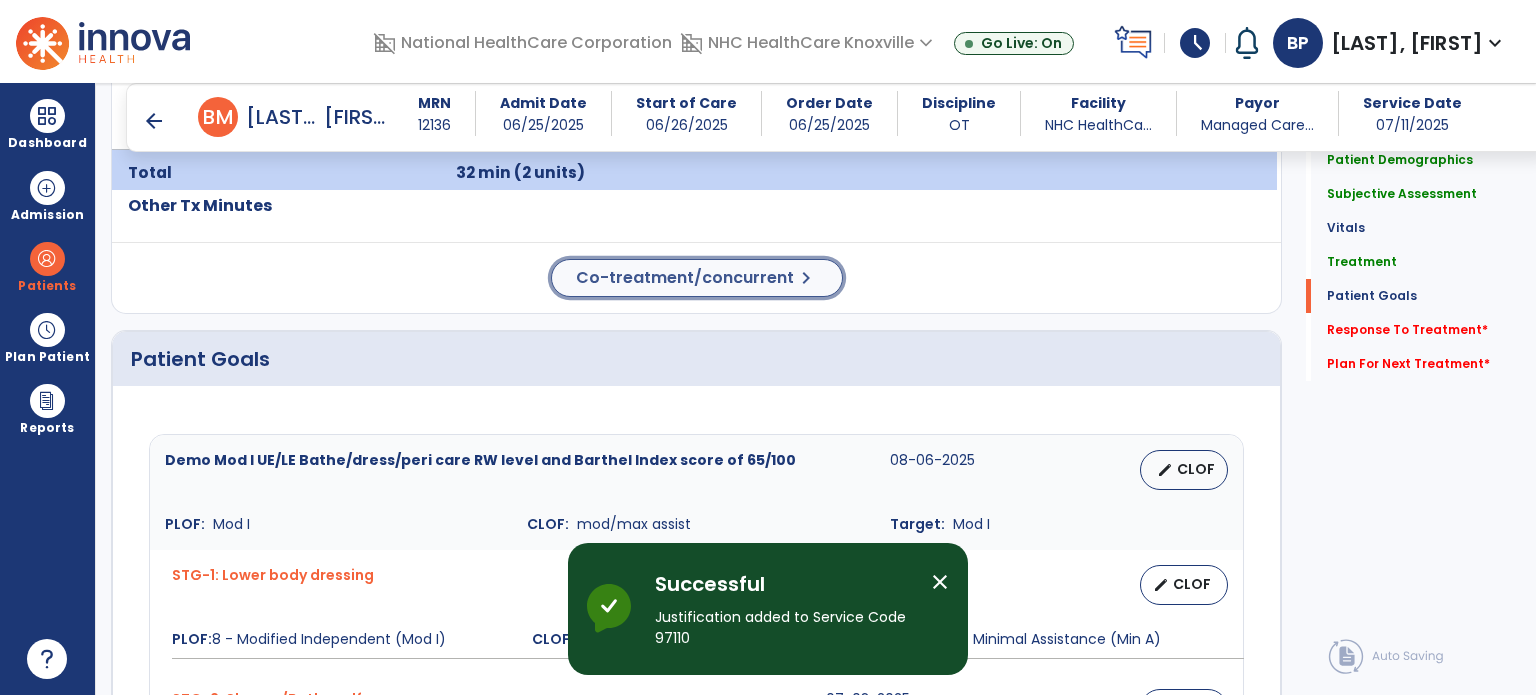 click on "chevron_right" 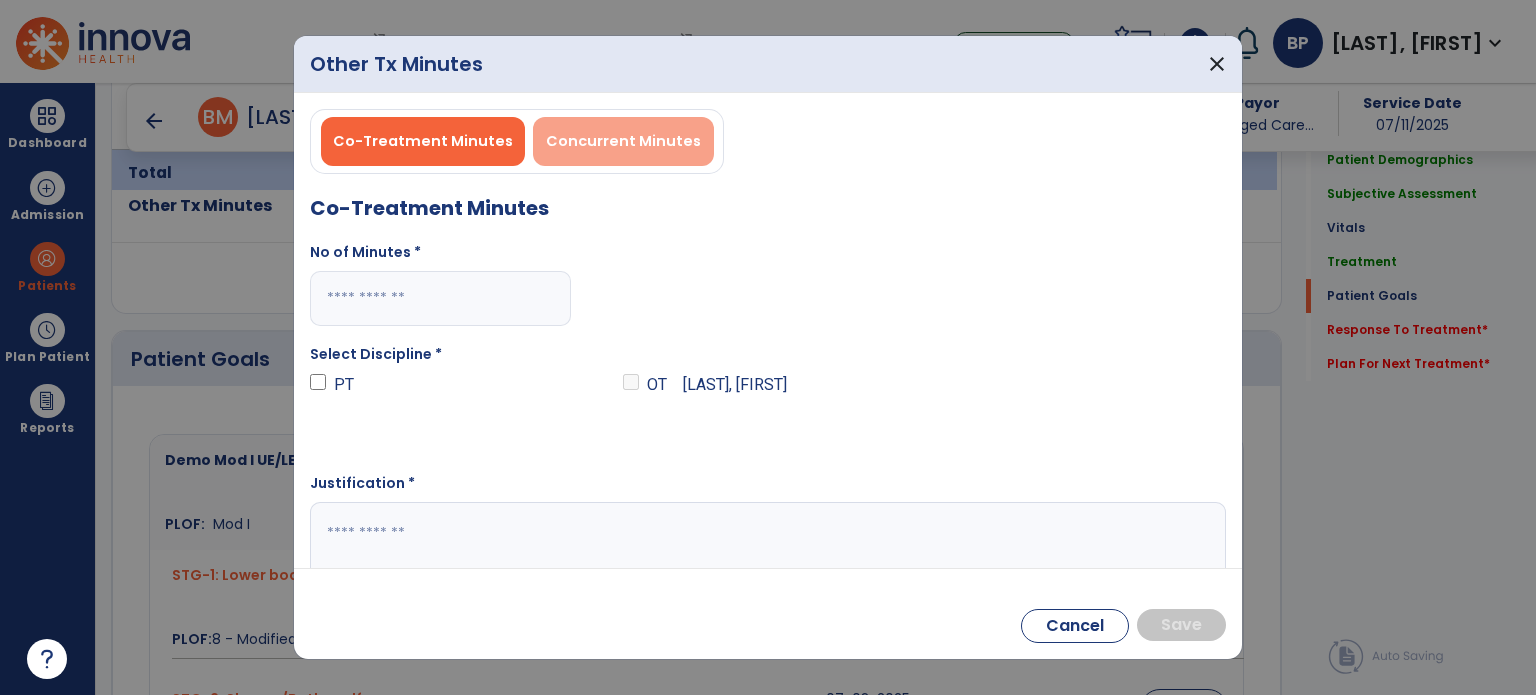 click on "Concurrent Minutes" at bounding box center [623, 141] 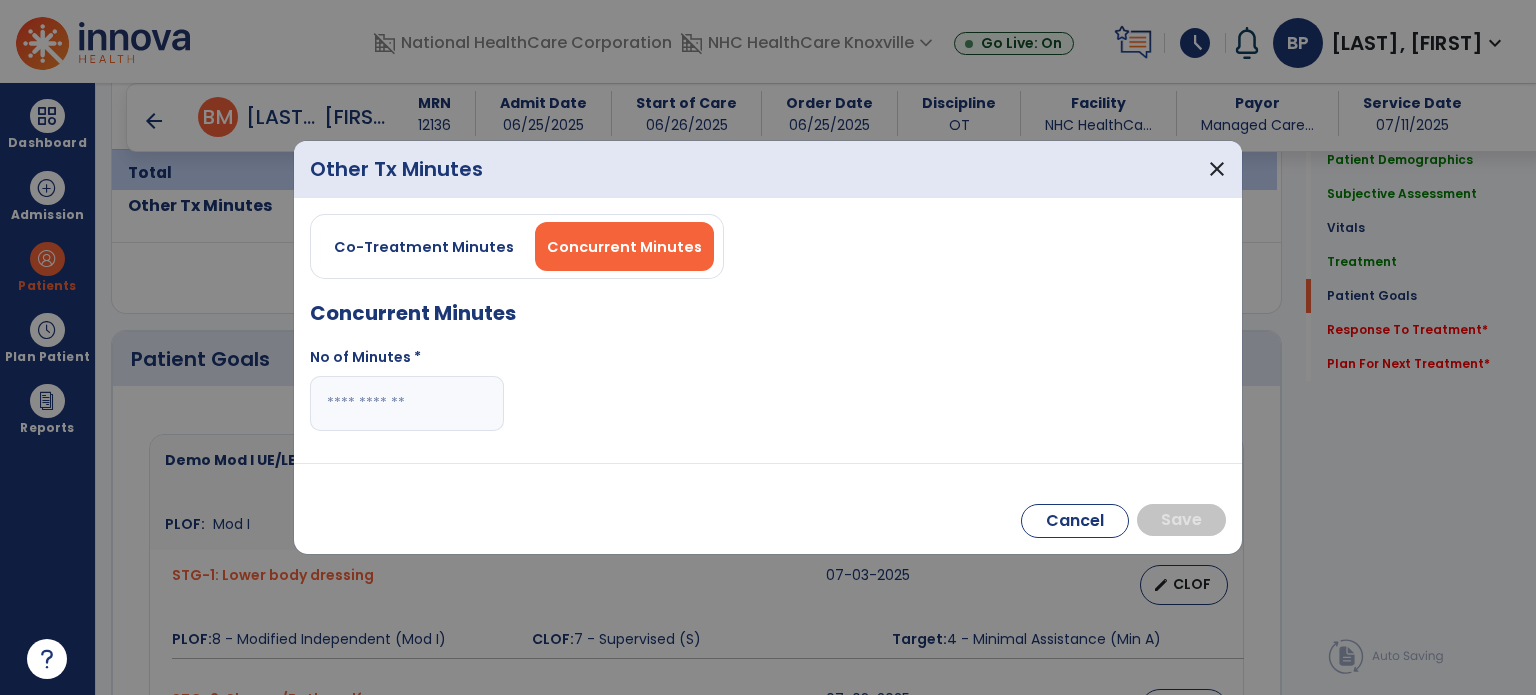 click at bounding box center [407, 403] 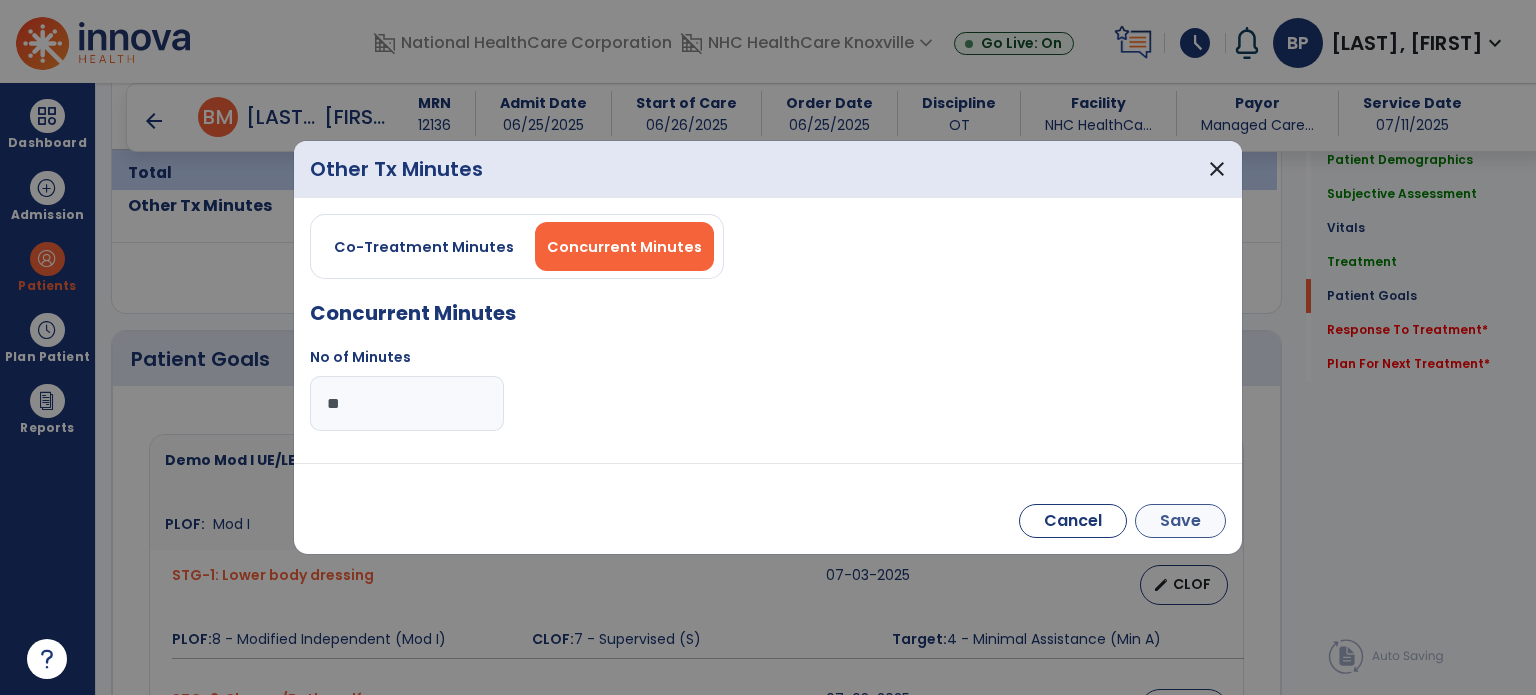 type on "**" 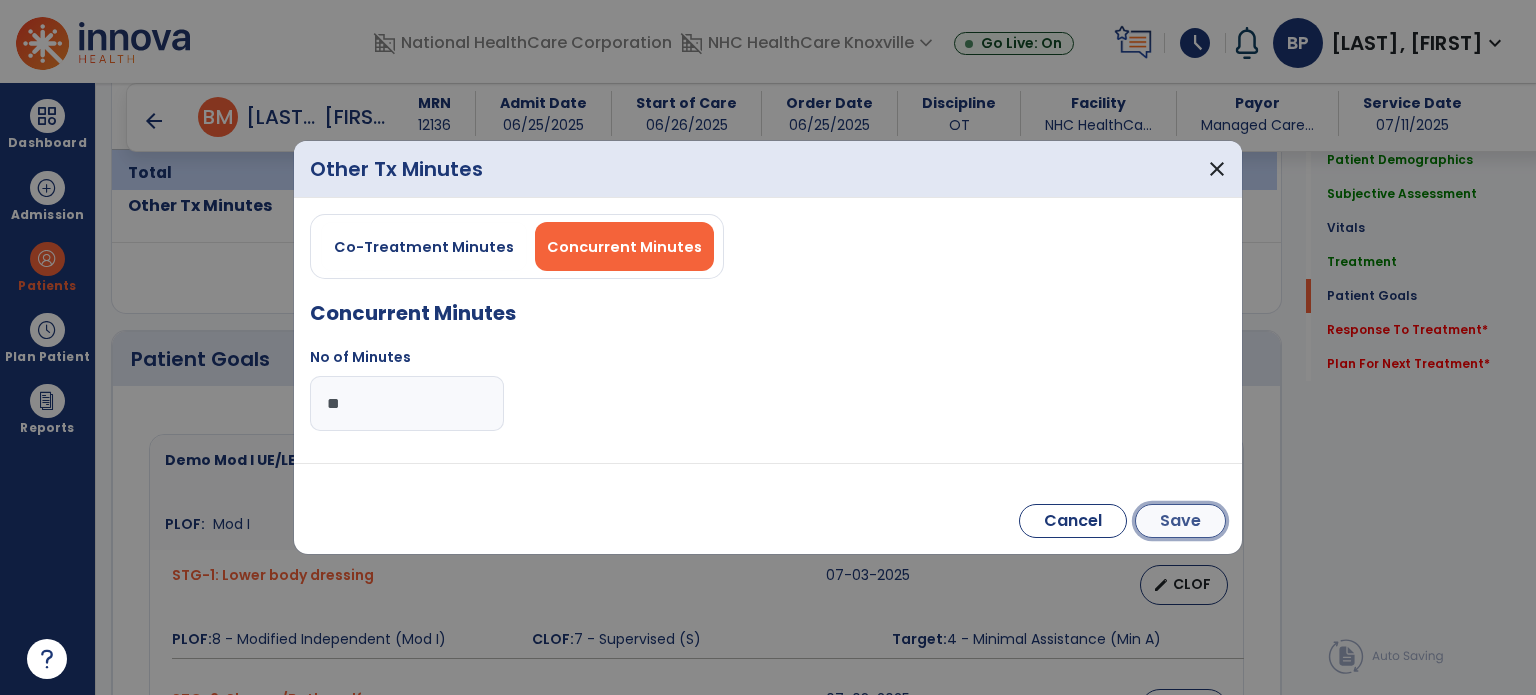 click on "Save" at bounding box center [1180, 521] 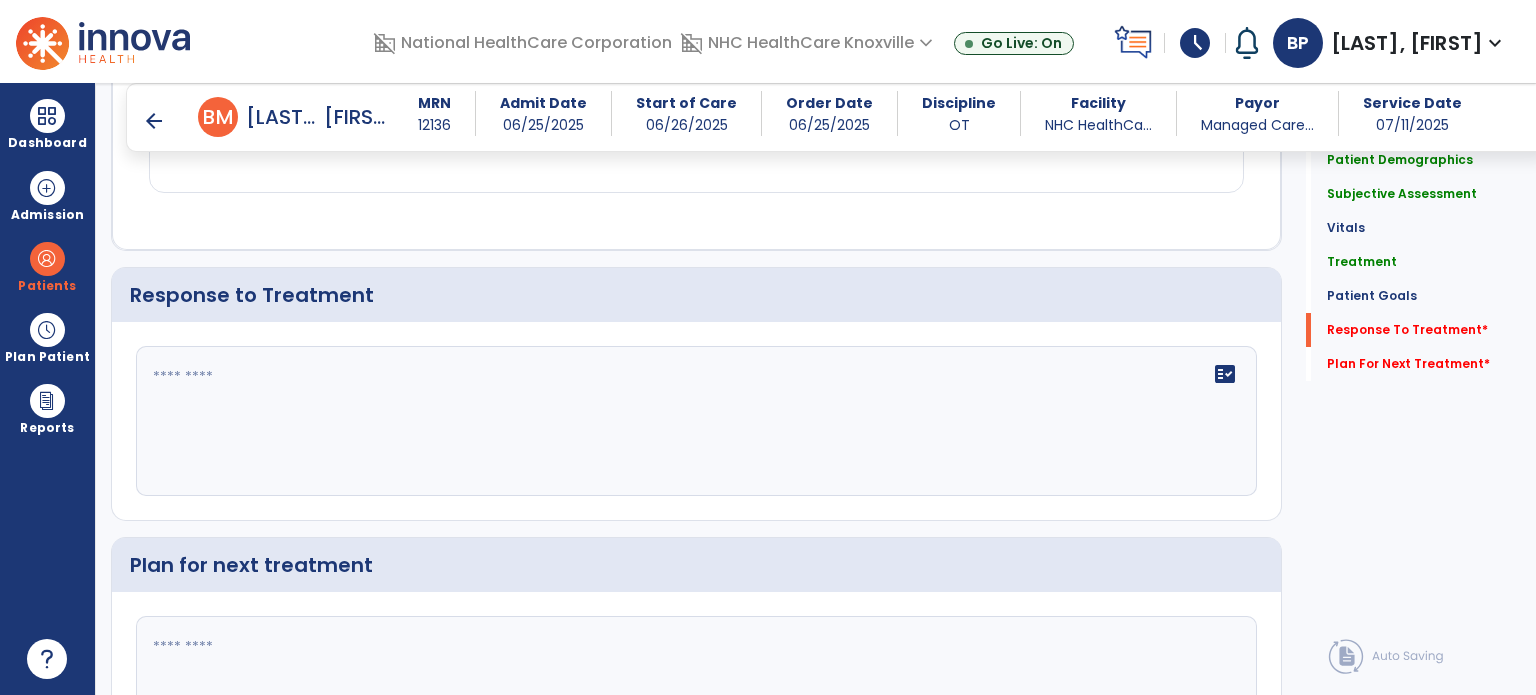 scroll, scrollTop: 2785, scrollLeft: 0, axis: vertical 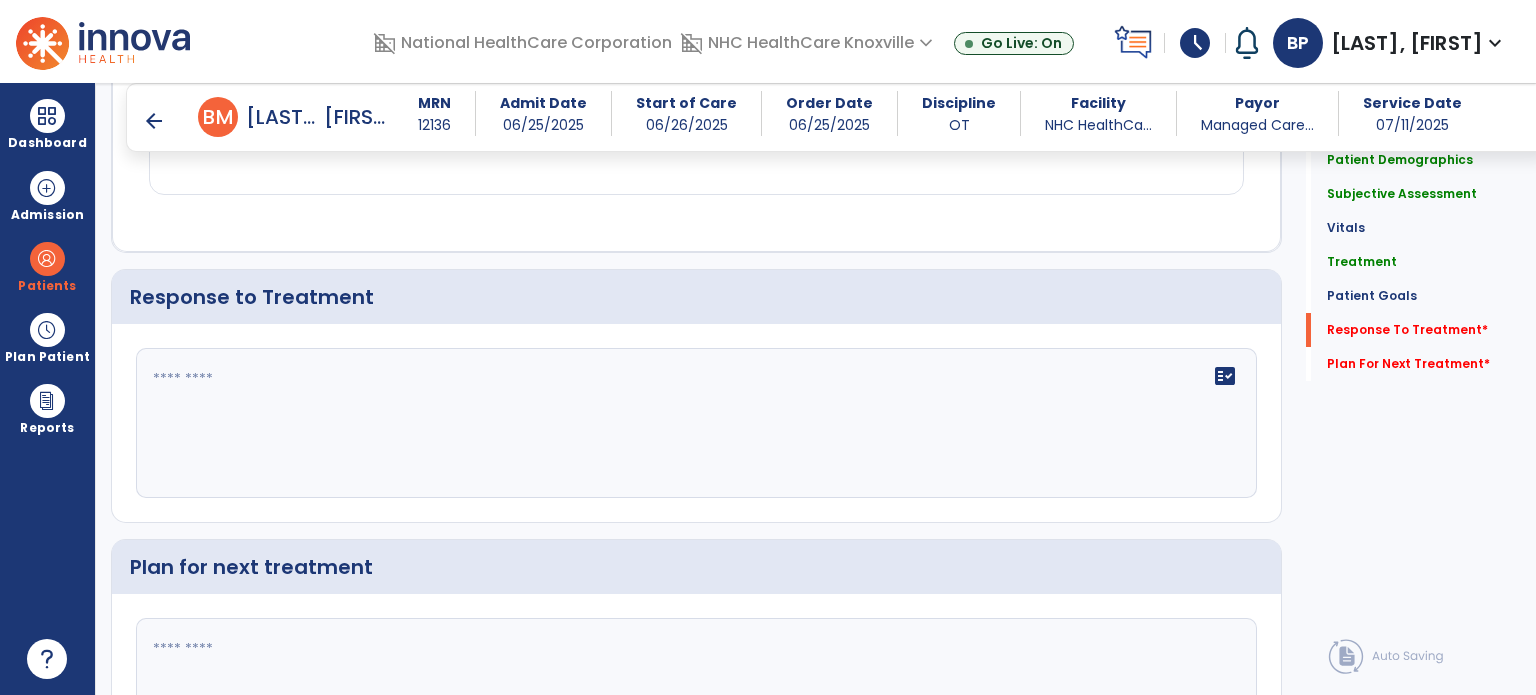 click on "fact_check" 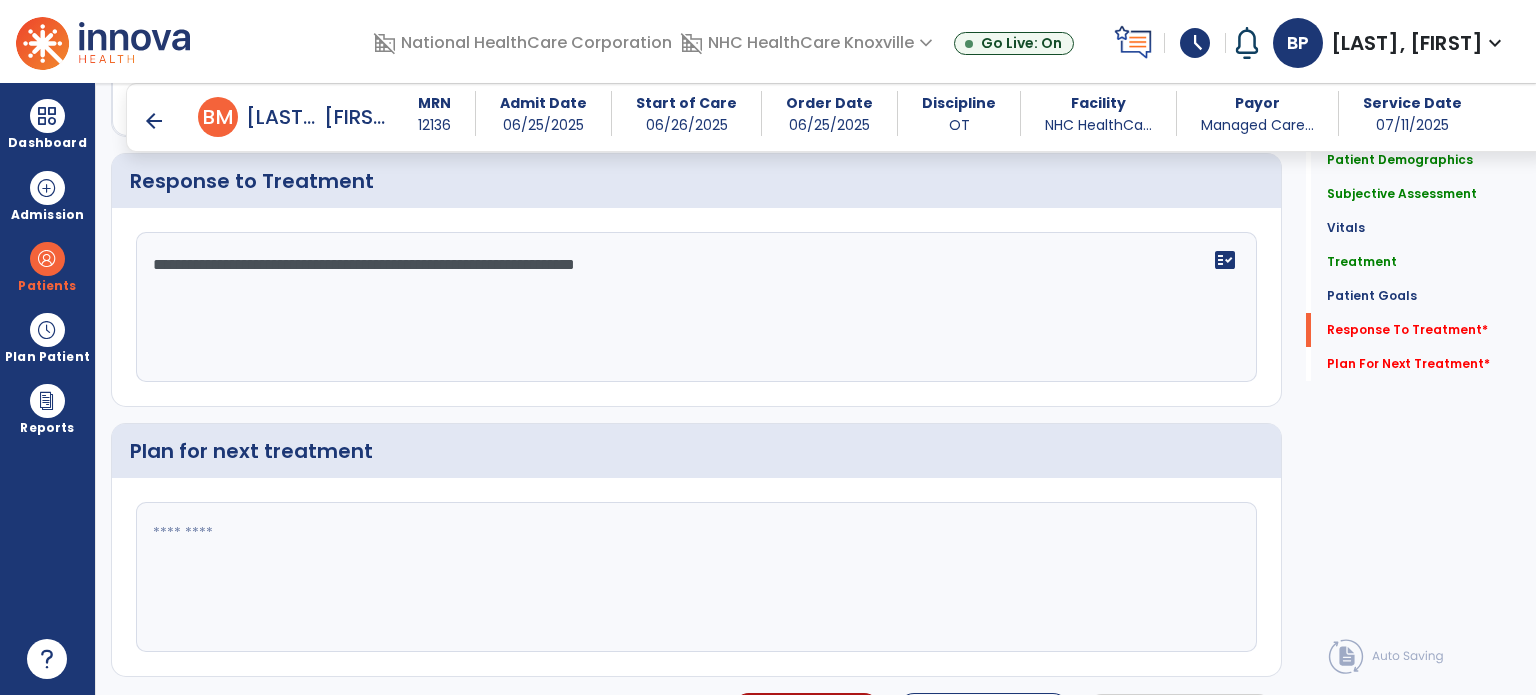 scroll, scrollTop: 2940, scrollLeft: 0, axis: vertical 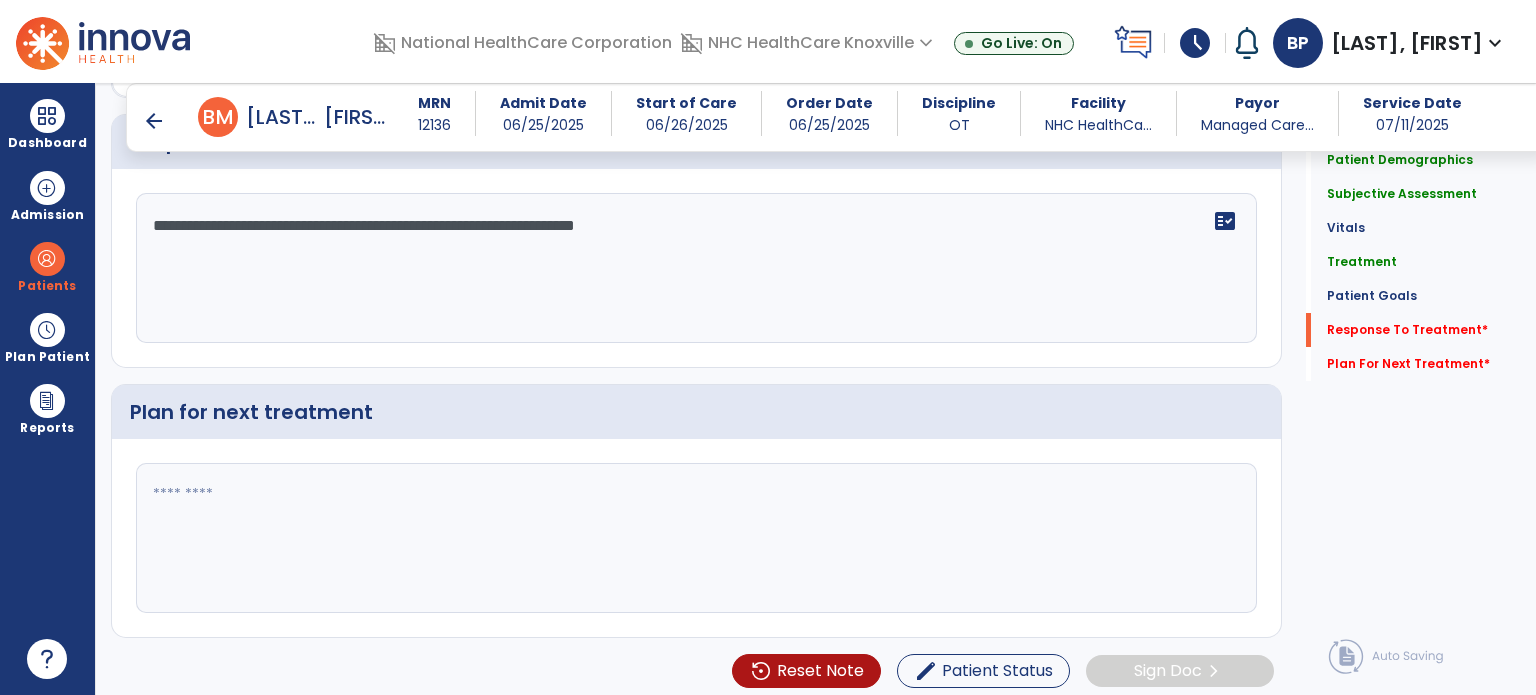 type on "**********" 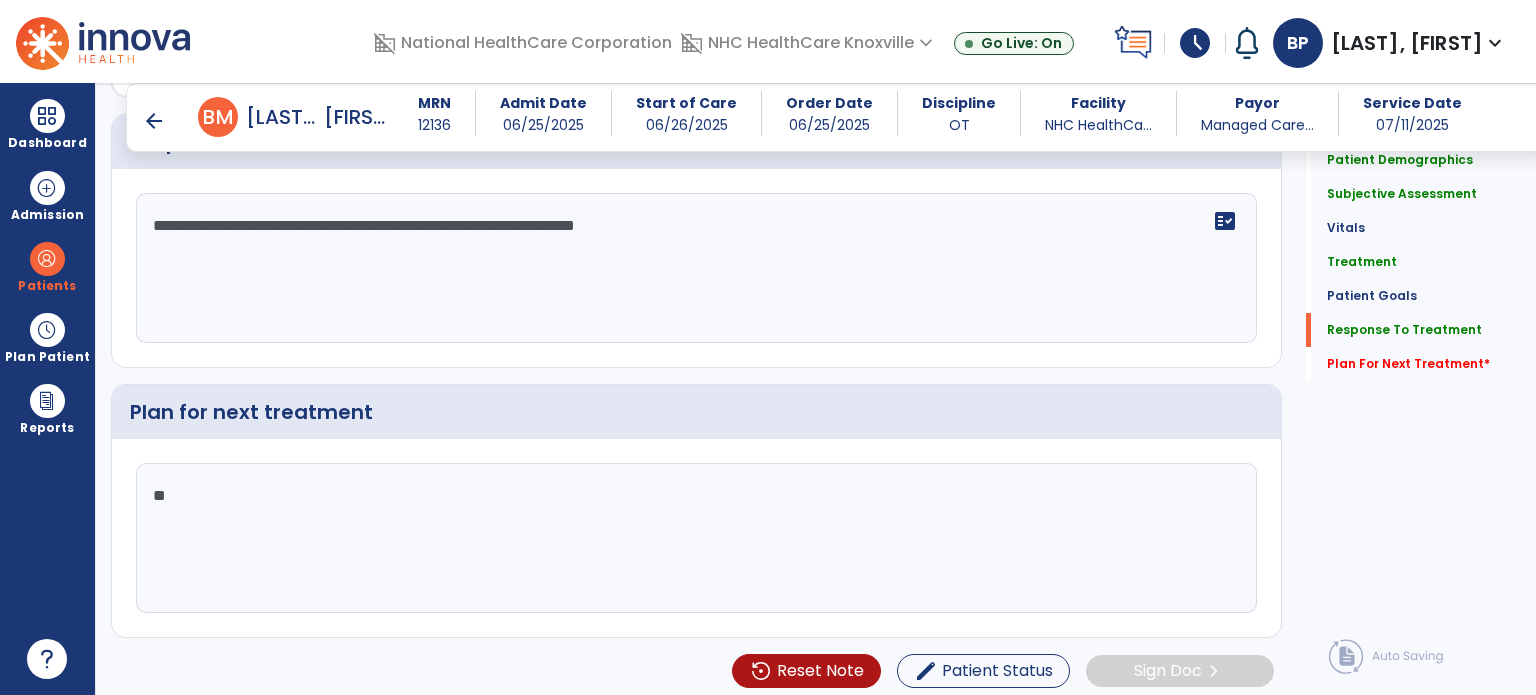 click on "*" 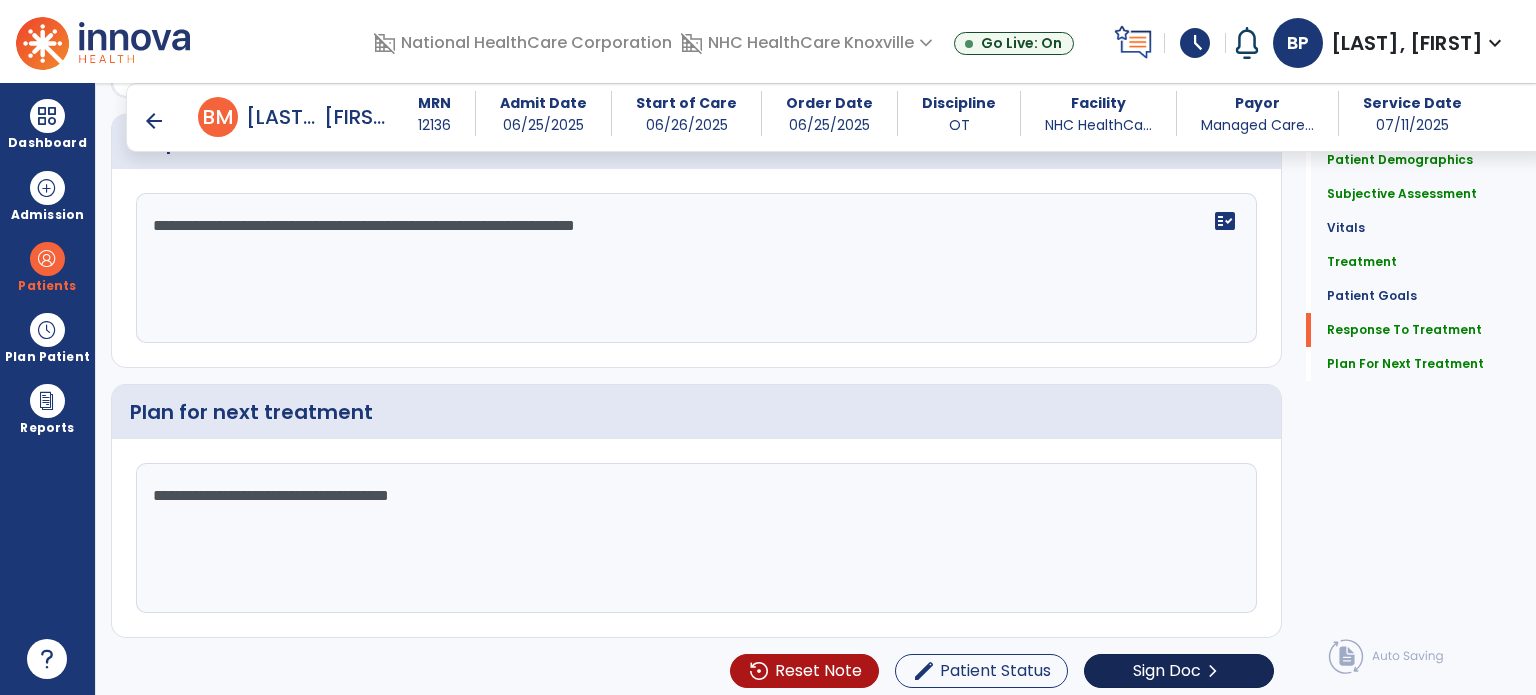 type on "**********" 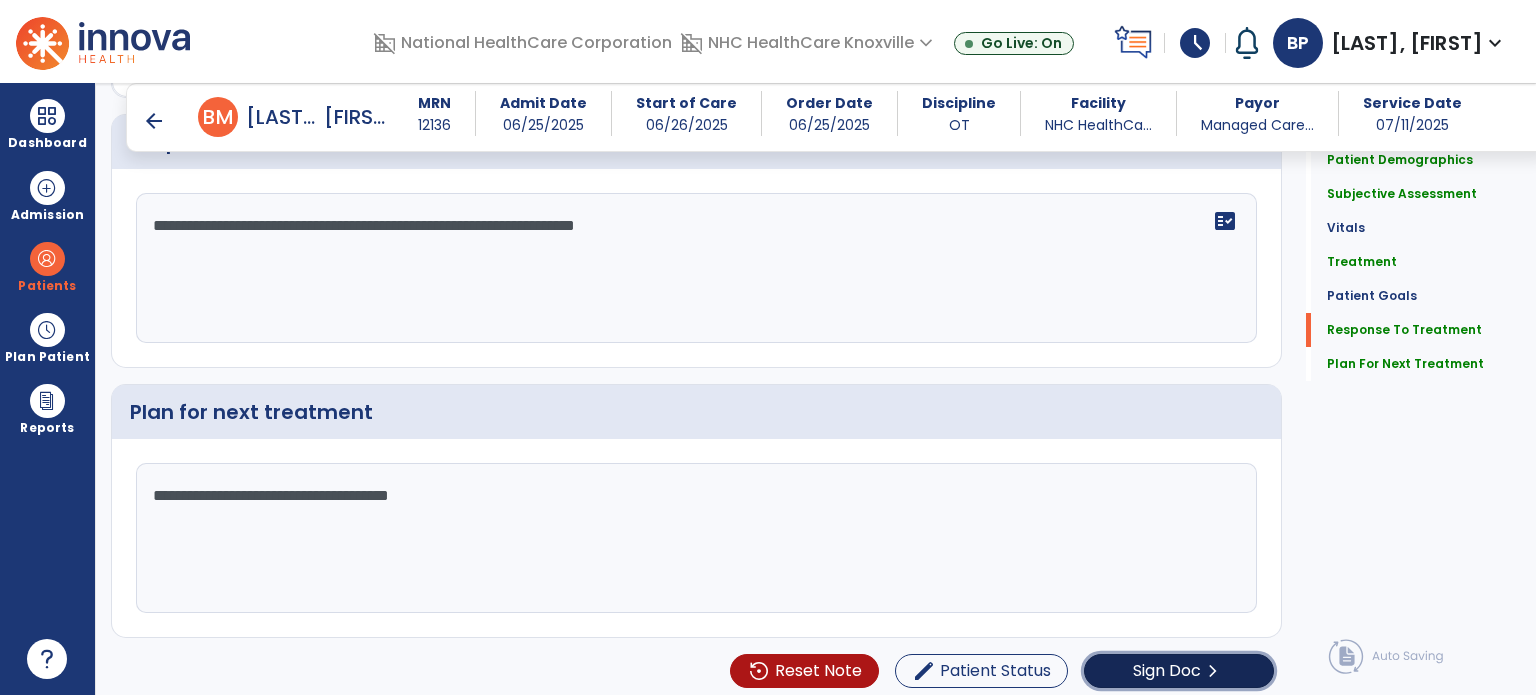 click on "Sign Doc" 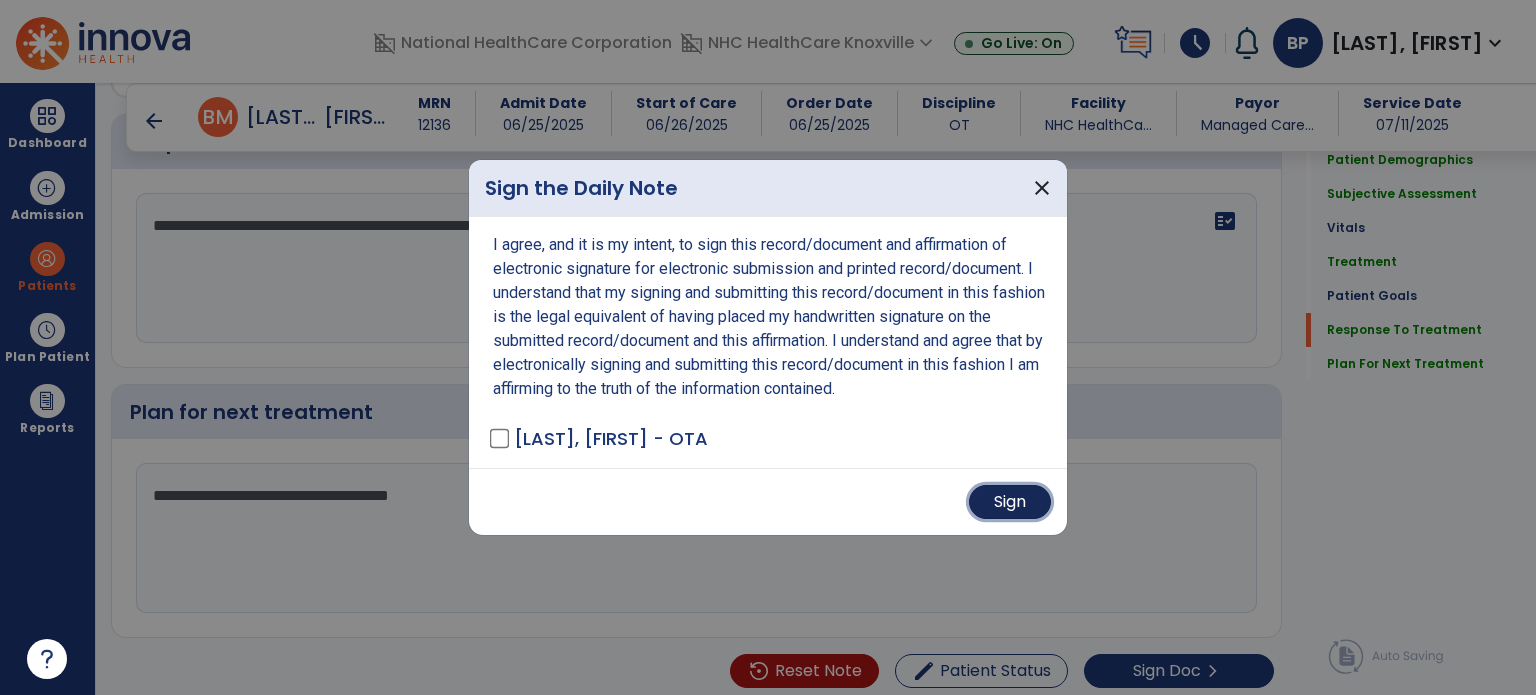 click on "Sign" at bounding box center (1010, 502) 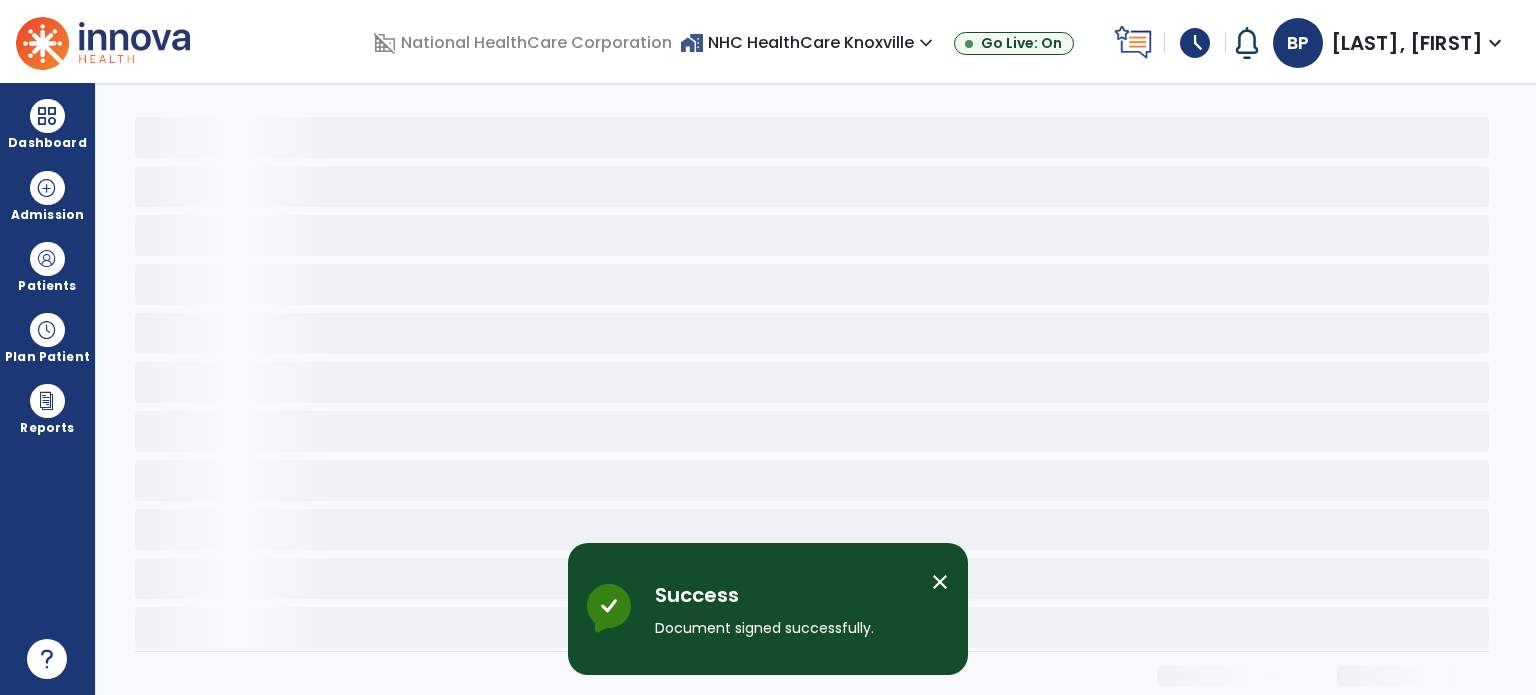 scroll, scrollTop: 0, scrollLeft: 0, axis: both 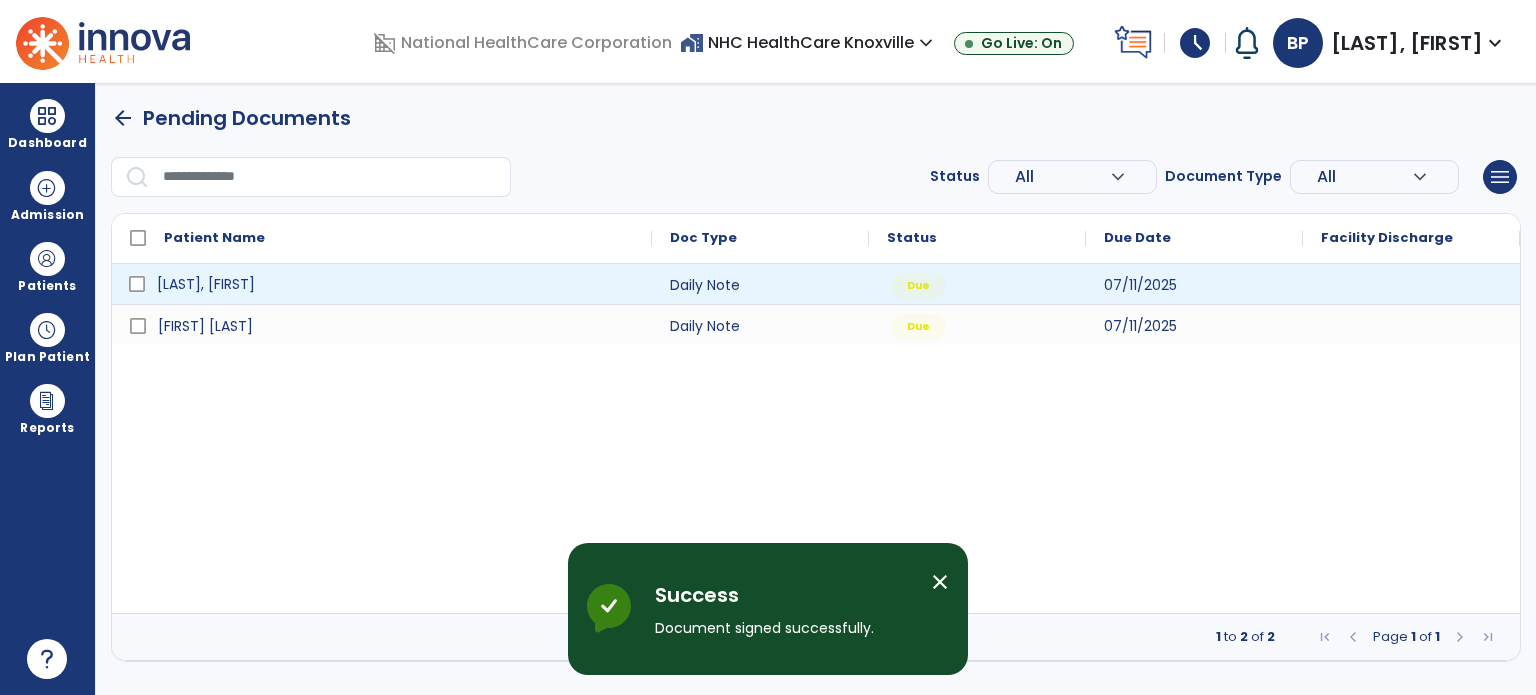 click on "[LAST], [FIRST]" at bounding box center (396, 284) 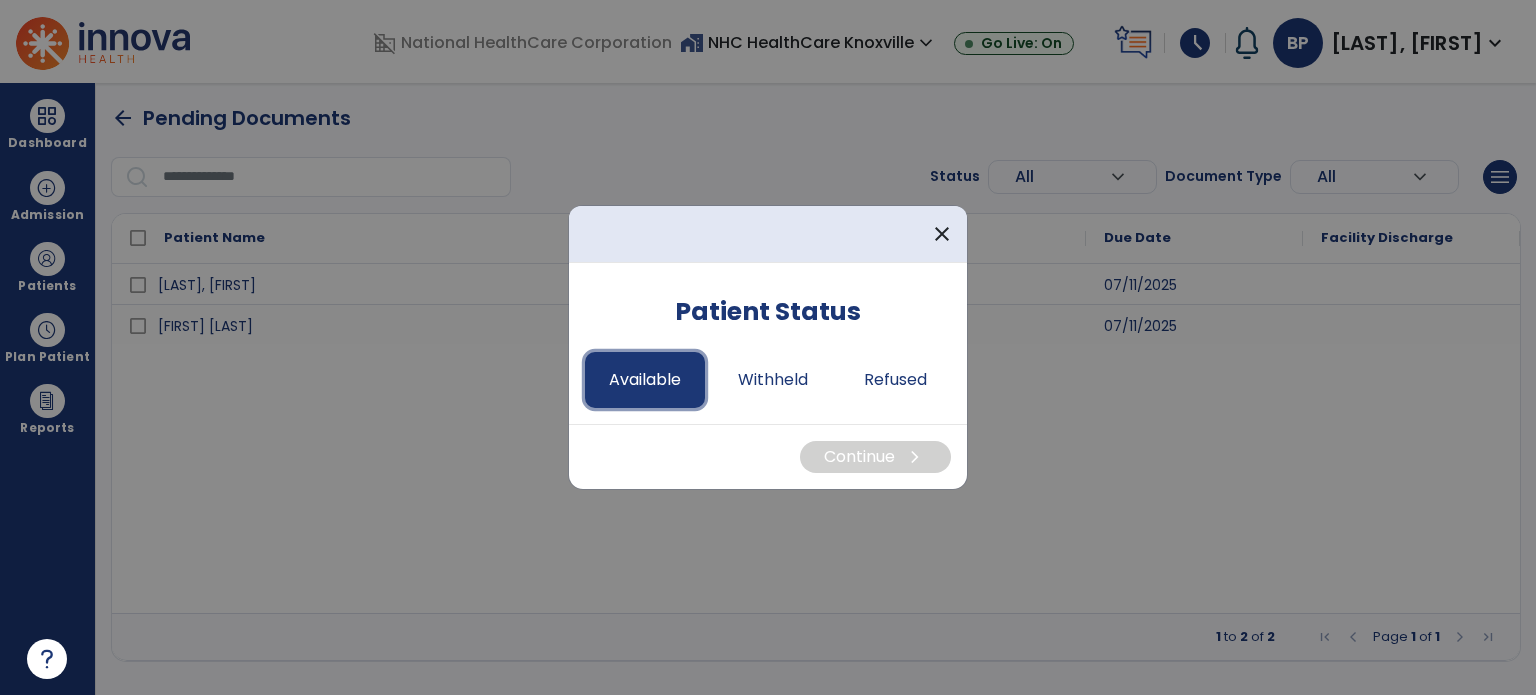 click on "Available" at bounding box center [645, 380] 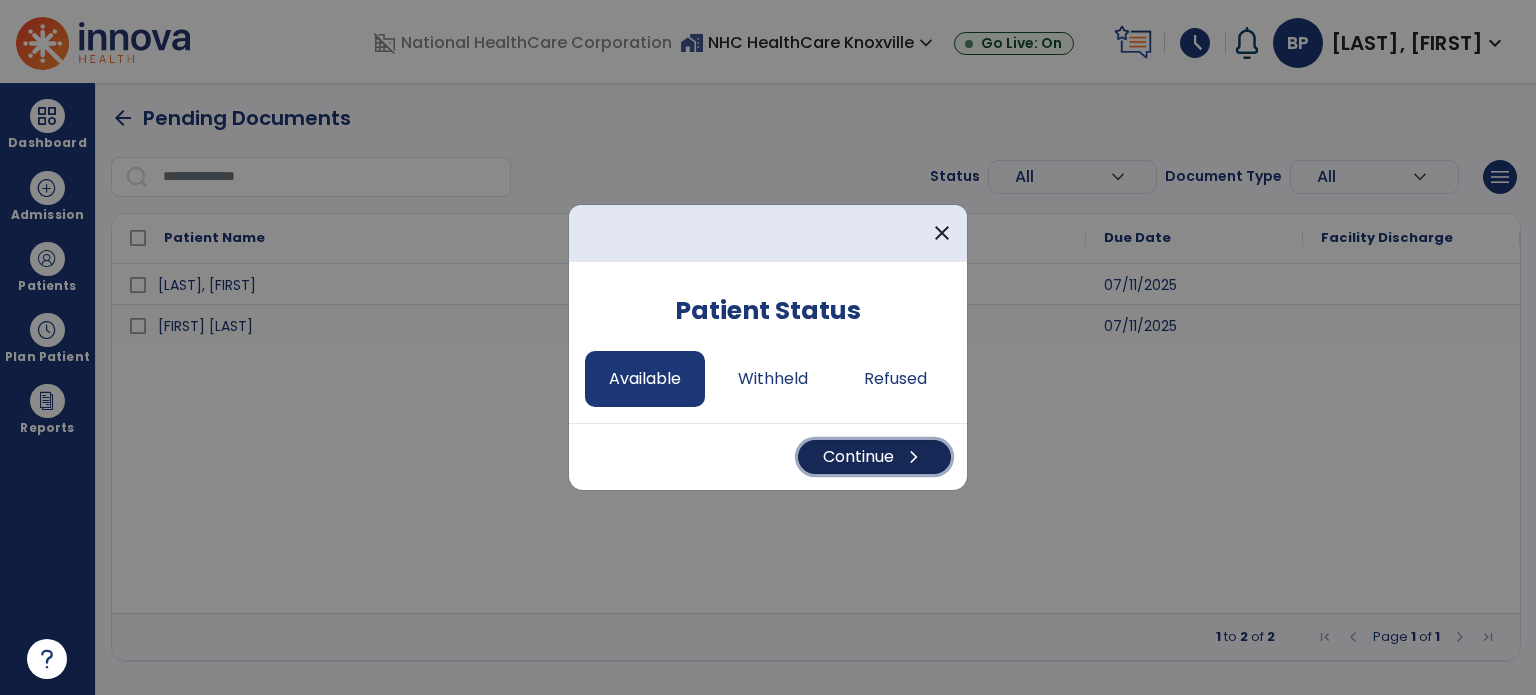 click on "Continue   chevron_right" at bounding box center (874, 457) 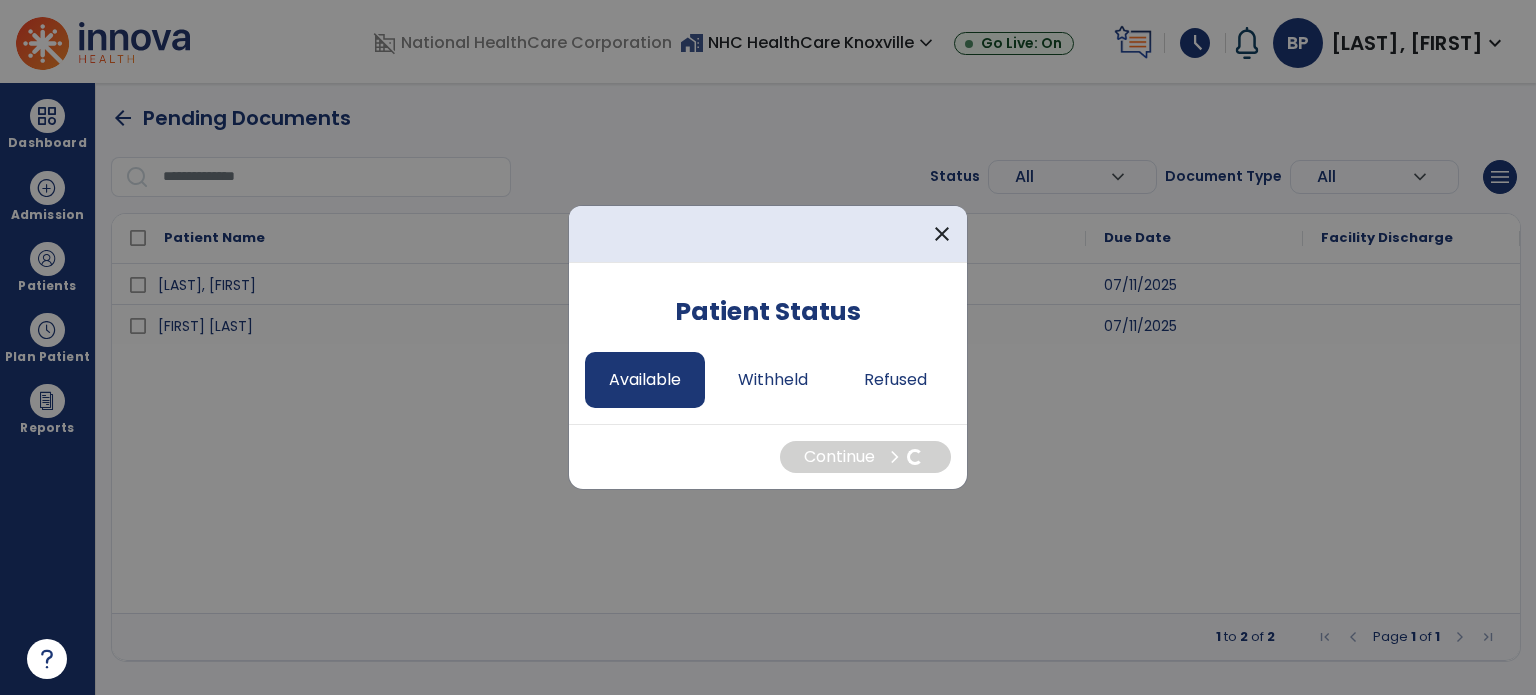 select on "*" 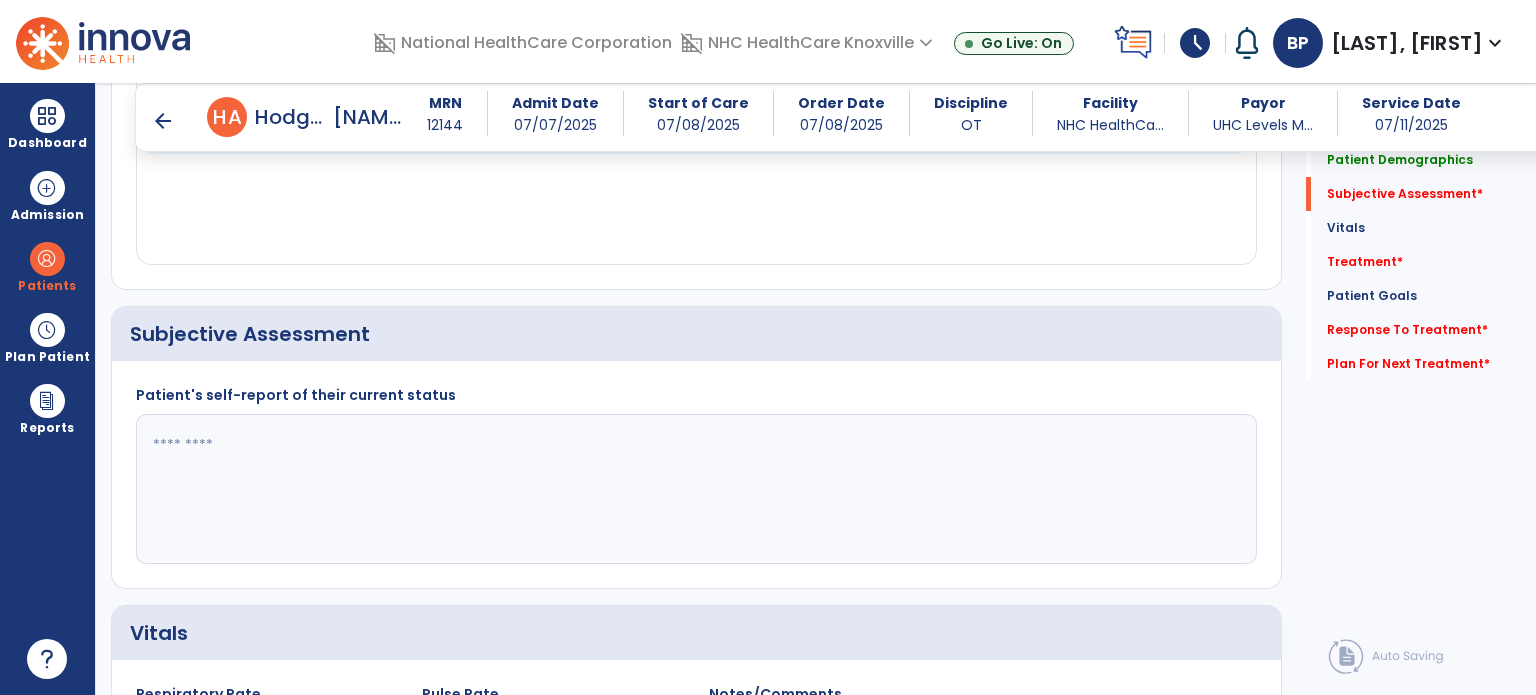 scroll, scrollTop: 333, scrollLeft: 0, axis: vertical 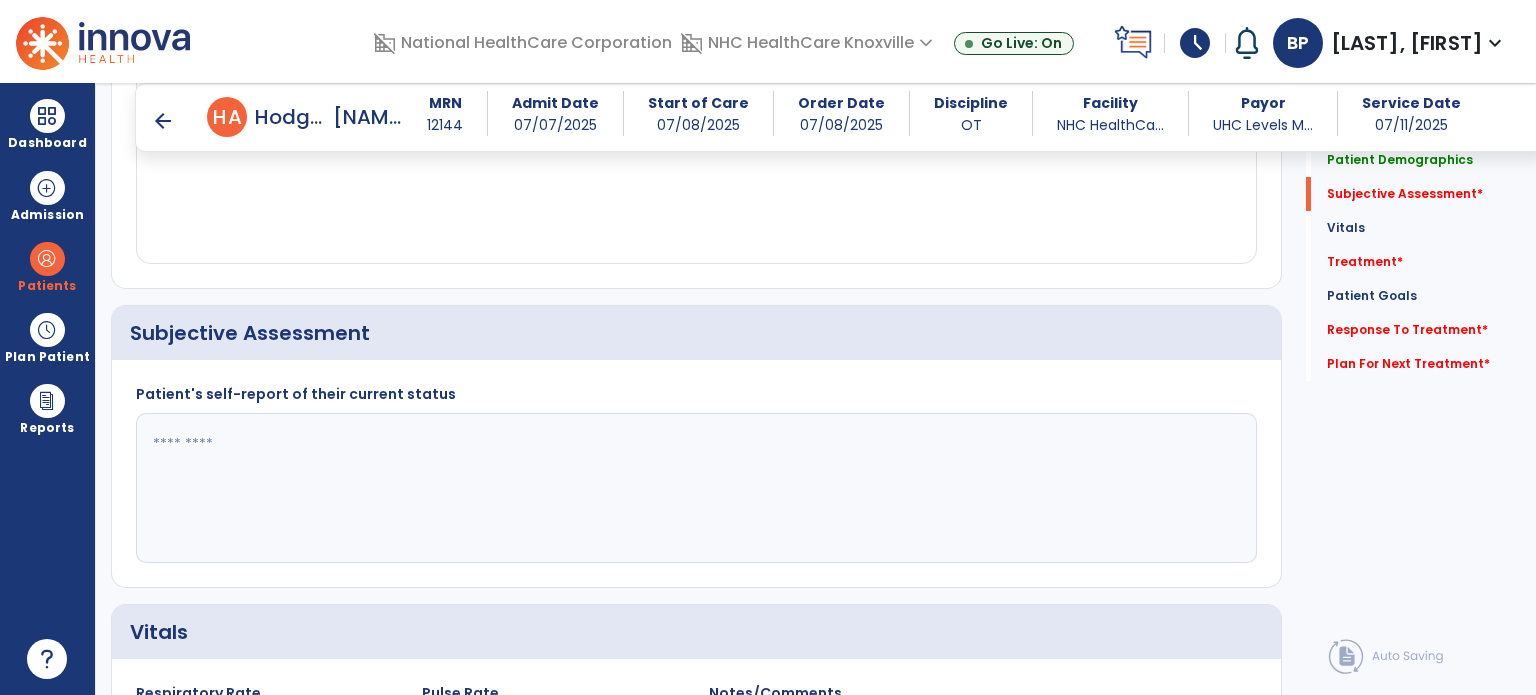 click 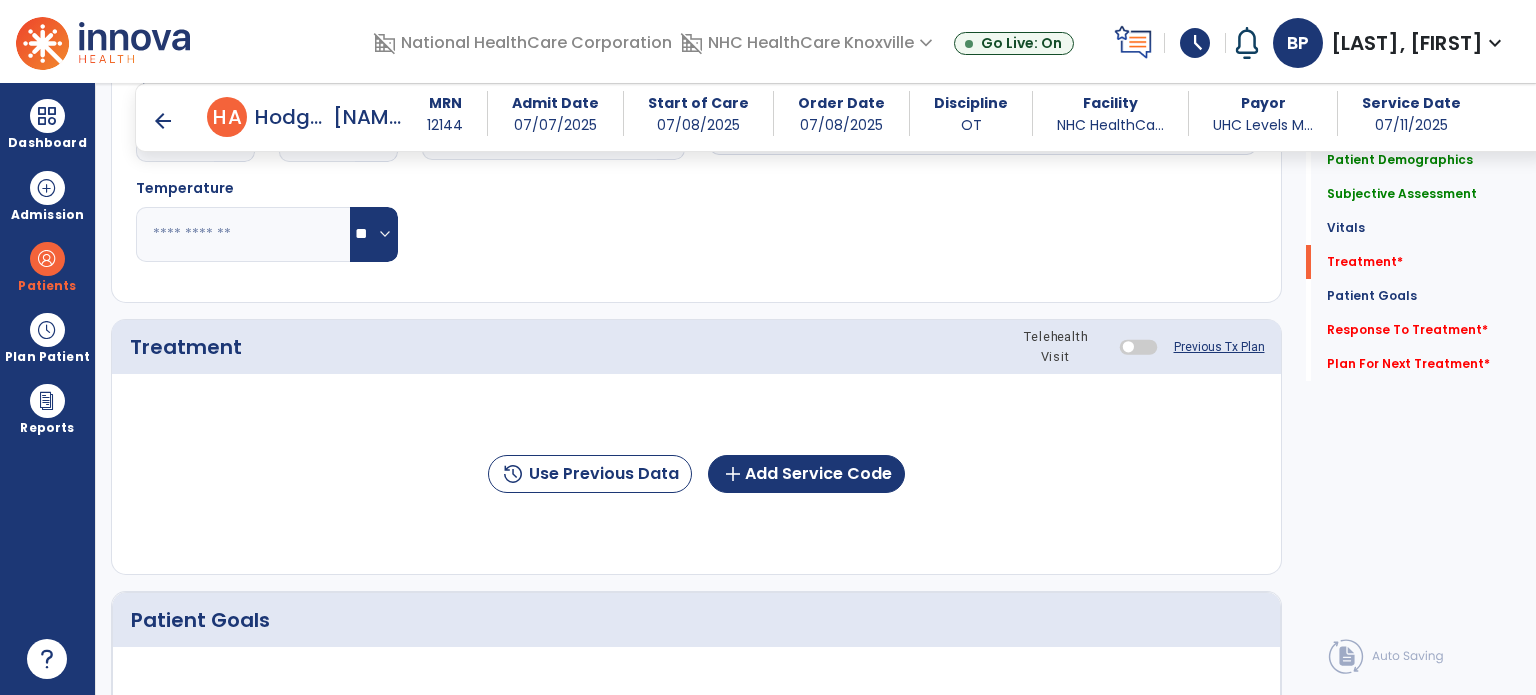 scroll, scrollTop: 1083, scrollLeft: 0, axis: vertical 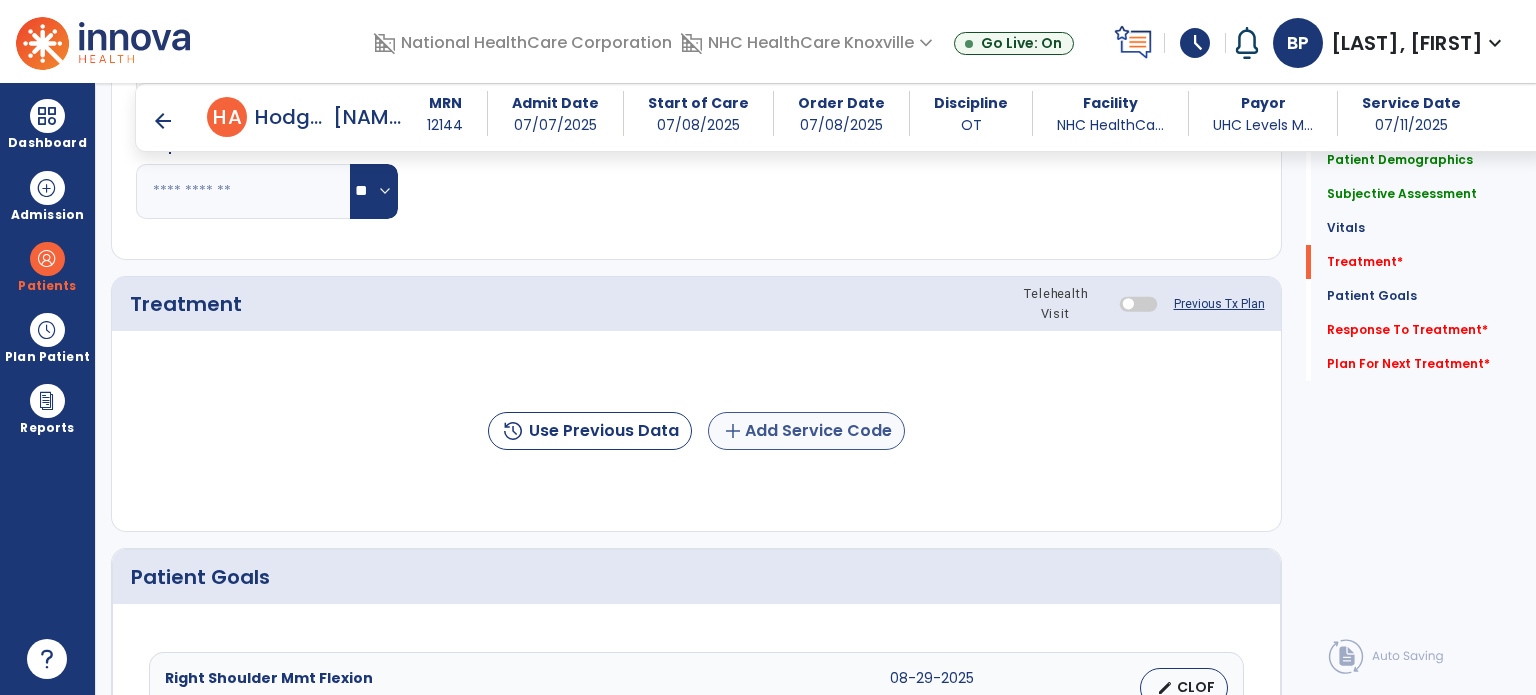 type on "**********" 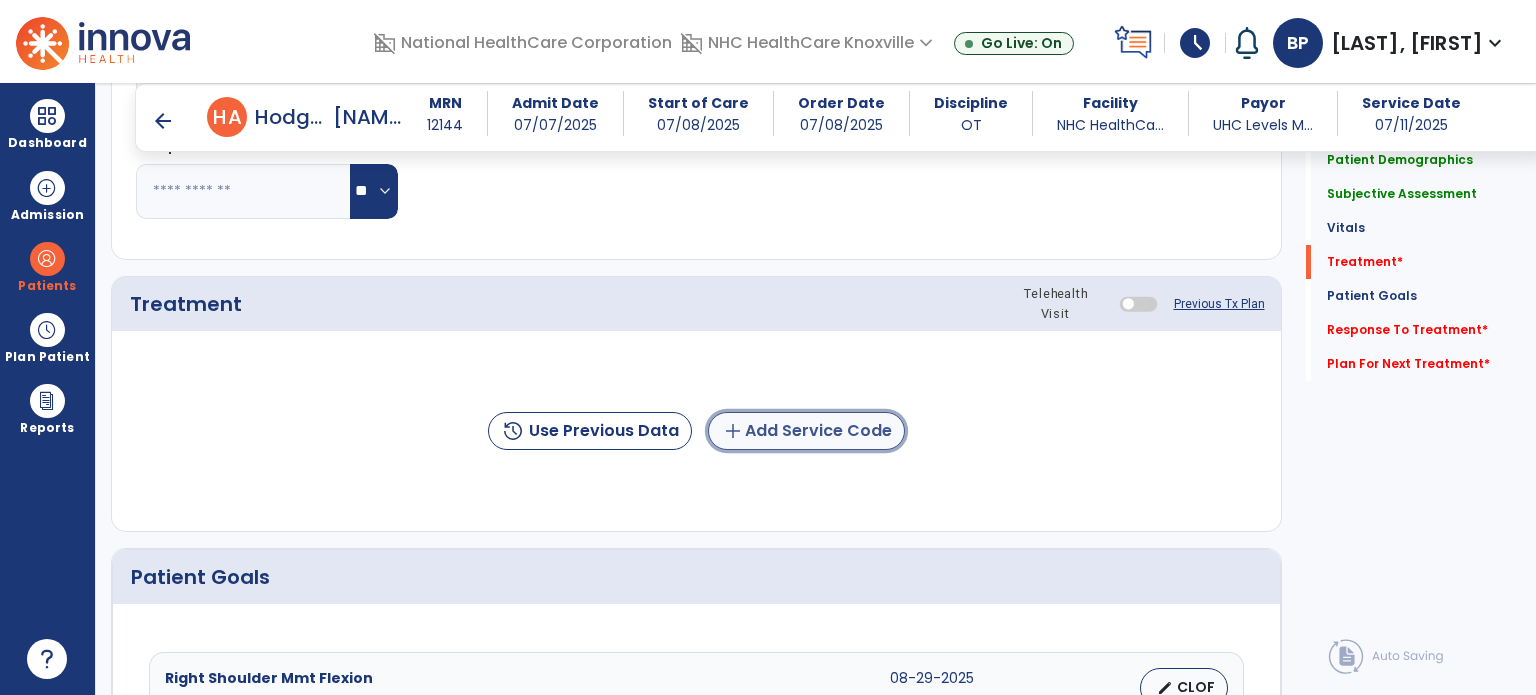 click on "add  Add Service Code" 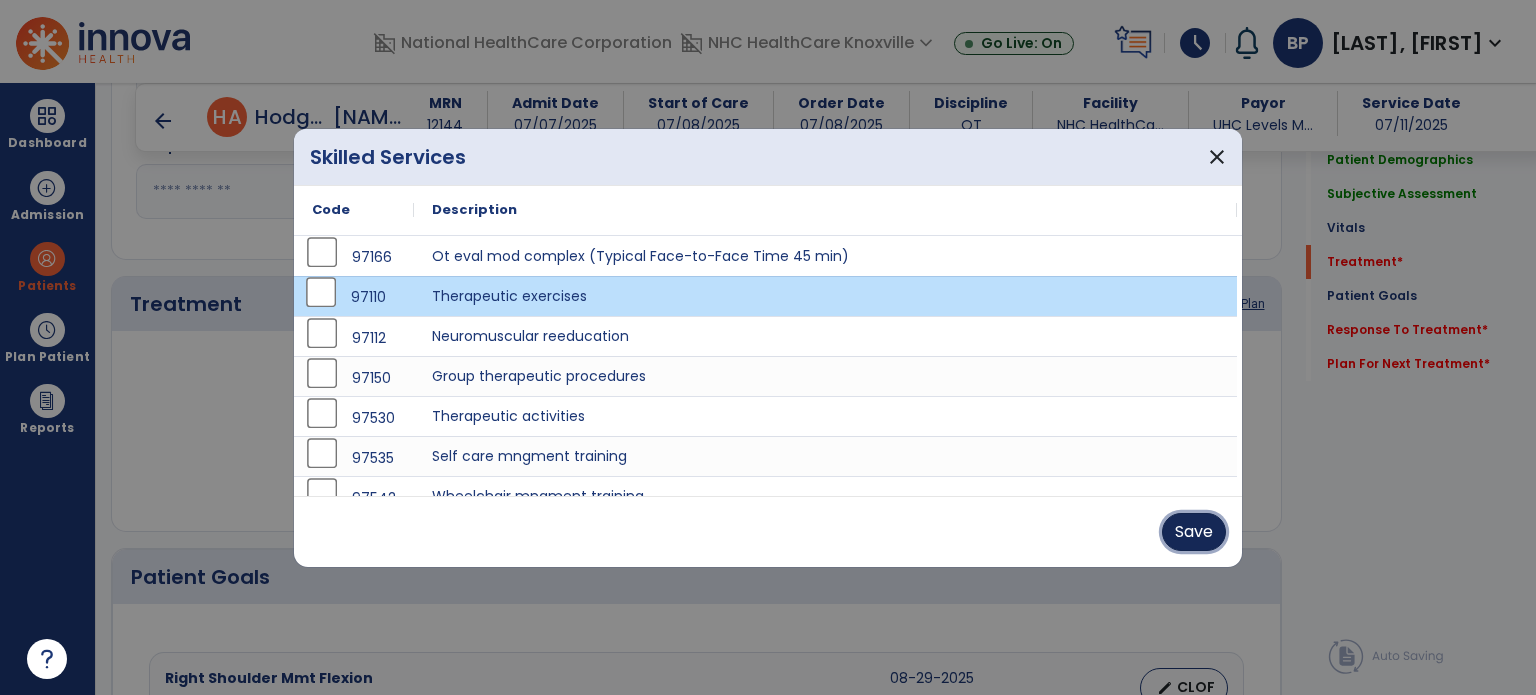 click on "Save" at bounding box center [1194, 532] 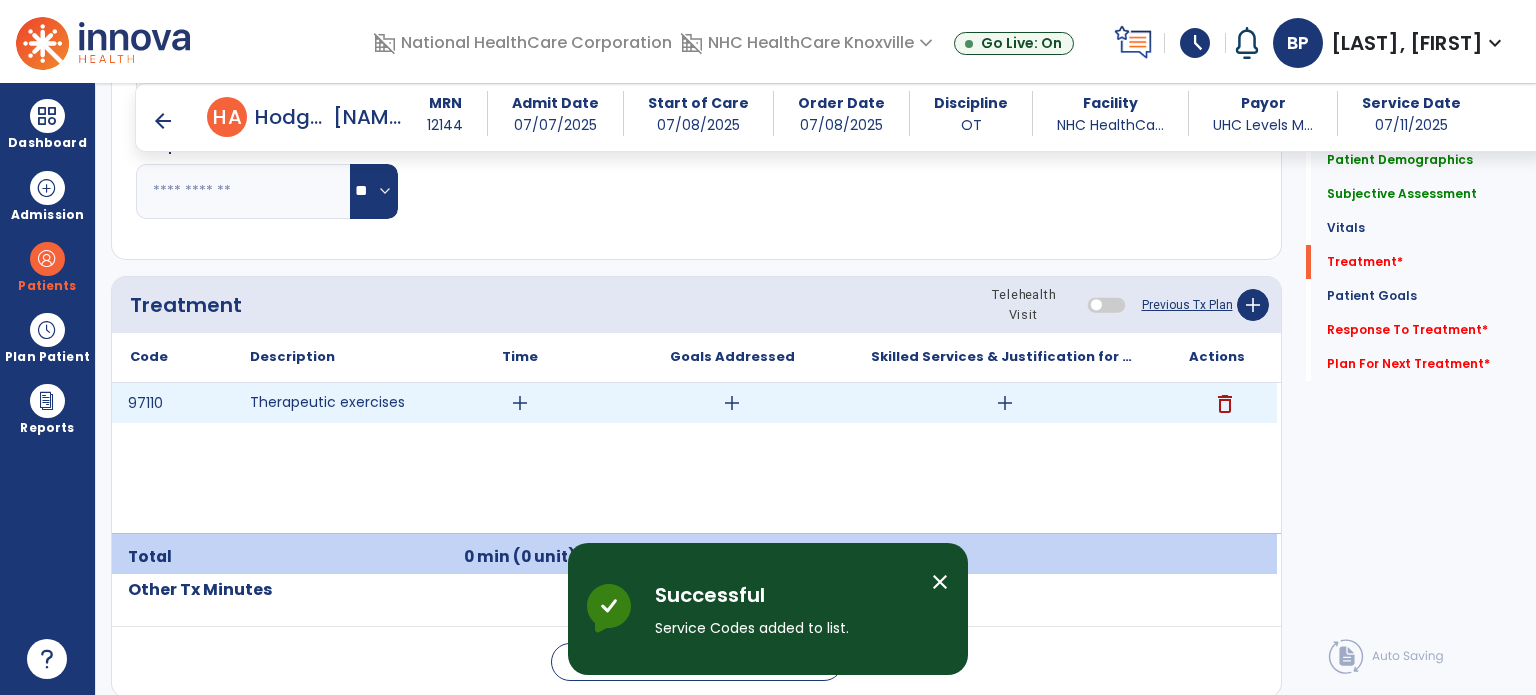 click on "add" at bounding box center [520, 403] 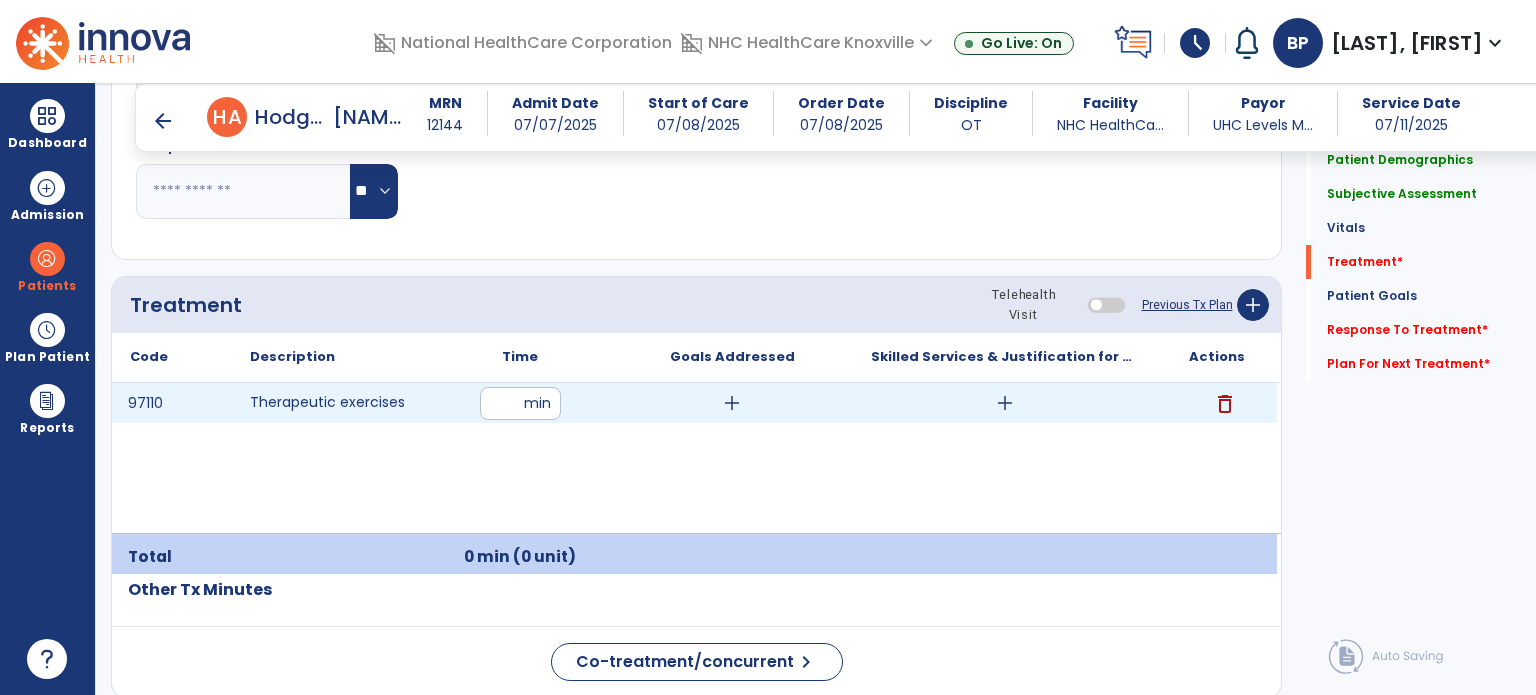 type on "**" 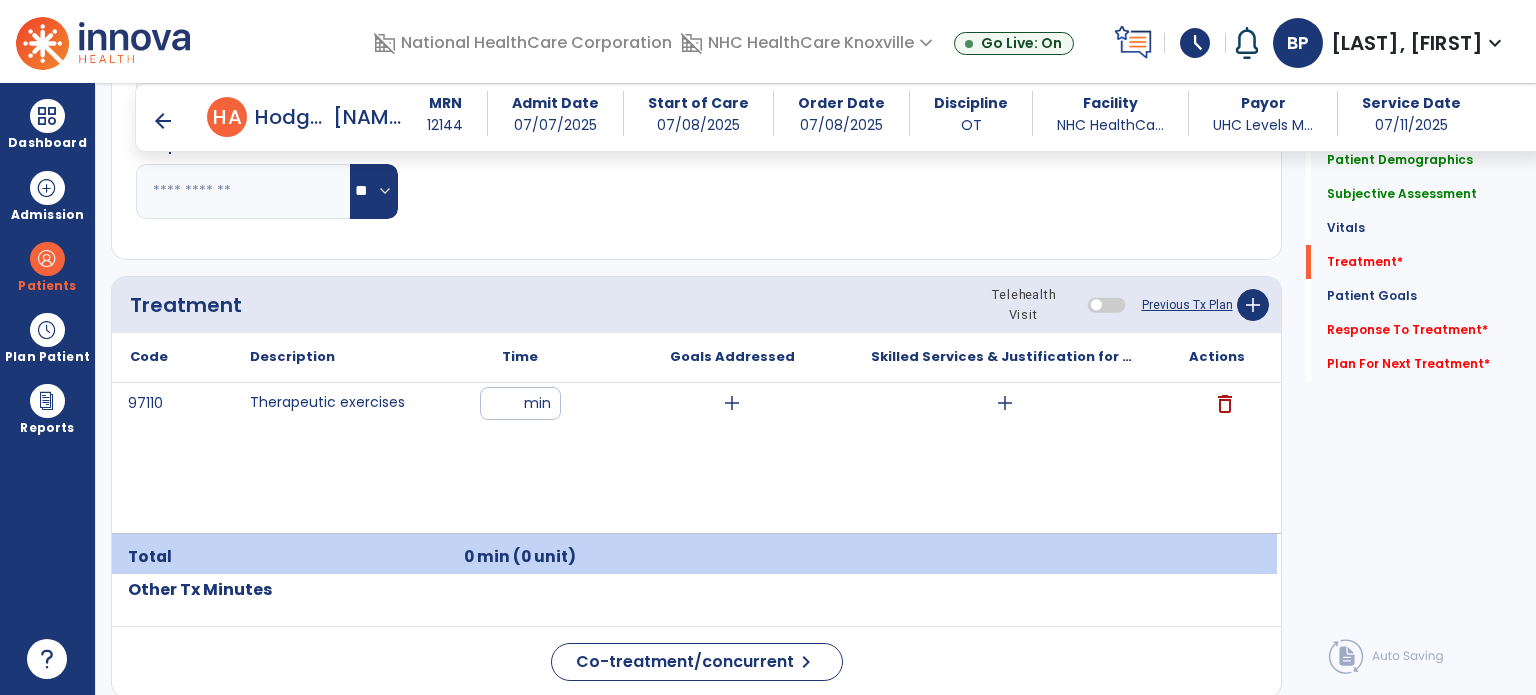 click on "97110  Therapeutic exercises  ** min add add delete" at bounding box center (694, 458) 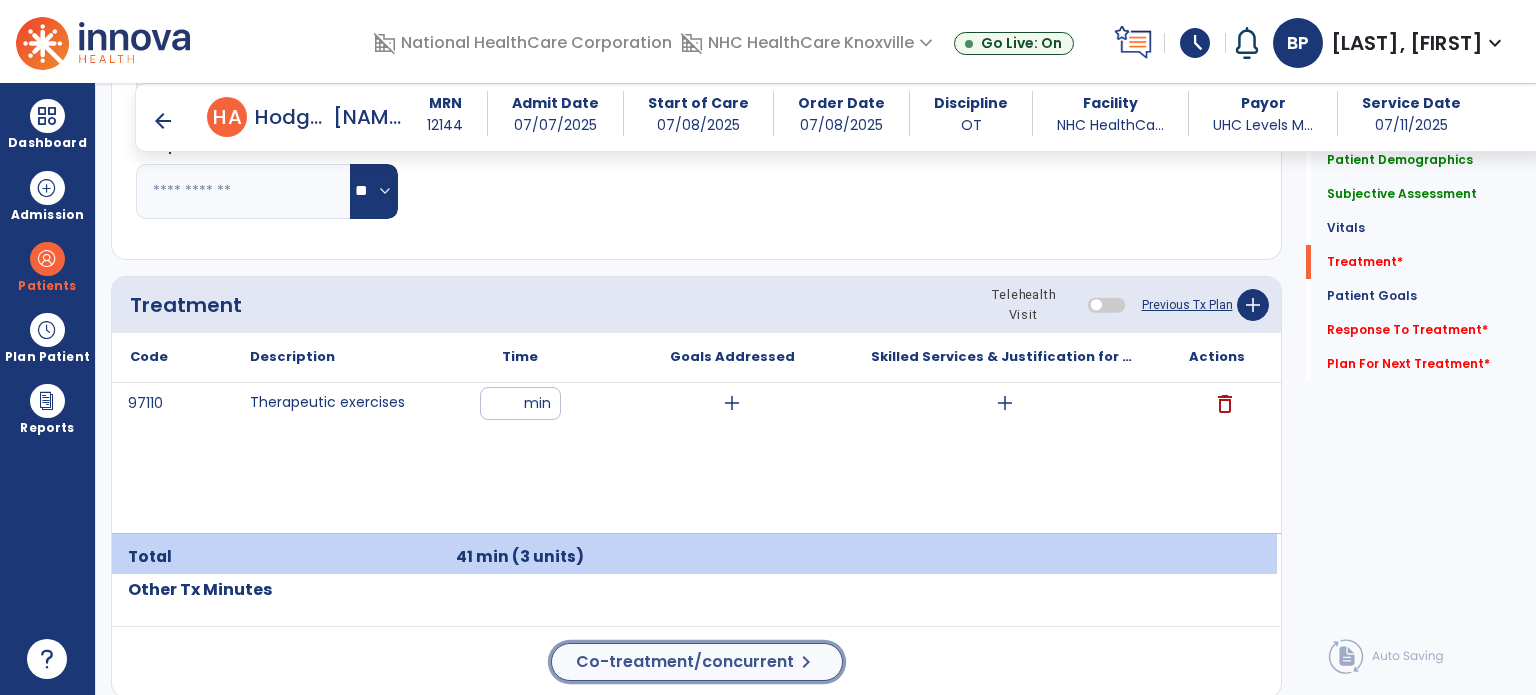 click on "Co-treatment/concurrent  chevron_right" 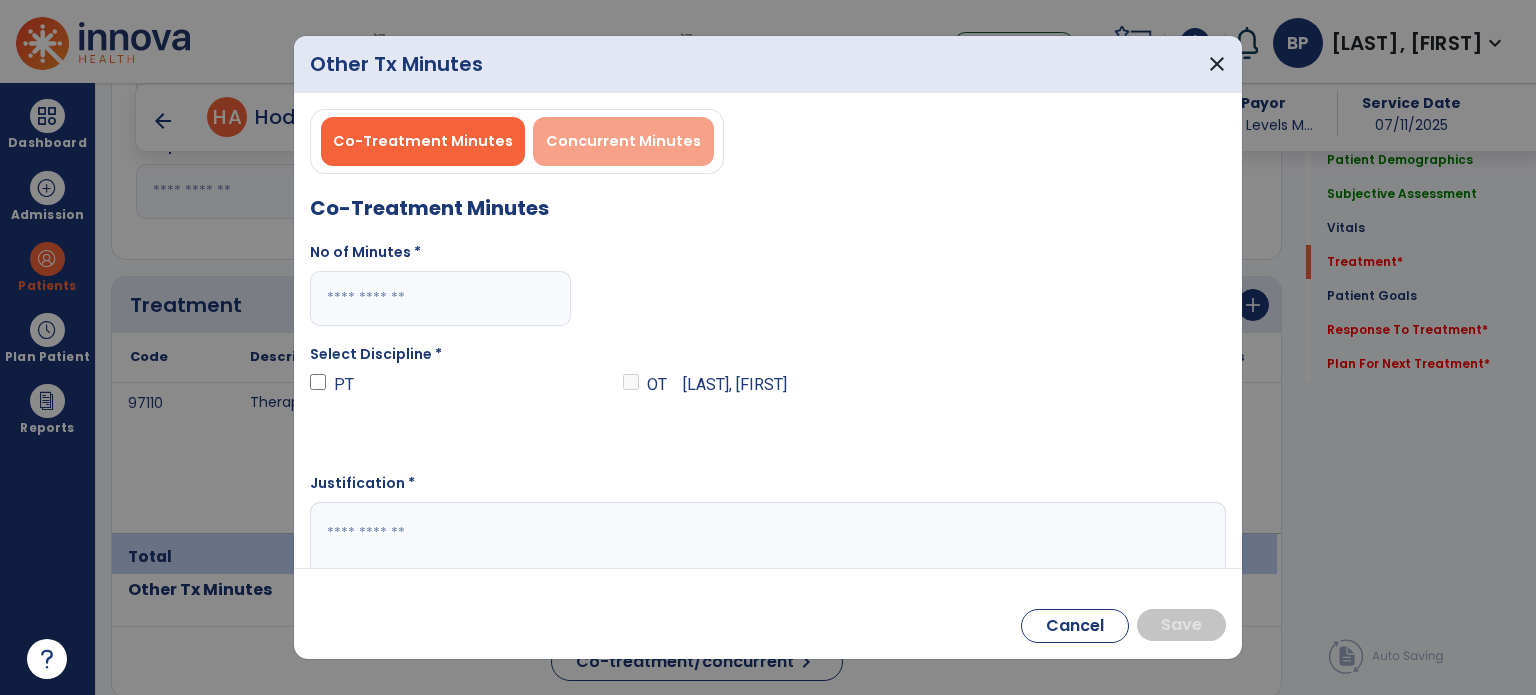click on "Concurrent Minutes" at bounding box center [623, 141] 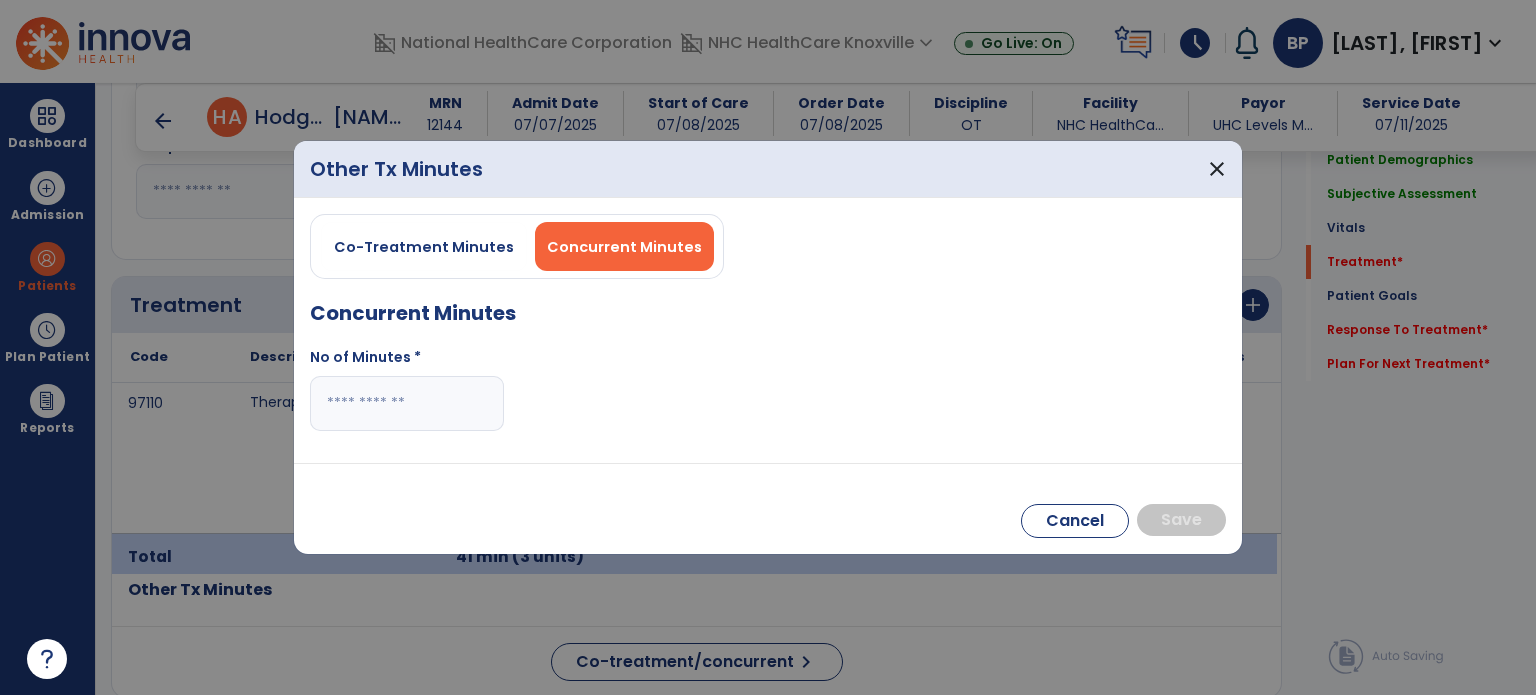 click at bounding box center [407, 403] 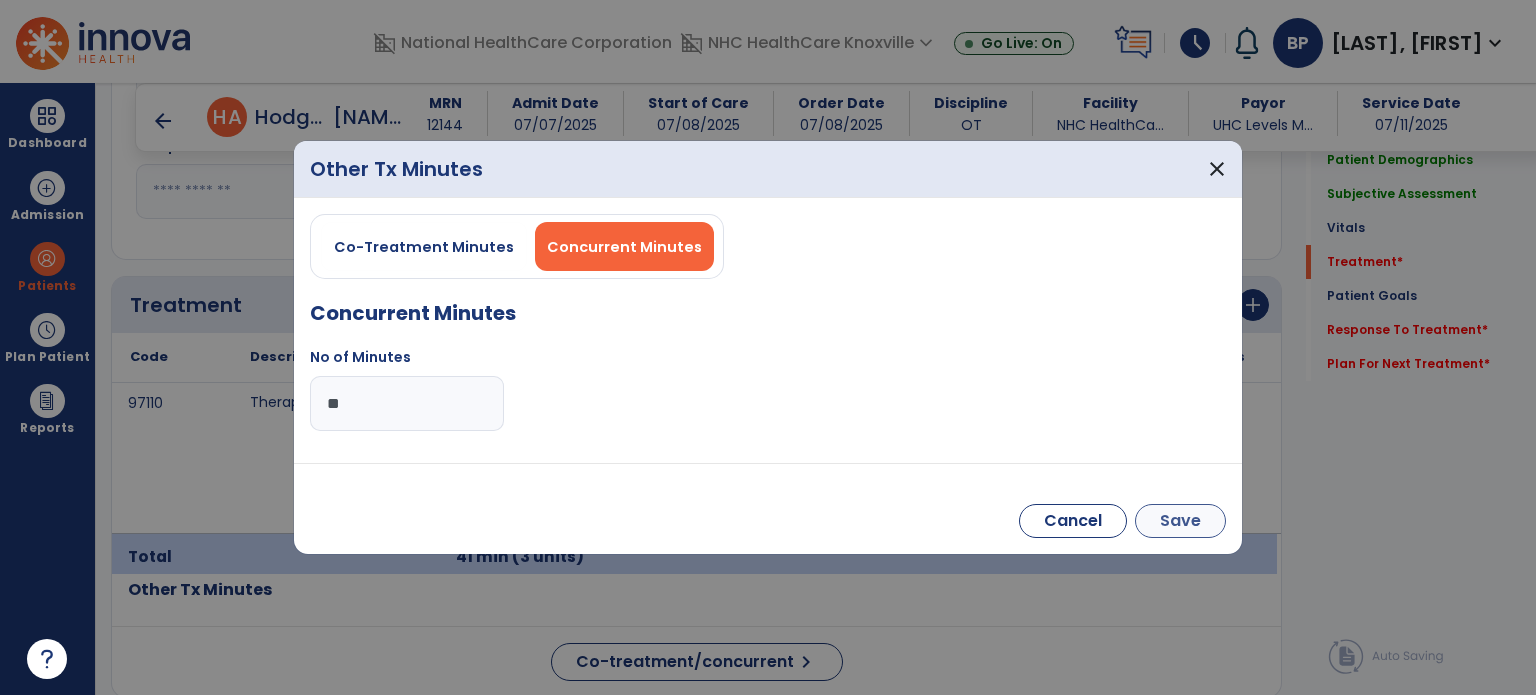type on "**" 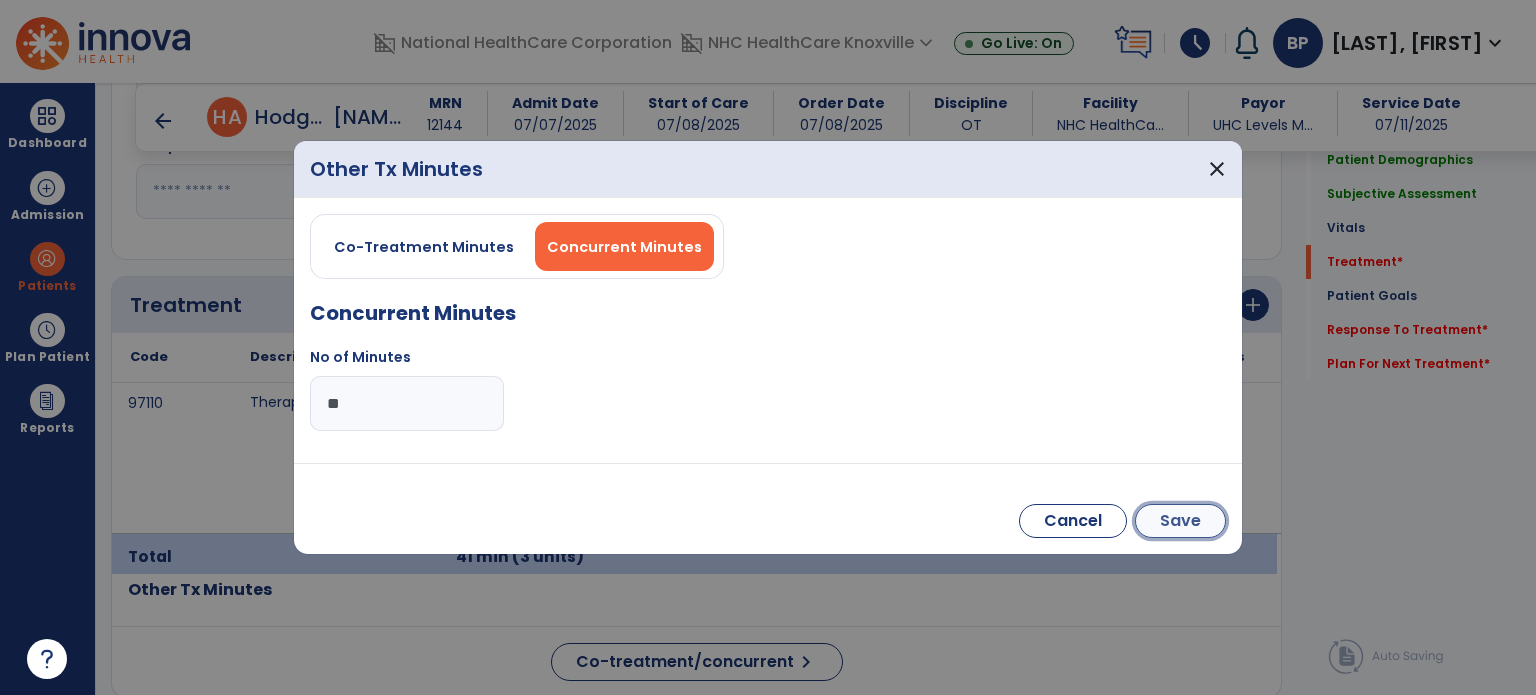 click on "Save" at bounding box center (1180, 521) 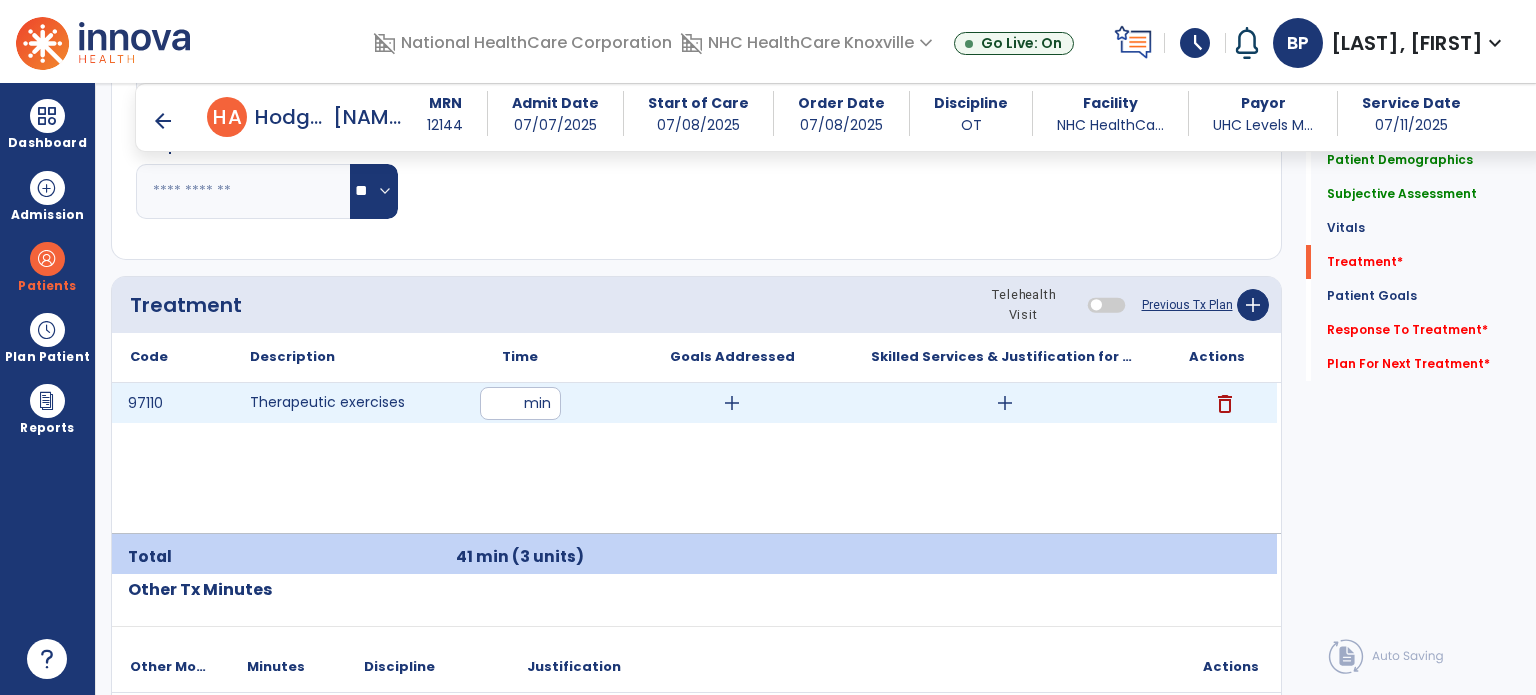 click on "add" at bounding box center (1005, 403) 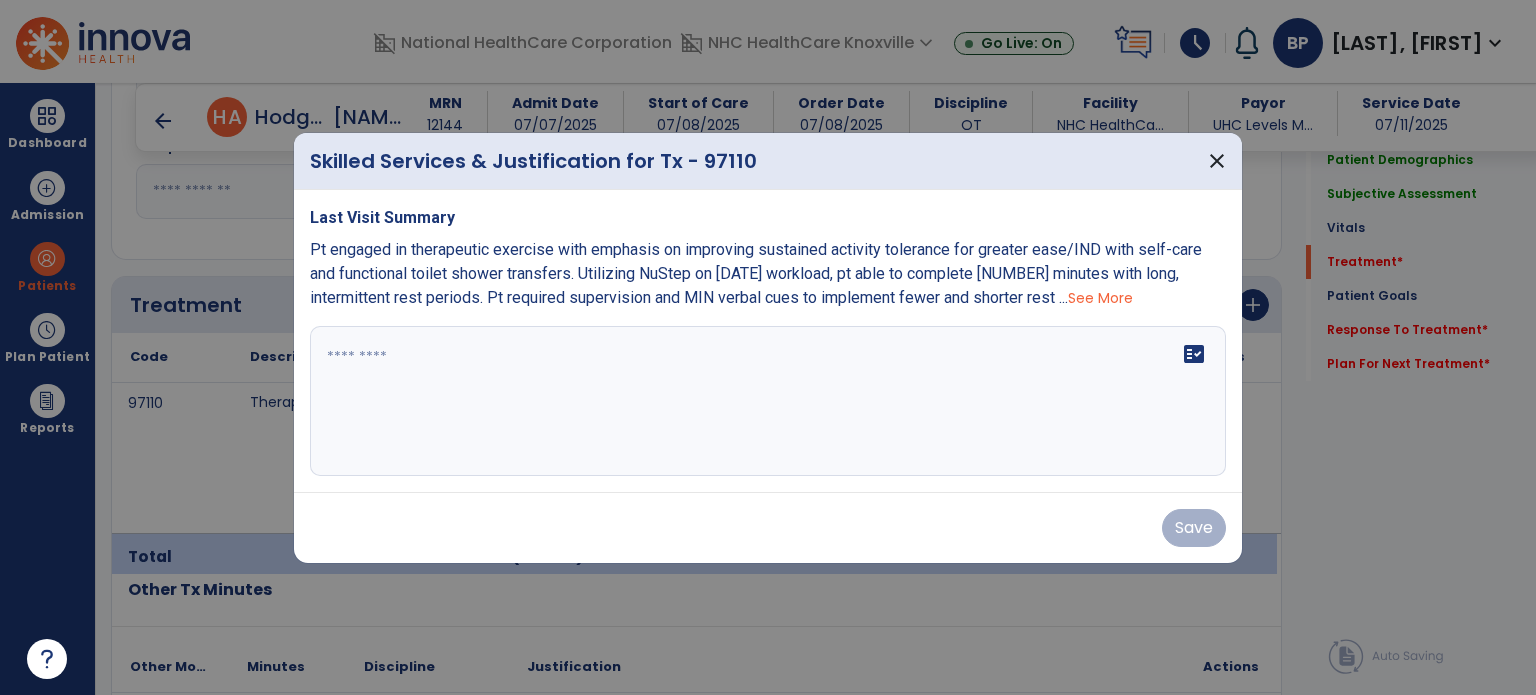 click at bounding box center (768, 401) 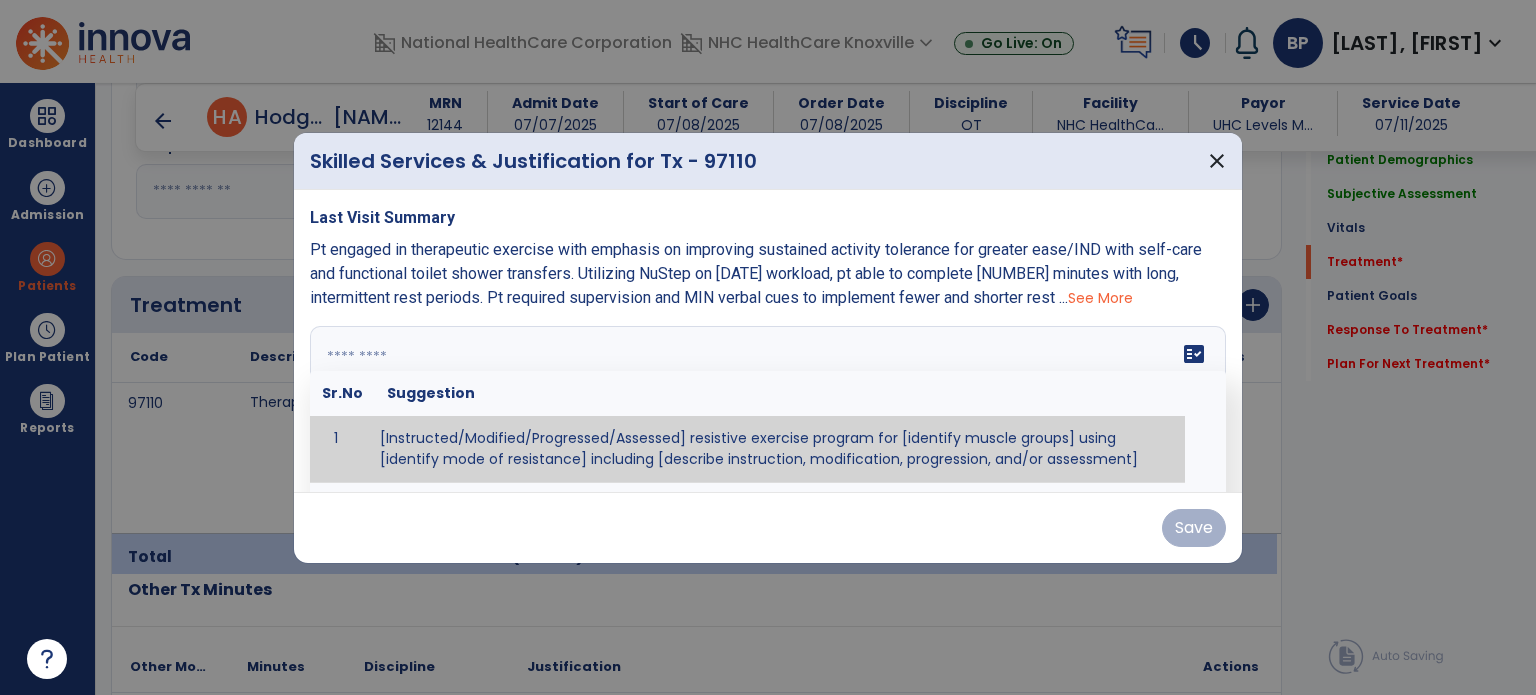 click at bounding box center (766, 401) 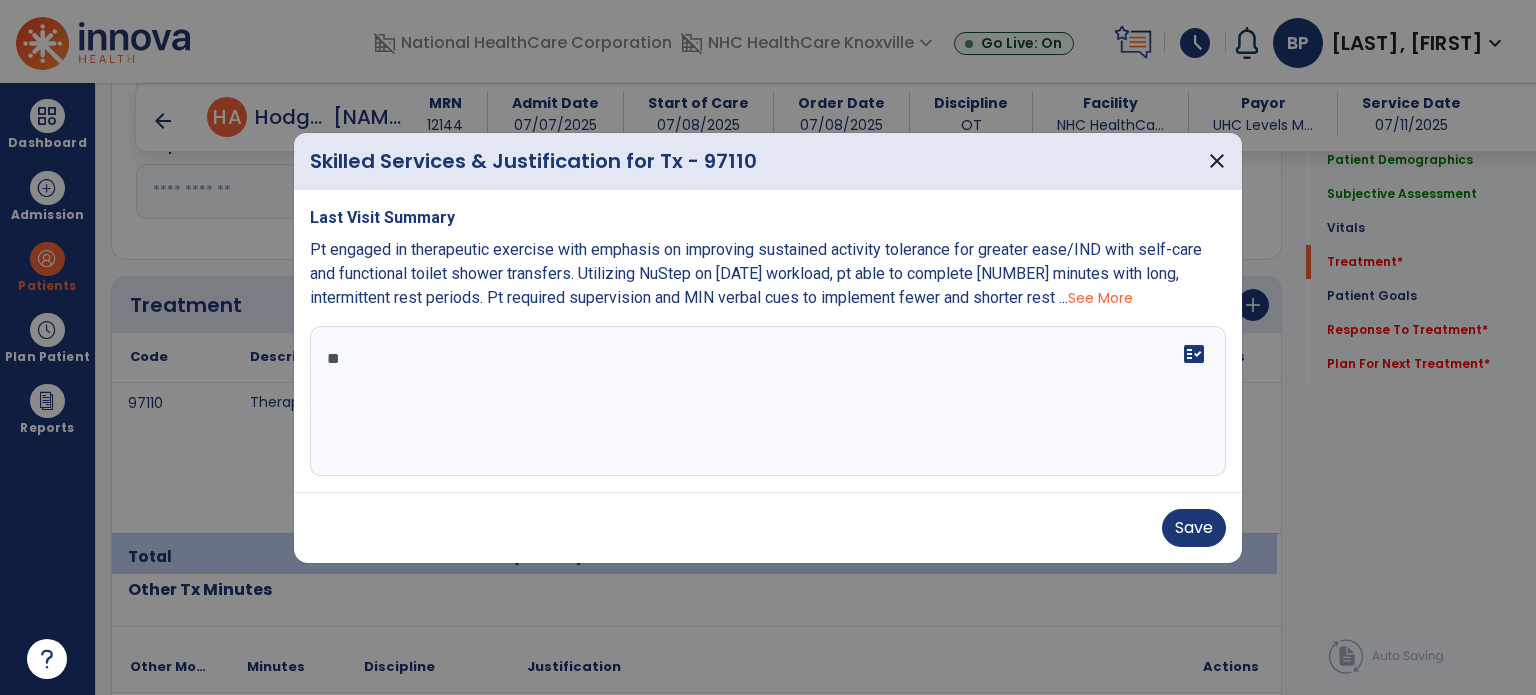 click on "See More" at bounding box center [1100, 298] 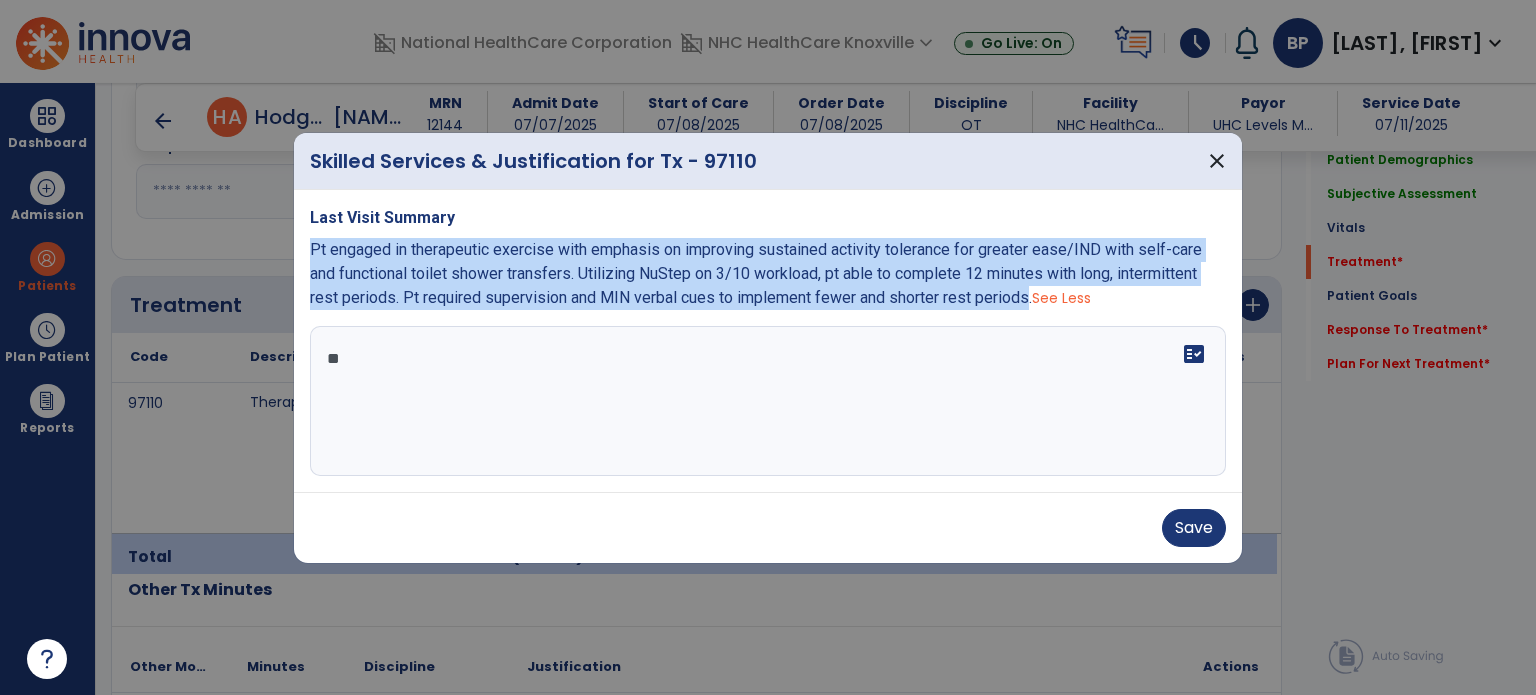 drag, startPoint x: 1029, startPoint y: 295, endPoint x: 303, endPoint y: 241, distance: 728.0055 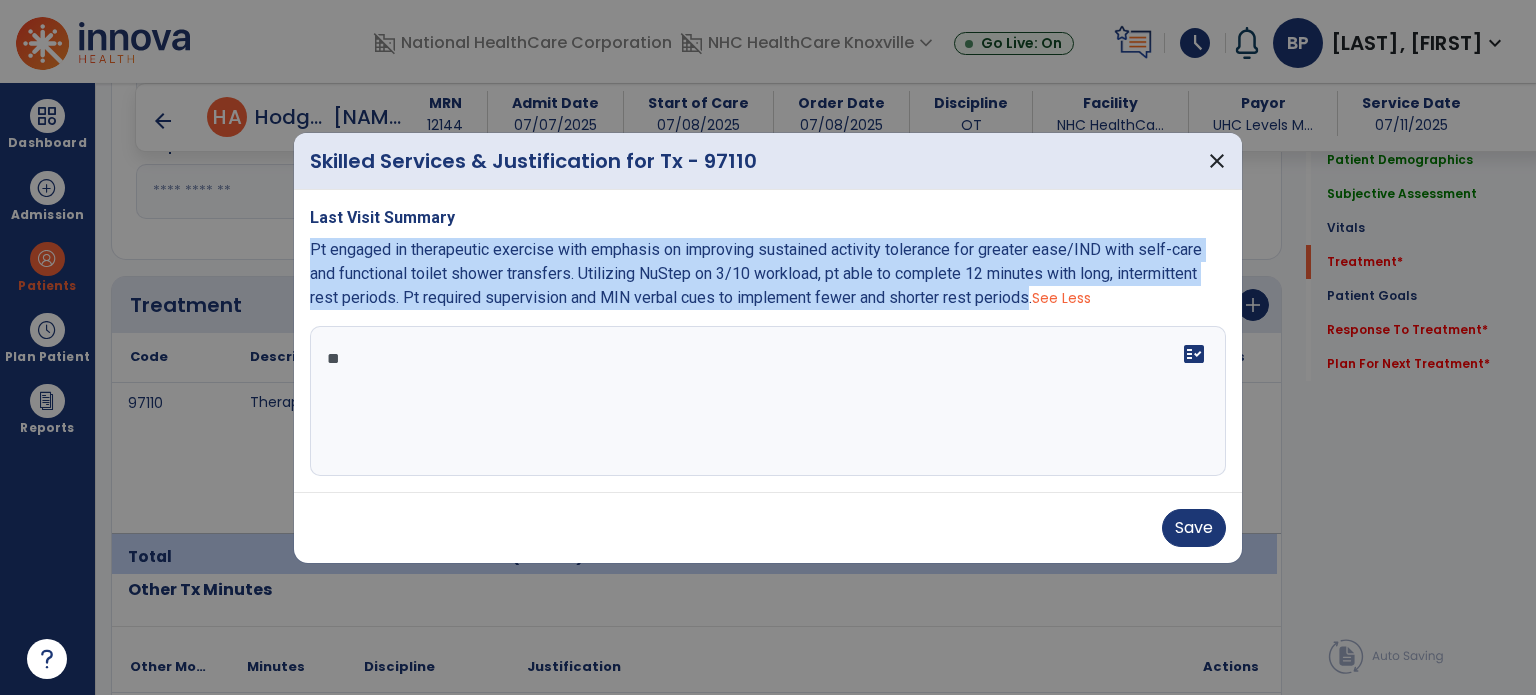 copy on "Pt engaged in therapeutic exercise with emphasis on improving sustained activity tolerance for greater ease/IND with self-care and functional toilet shower transfers. Utilizing NuStep on 3/10 workload, pt able to complete 12 minutes with long, intermittent rest periods. Pt required supervision and MIN verbal cues to implement fewer and shorter rest periods" 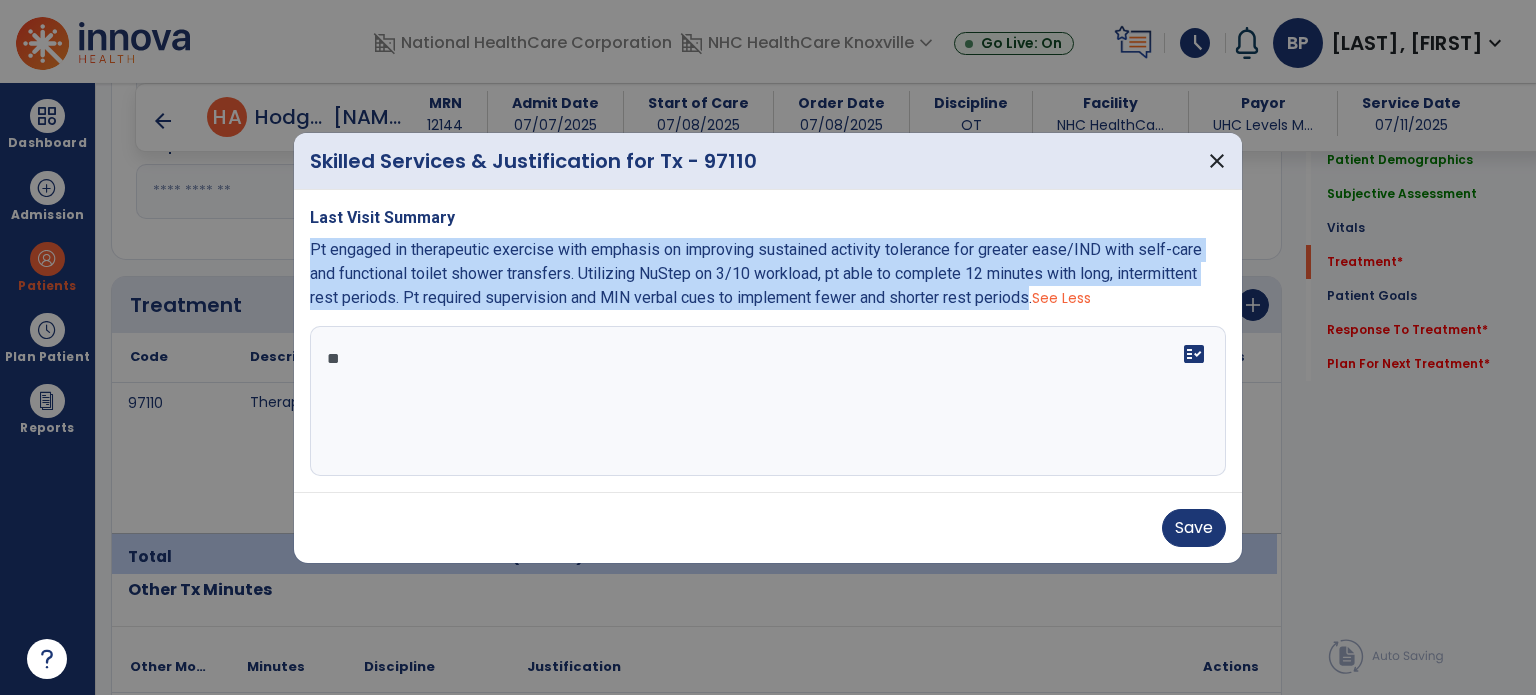 click on "**" at bounding box center (768, 401) 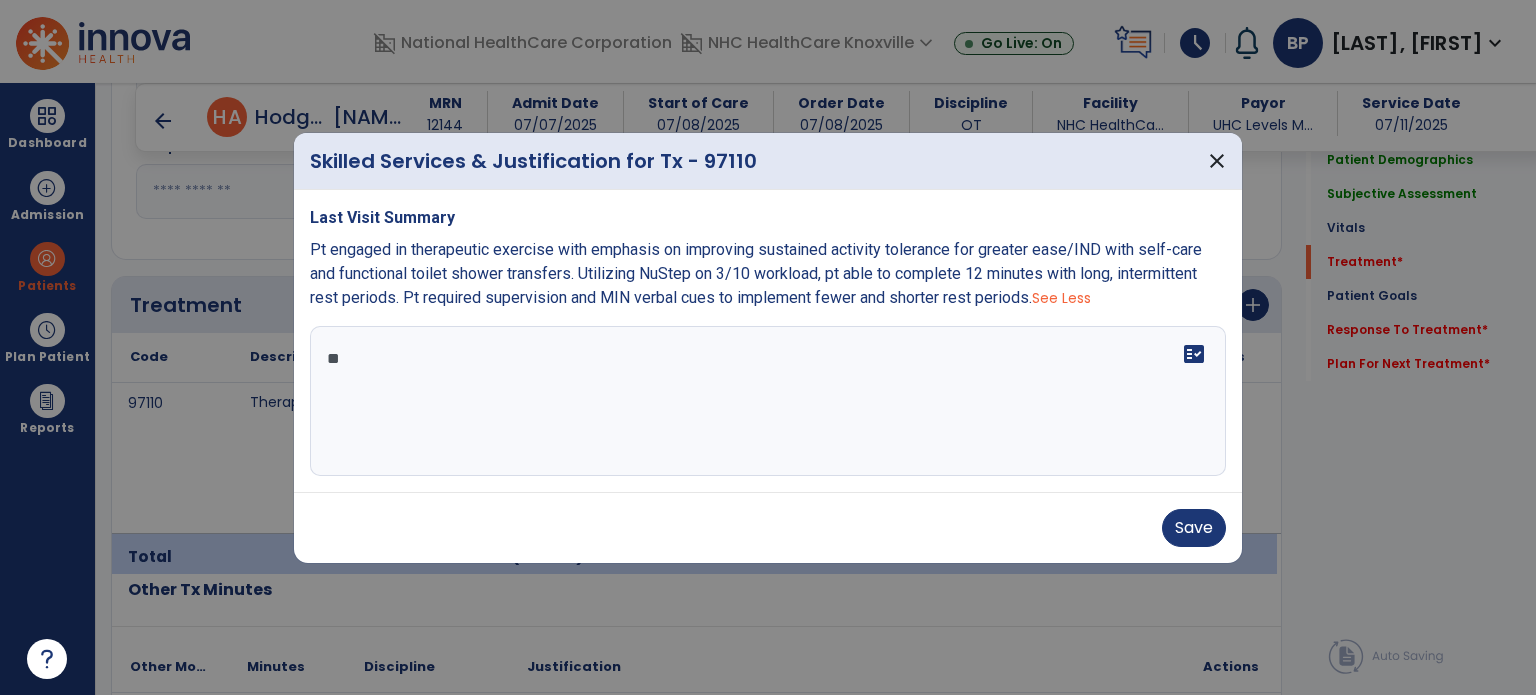 type on "*" 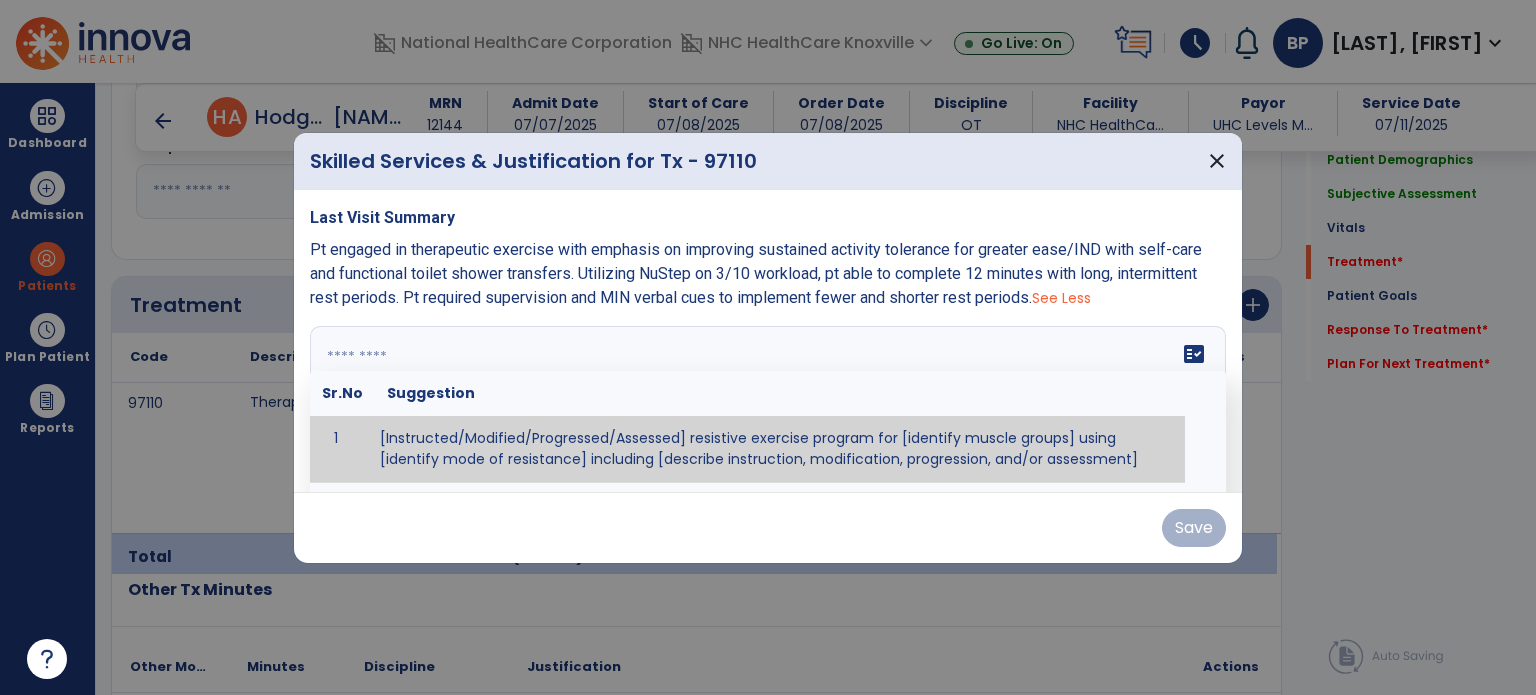 paste on "**********" 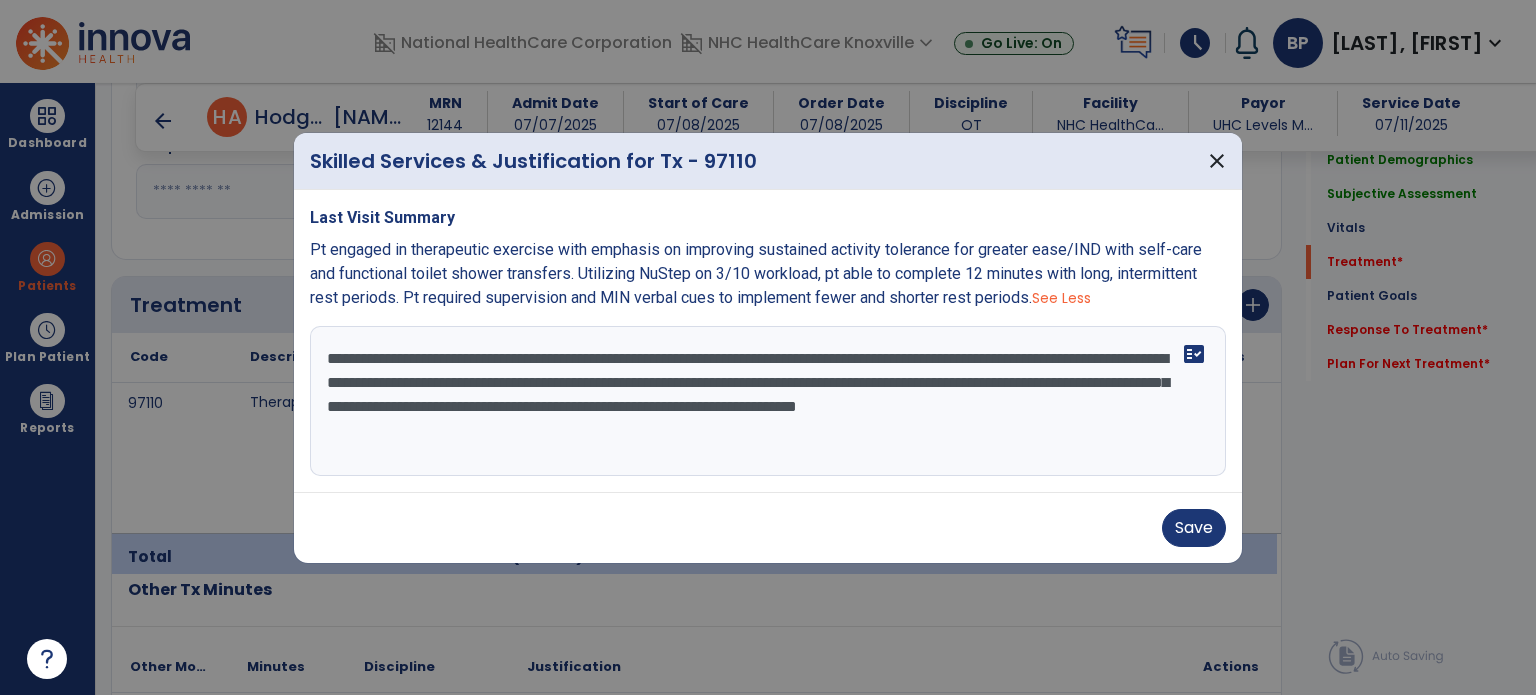 click on "**********" at bounding box center (768, 401) 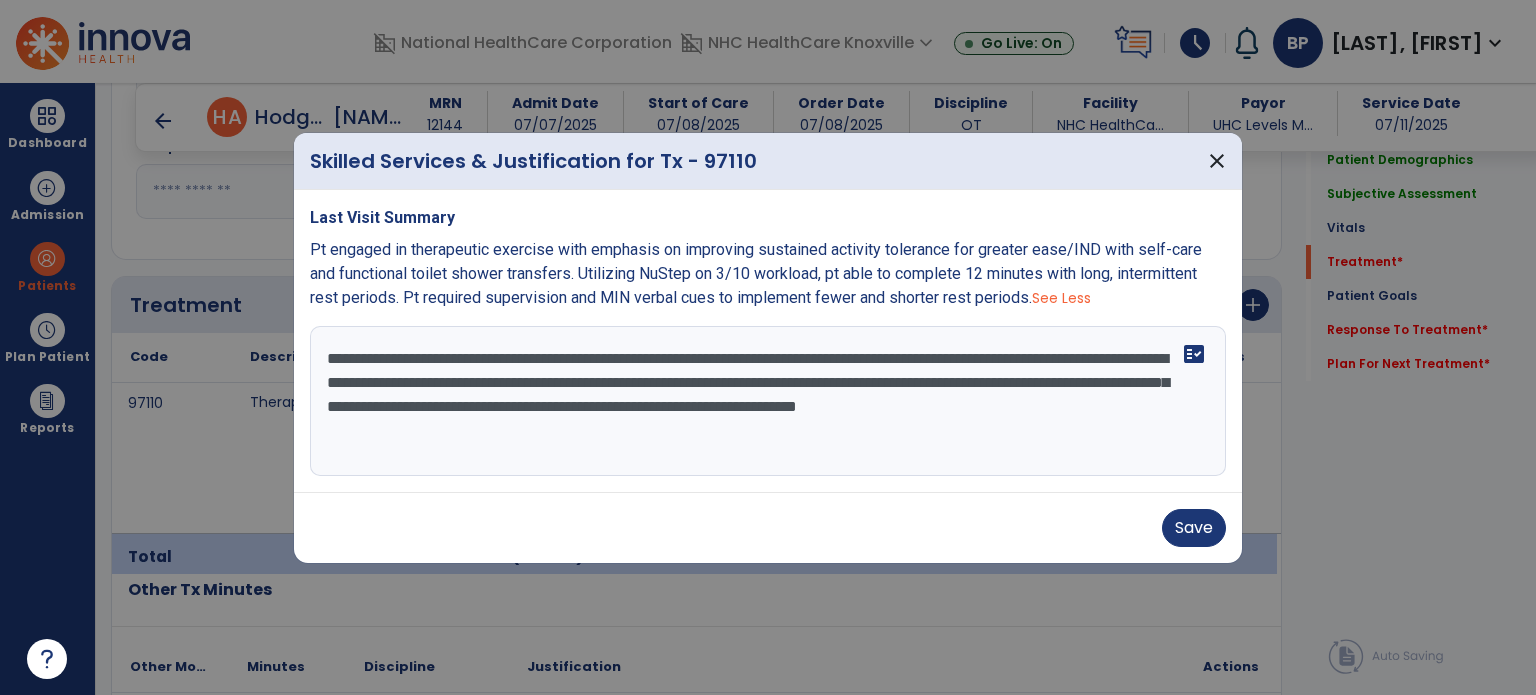 click on "**********" at bounding box center (768, 401) 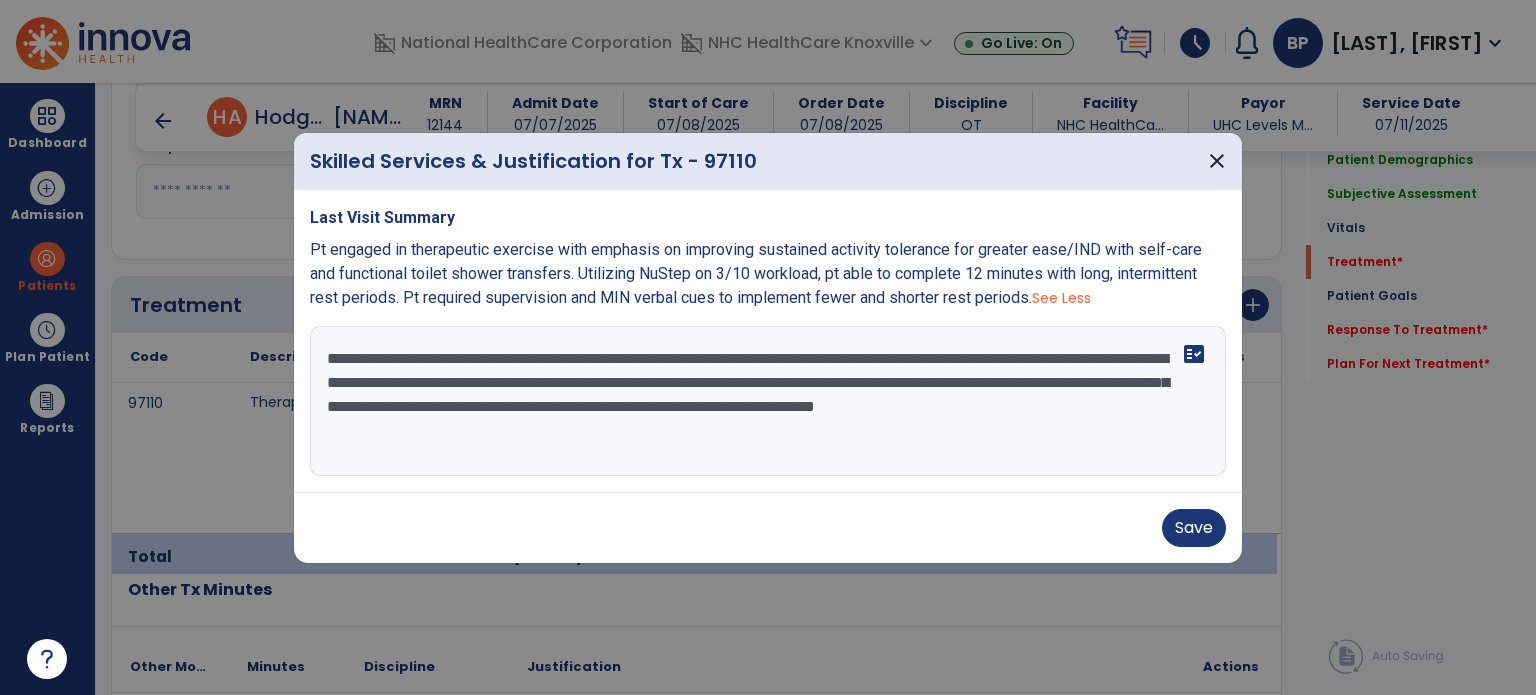 scroll, scrollTop: 15, scrollLeft: 0, axis: vertical 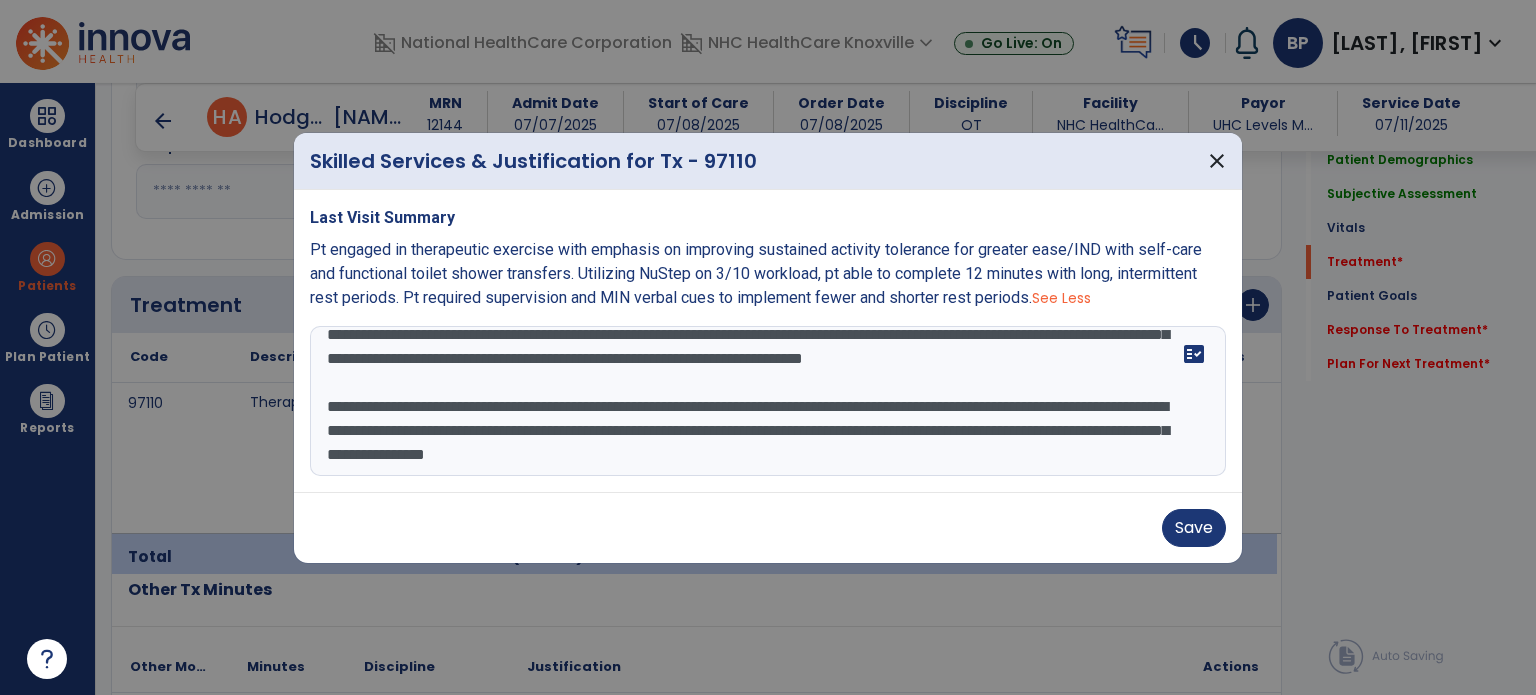 type on "**********" 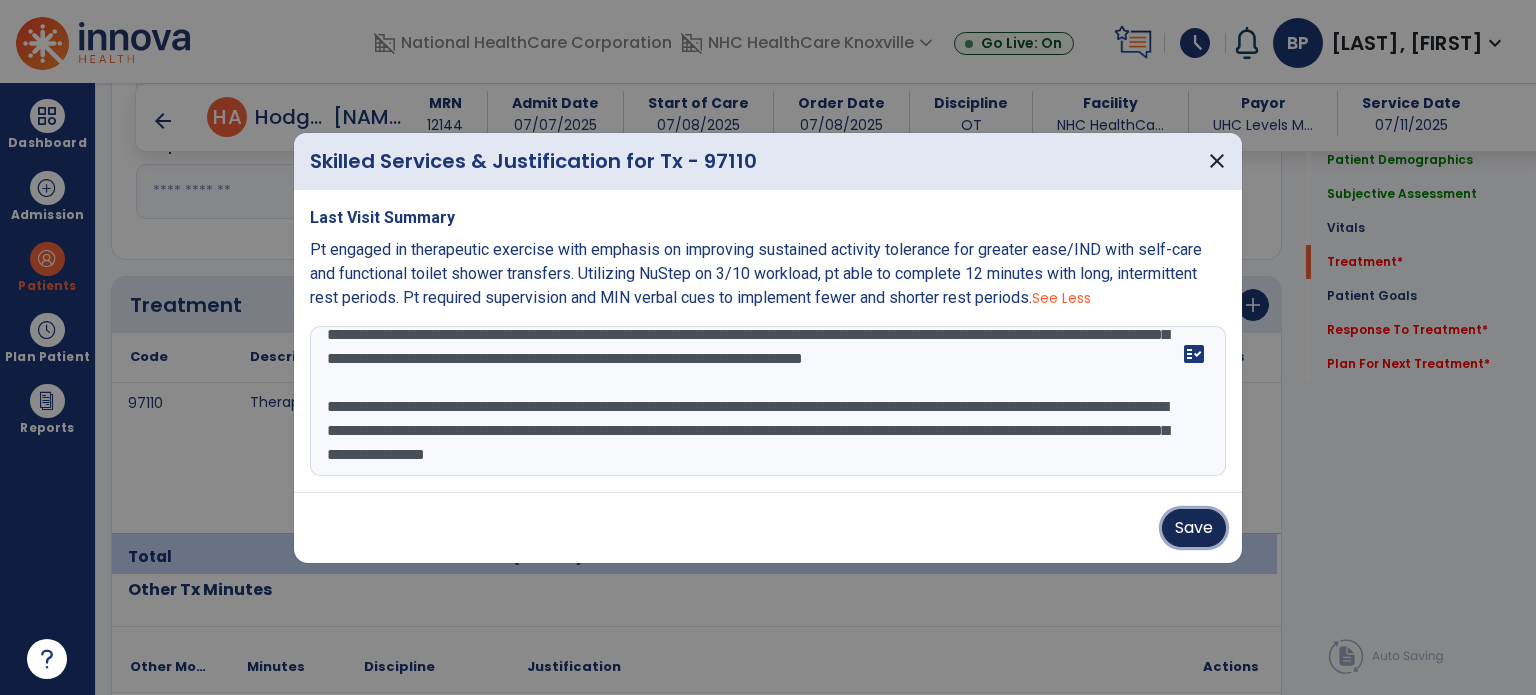click on "Save" at bounding box center (1194, 528) 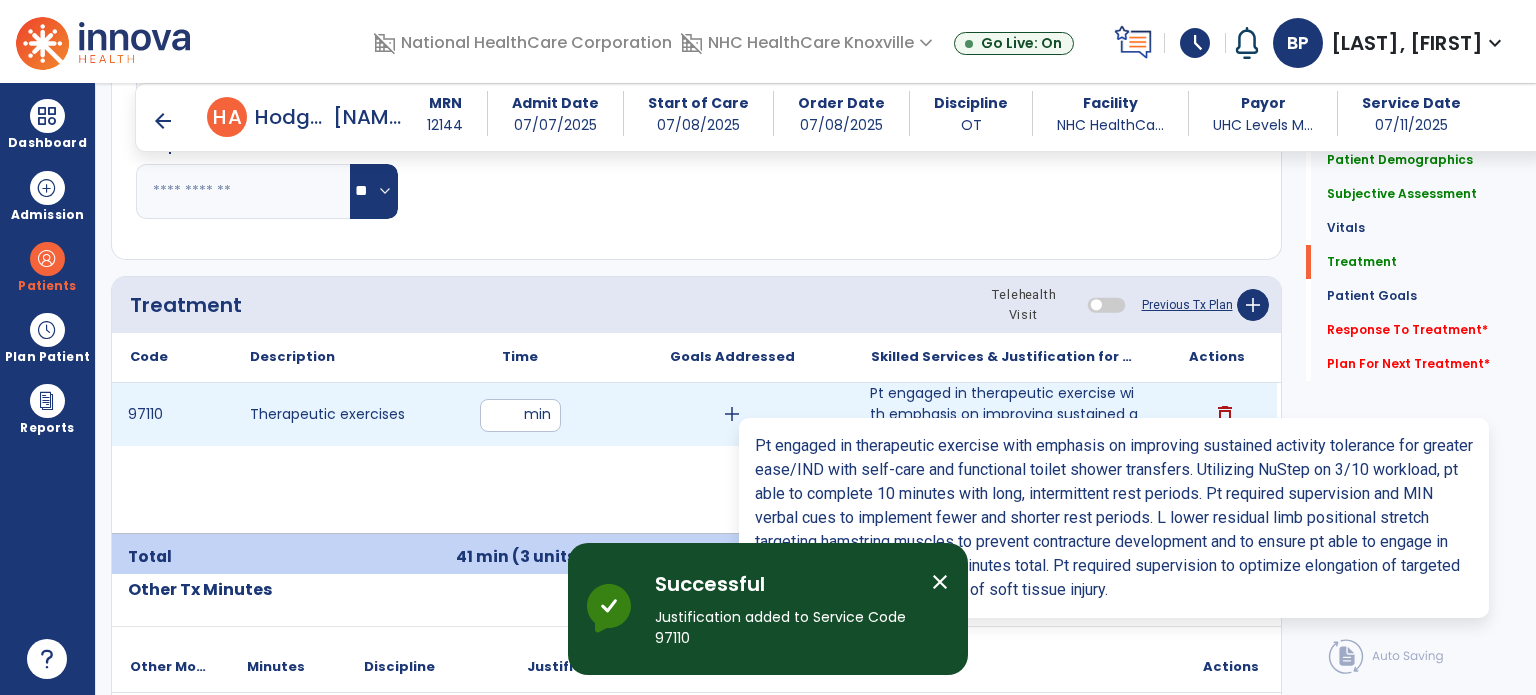 click on "Pt engaged in therapeutic exercise with emphasis on improving sustained activity tolerance for great..." at bounding box center [1004, 414] 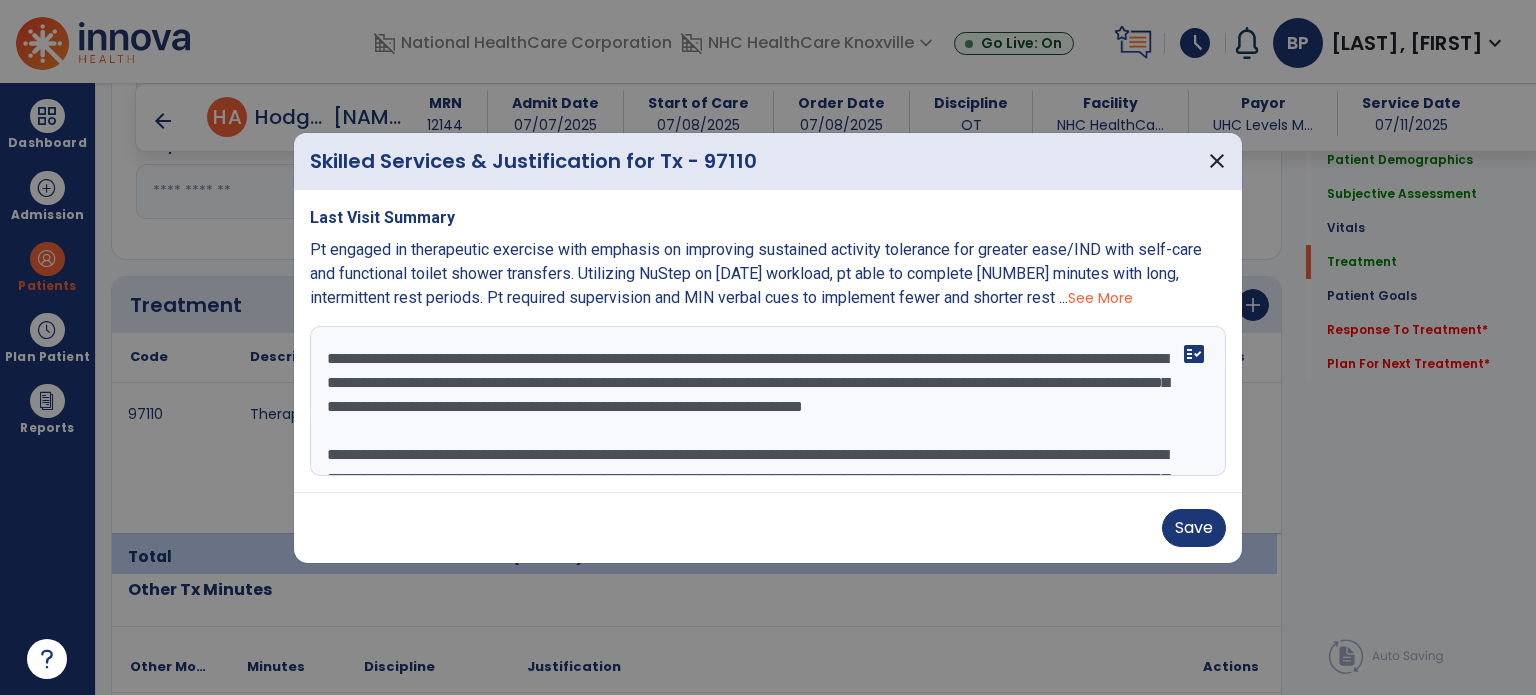 click on "**********" at bounding box center [768, 401] 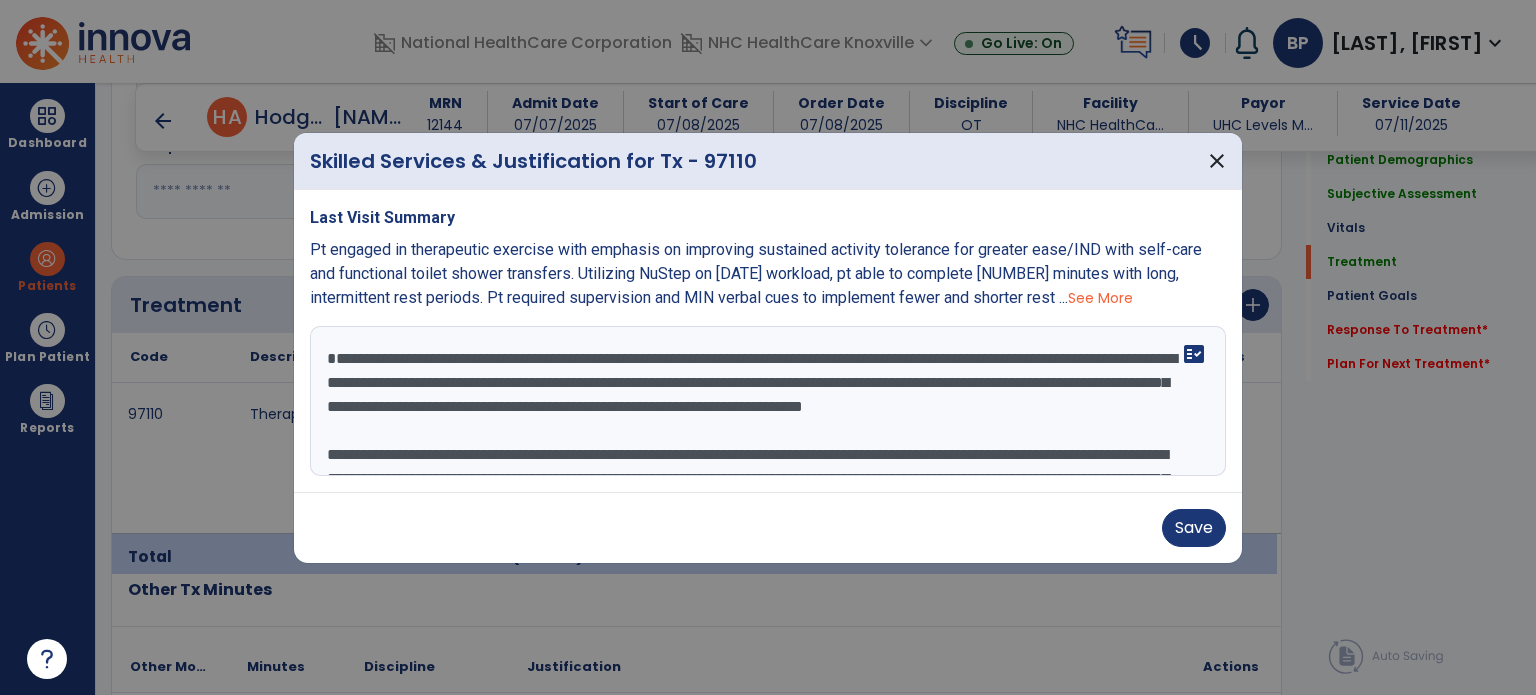 paste on "**********" 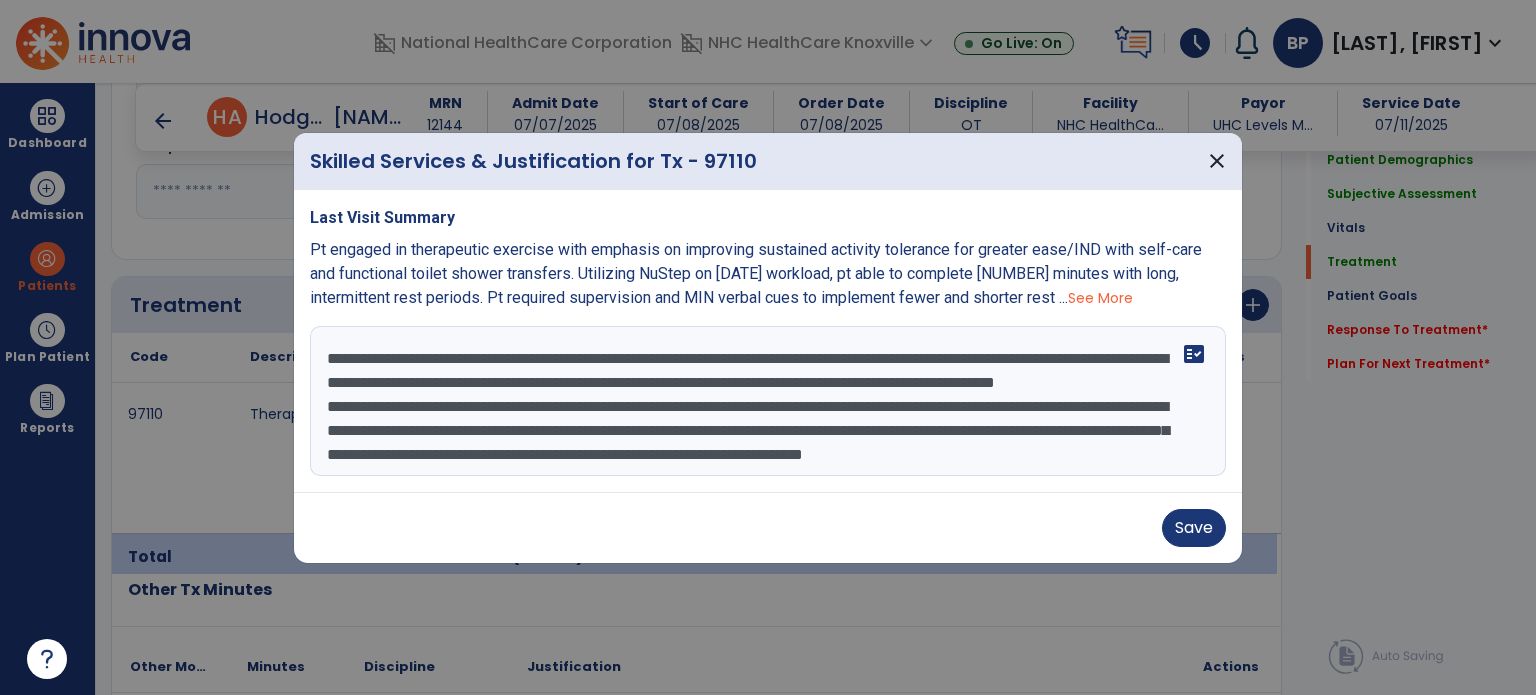 drag, startPoint x: 646, startPoint y: 404, endPoint x: 304, endPoint y: 200, distance: 398.22104 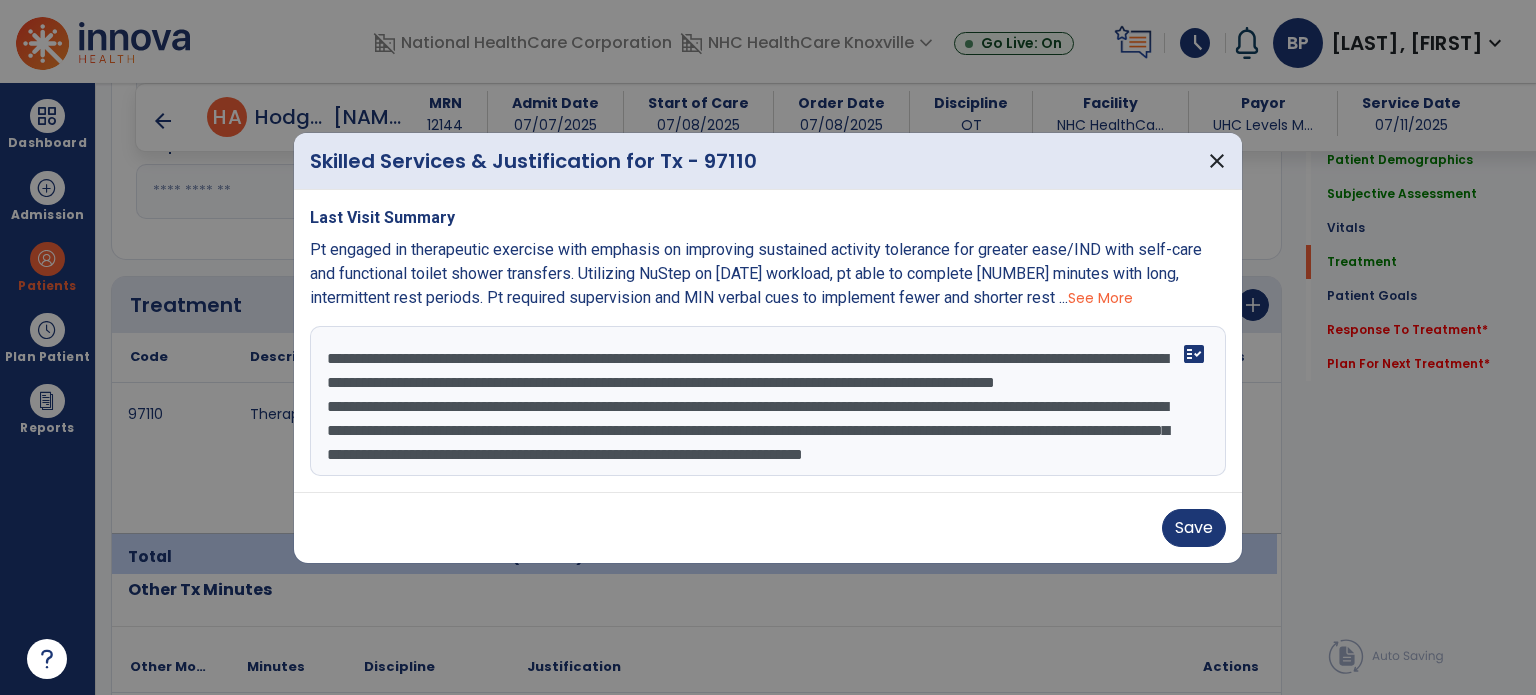 click on "Last Visit Summary Pt engaged in therapeutic exercise with emphasis on improving sustained activity tolerance for greater ease/IND with self-care and functional toilet shower transfers. Utilizing NuStep on 3/10 workload, pt able to complete 12 minutes with long, intermittent rest periods. Pt required supervision and MIN verbal cues to implement fewer and shorter rest ...  See More   fact_check" at bounding box center (768, 341) 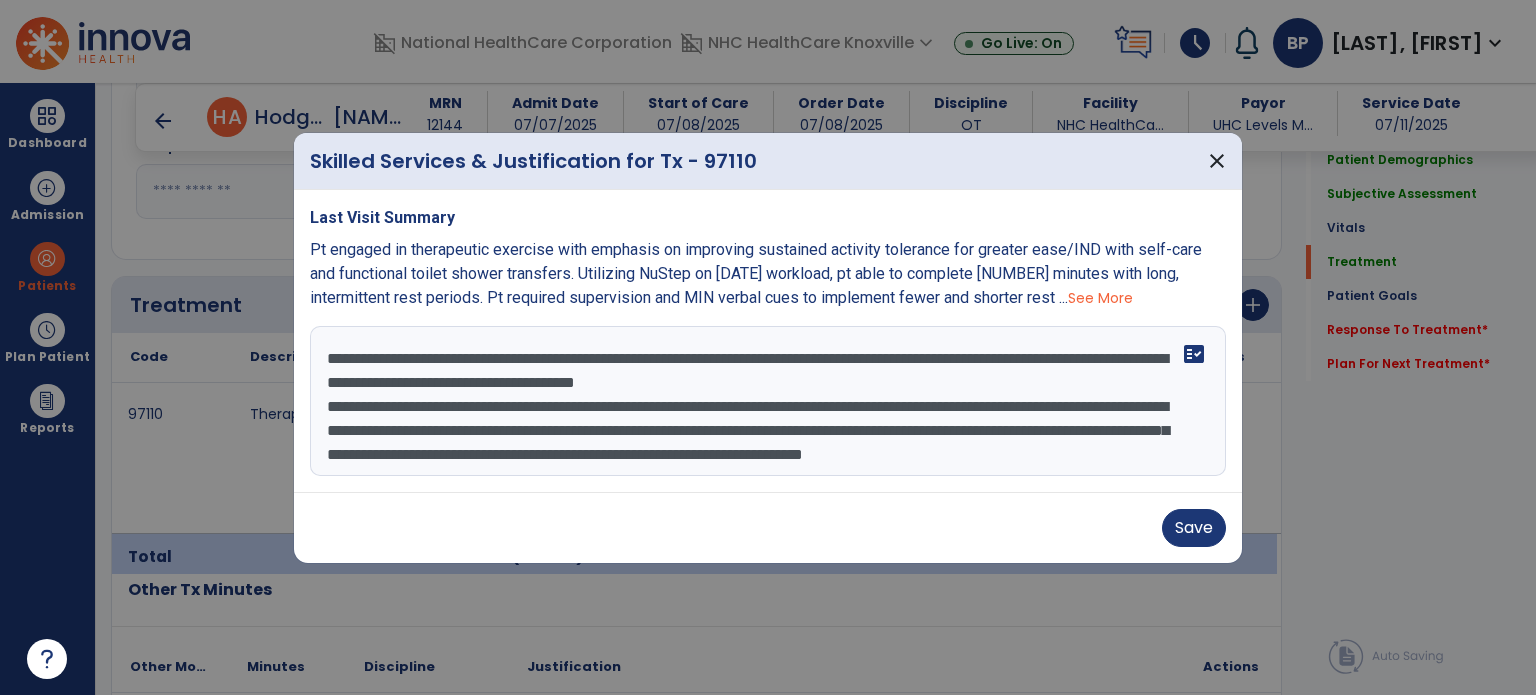 click on "**********" at bounding box center (768, 401) 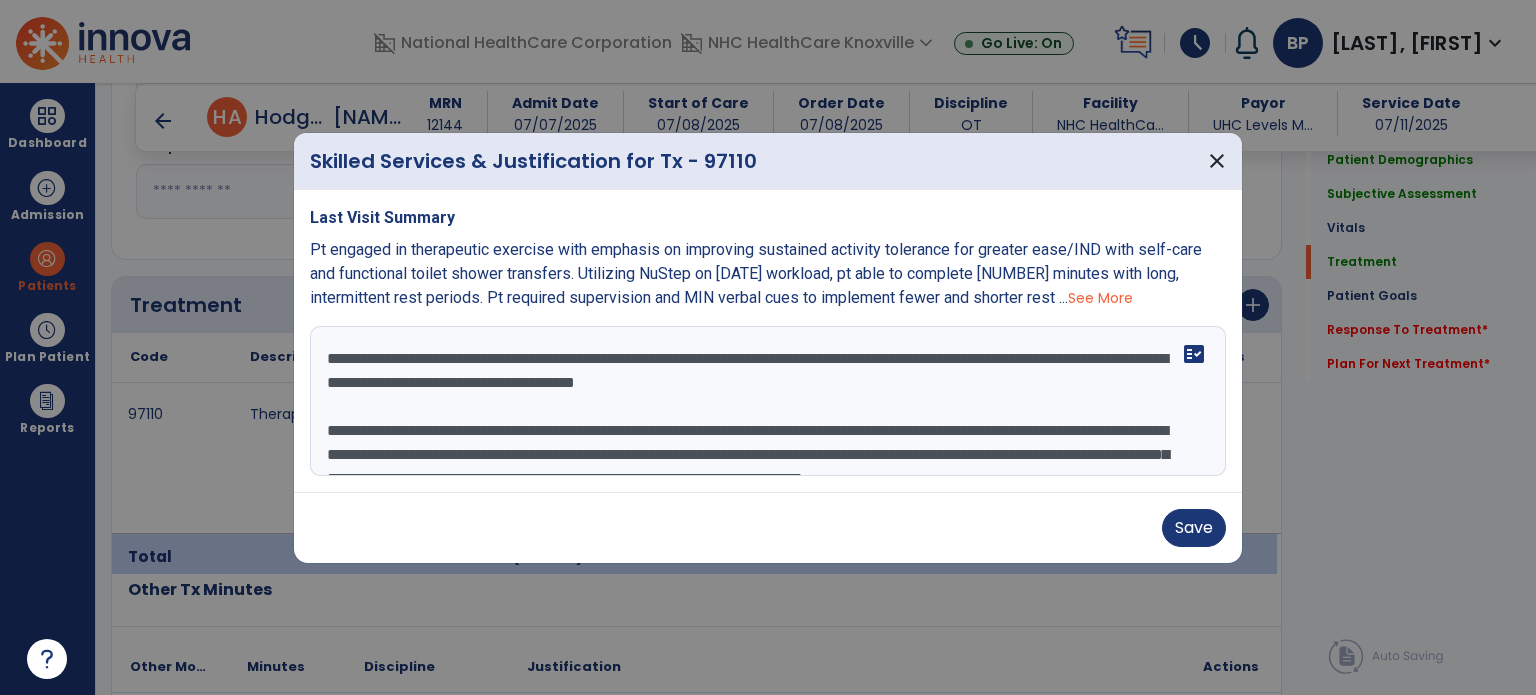scroll, scrollTop: 144, scrollLeft: 0, axis: vertical 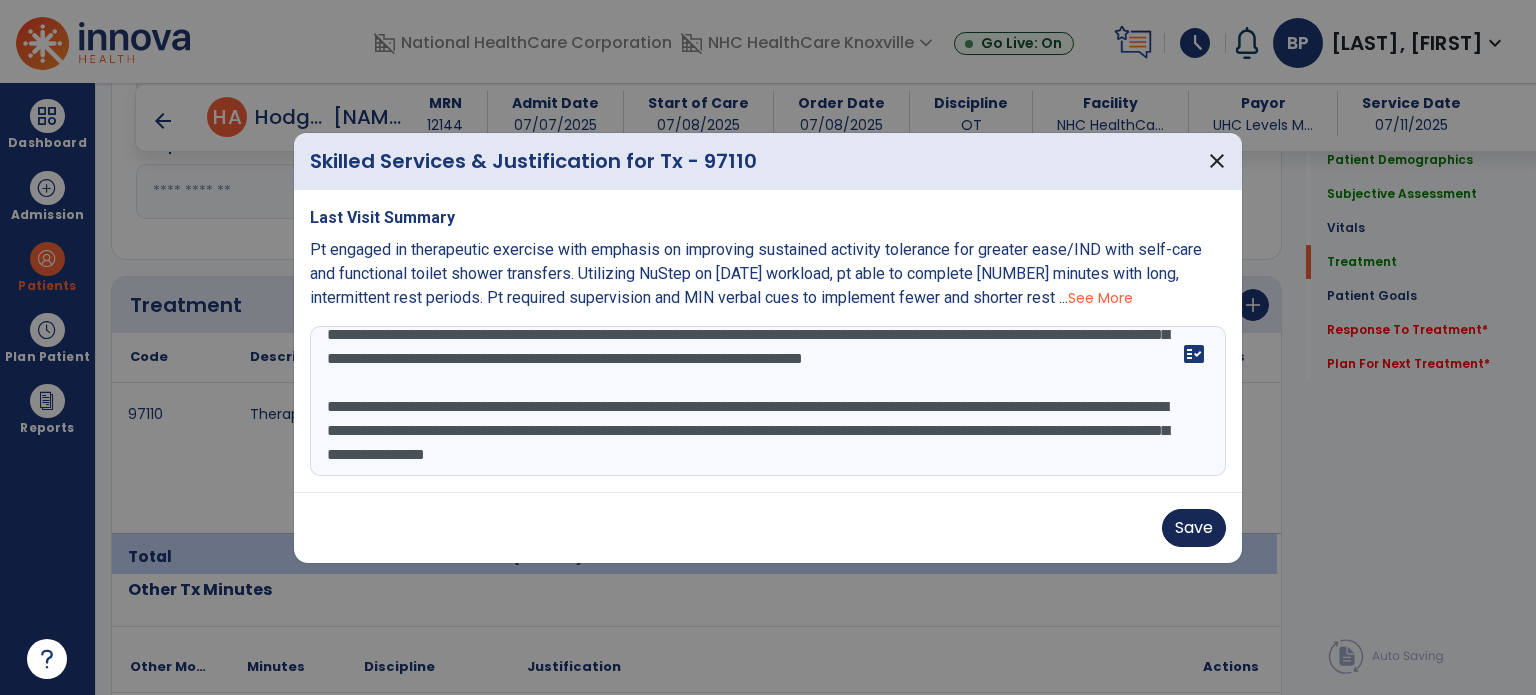 type on "**********" 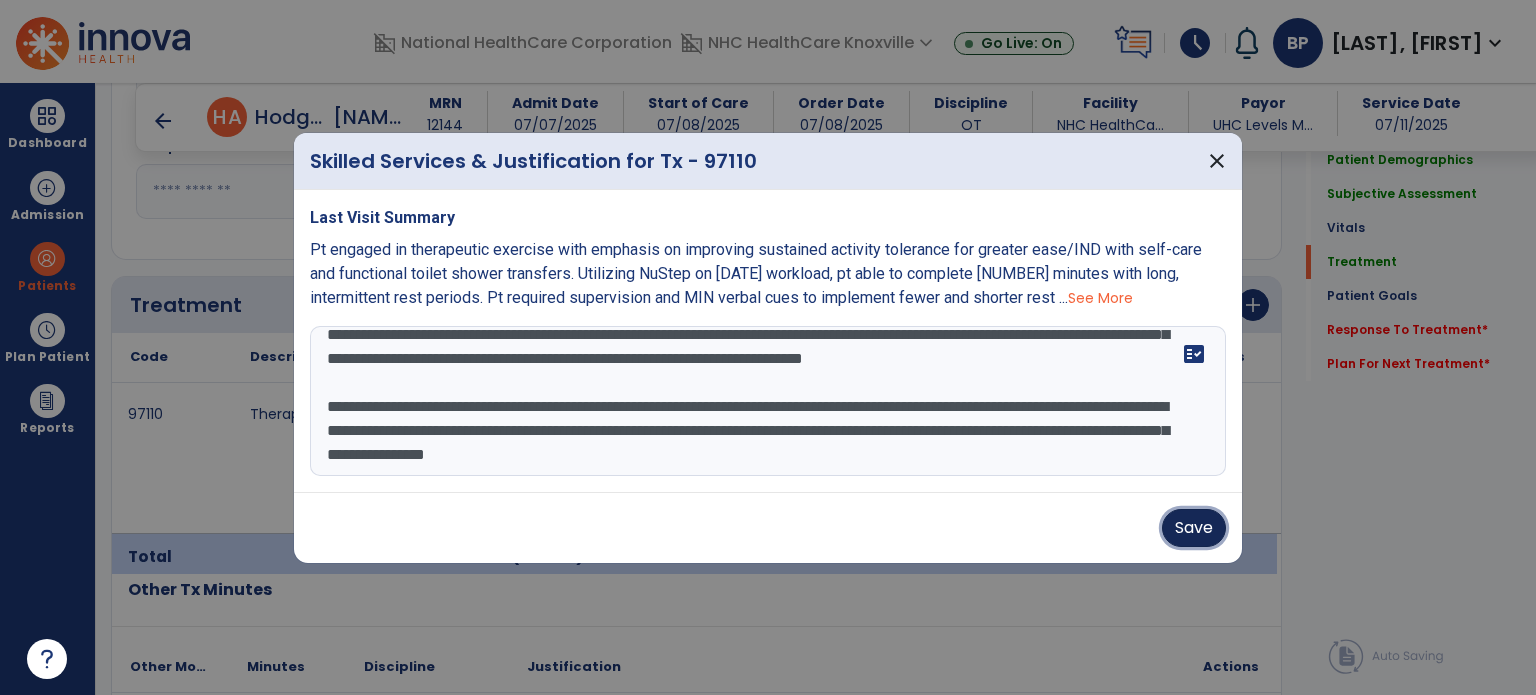 click on "Save" at bounding box center (1194, 528) 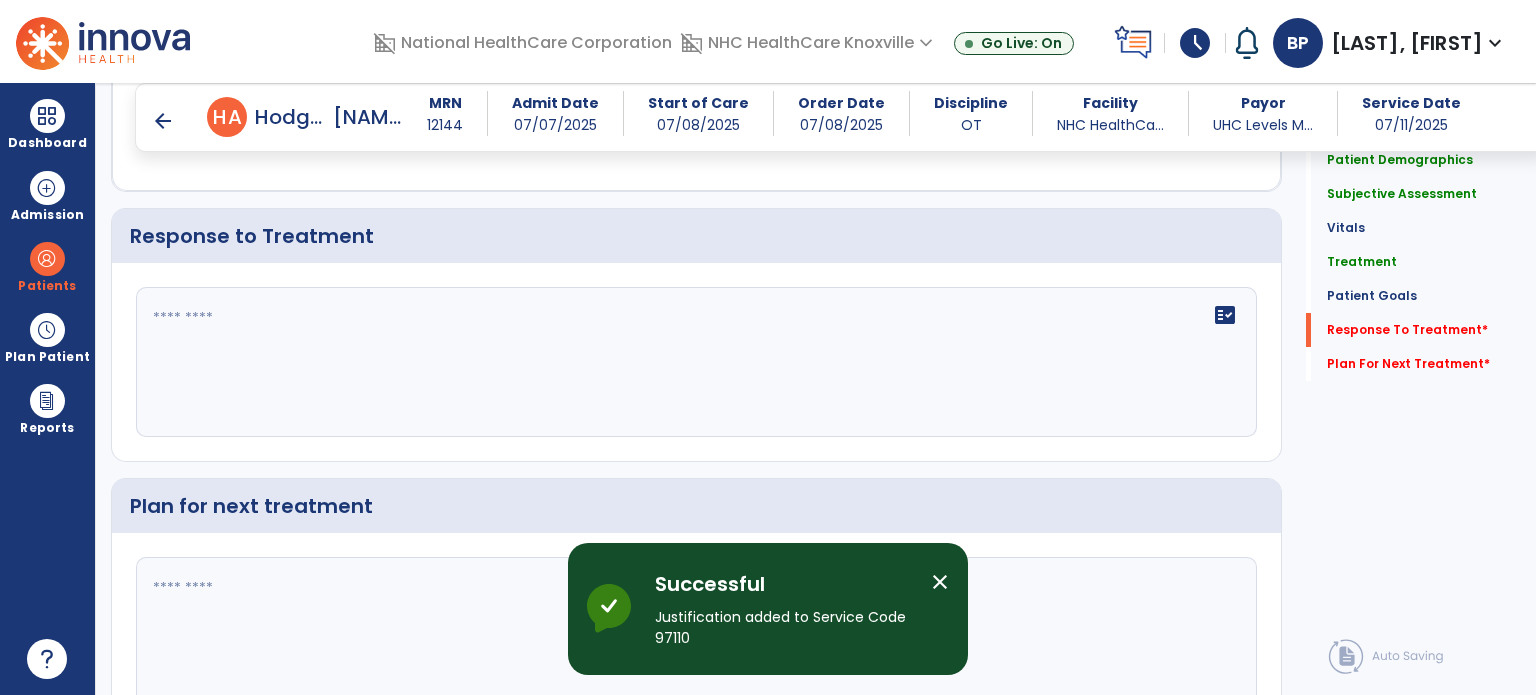 scroll, scrollTop: 3236, scrollLeft: 0, axis: vertical 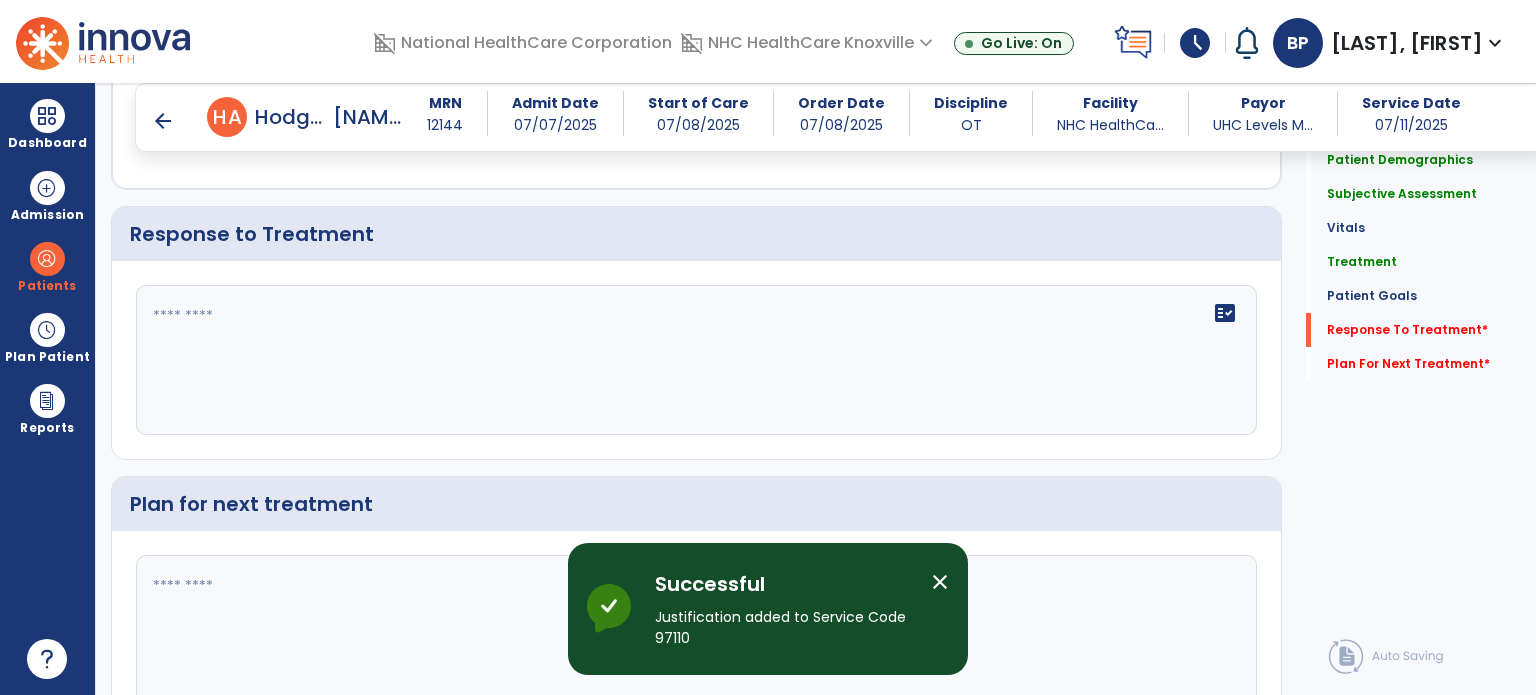 click on "fact_check" 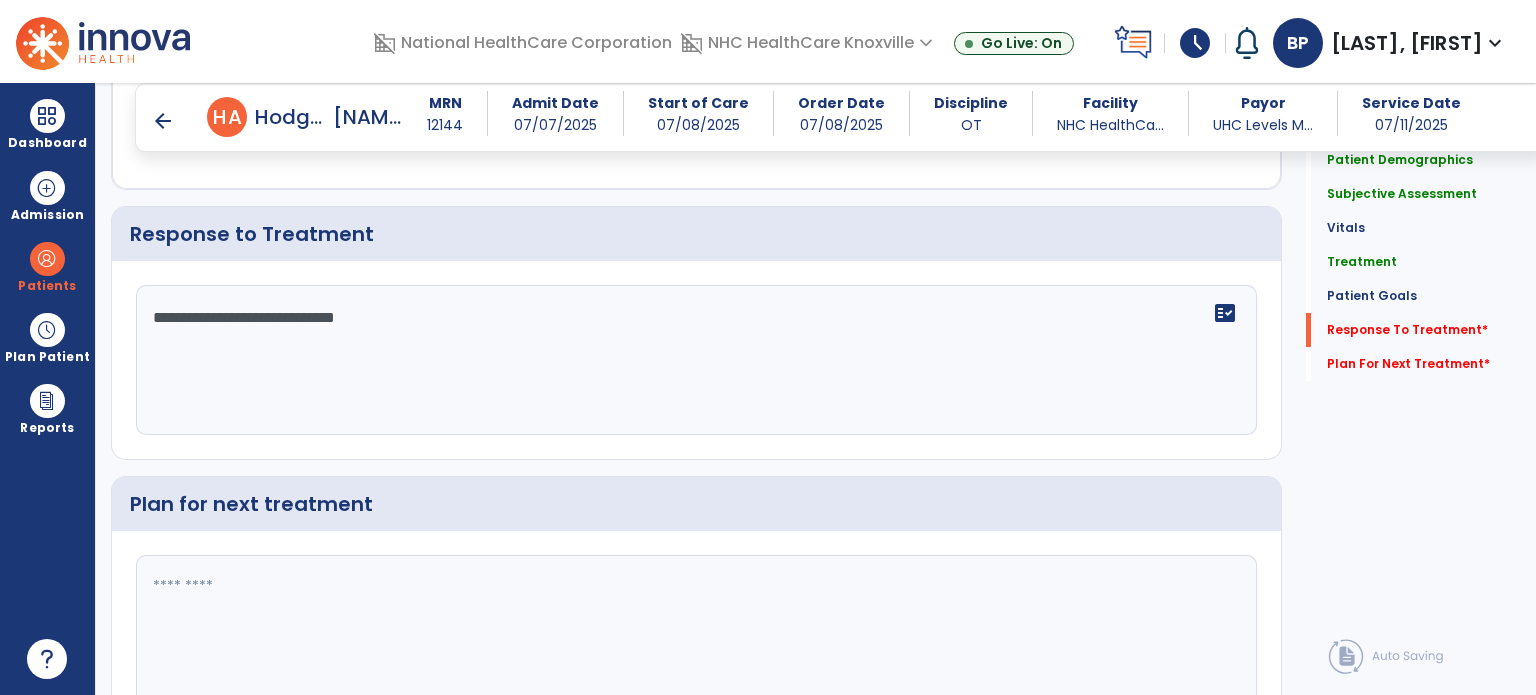 type on "**********" 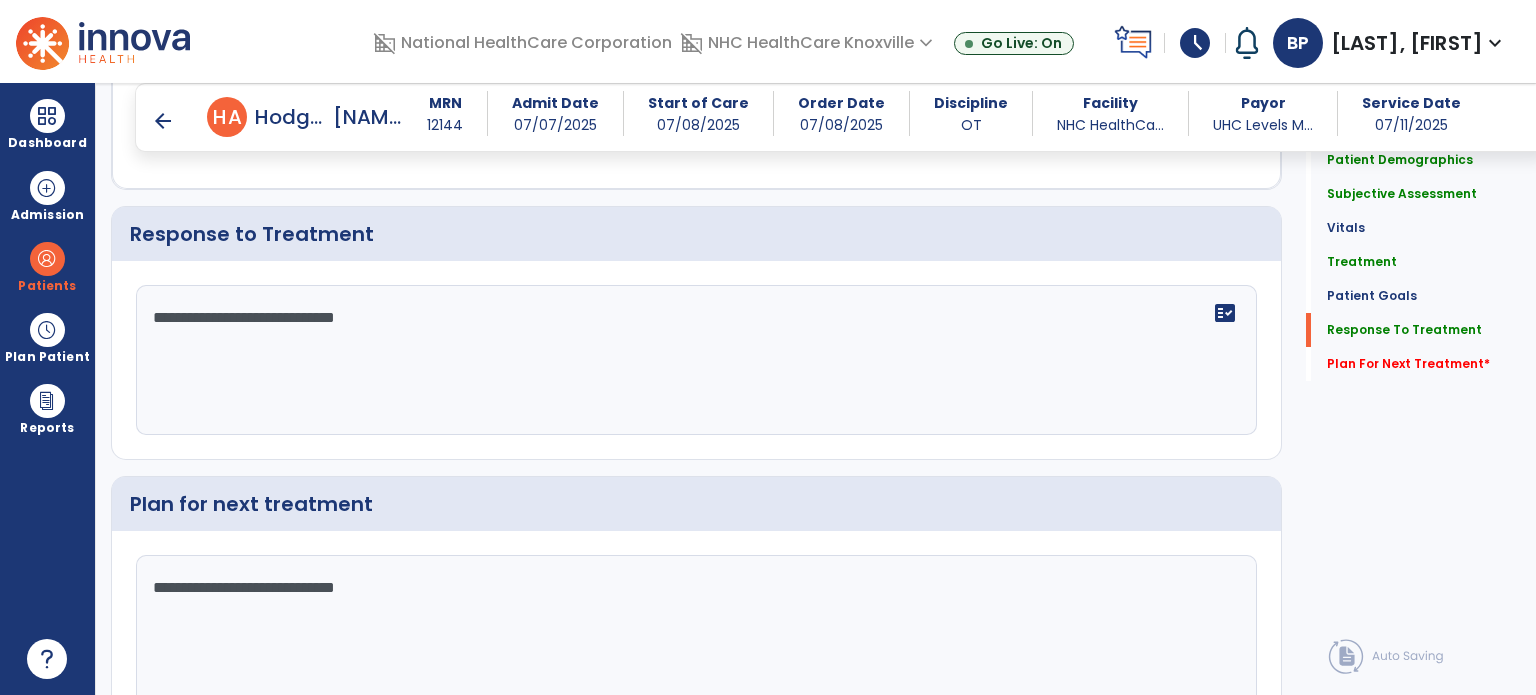 scroll, scrollTop: 3329, scrollLeft: 0, axis: vertical 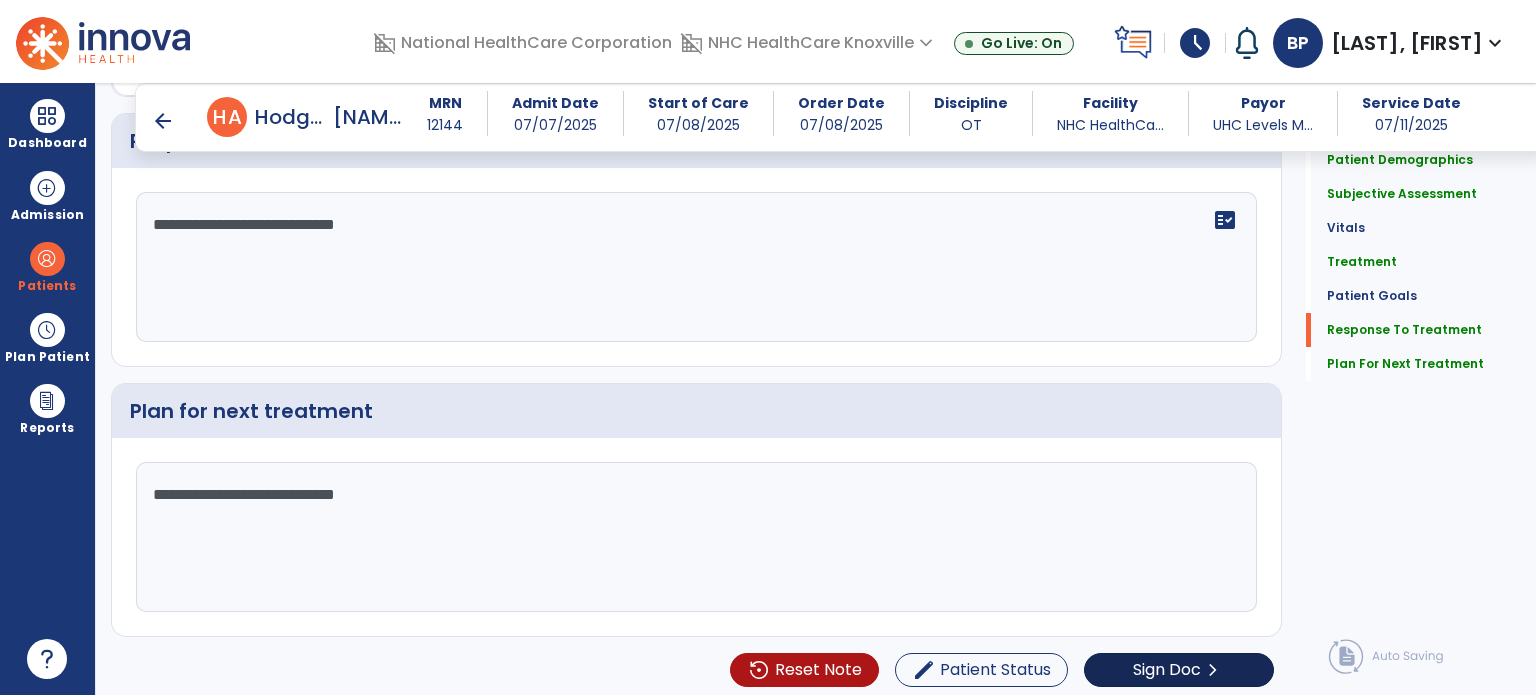 type on "**********" 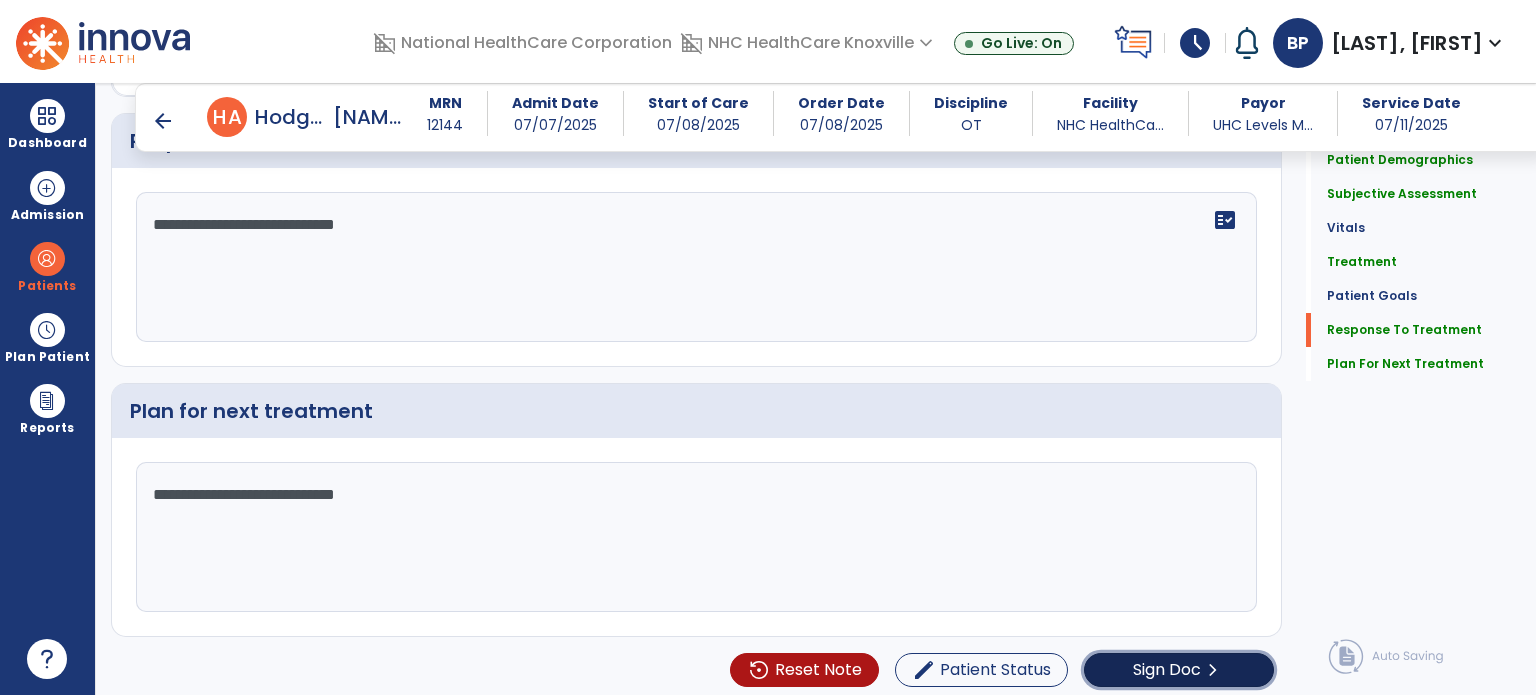 click on "chevron_right" 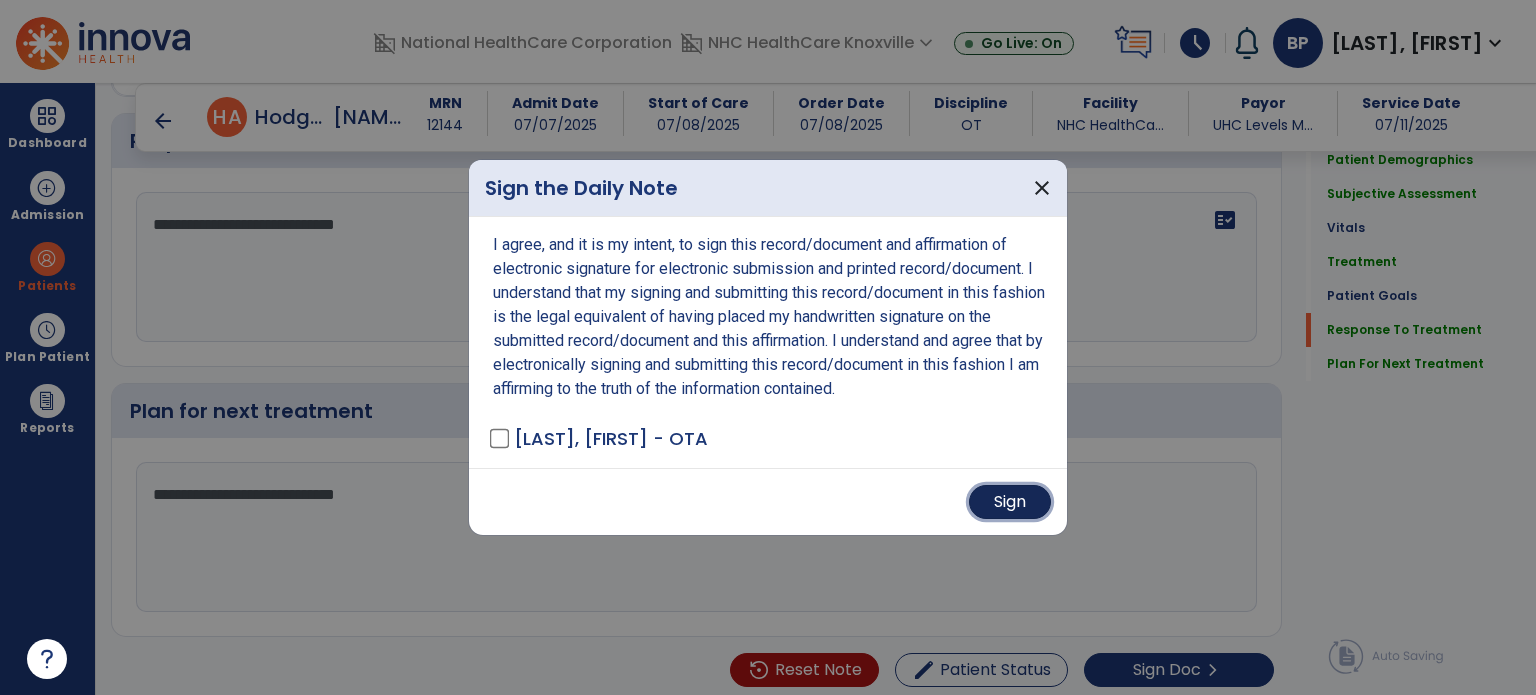 click on "Sign" at bounding box center (1010, 502) 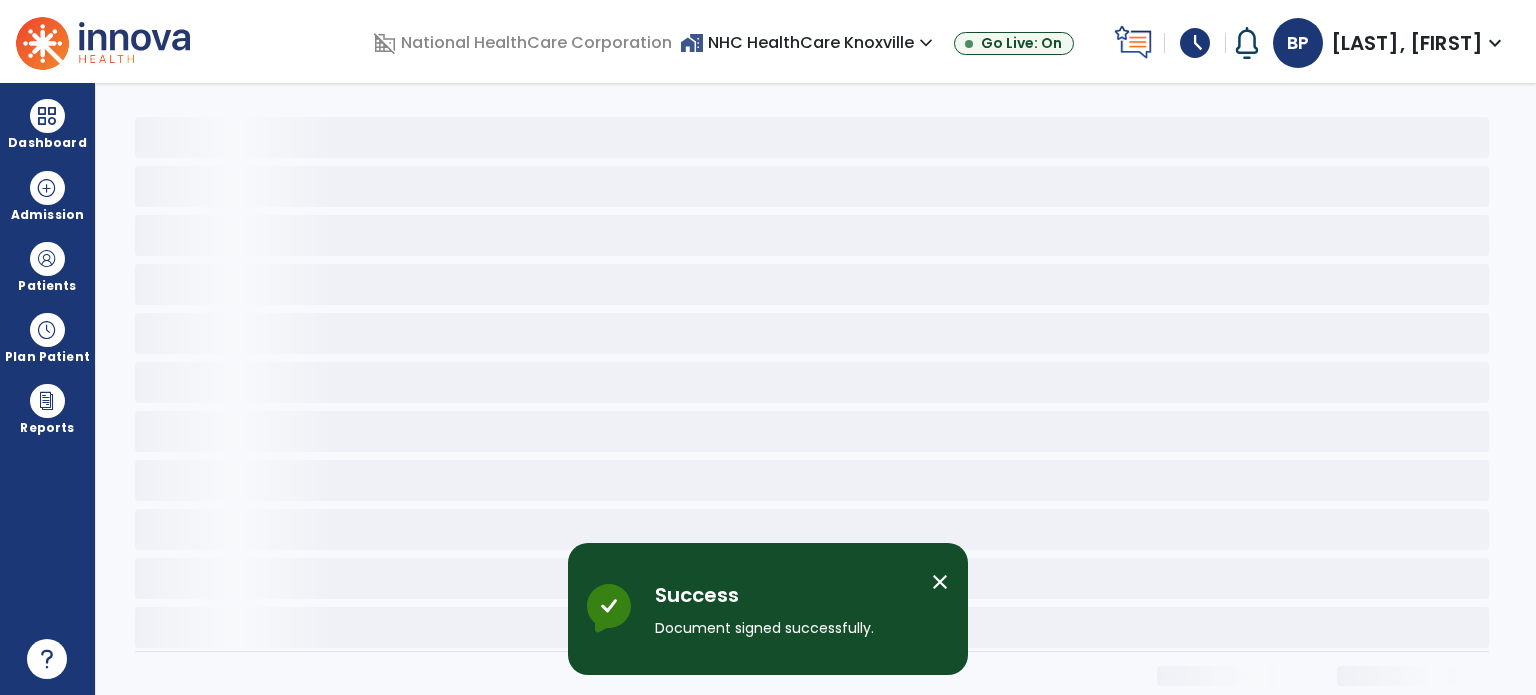 scroll, scrollTop: 0, scrollLeft: 0, axis: both 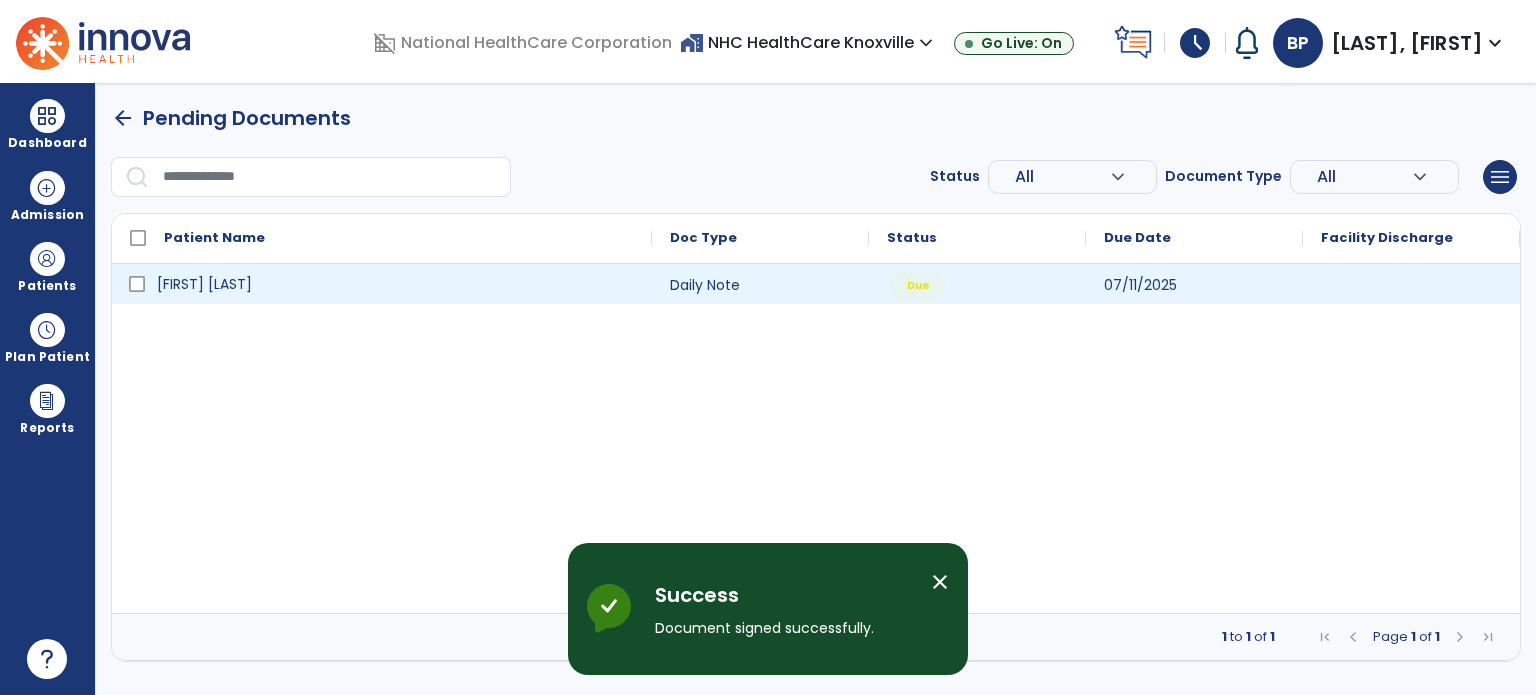 click on "[FIRST] [LAST]" at bounding box center [396, 284] 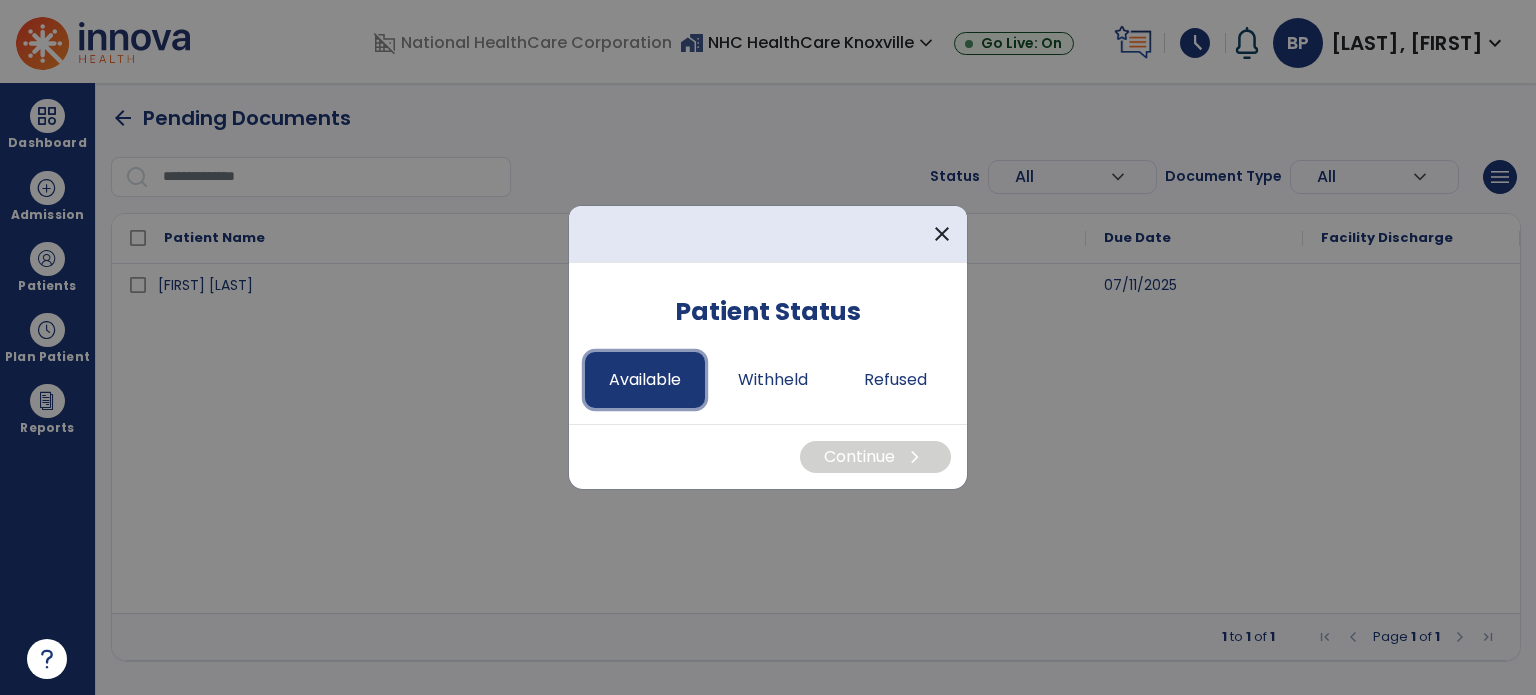 click on "Available" at bounding box center [645, 380] 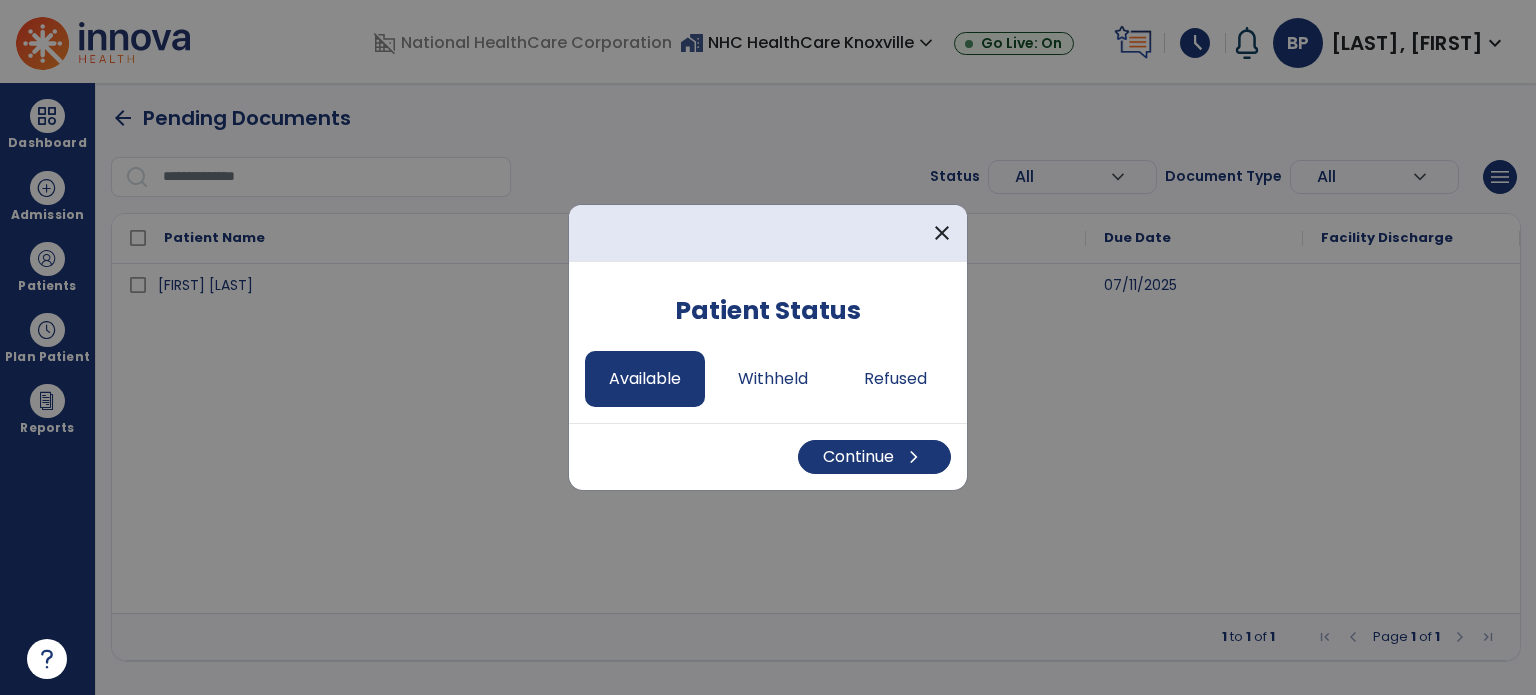 click on "Continue   chevron_right" at bounding box center [768, 456] 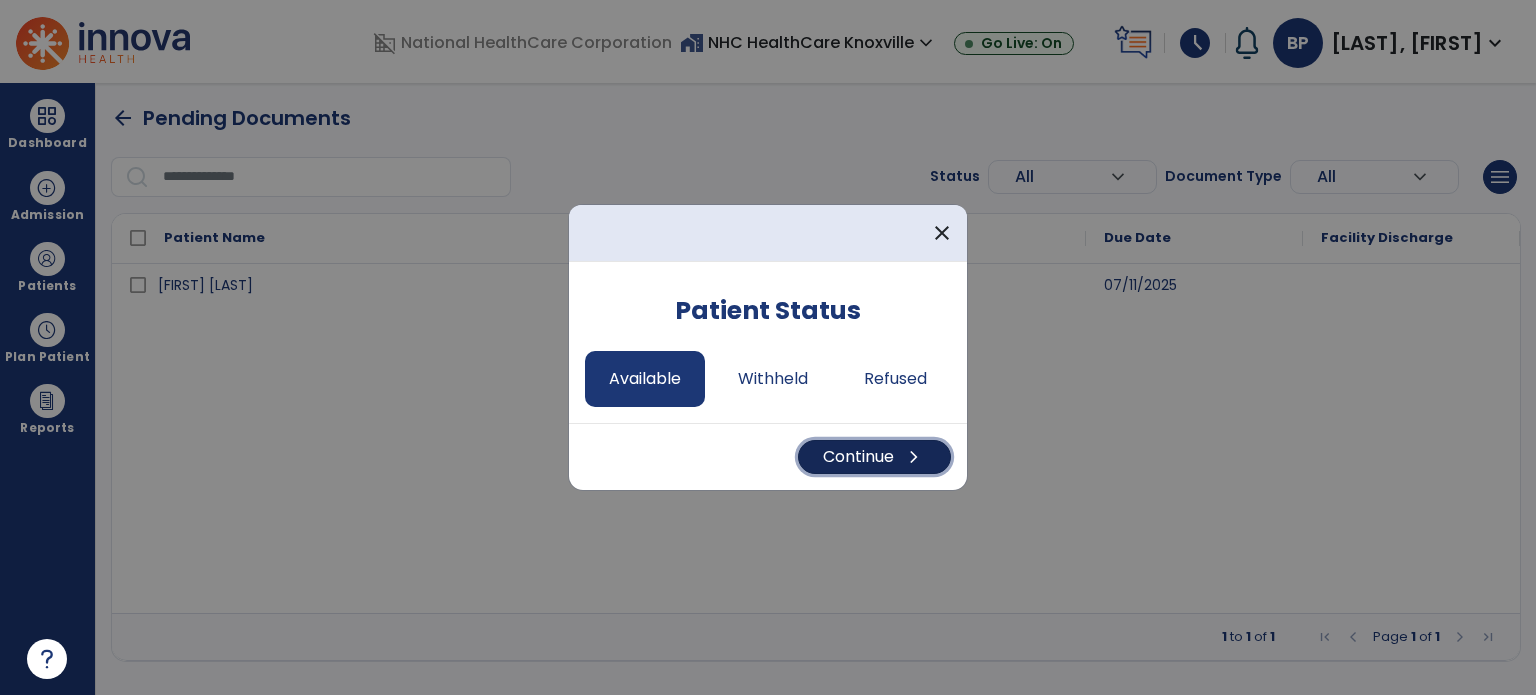 click on "Continue   chevron_right" at bounding box center (874, 457) 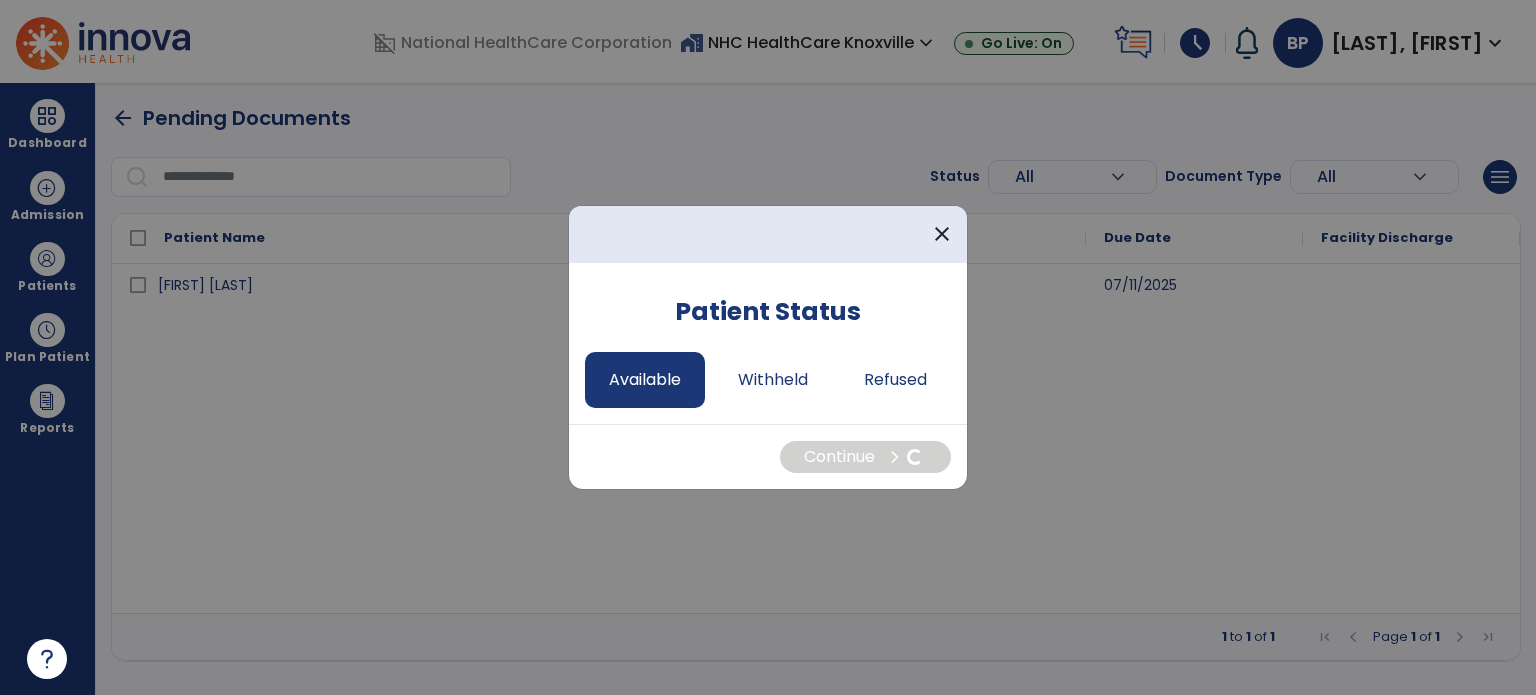 select on "*" 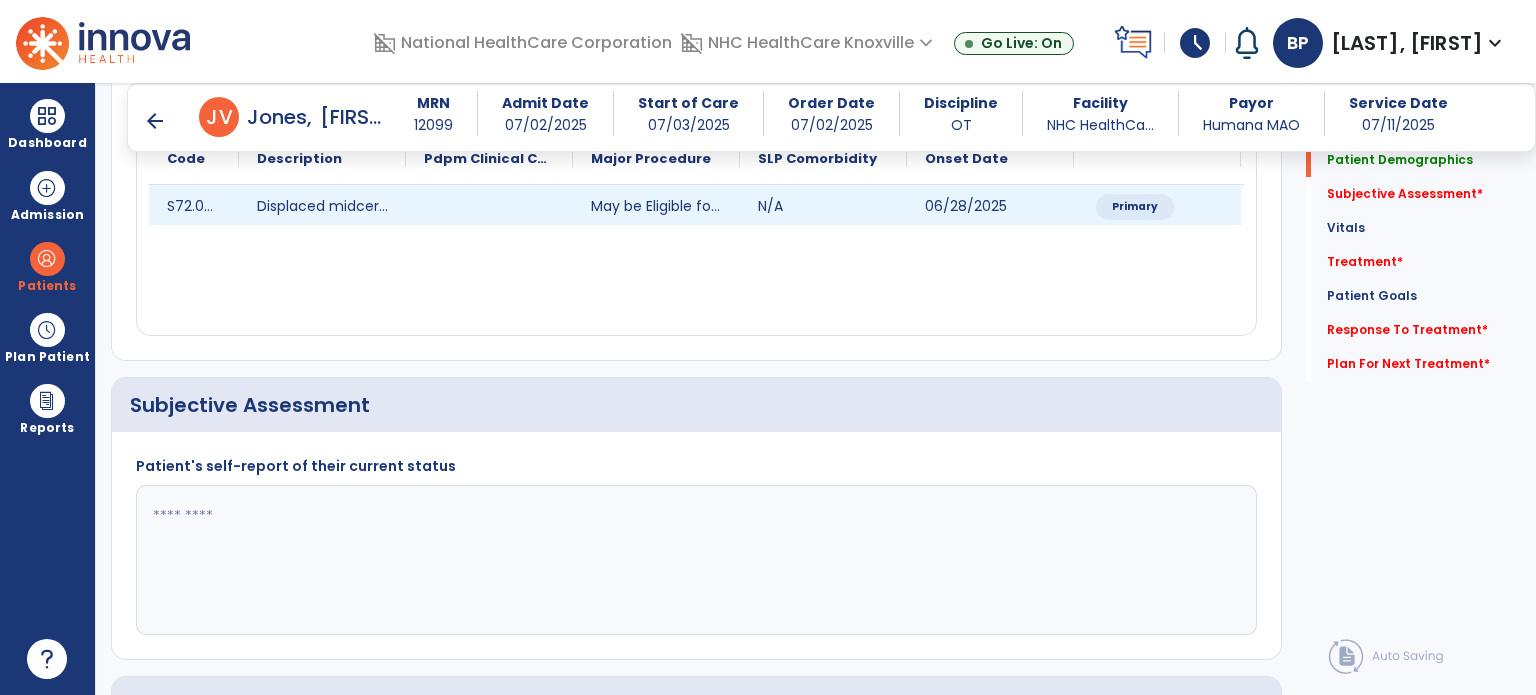 scroll, scrollTop: 287, scrollLeft: 0, axis: vertical 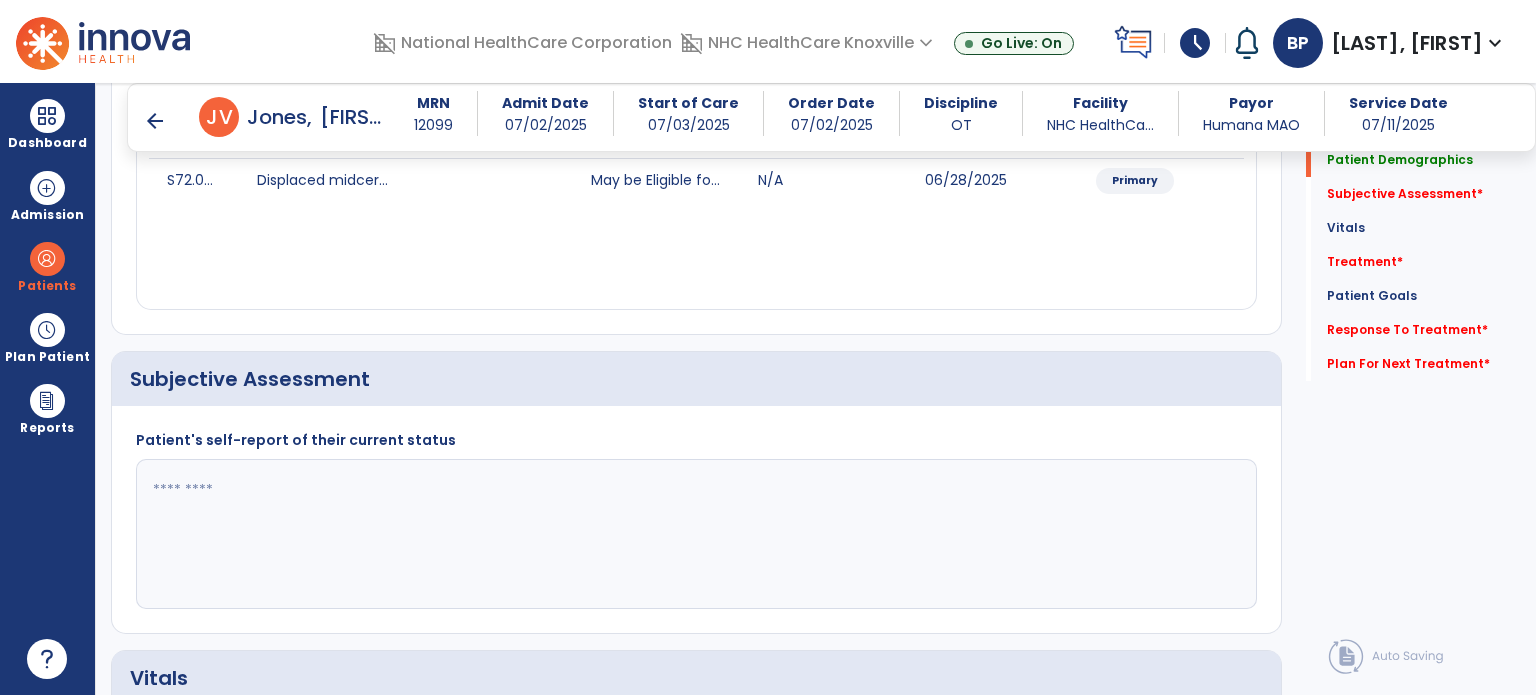 click 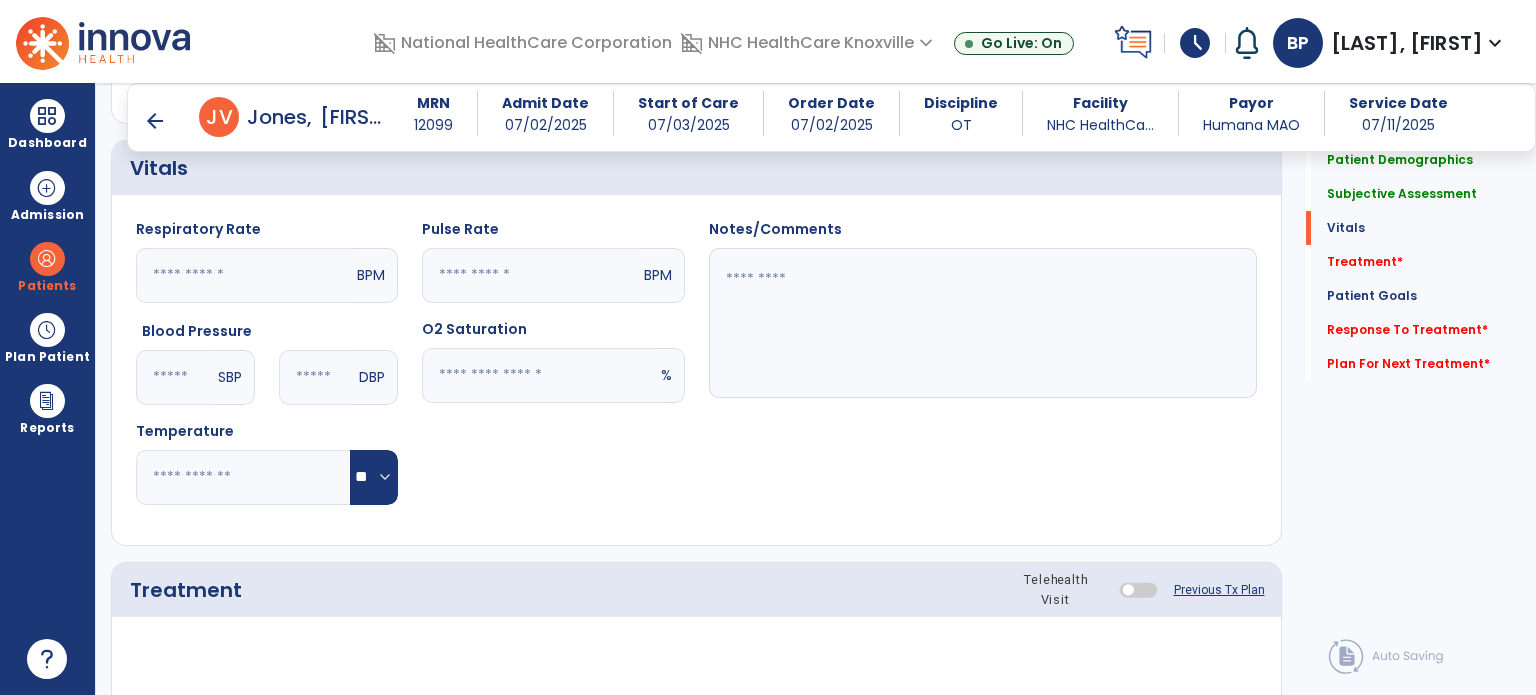 scroll, scrollTop: 987, scrollLeft: 0, axis: vertical 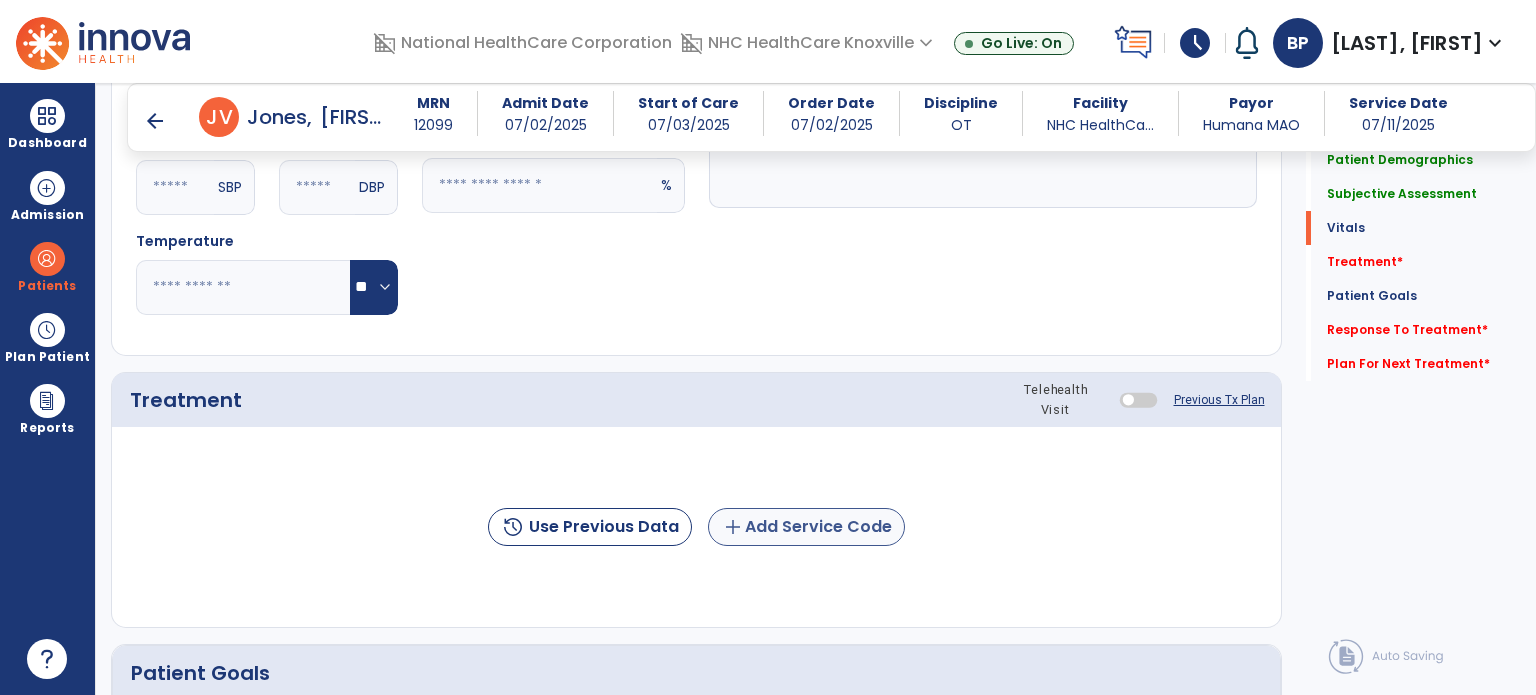 type on "**********" 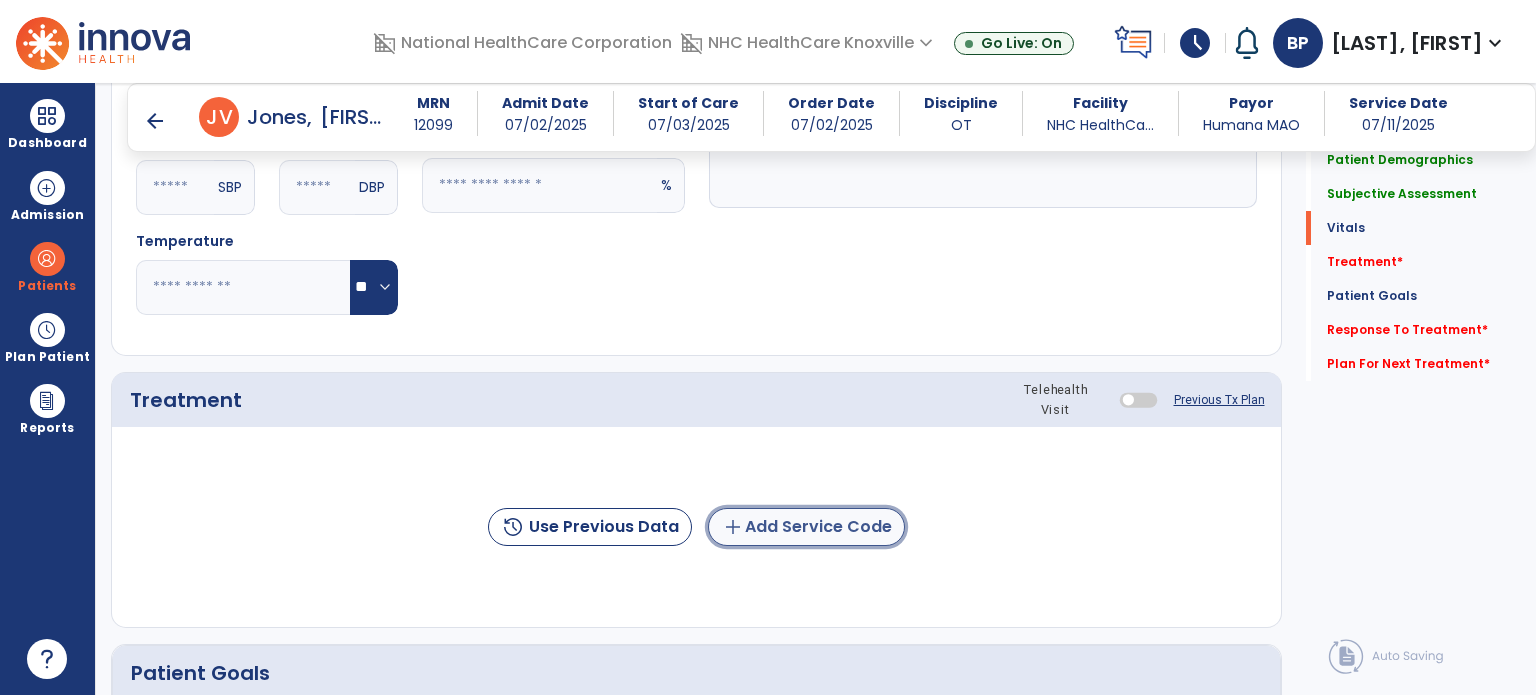 click on "add  Add Service Code" 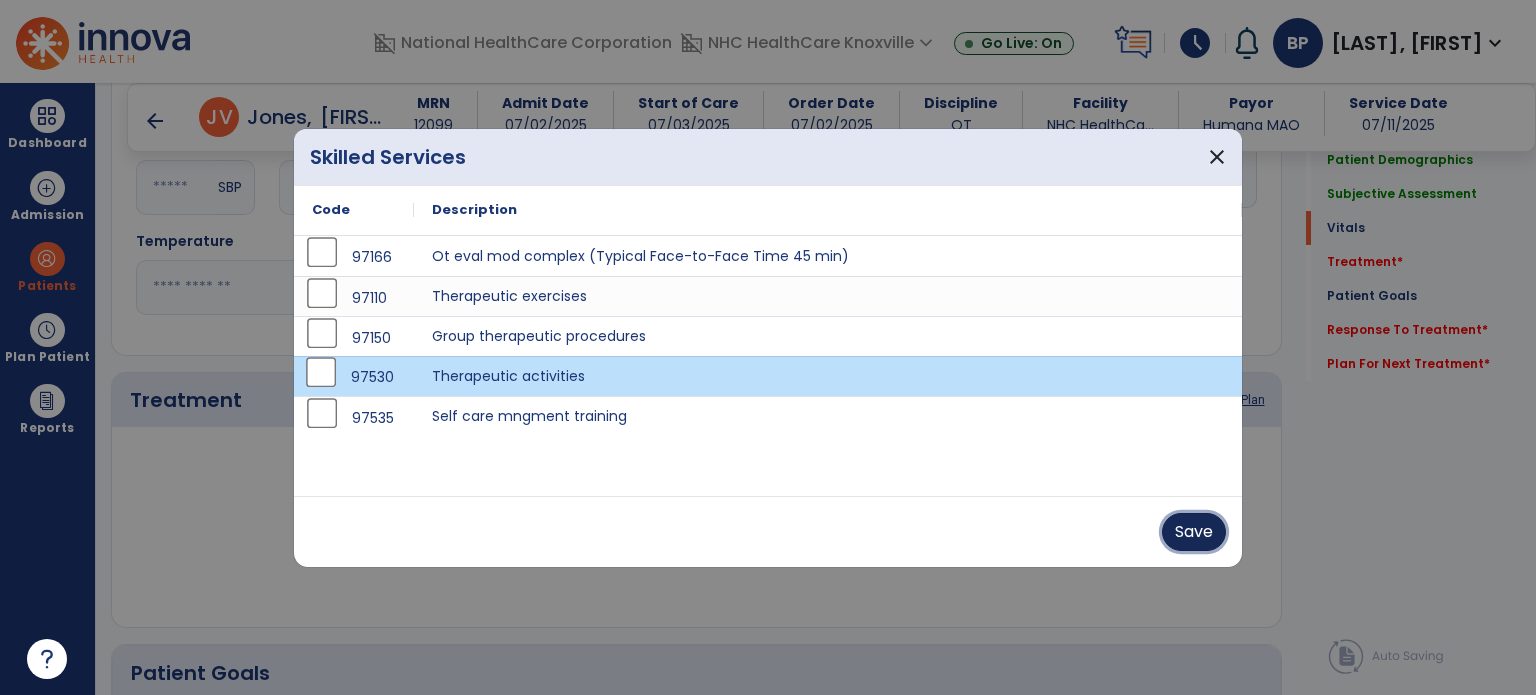 click on "Save" at bounding box center (1194, 532) 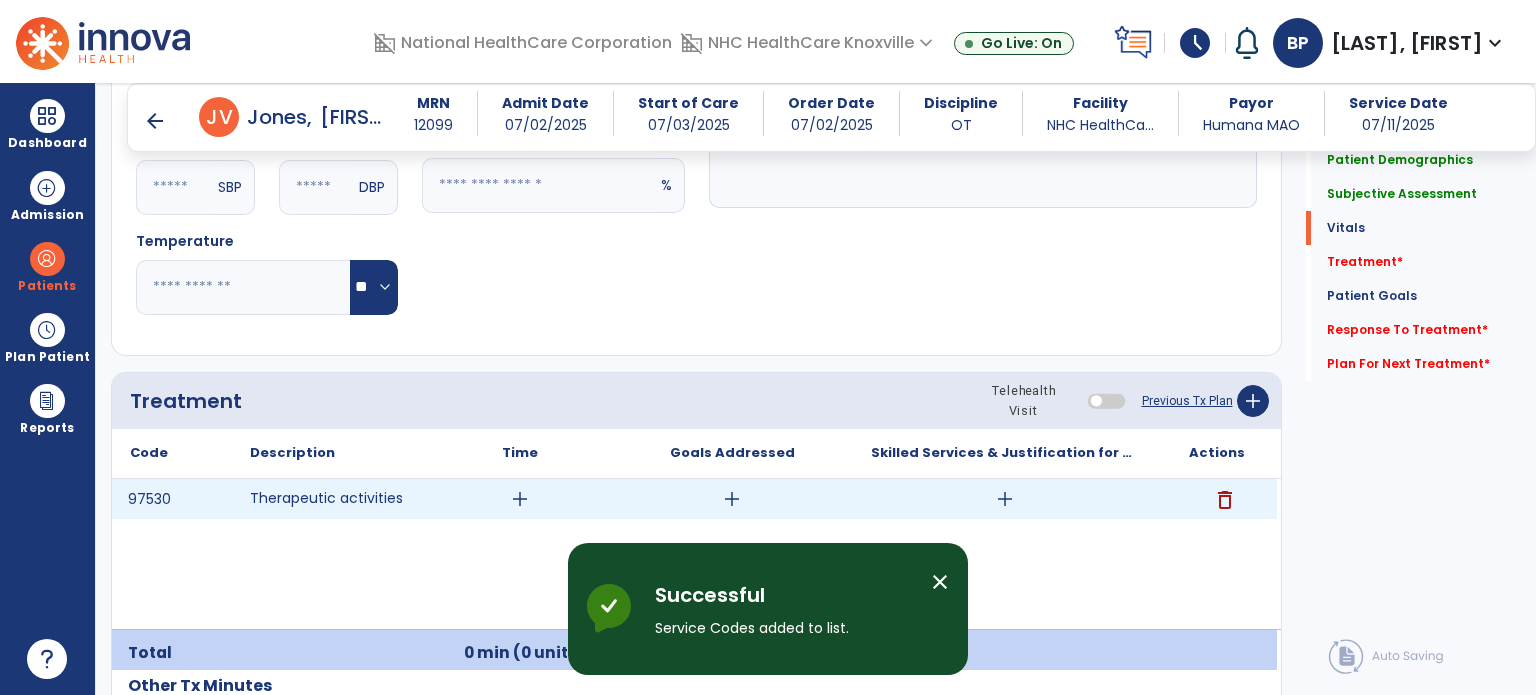 click on "add" at bounding box center (520, 499) 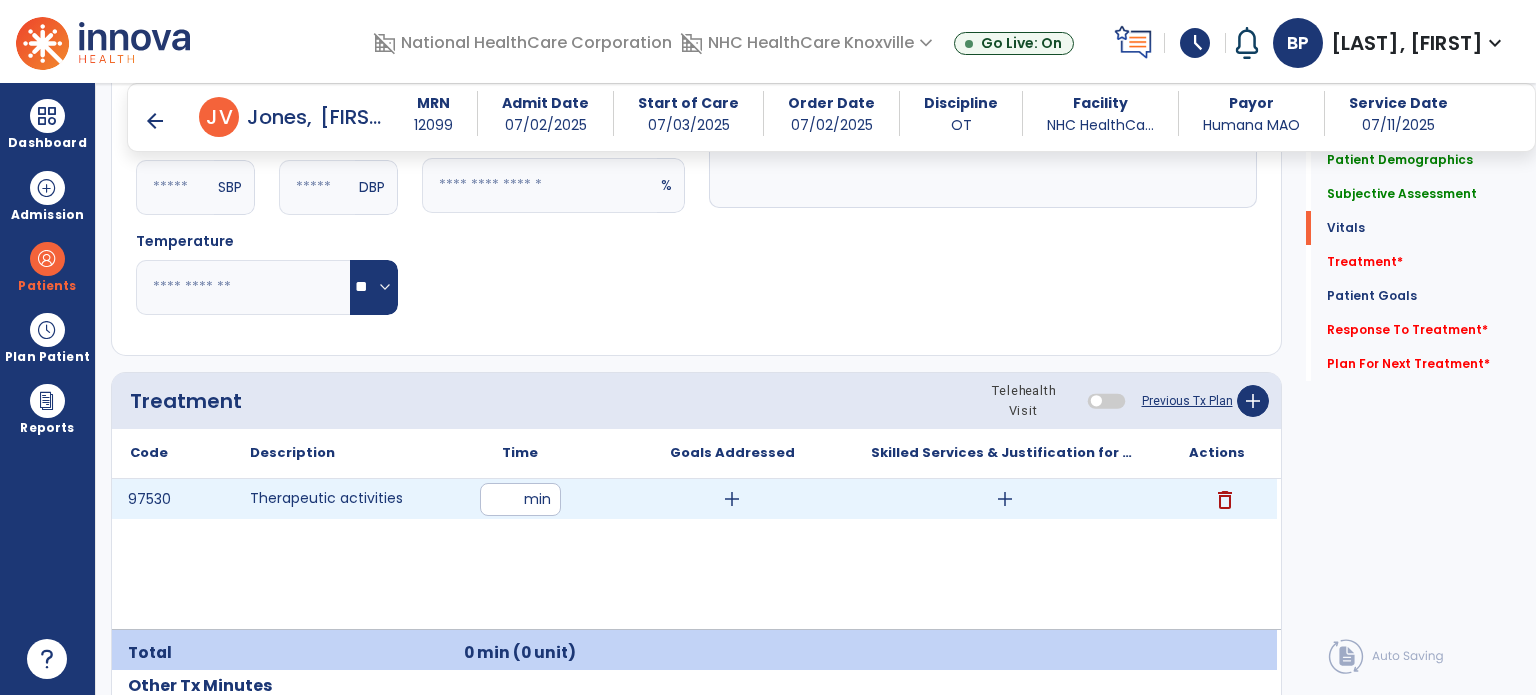 type on "**" 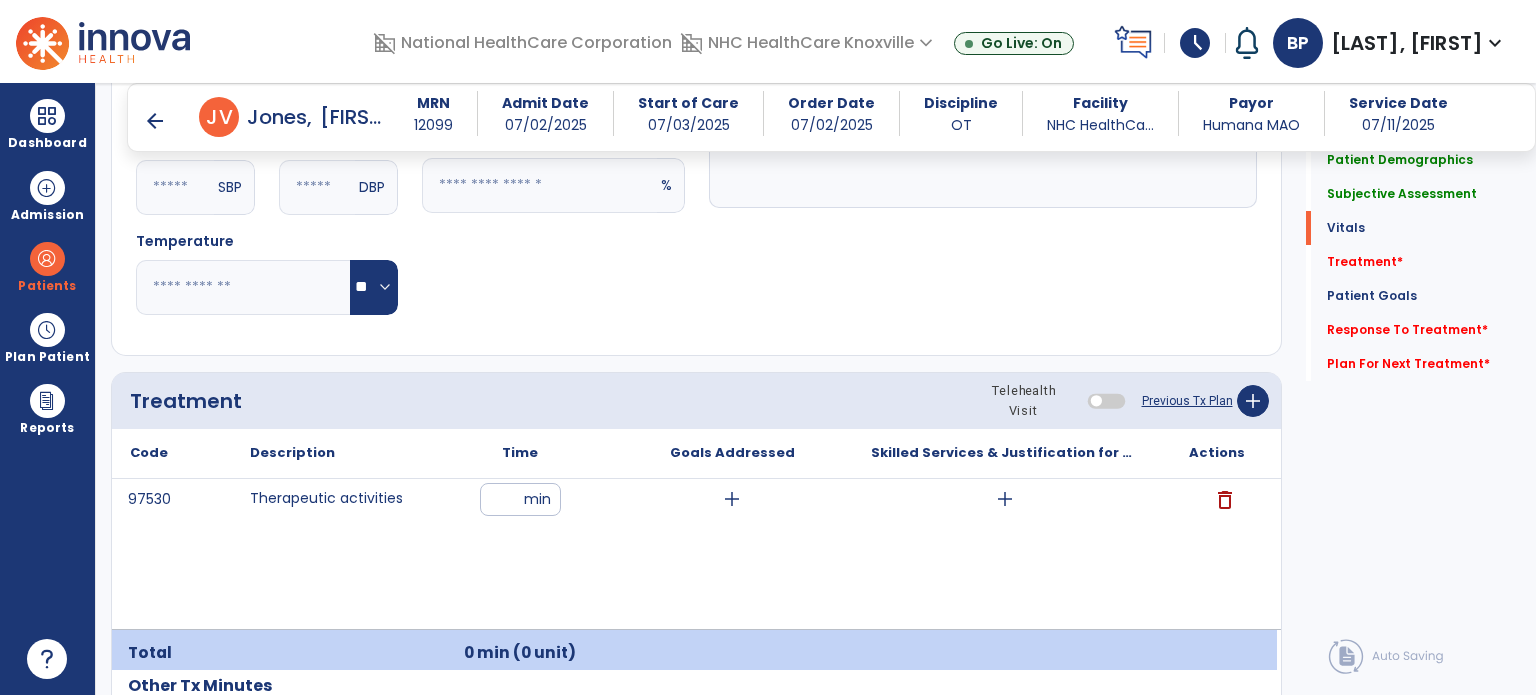 click on "Pulse Rate  BPM O2 Saturation  %" 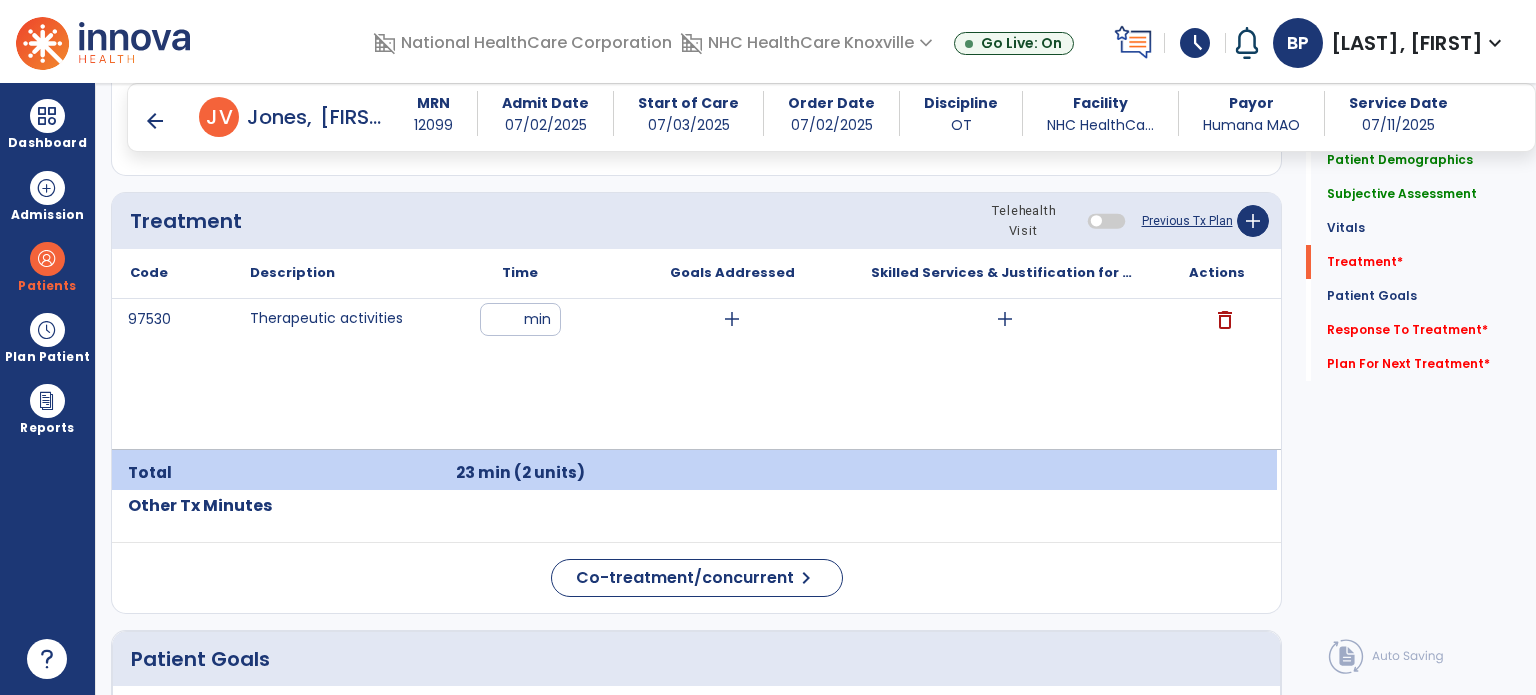 scroll, scrollTop: 1227, scrollLeft: 0, axis: vertical 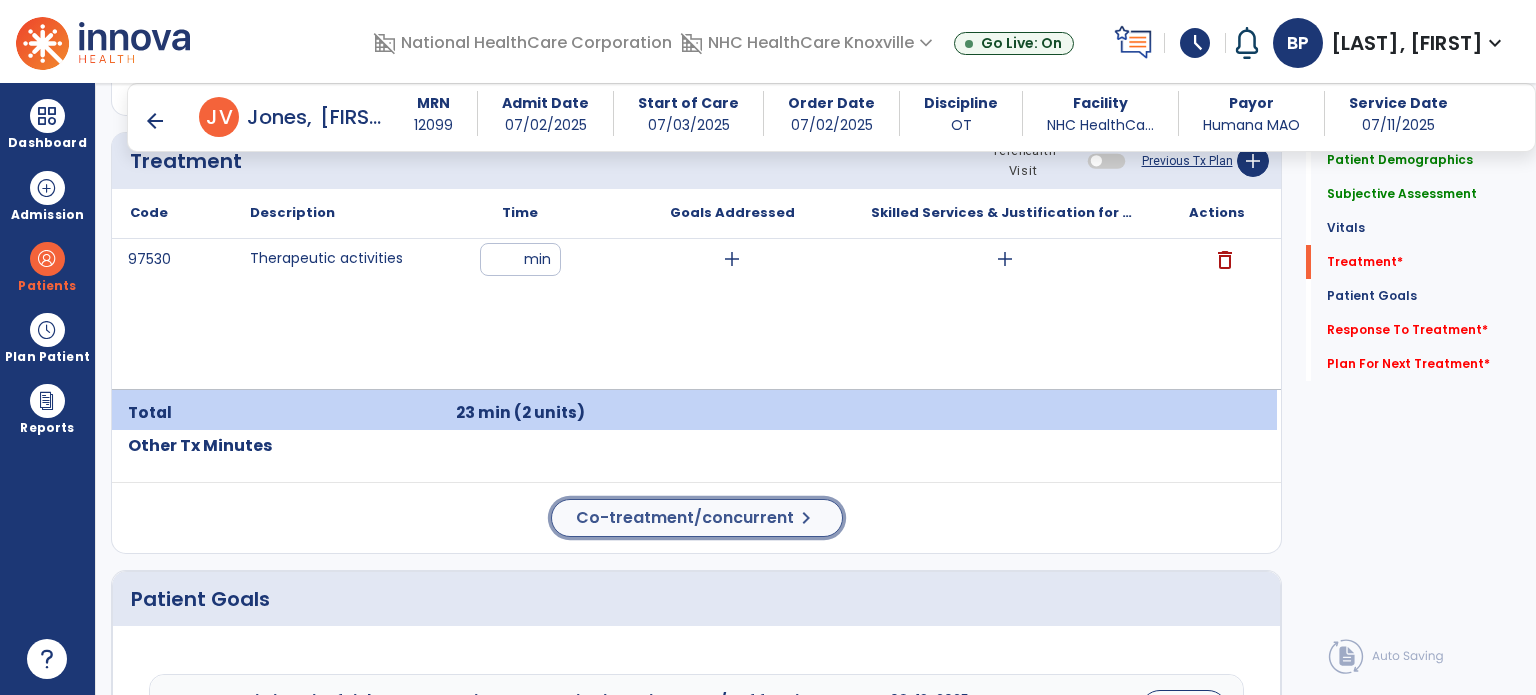 click on "Co-treatment/concurrent" 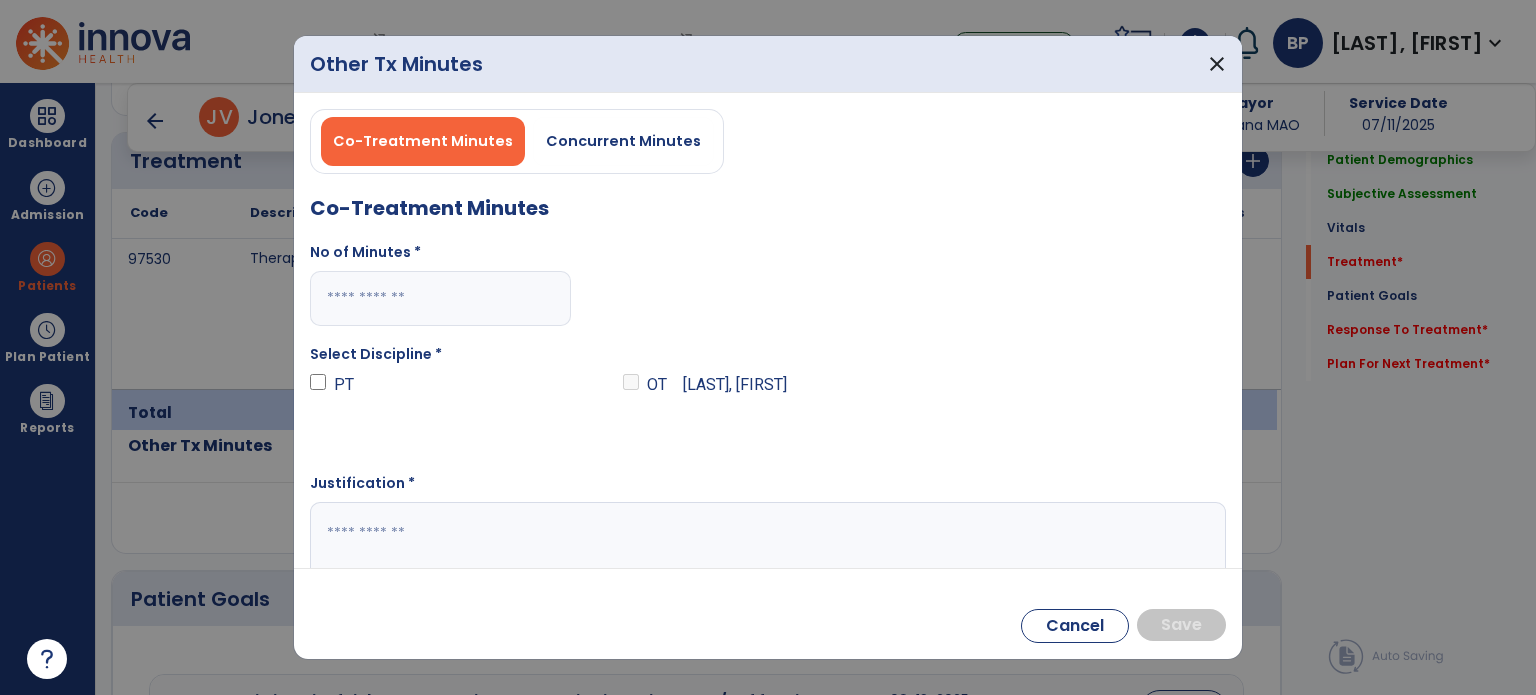click at bounding box center (440, 298) 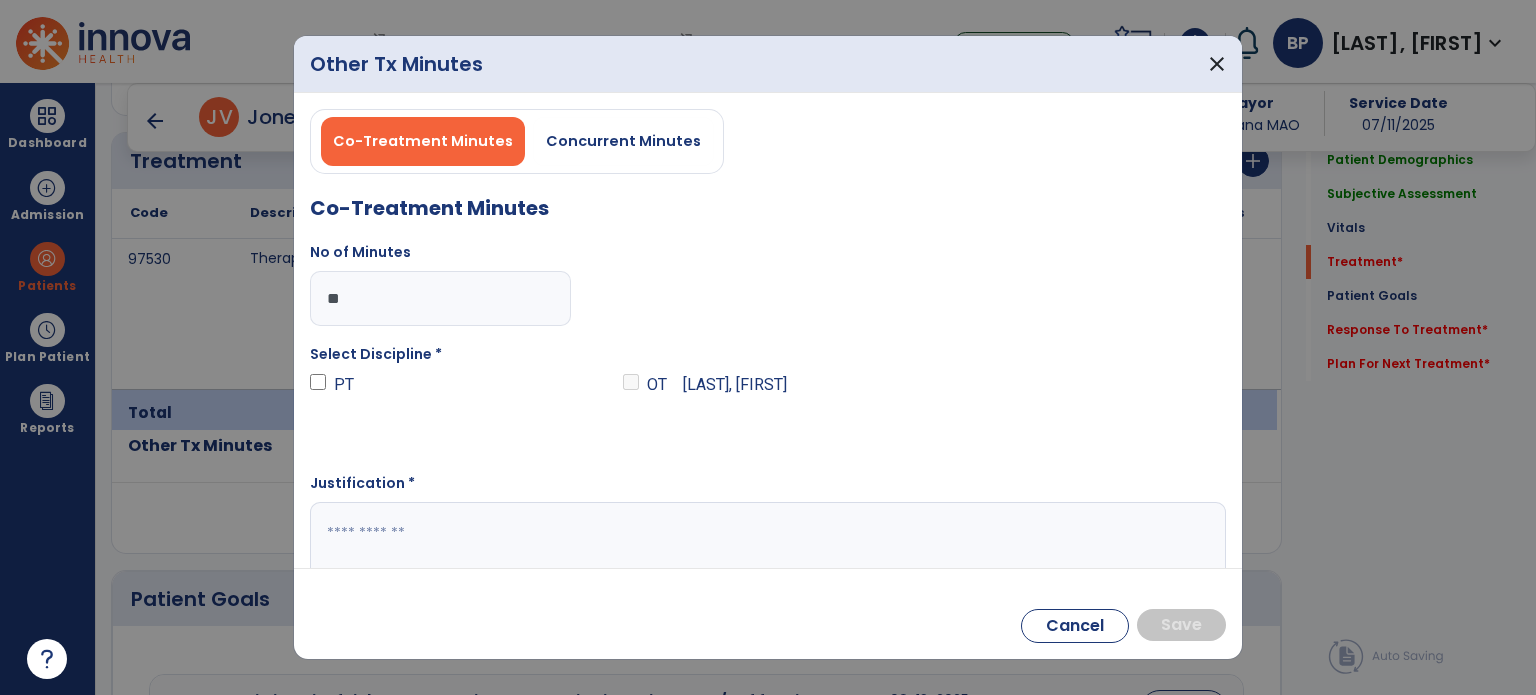 type on "**" 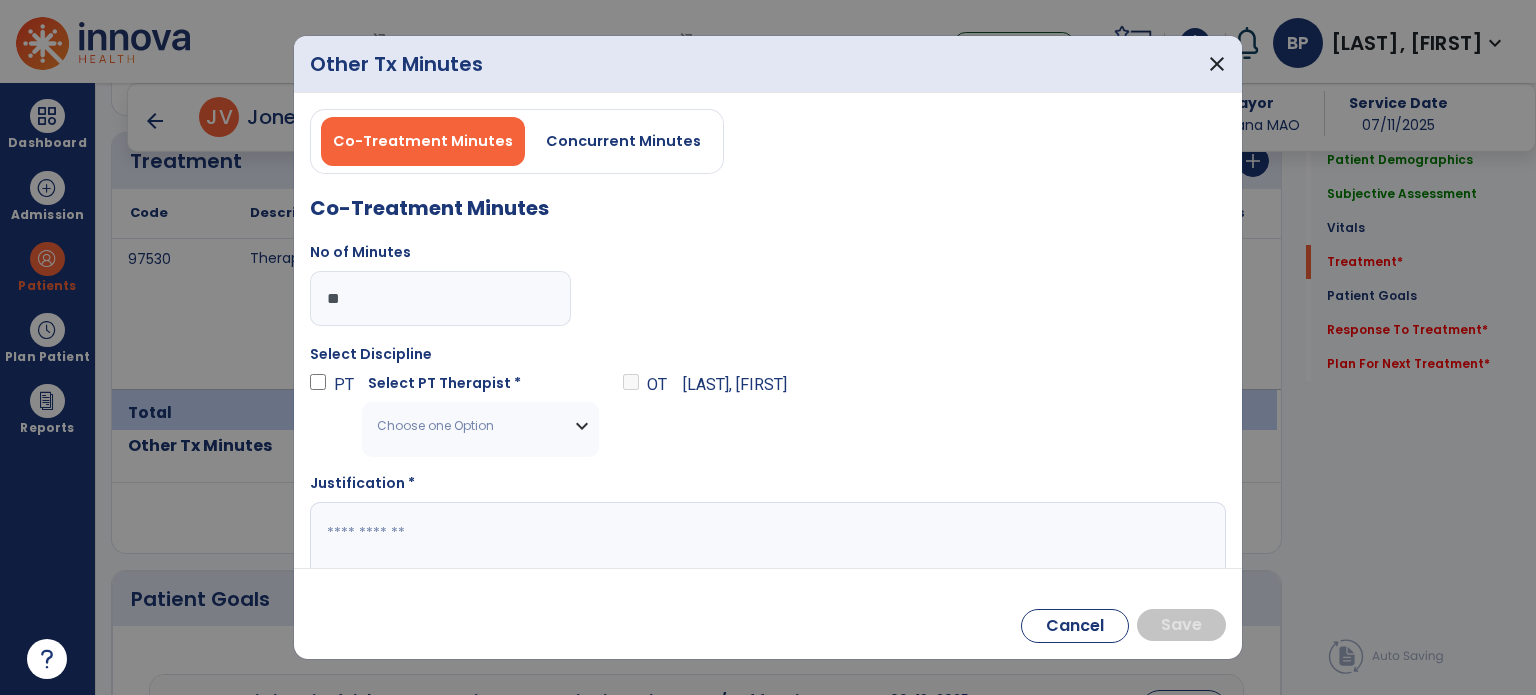 click on "Choose one Option" at bounding box center (480, 426) 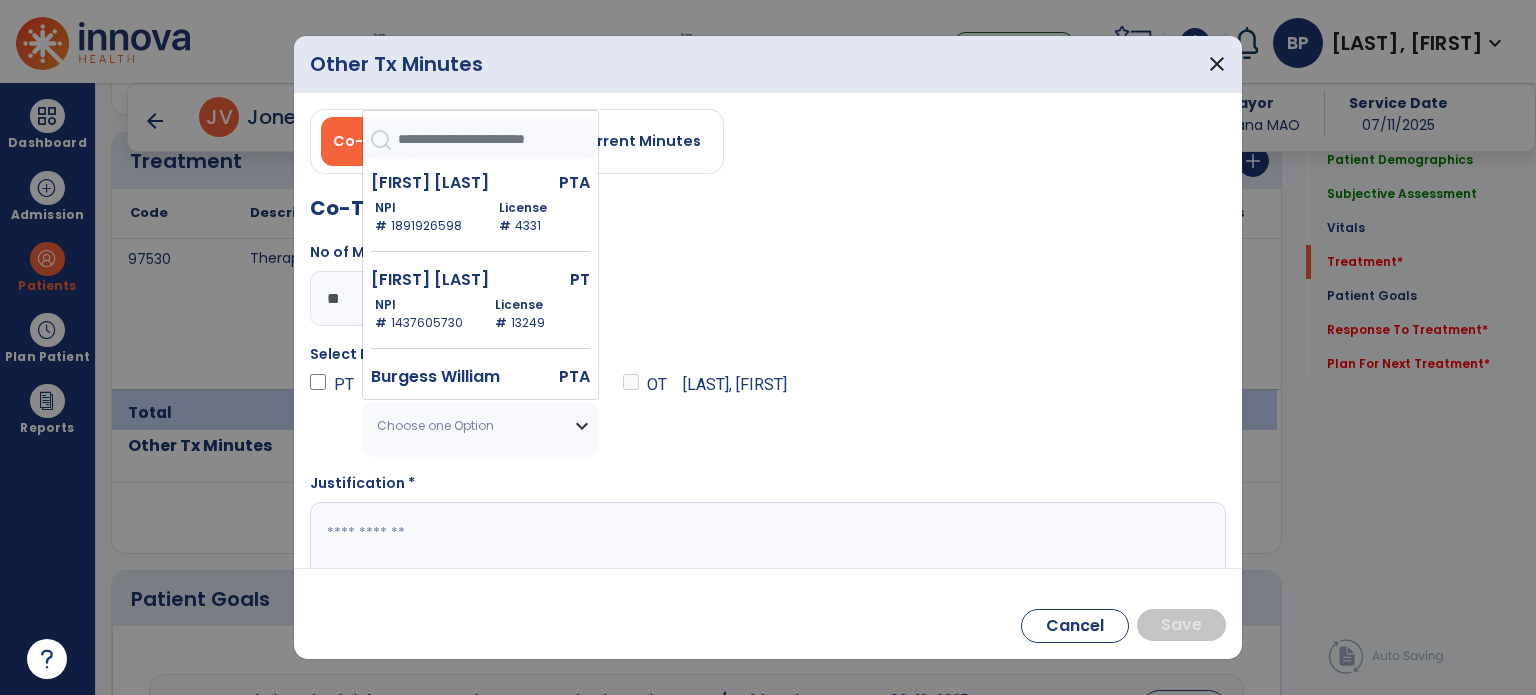 click at bounding box center (498, 139) 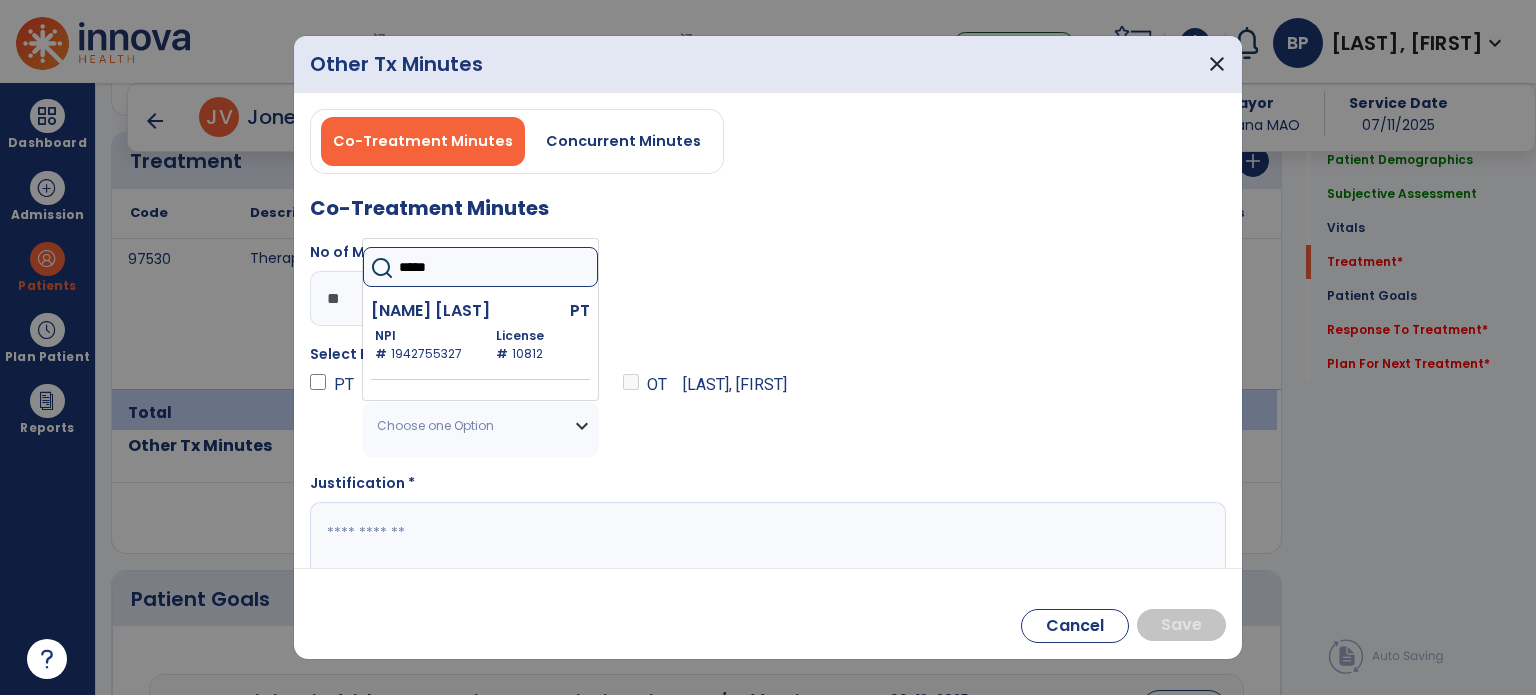type on "******" 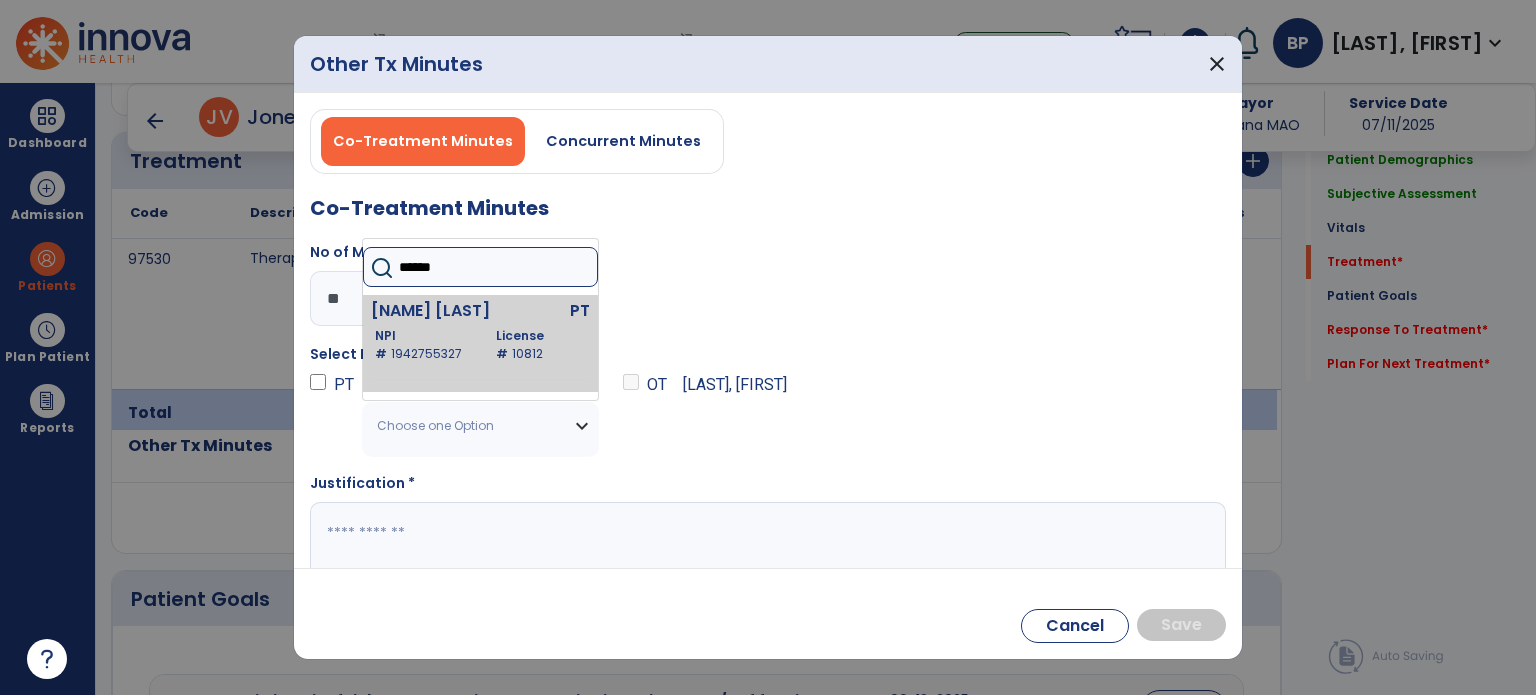 click on "Wright Eric  PT   NPI #  1942755327  License #  10812" at bounding box center (480, 343) 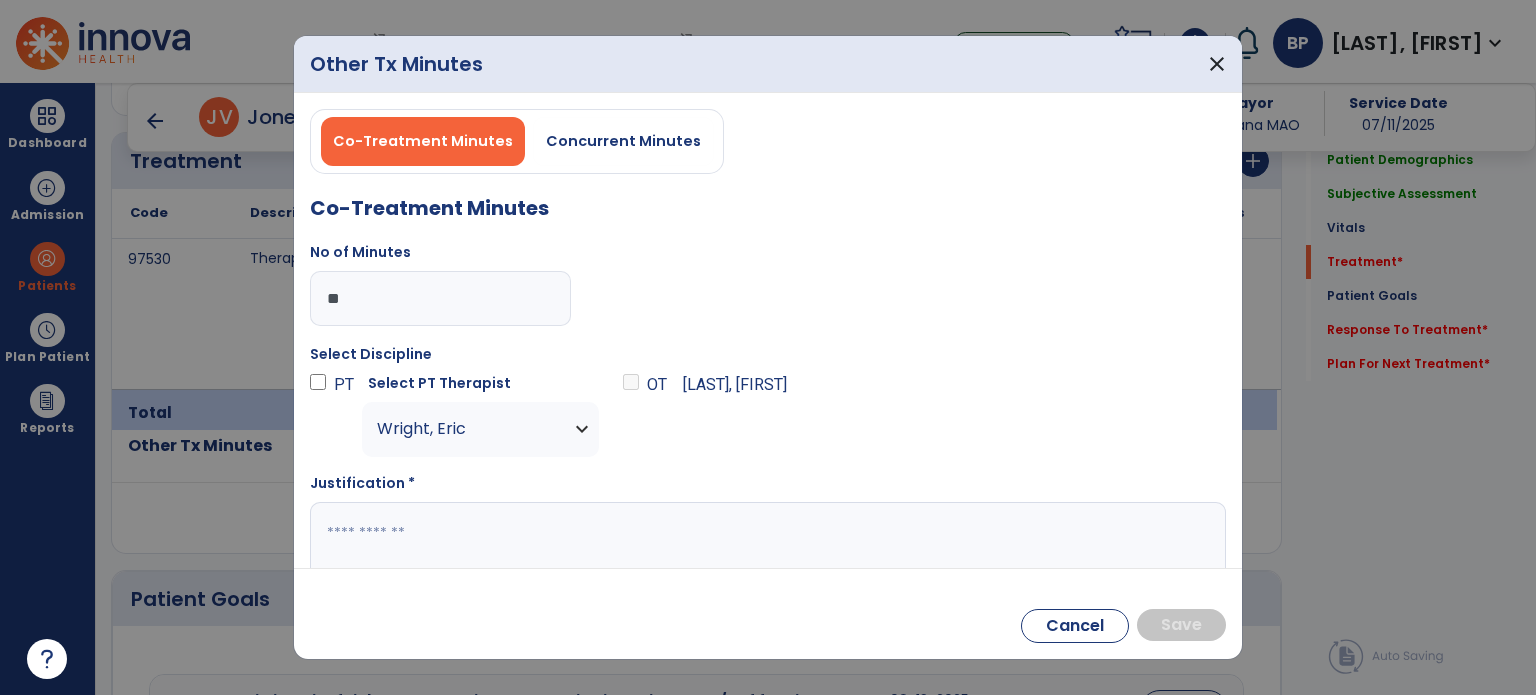 click at bounding box center (766, 541) 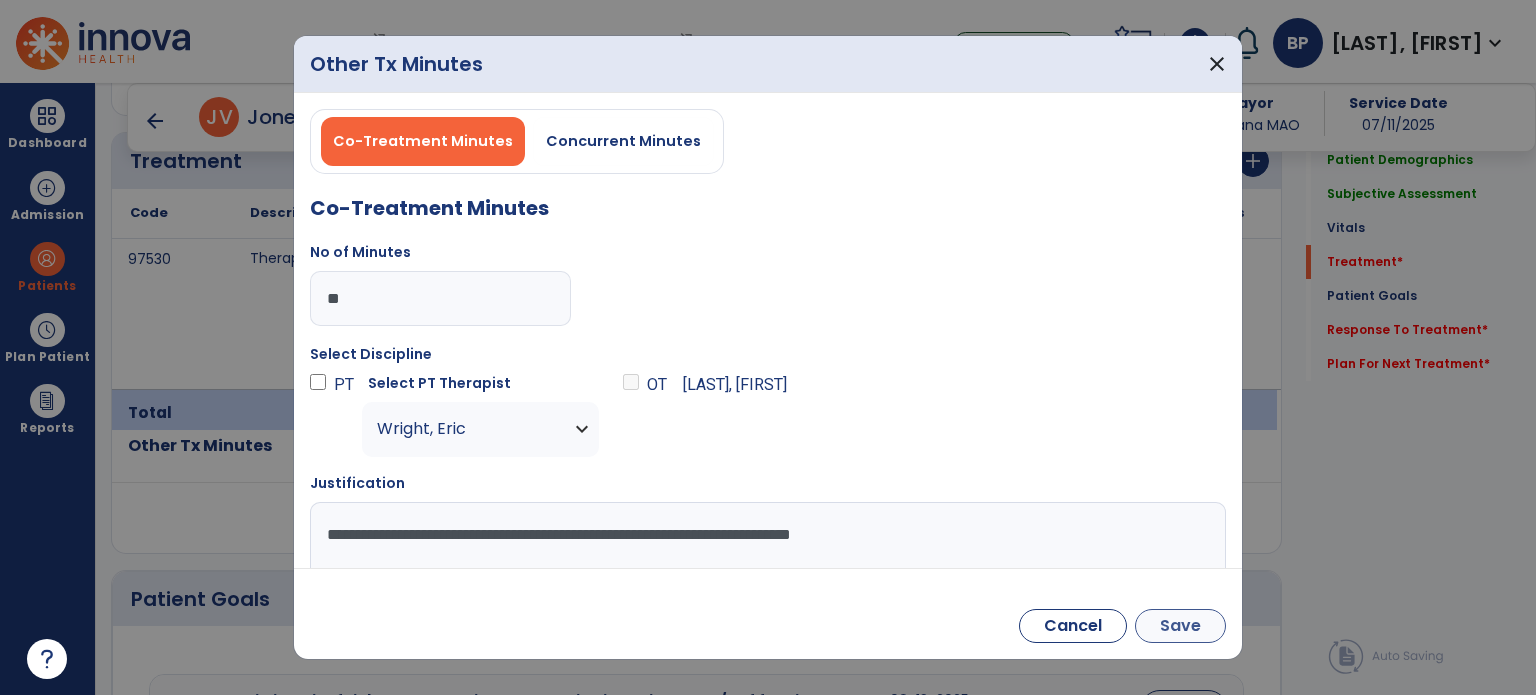 type on "**********" 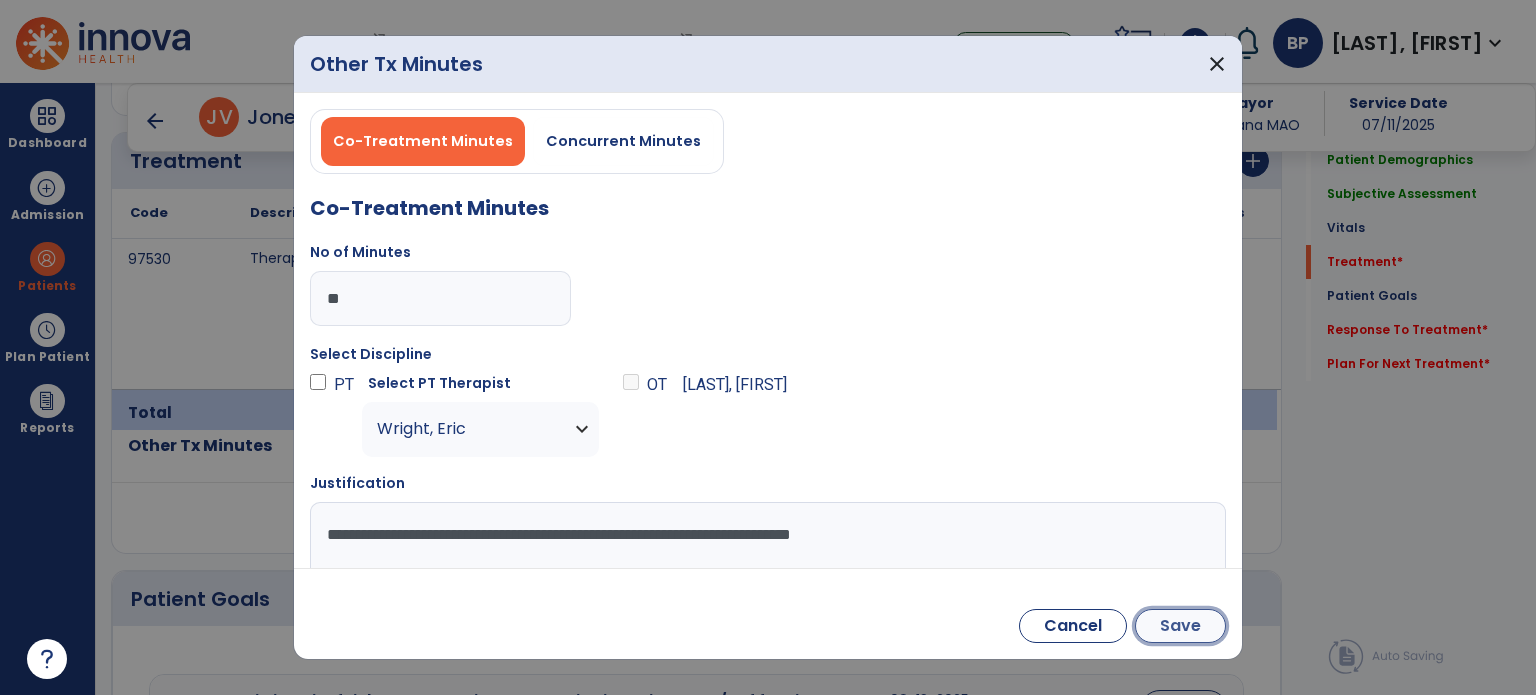 click on "Save" at bounding box center [1180, 626] 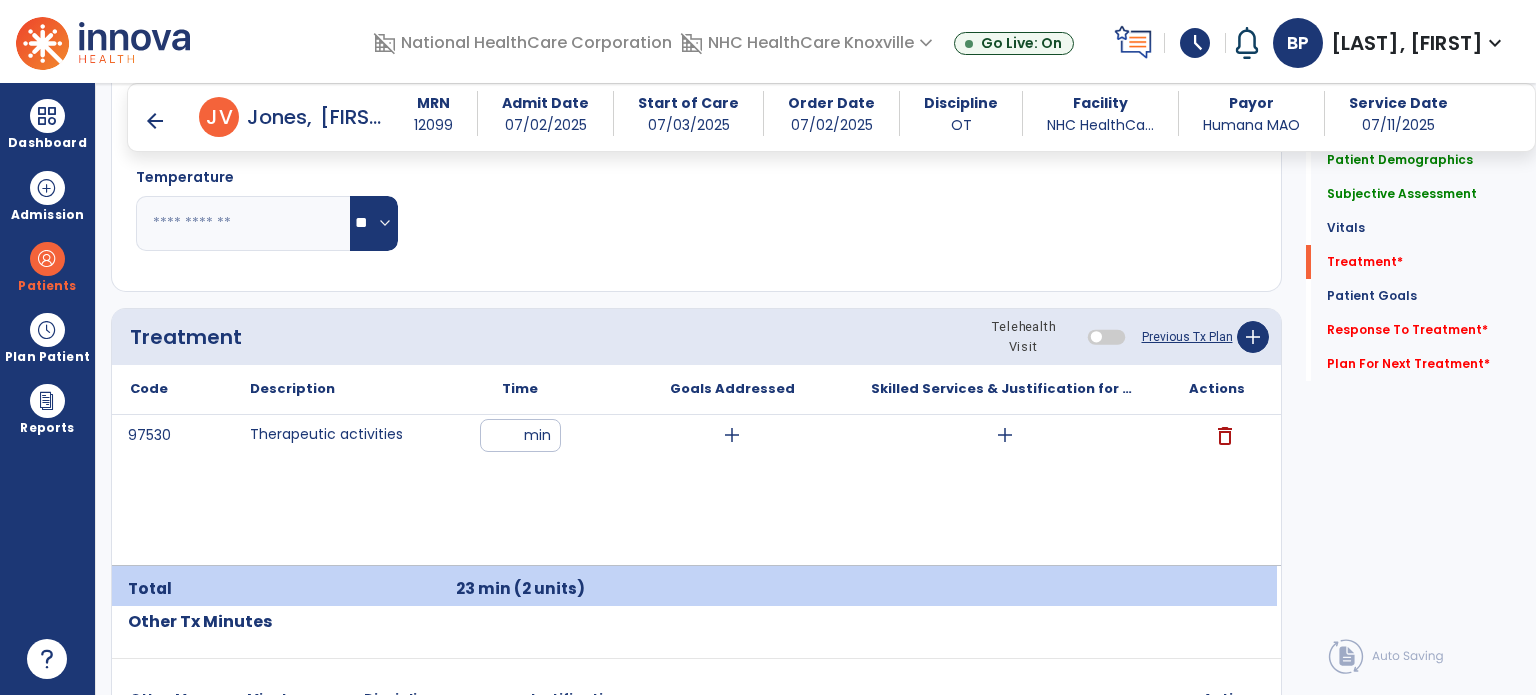scroll, scrollTop: 1040, scrollLeft: 0, axis: vertical 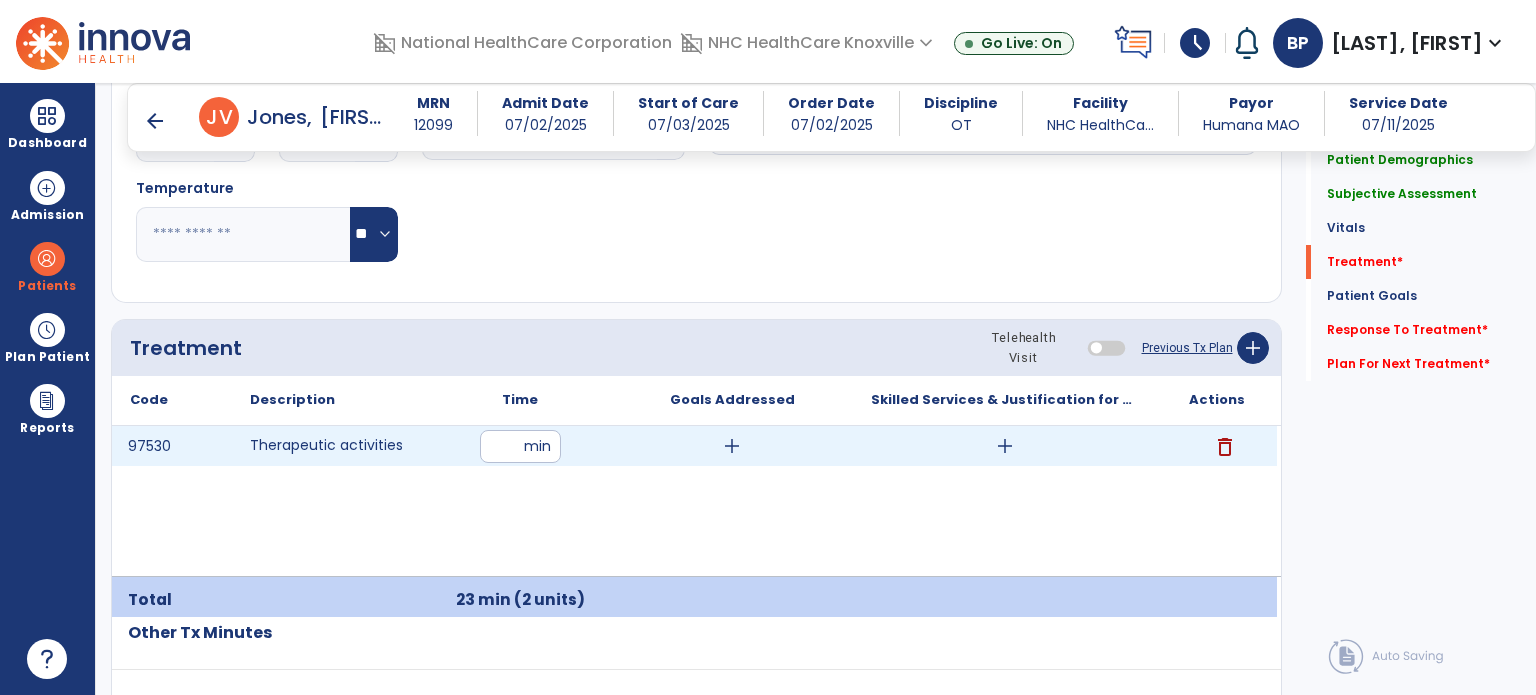 click on "add" at bounding box center [1005, 446] 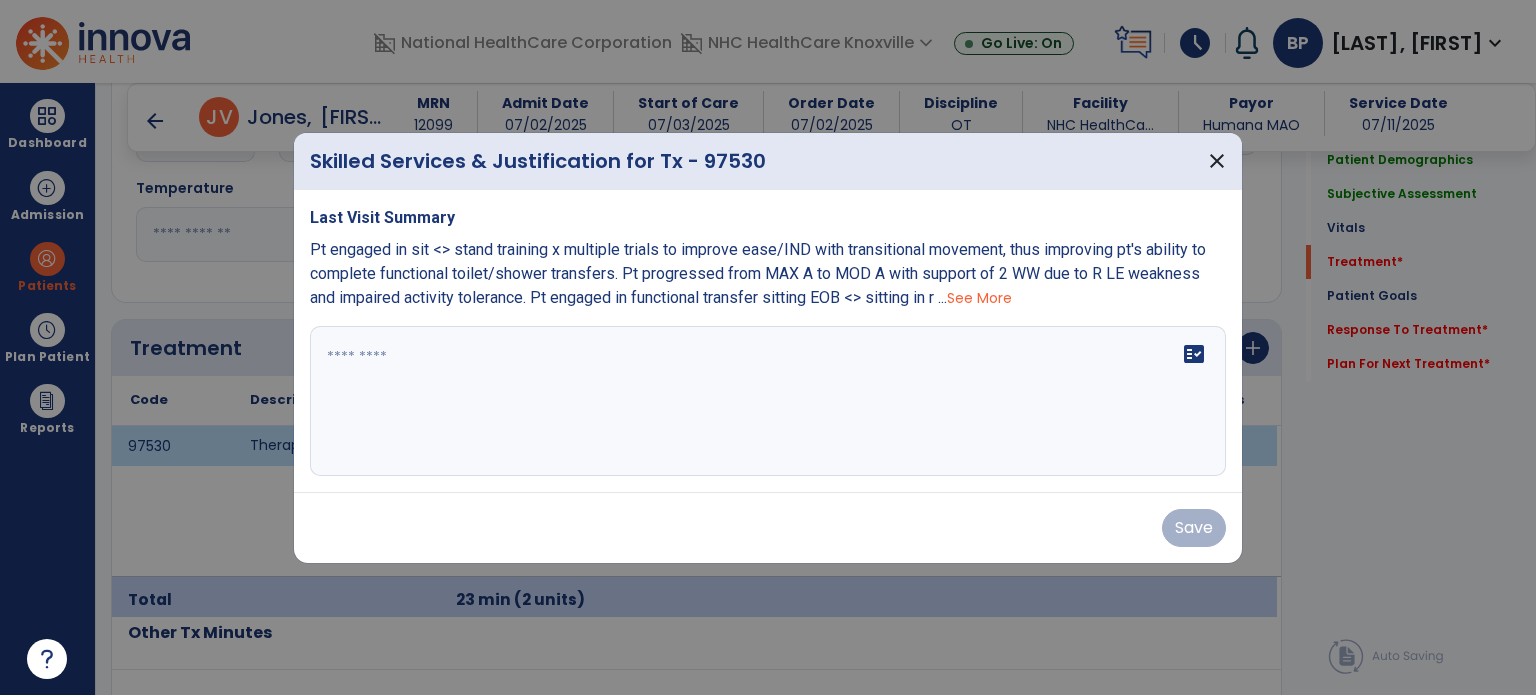 click on "fact_check" at bounding box center (768, 401) 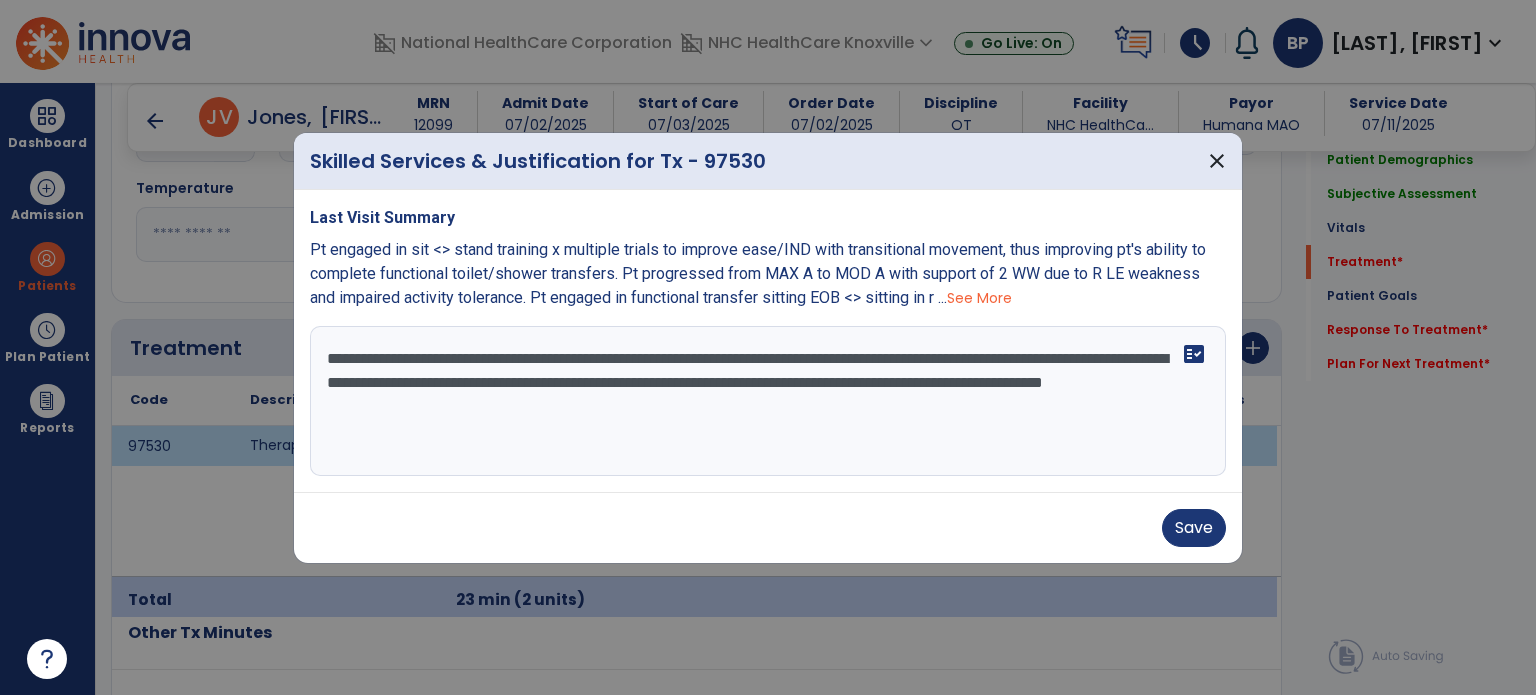 click on "**********" at bounding box center [768, 401] 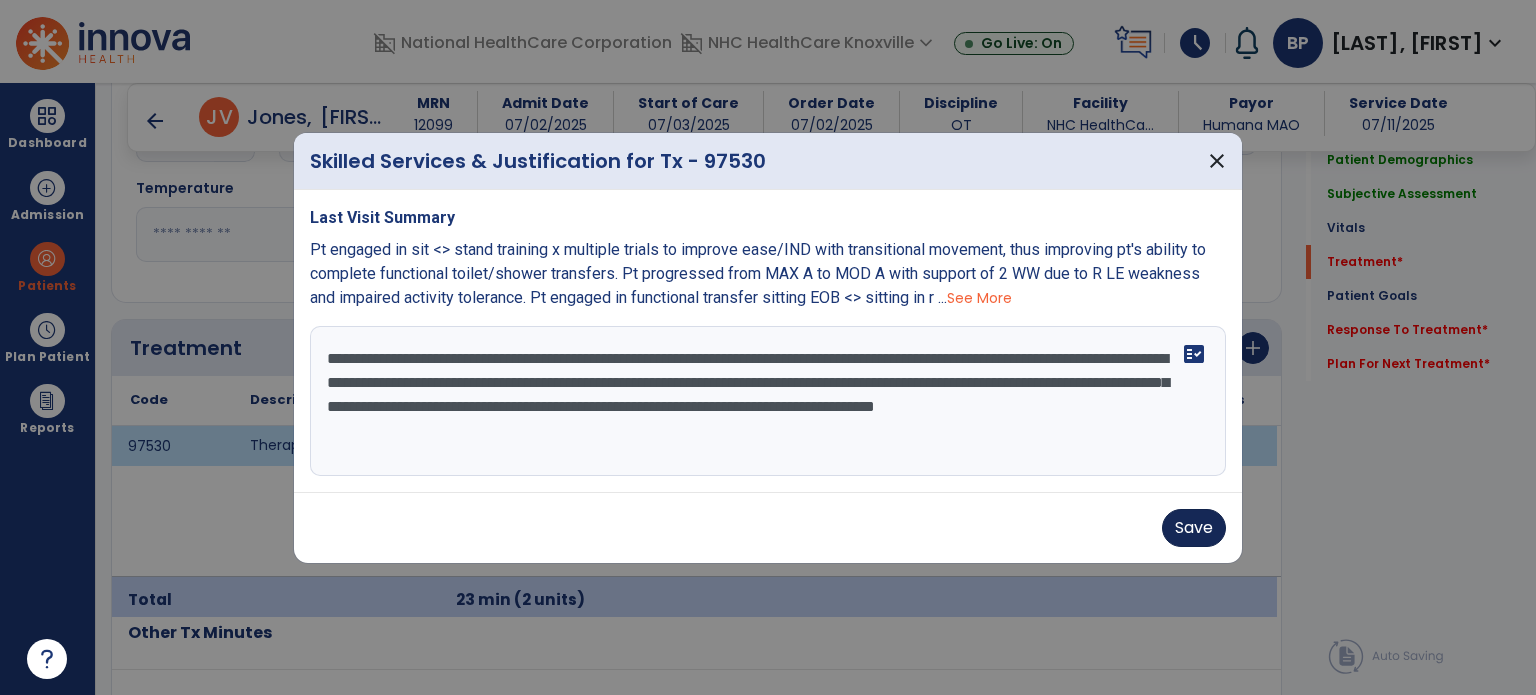 type on "**********" 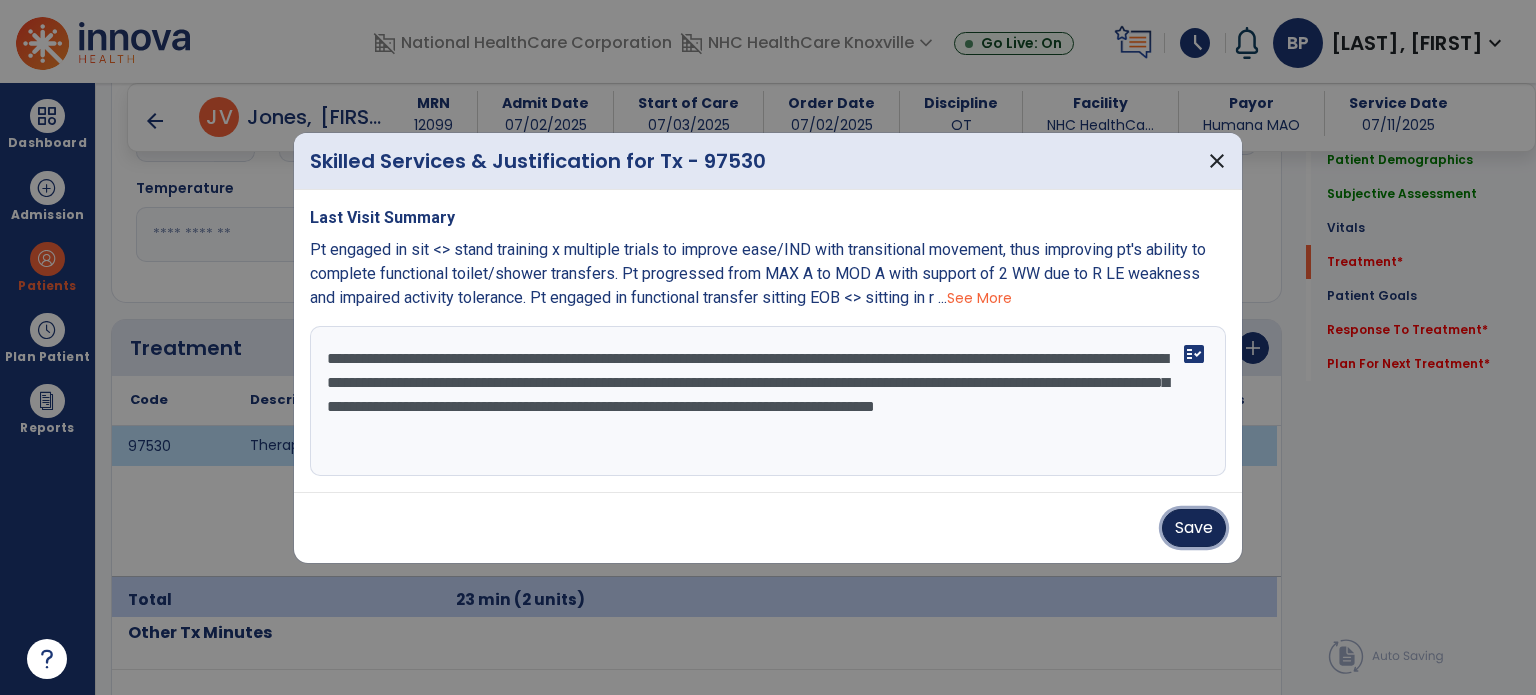 click on "Save" at bounding box center [1194, 528] 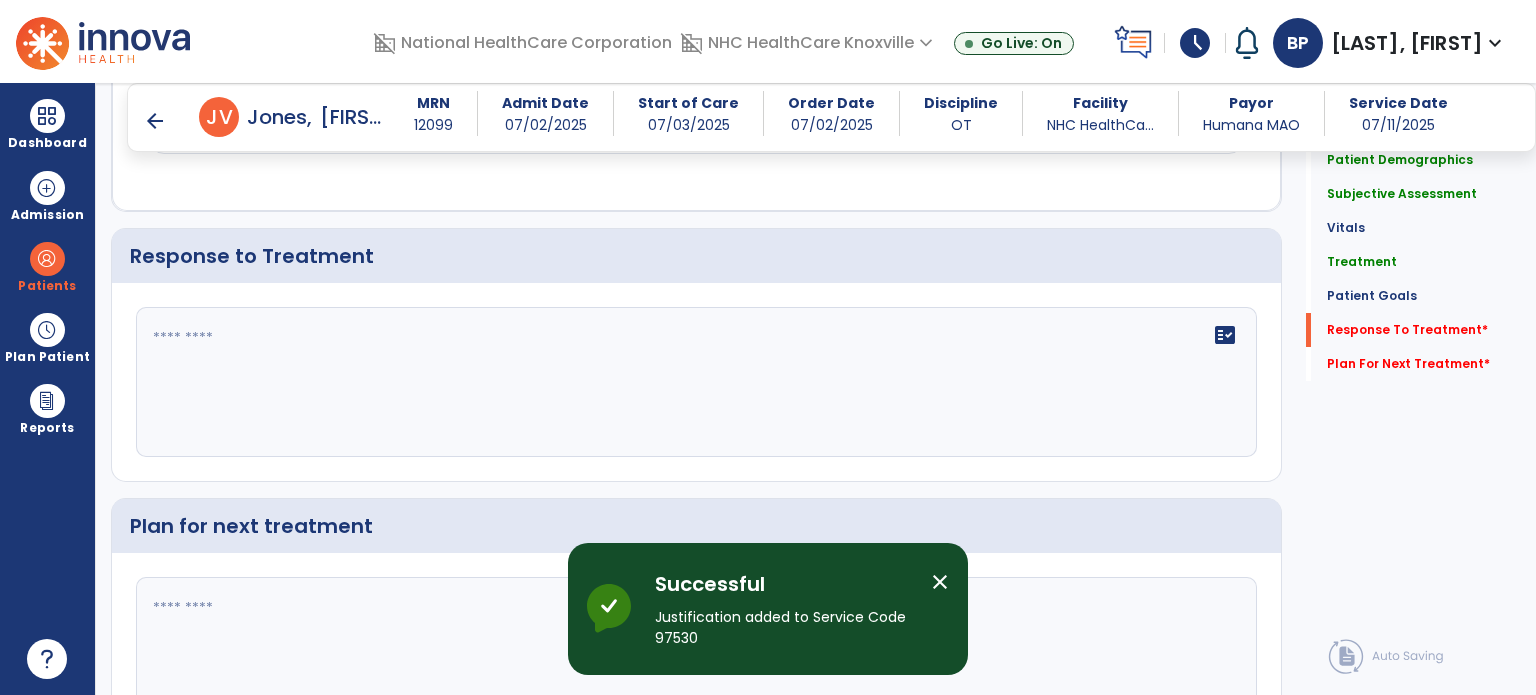 scroll, scrollTop: 2444, scrollLeft: 0, axis: vertical 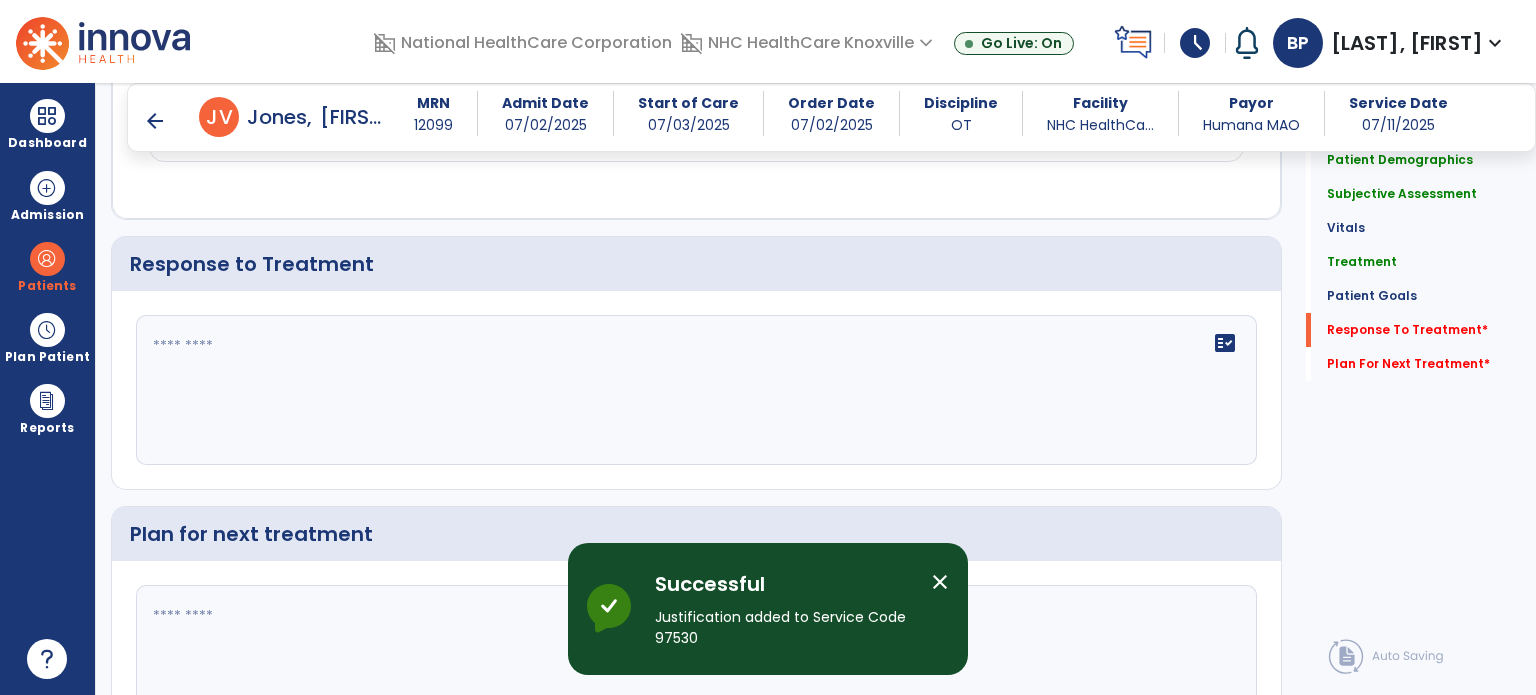 click 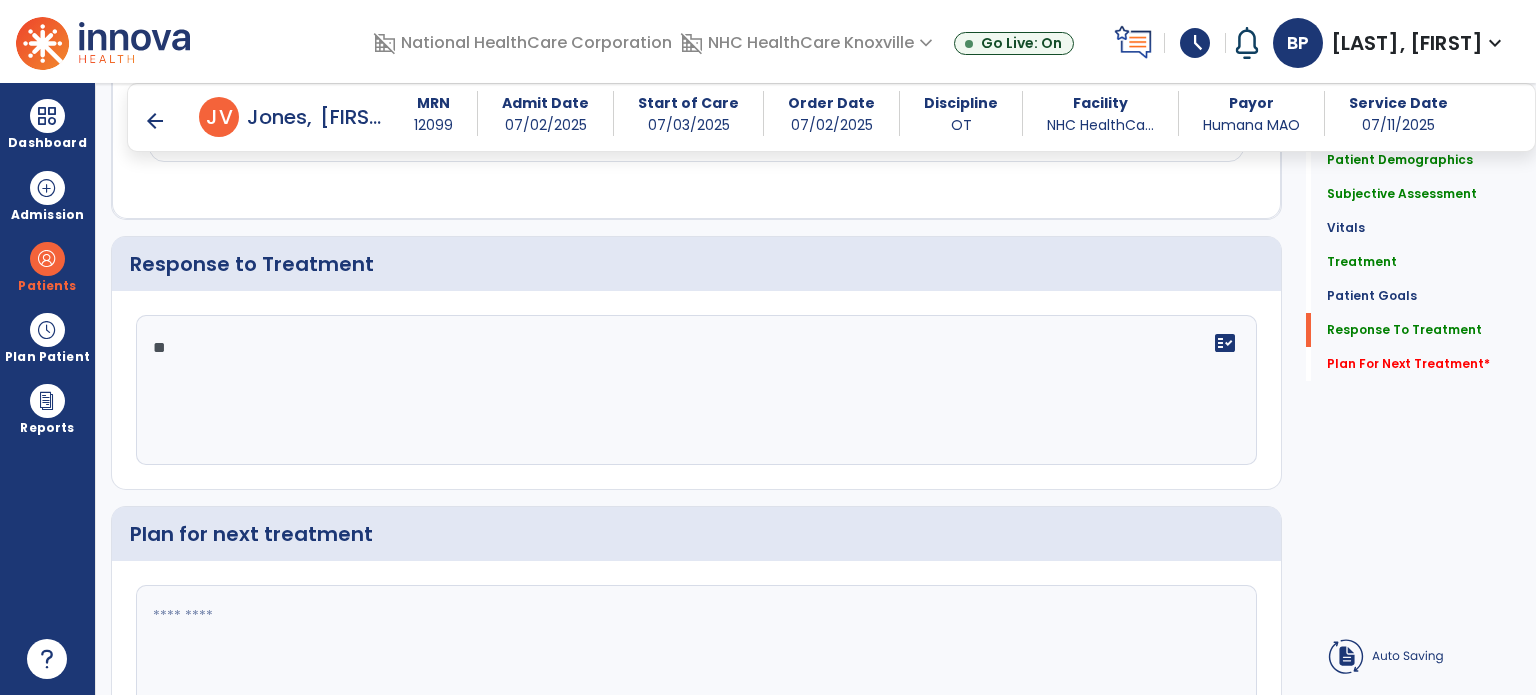 type on "*" 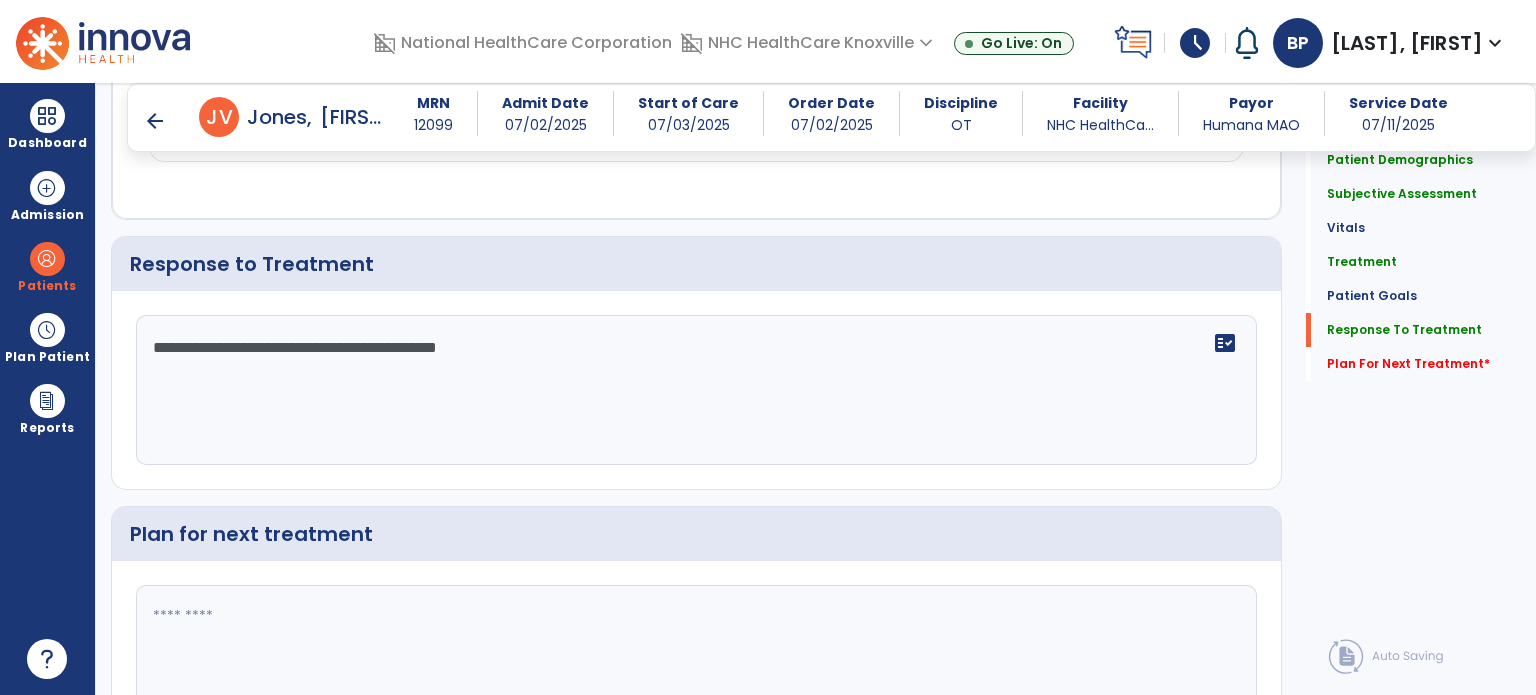 scroll, scrollTop: 2567, scrollLeft: 0, axis: vertical 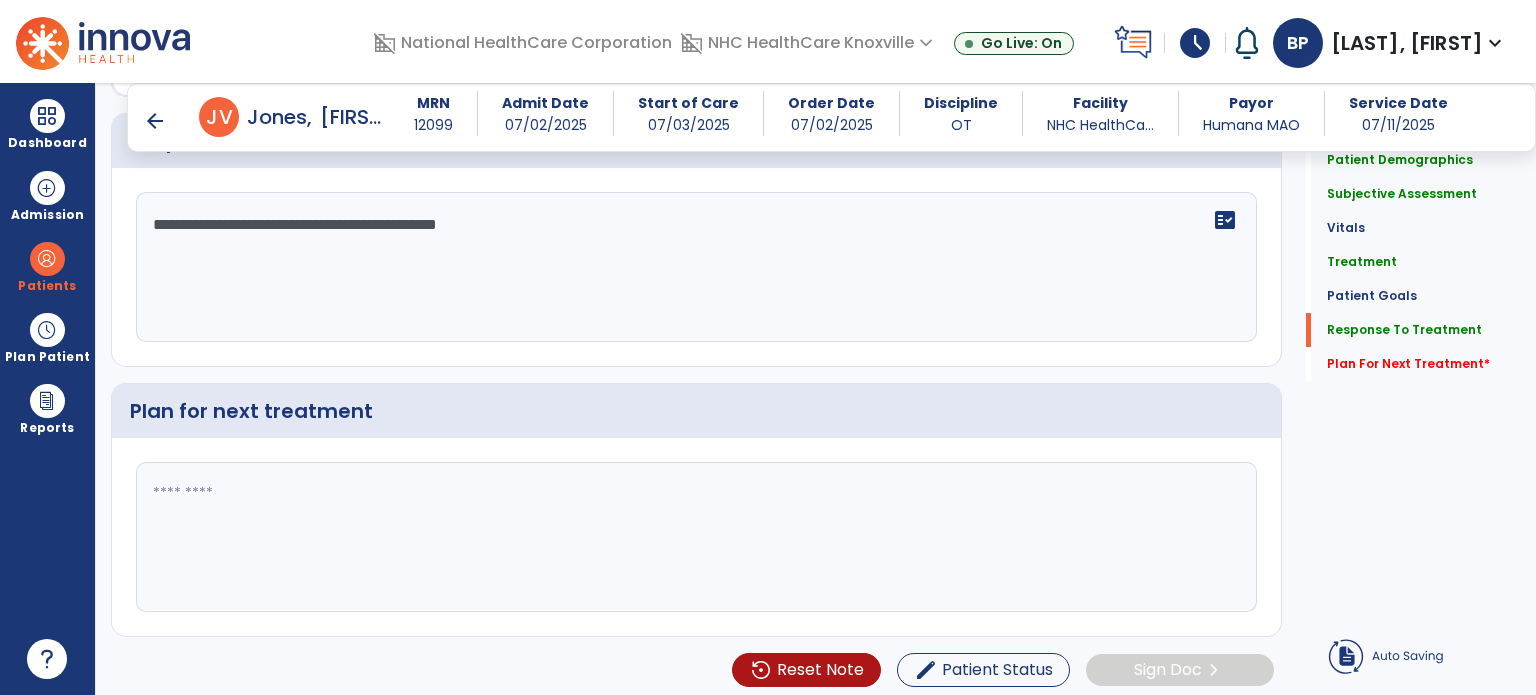 type on "**********" 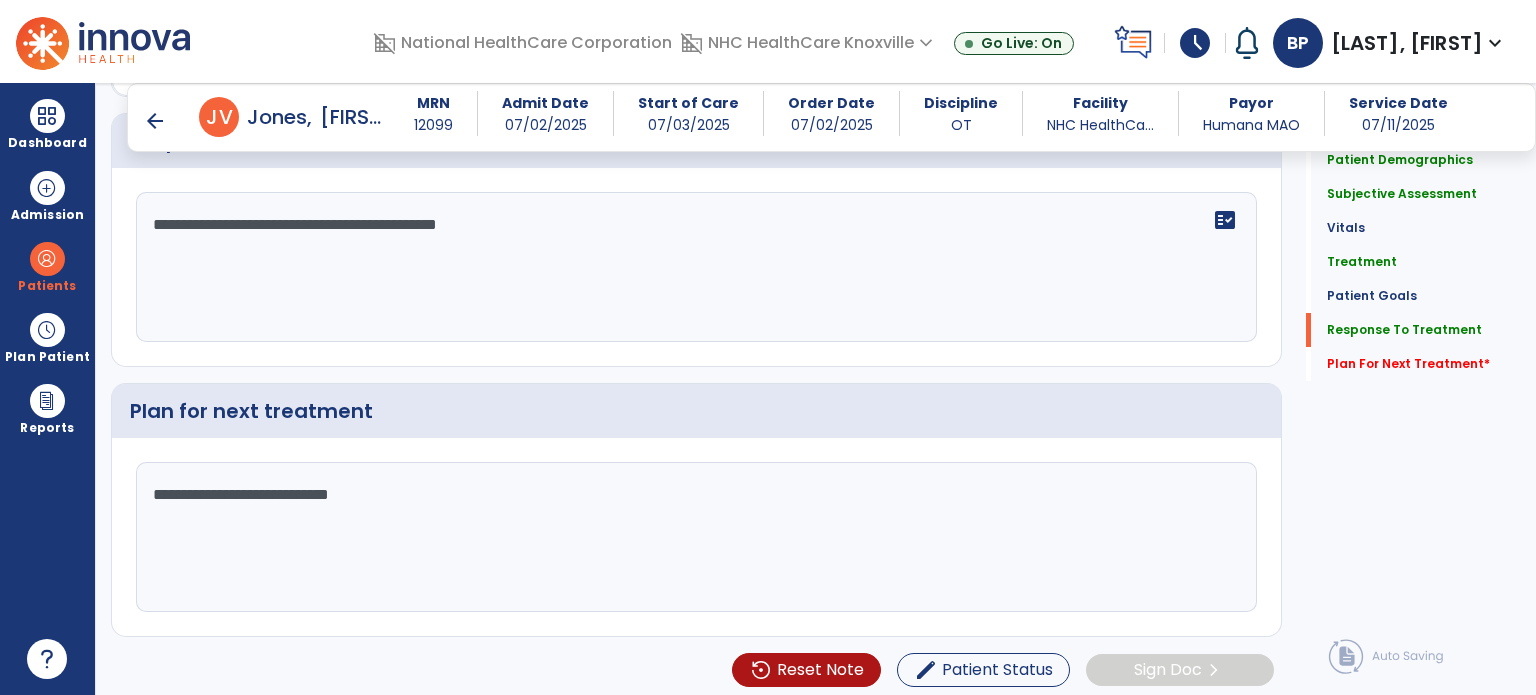 type on "**********" 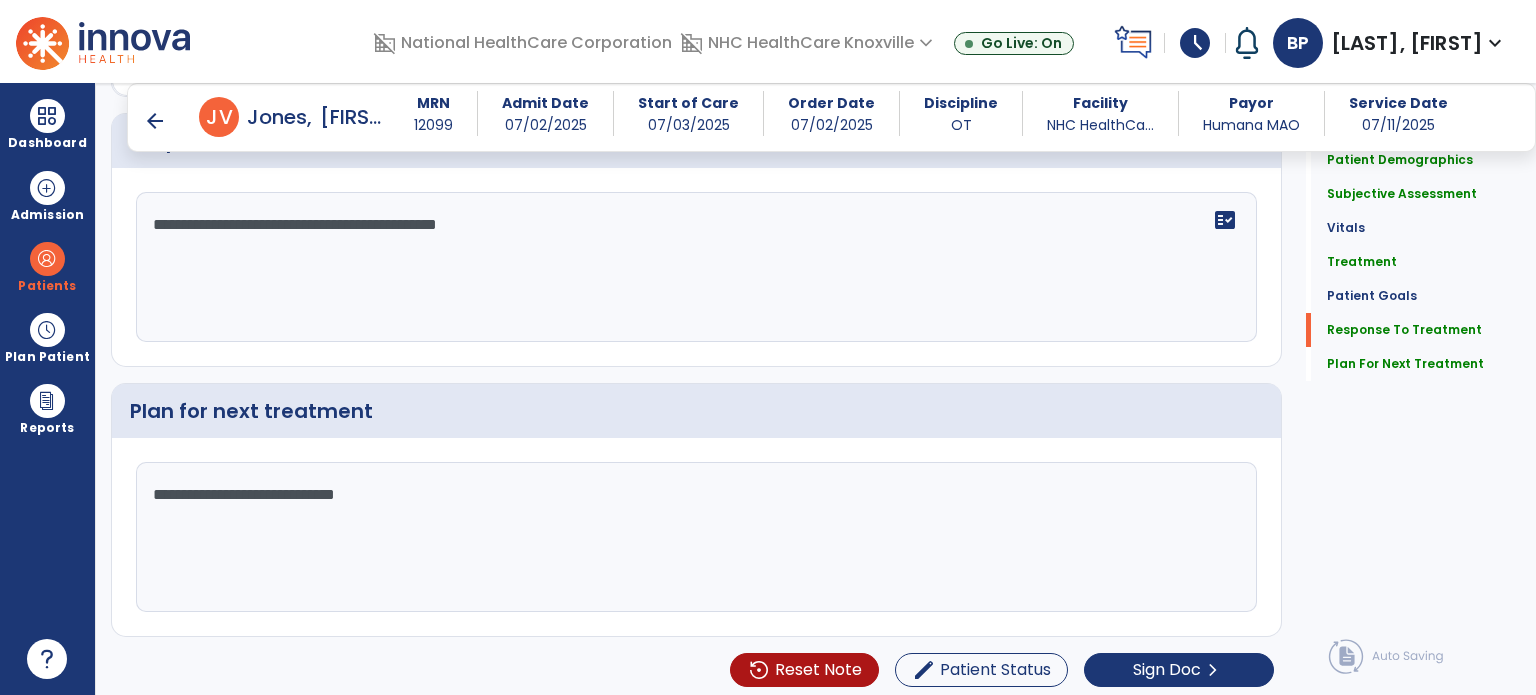 click on "arrow_back" at bounding box center (155, 121) 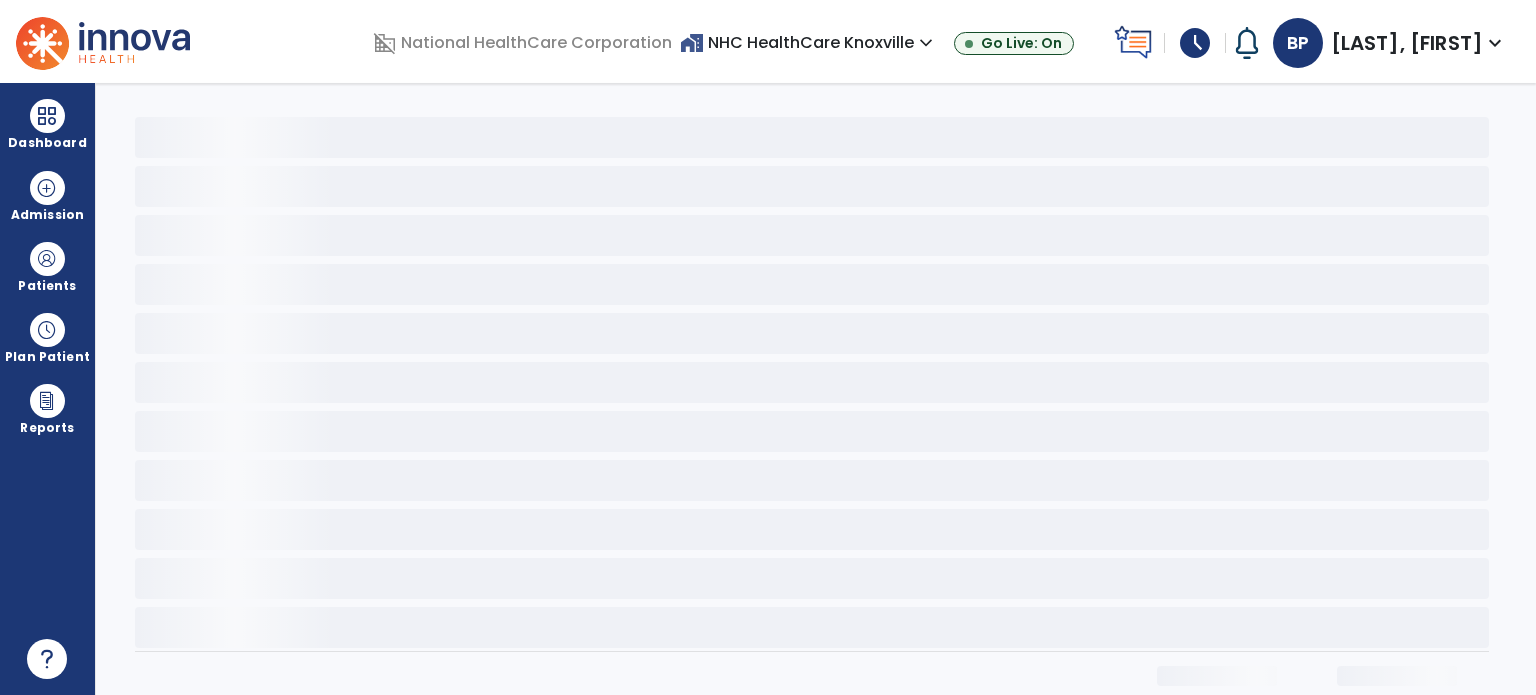 scroll, scrollTop: 0, scrollLeft: 0, axis: both 